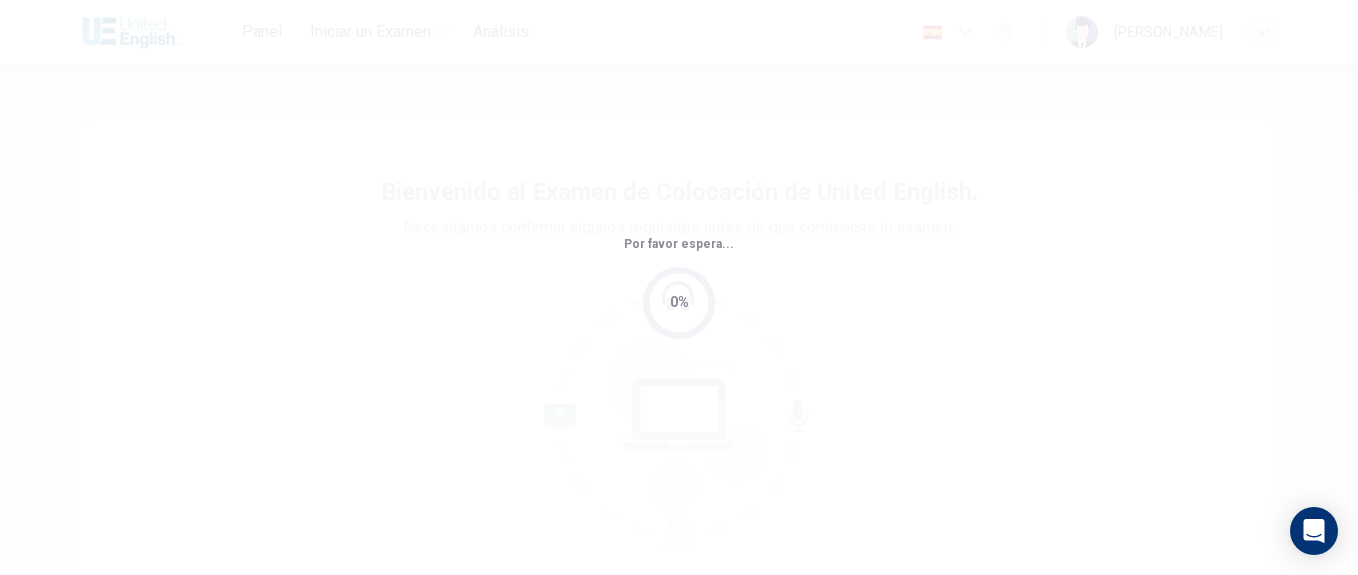 scroll, scrollTop: 0, scrollLeft: 0, axis: both 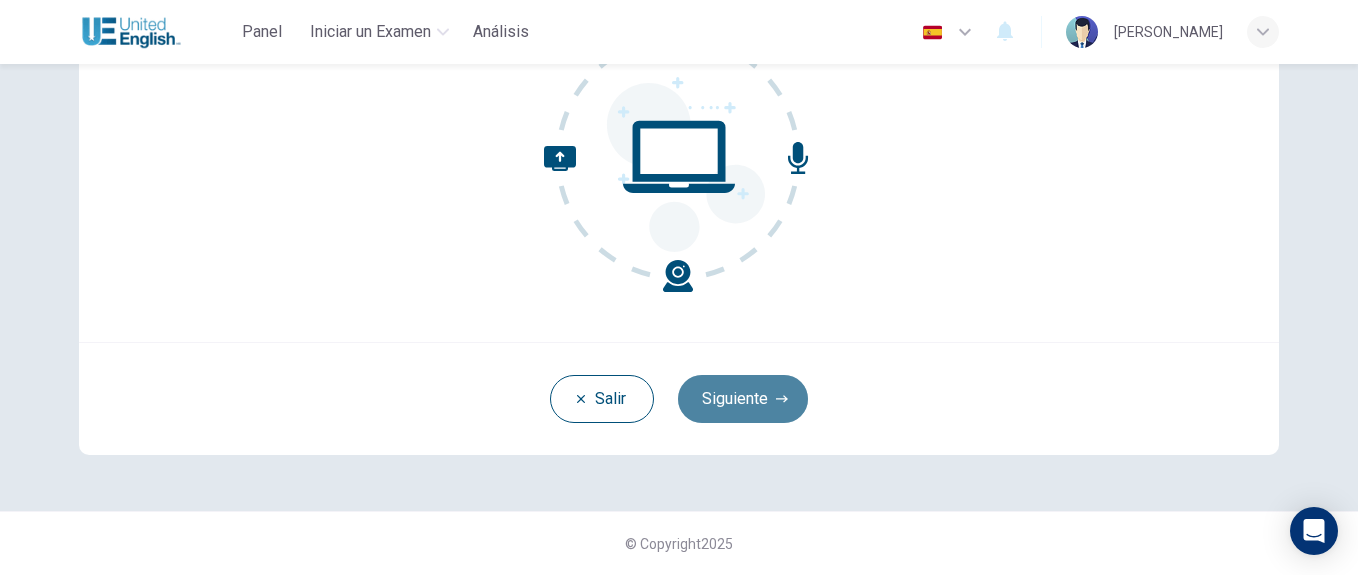 click on "Siguiente" at bounding box center [743, 399] 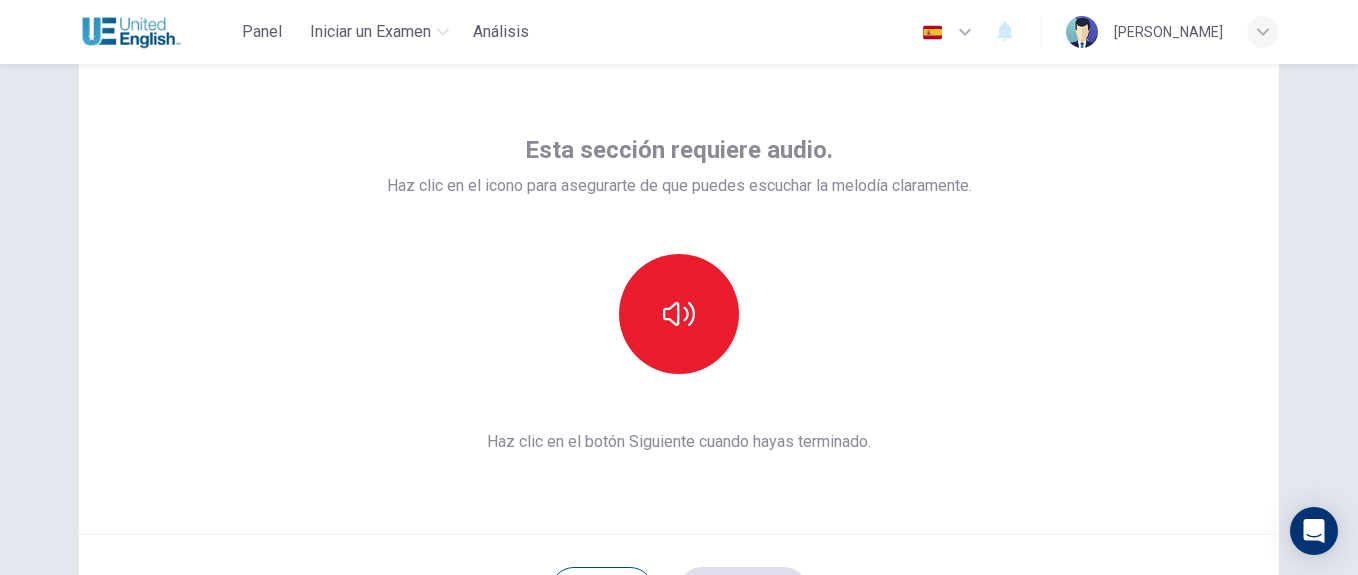scroll, scrollTop: 58, scrollLeft: 0, axis: vertical 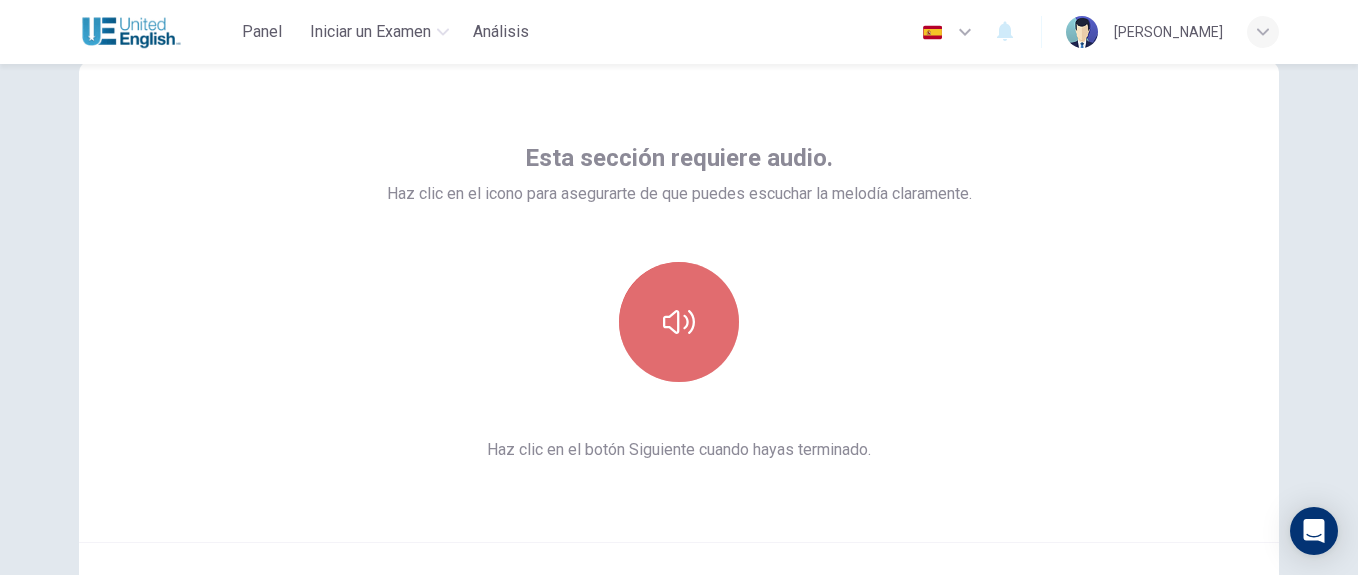 click 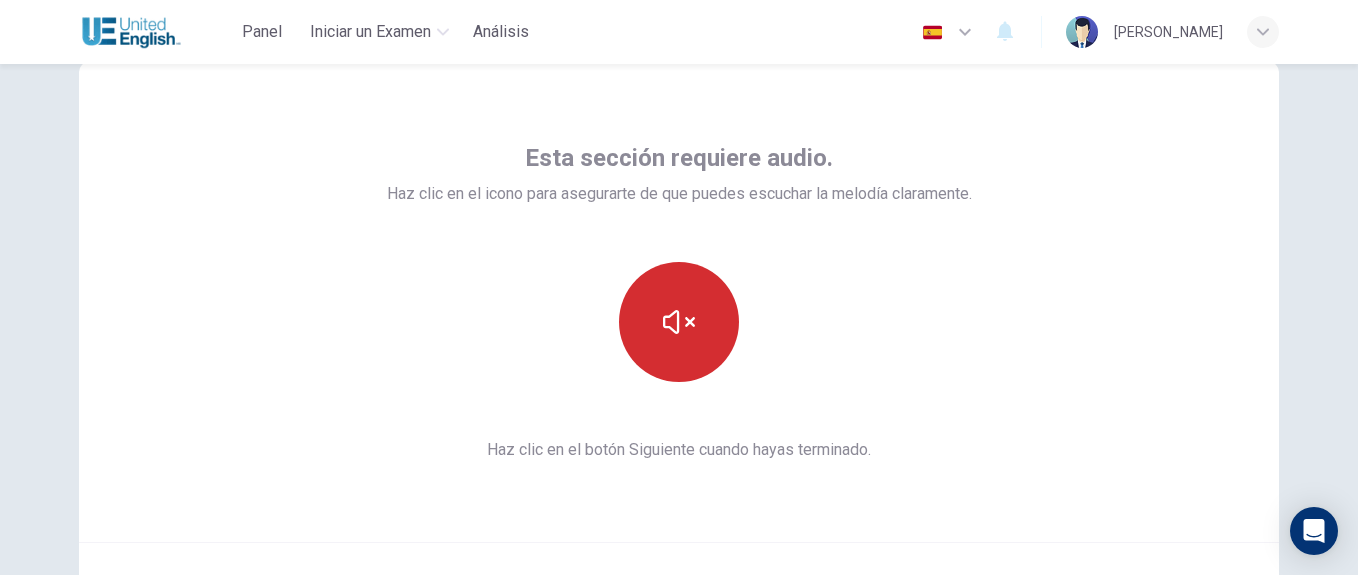 type 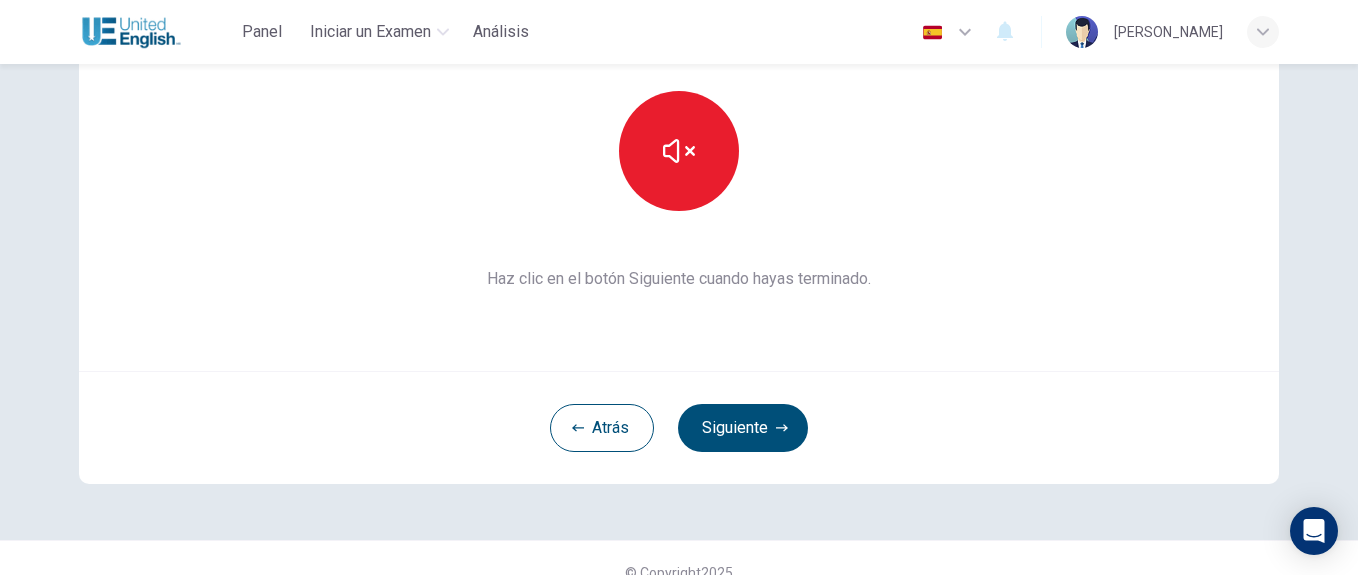 scroll, scrollTop: 258, scrollLeft: 0, axis: vertical 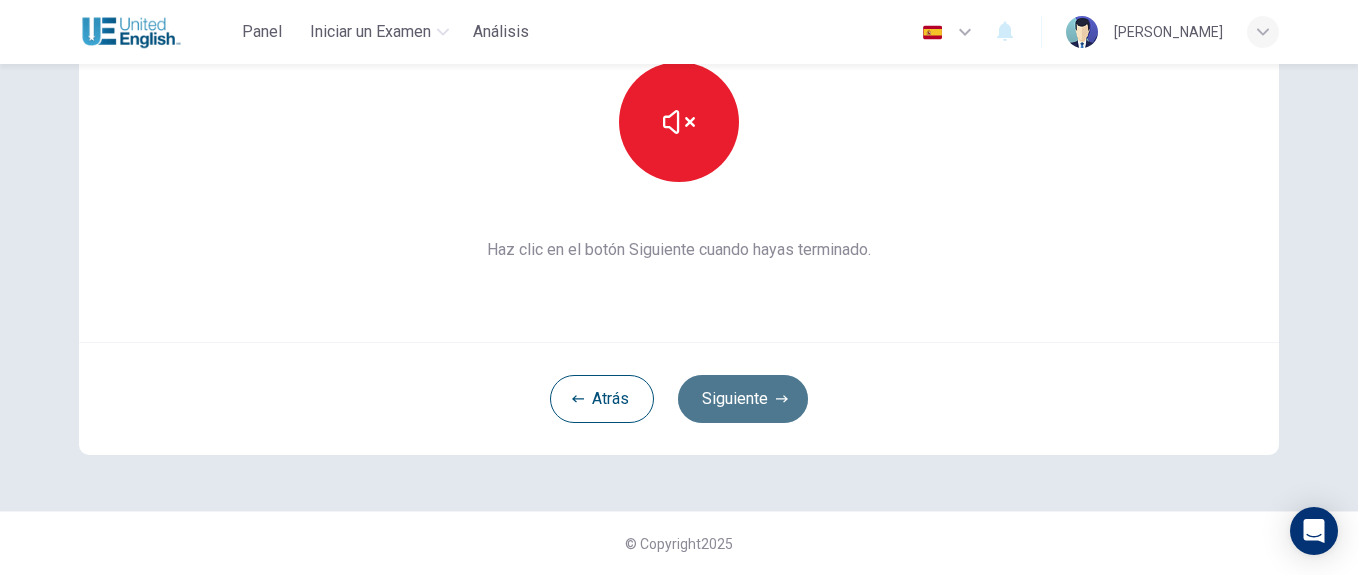 click on "Siguiente" at bounding box center [743, 399] 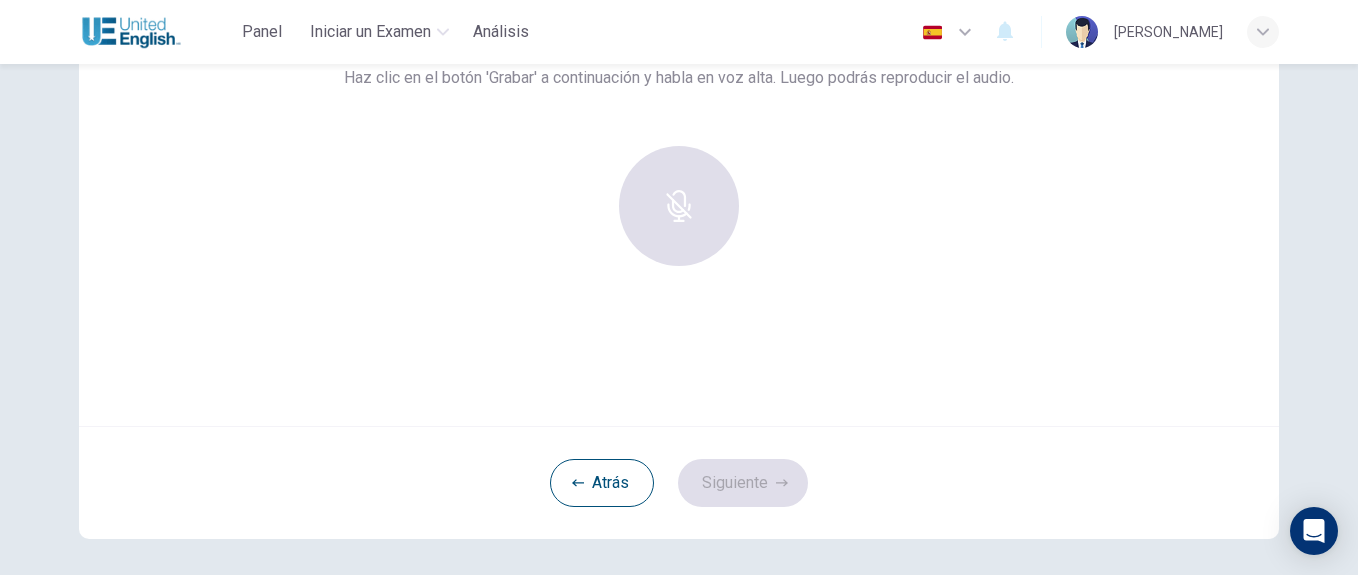 scroll, scrollTop: 58, scrollLeft: 0, axis: vertical 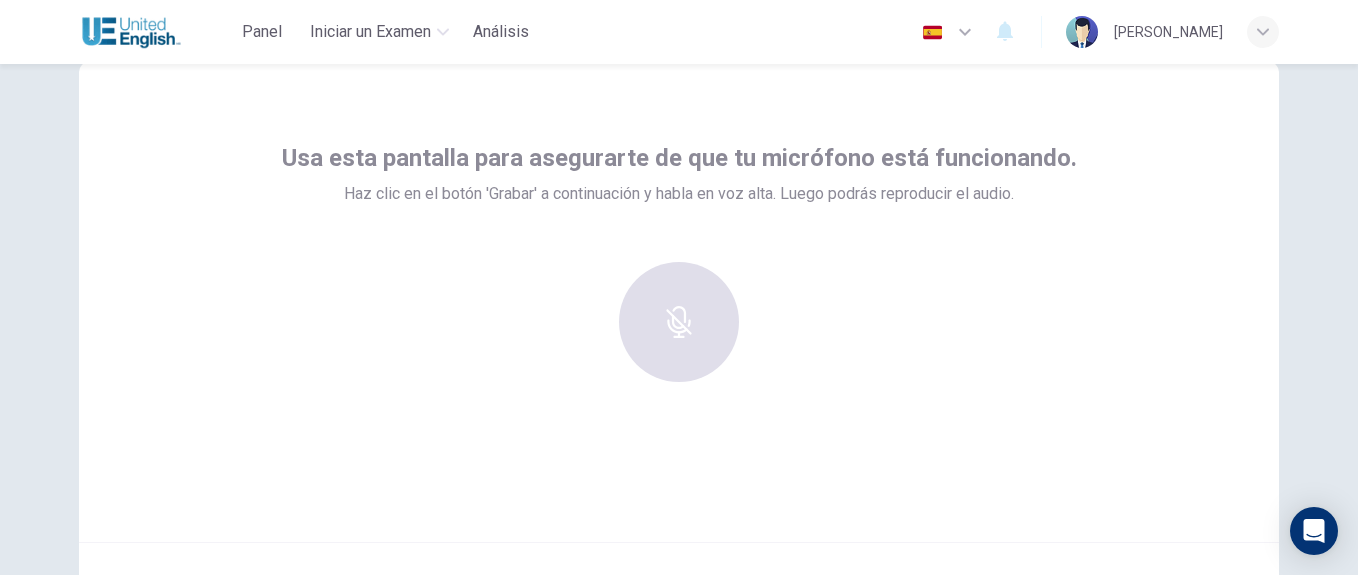 click at bounding box center [679, 322] 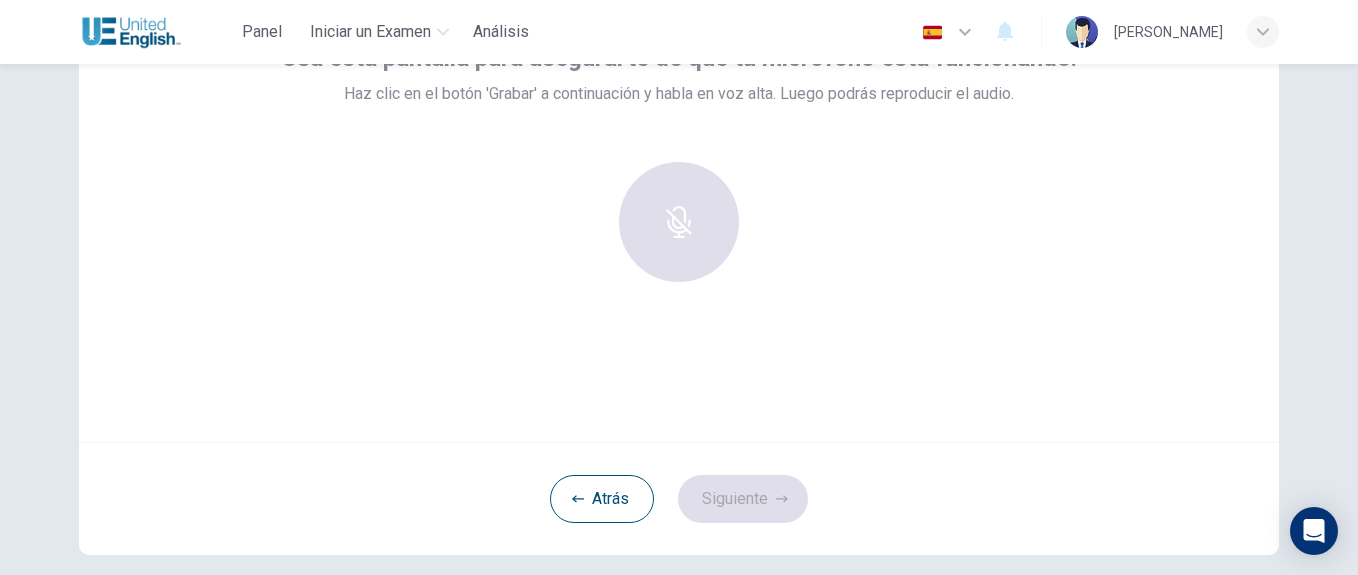 scroll, scrollTop: 58, scrollLeft: 0, axis: vertical 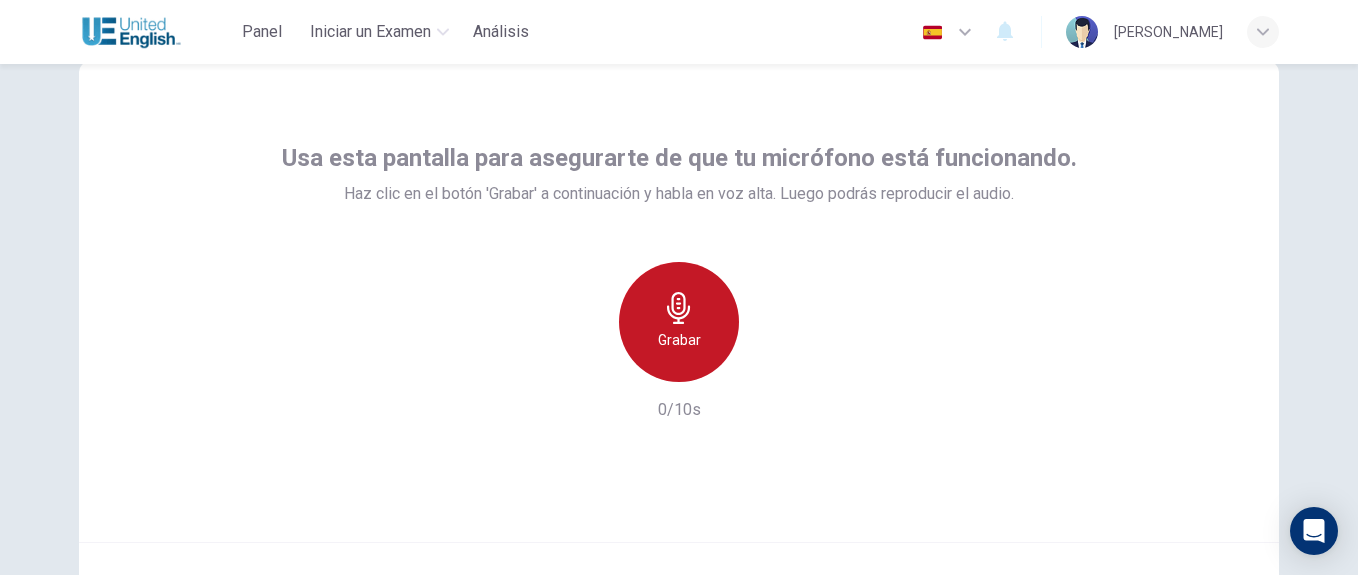 click 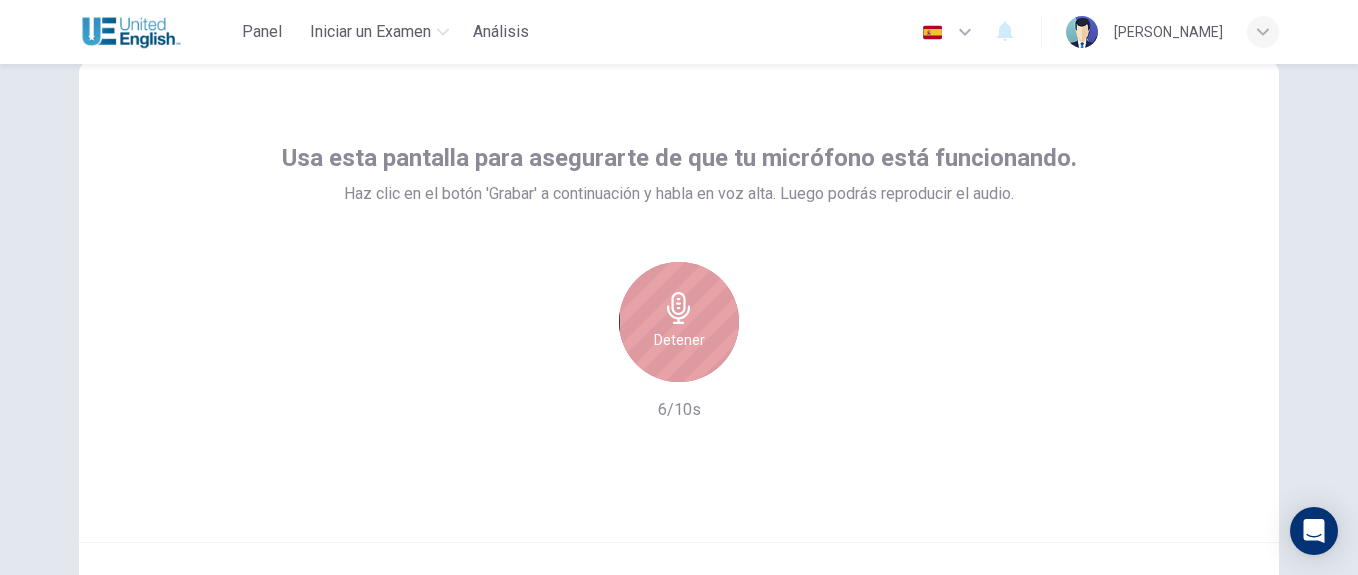 click 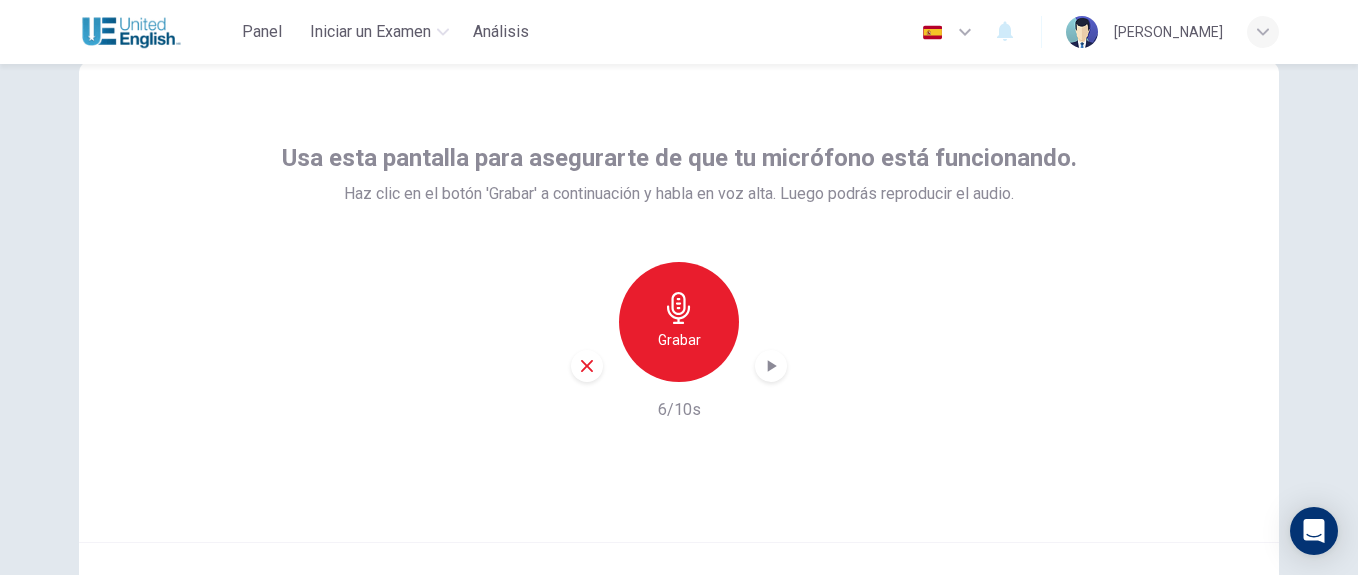 click 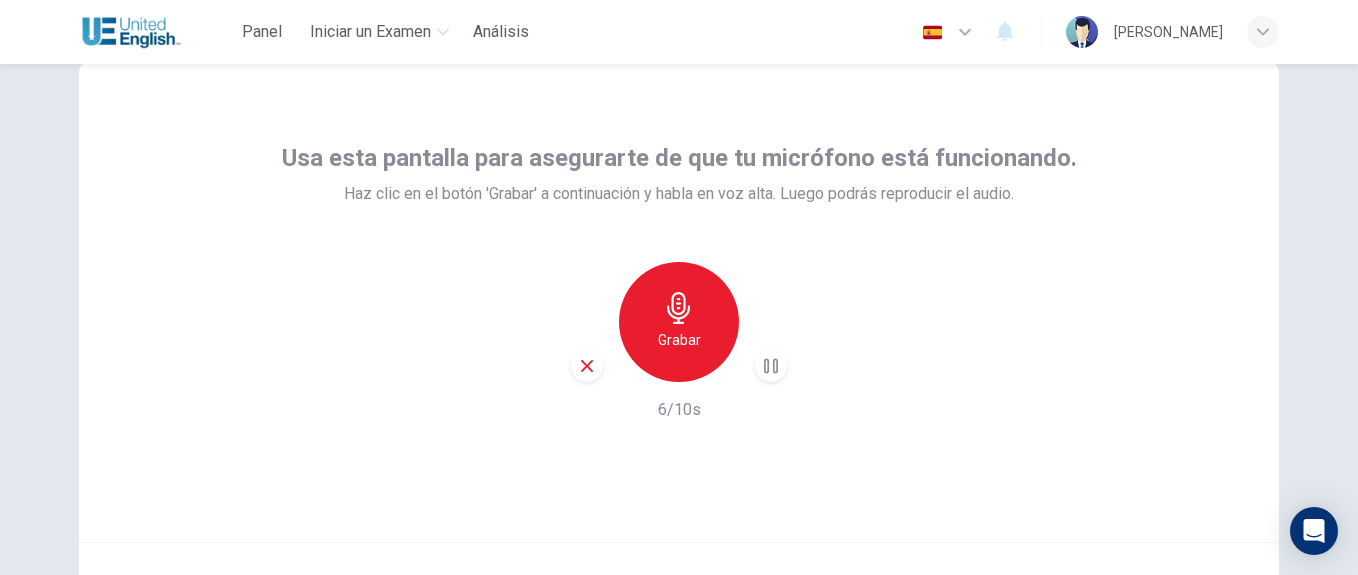 type 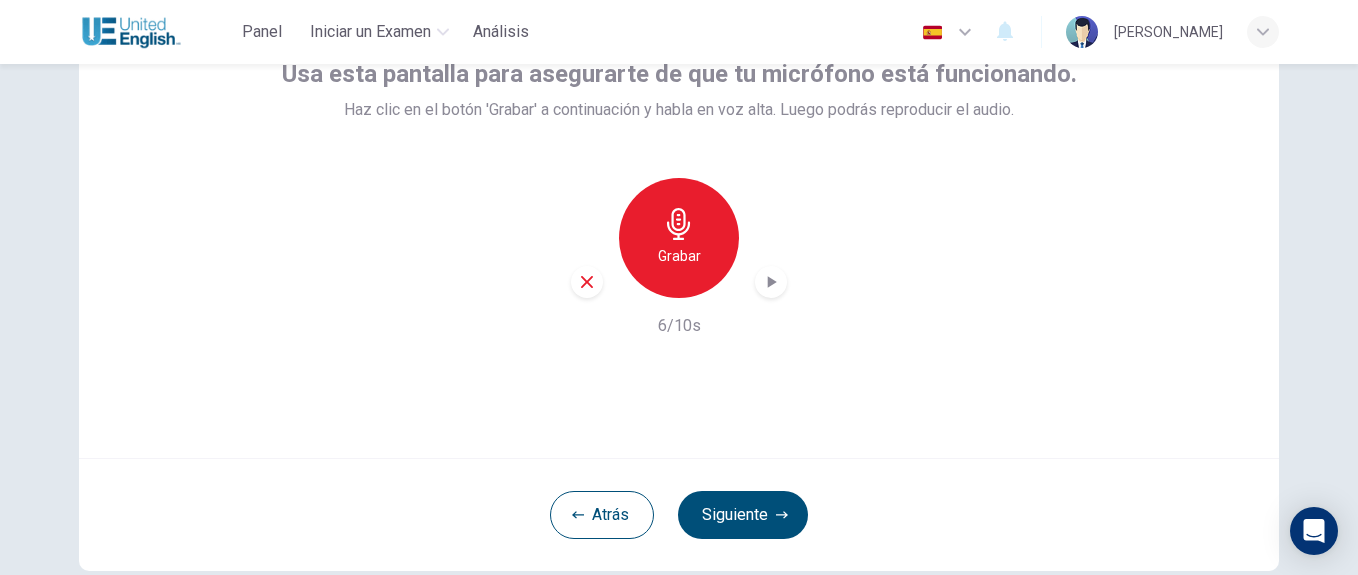 scroll, scrollTop: 258, scrollLeft: 0, axis: vertical 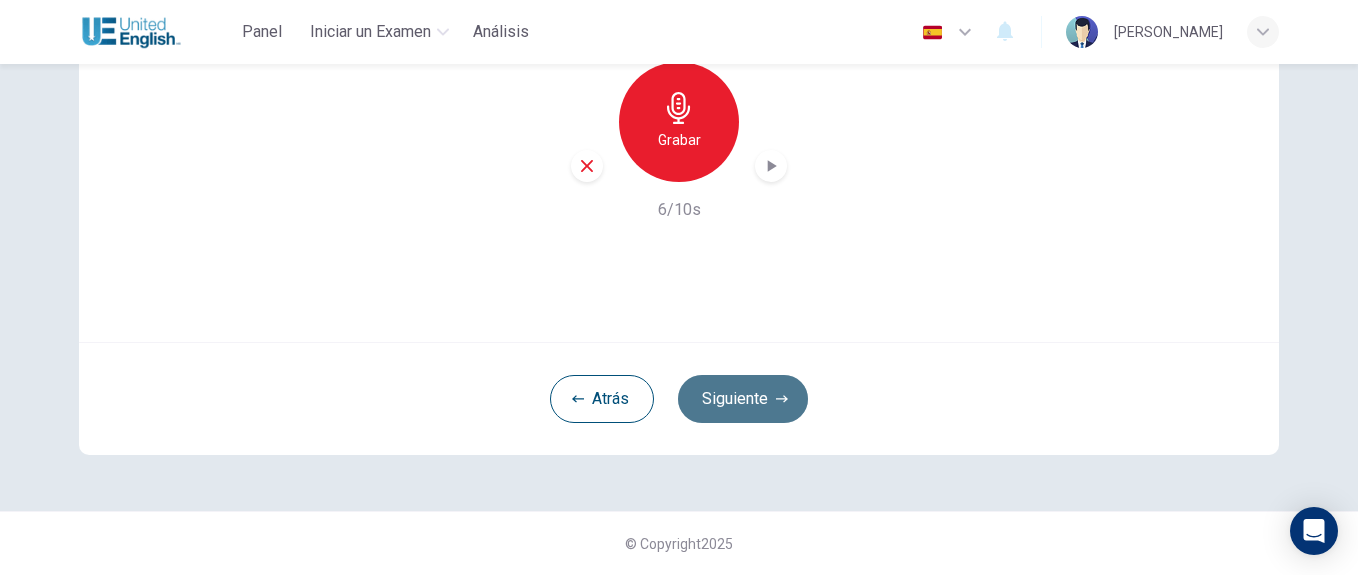 click on "Siguiente" at bounding box center (743, 399) 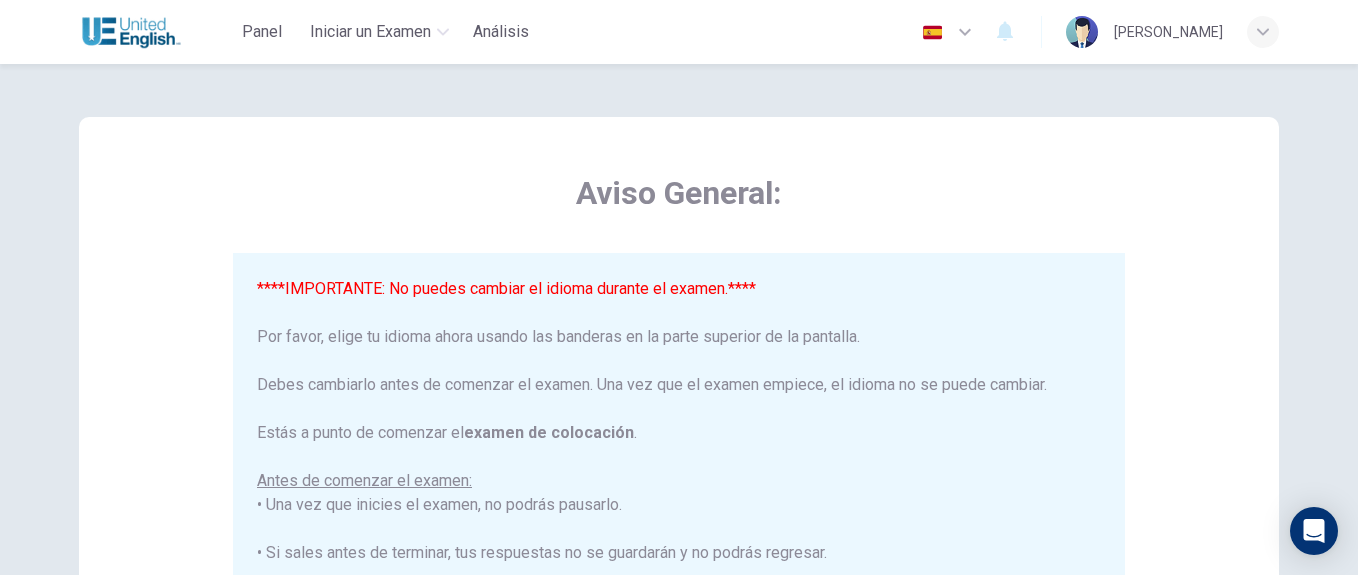 scroll, scrollTop: 0, scrollLeft: 0, axis: both 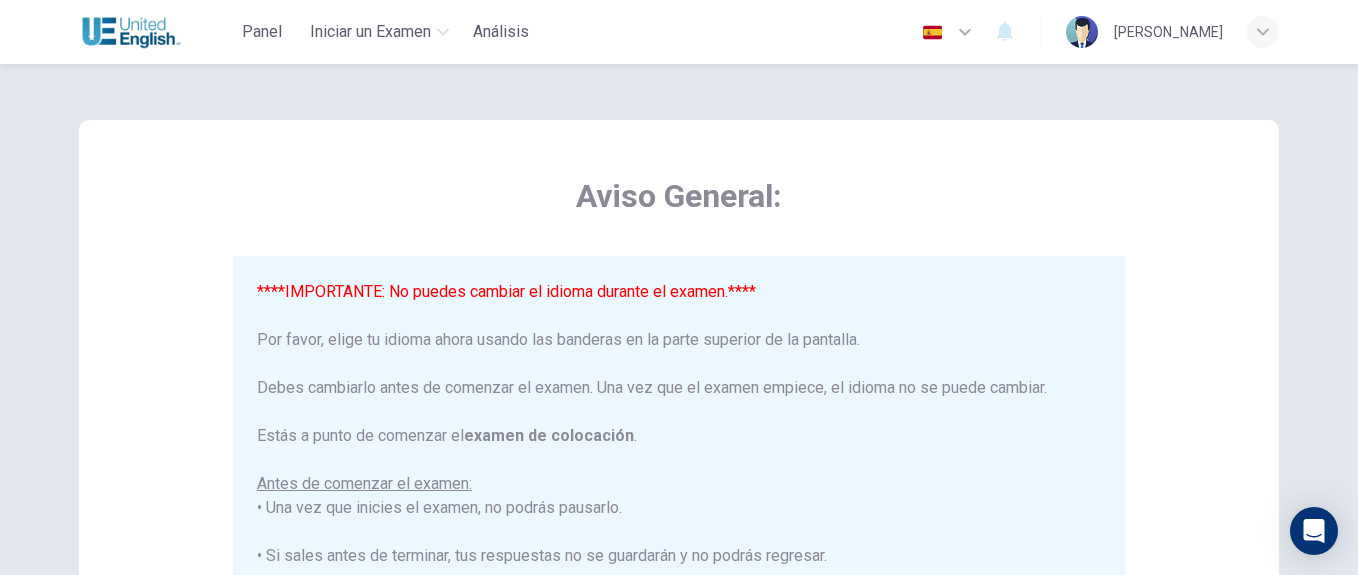 type 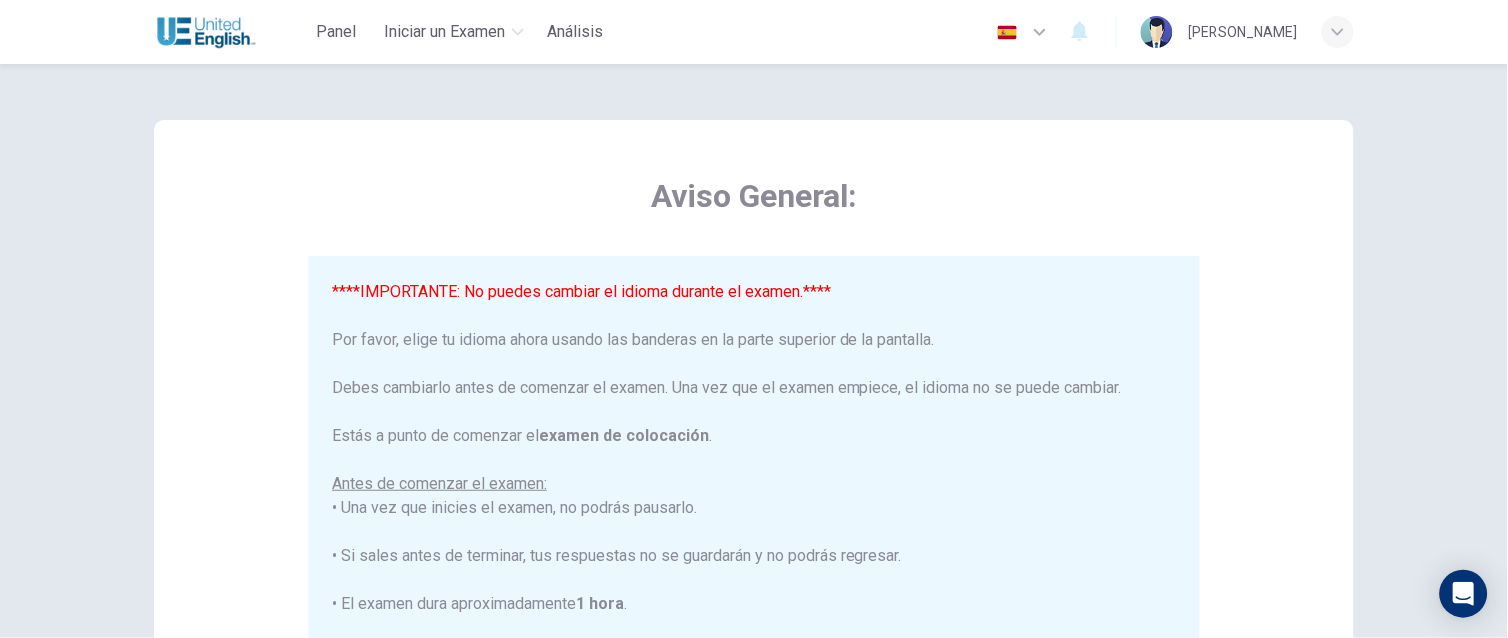click 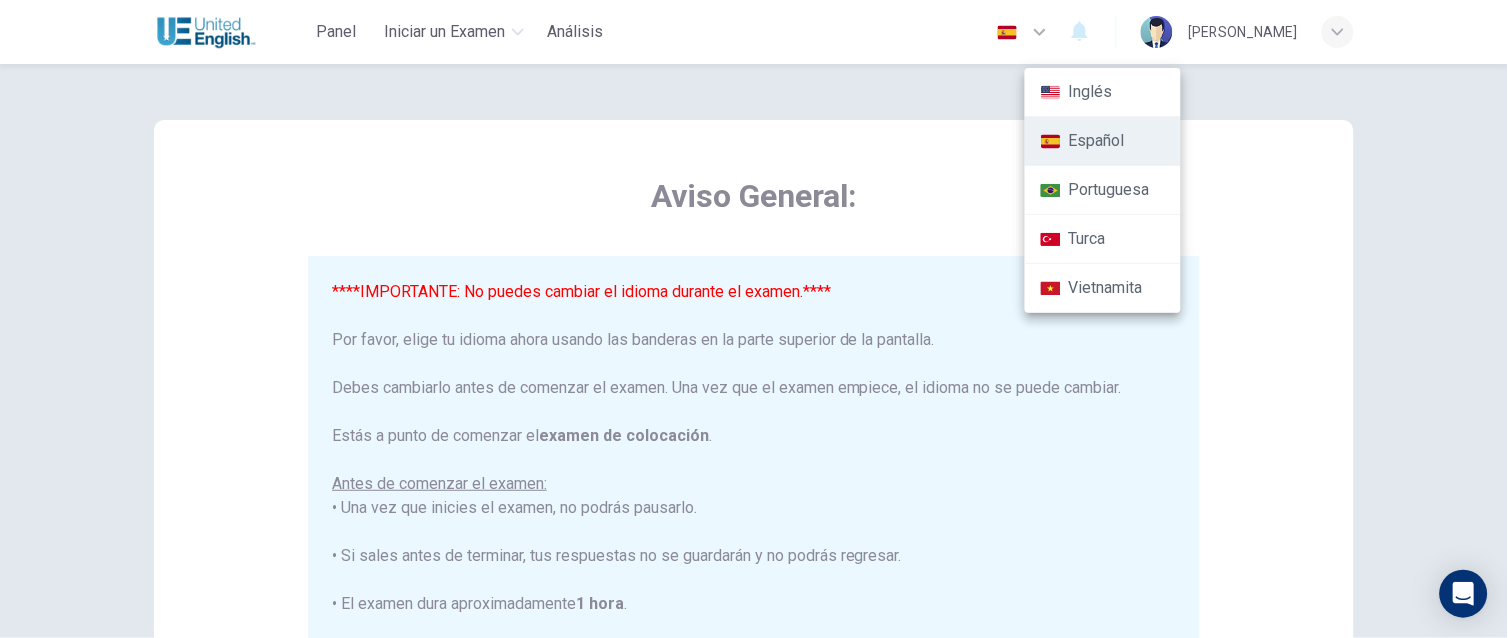 click at bounding box center [754, 319] 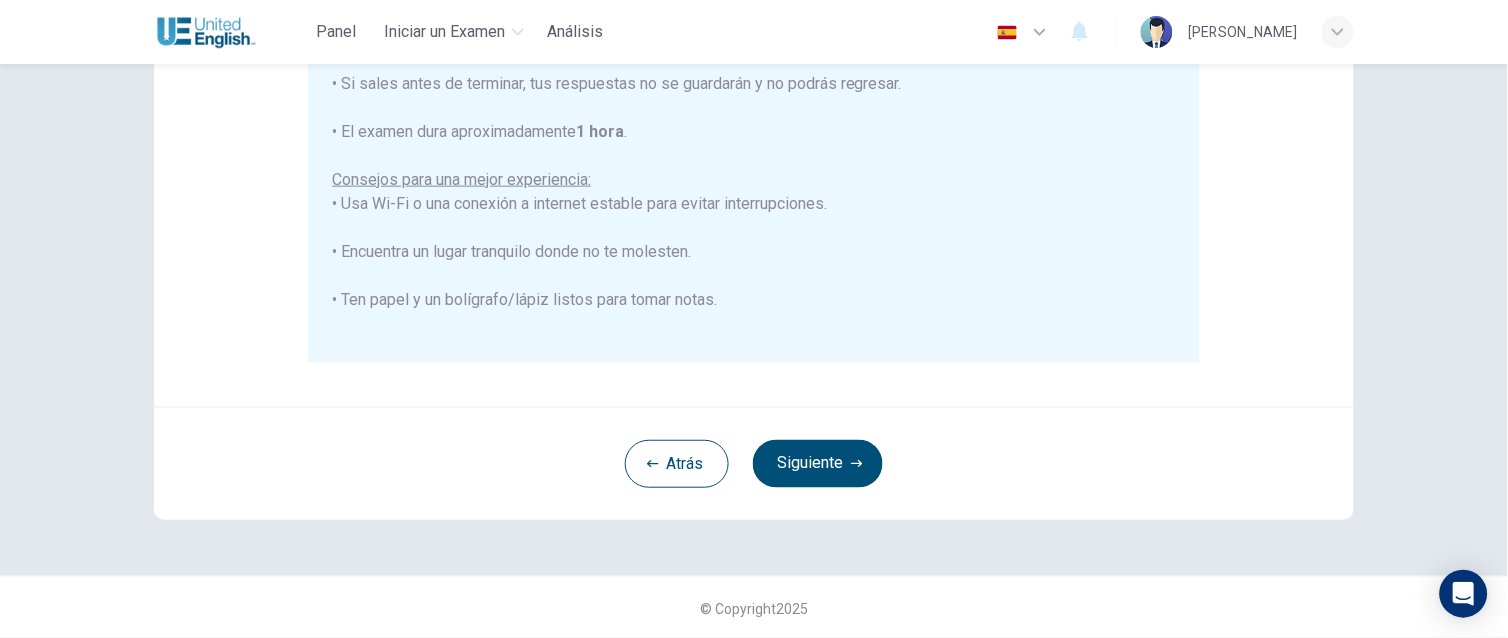 scroll, scrollTop: 473, scrollLeft: 0, axis: vertical 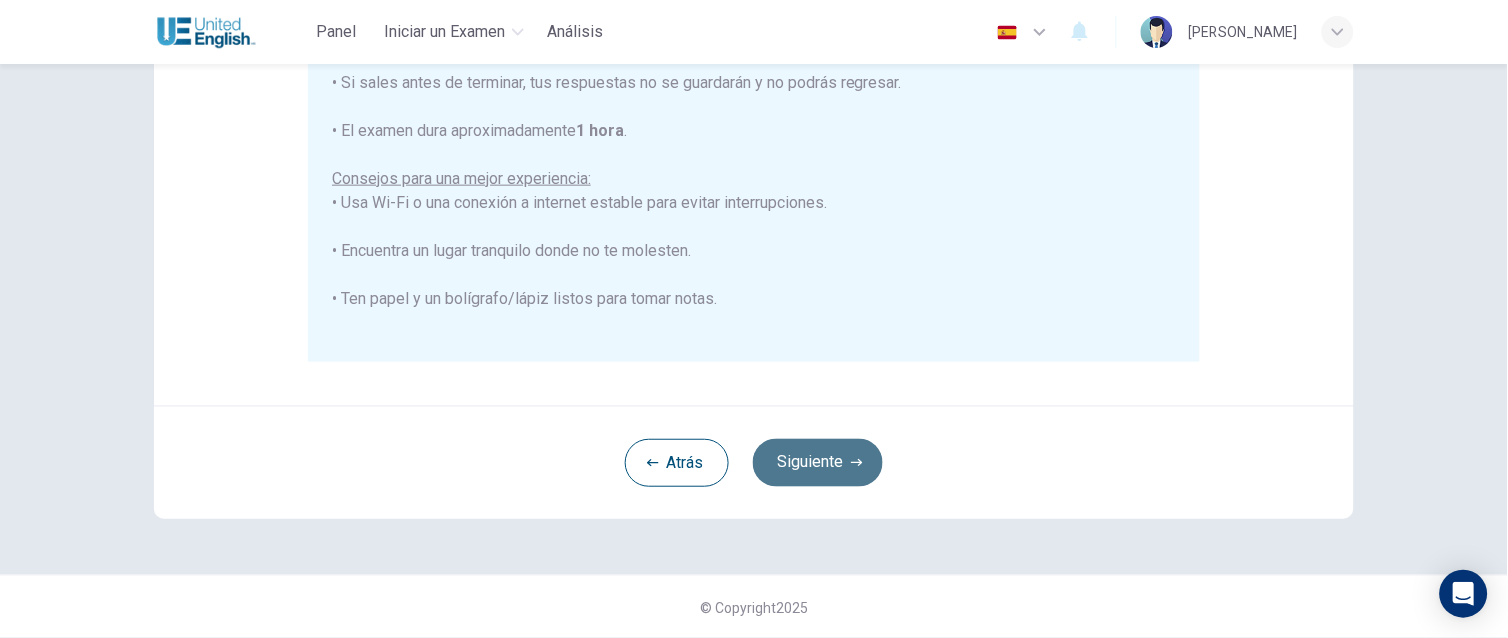 click on "Siguiente" at bounding box center [818, 463] 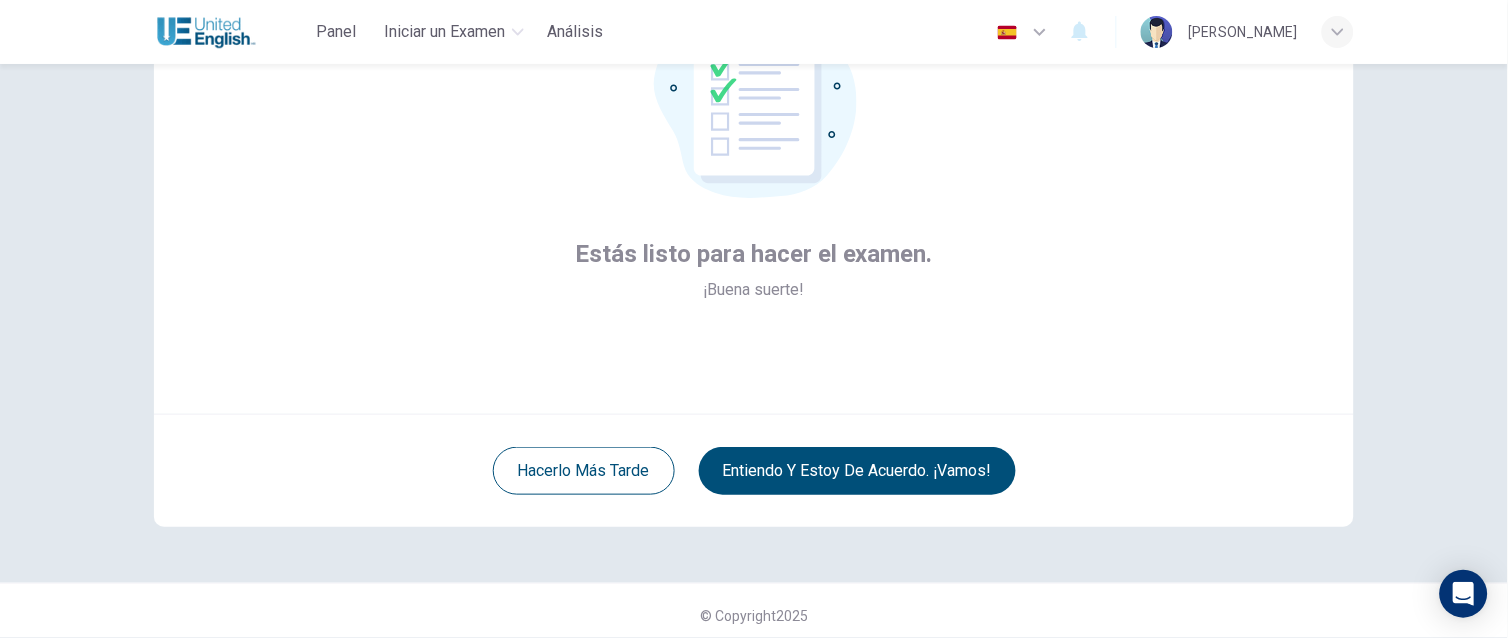 scroll, scrollTop: 194, scrollLeft: 0, axis: vertical 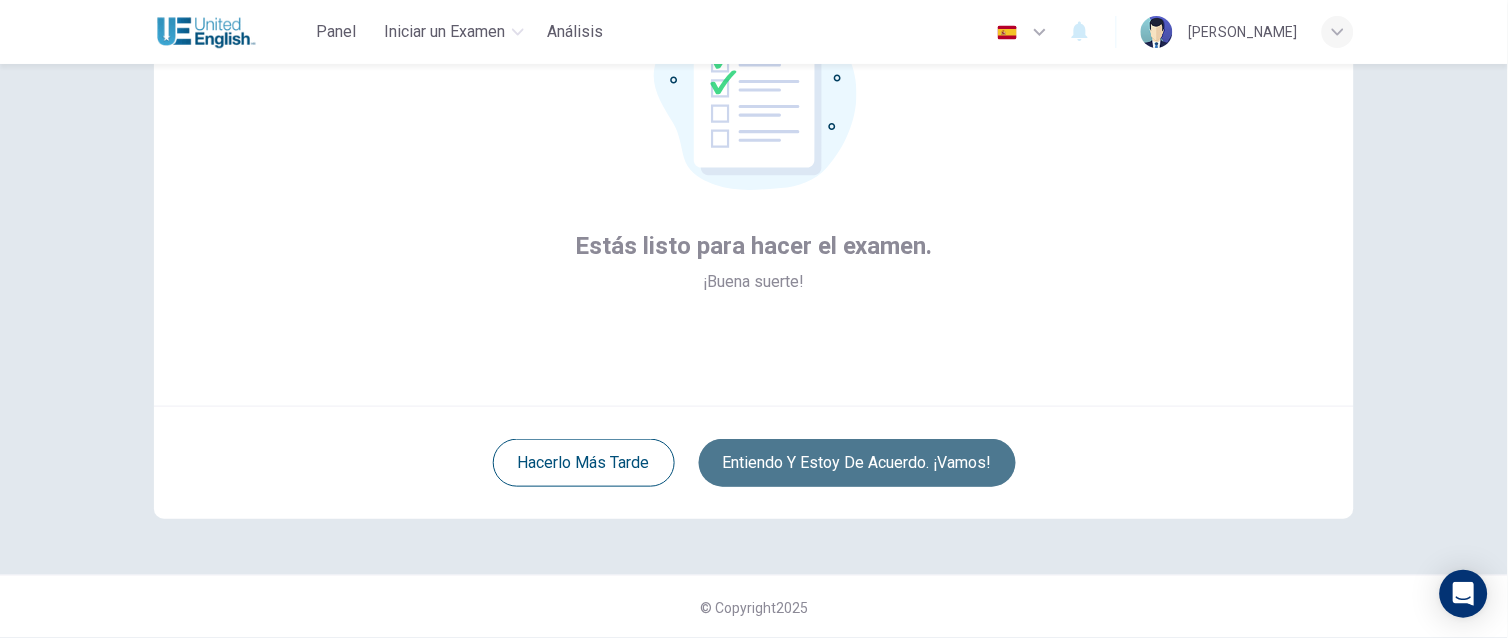 click on "Entiendo y estoy de acuerdo. ¡Vamos!" at bounding box center [857, 463] 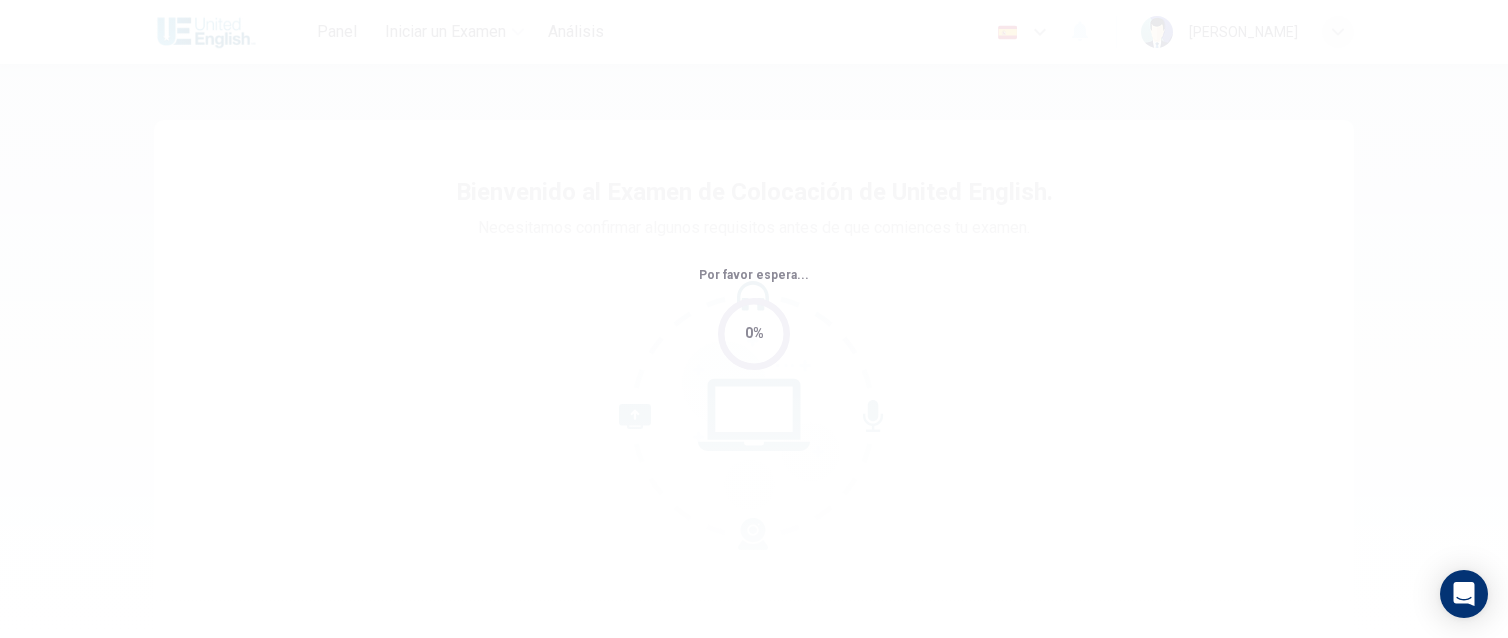 scroll, scrollTop: 0, scrollLeft: 0, axis: both 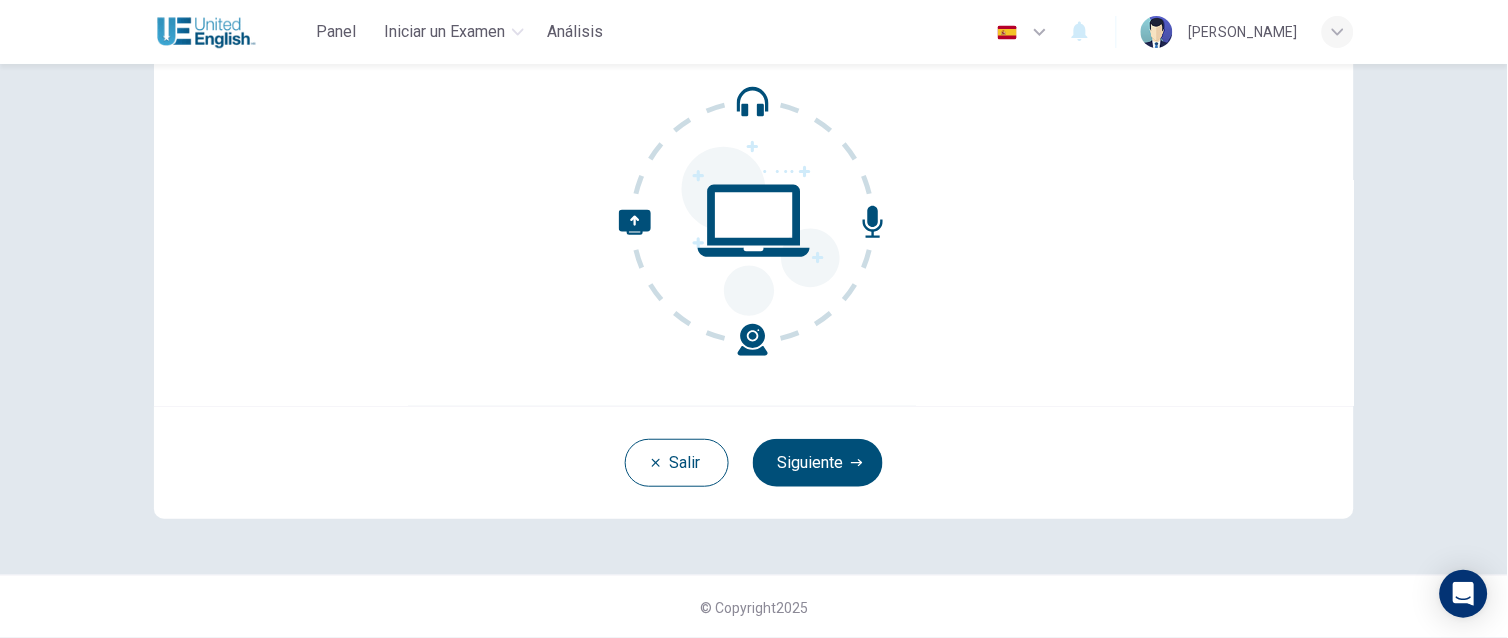 click on "Siguiente" at bounding box center [818, 463] 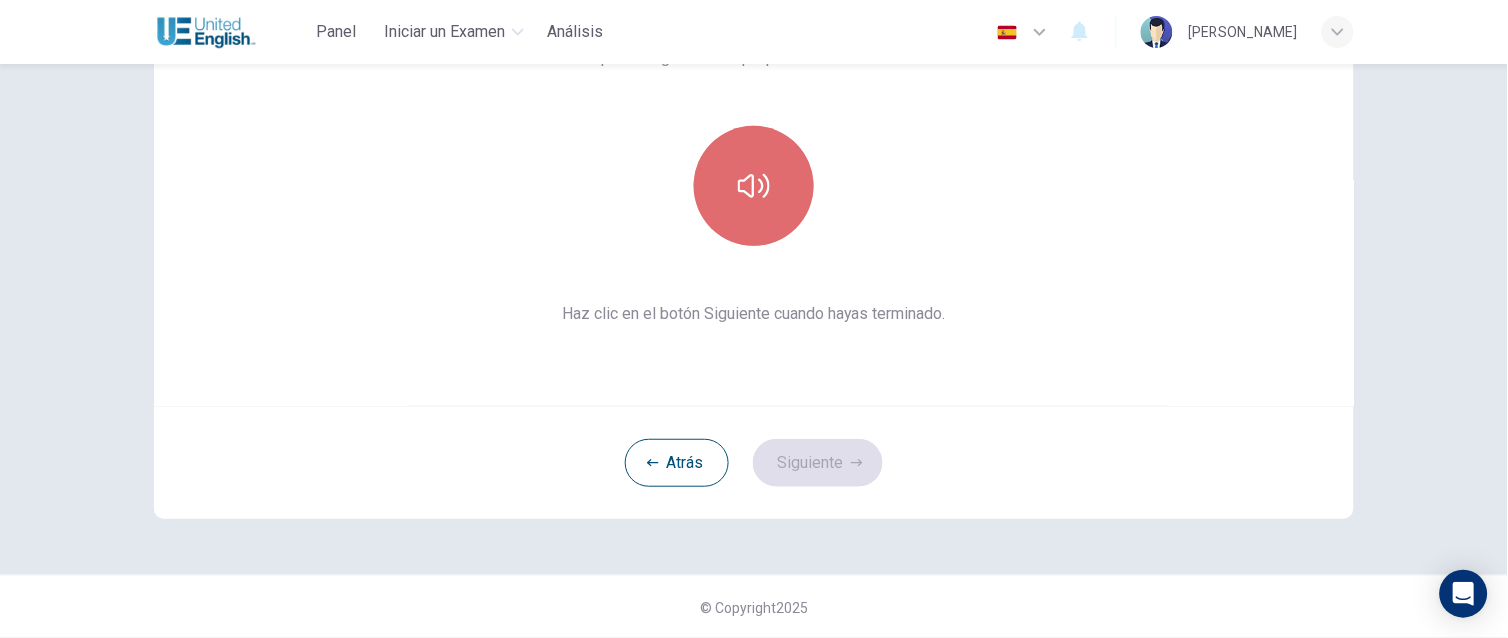 click 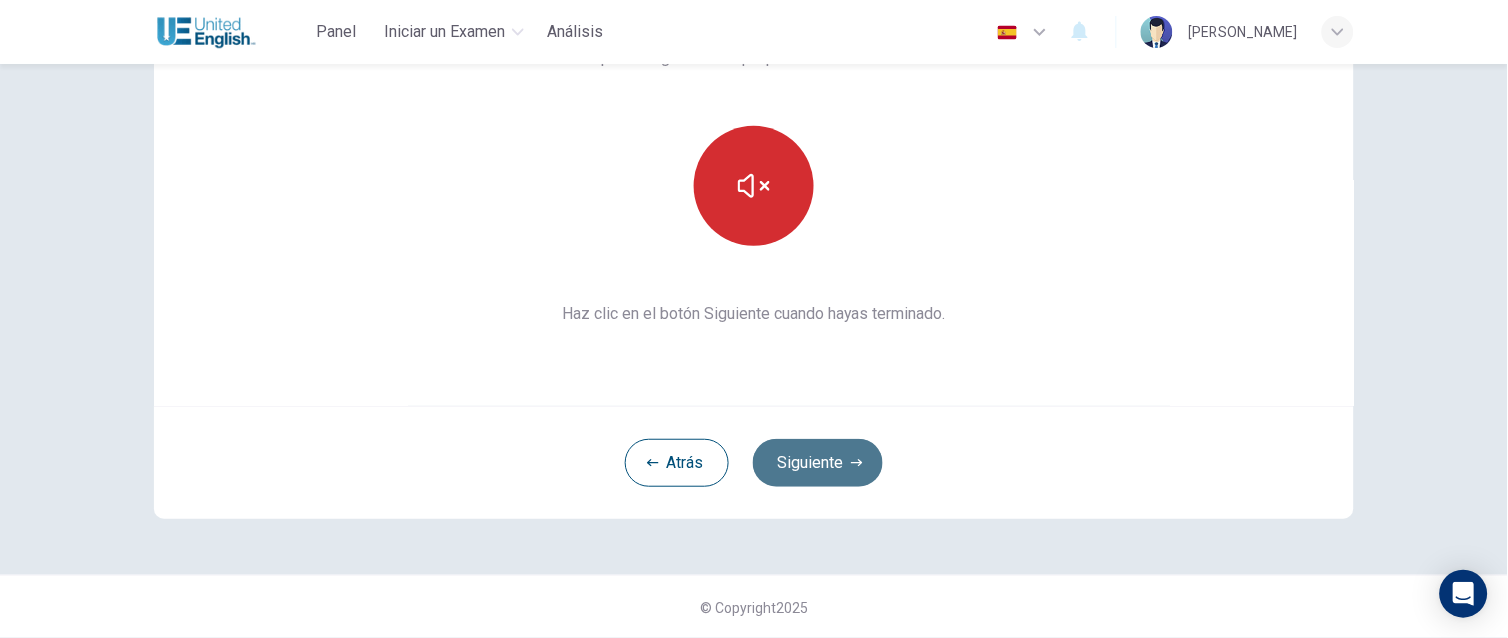 click on "Siguiente" at bounding box center (818, 463) 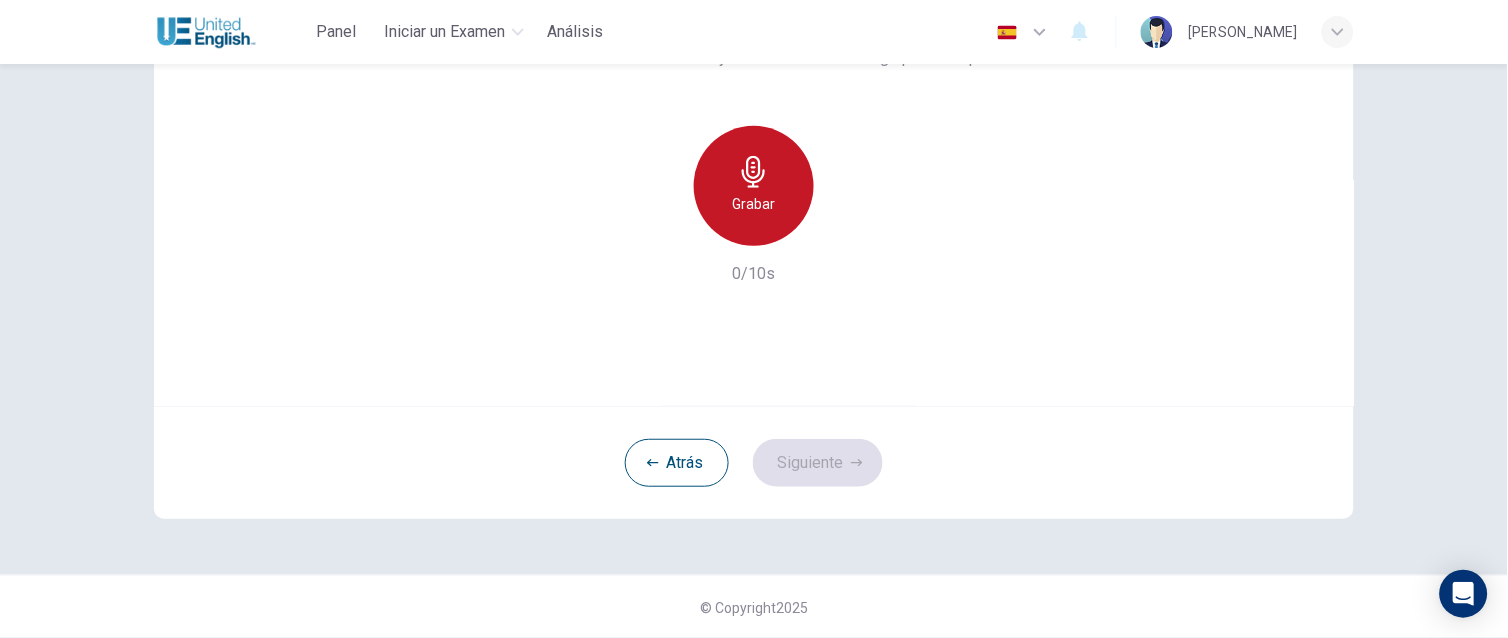 click 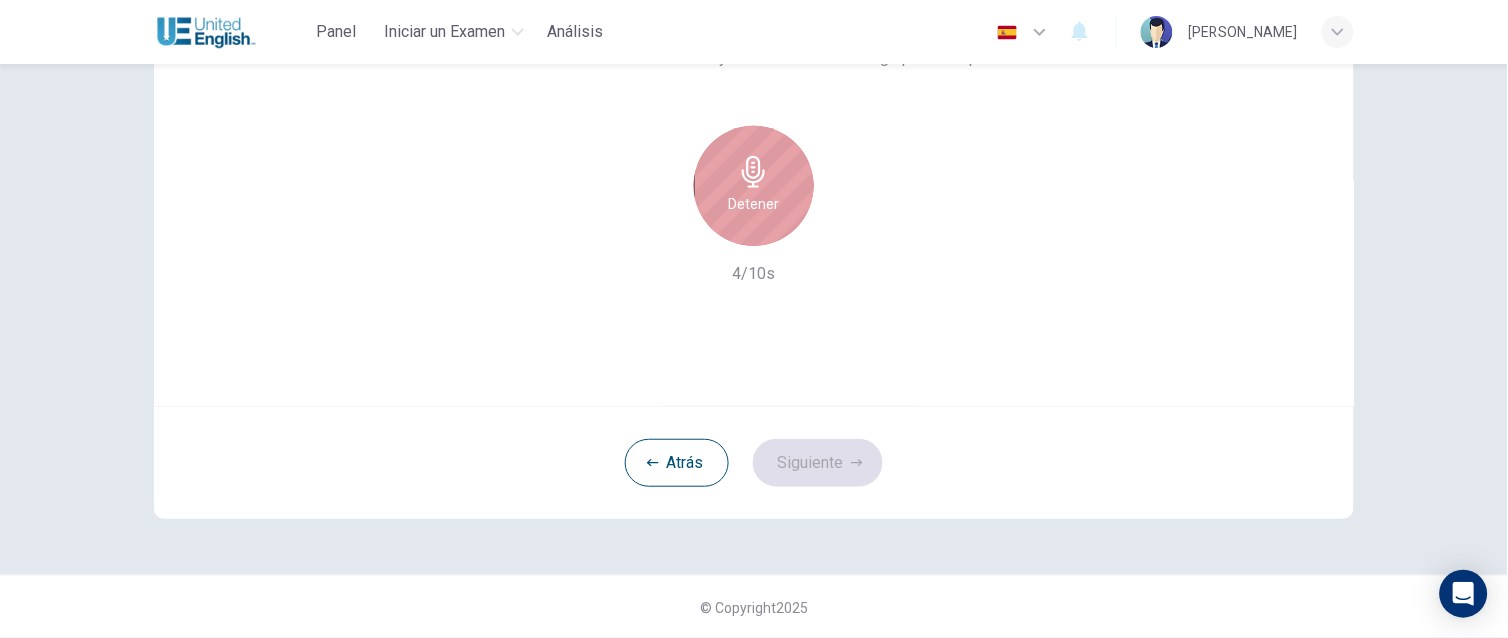 click 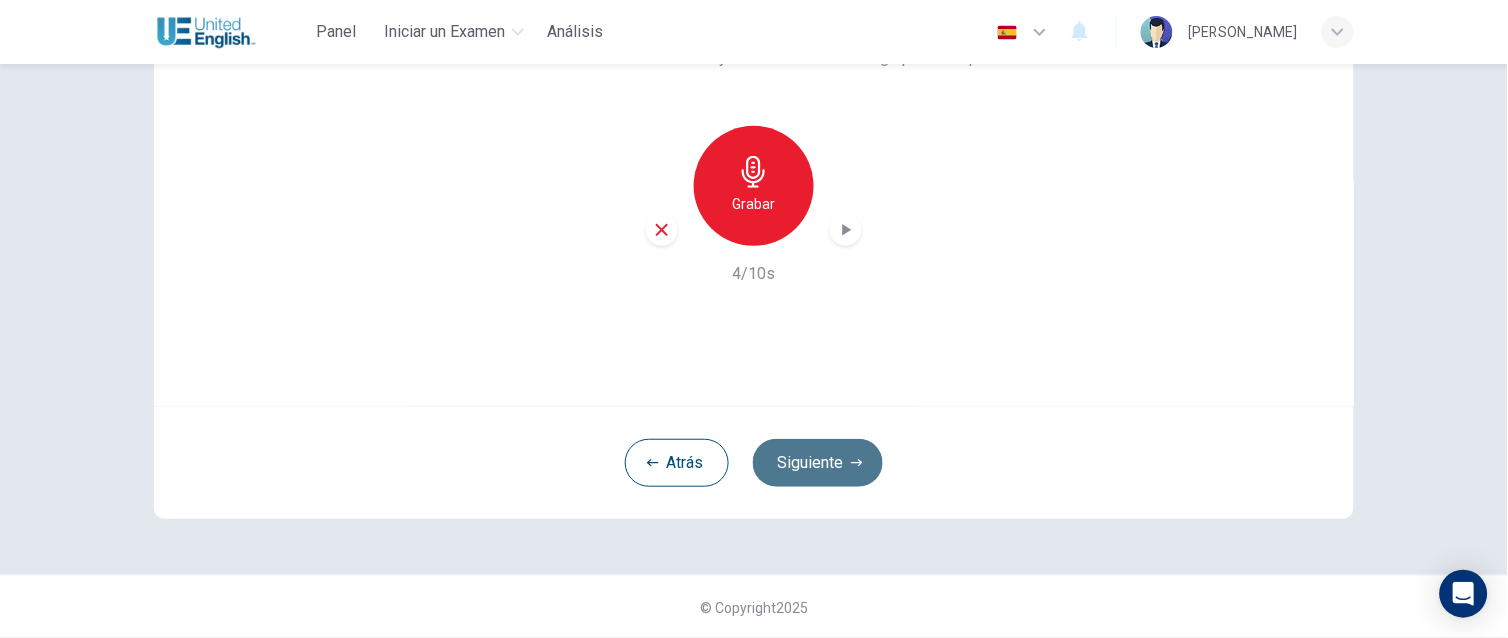 click on "Siguiente" at bounding box center [818, 463] 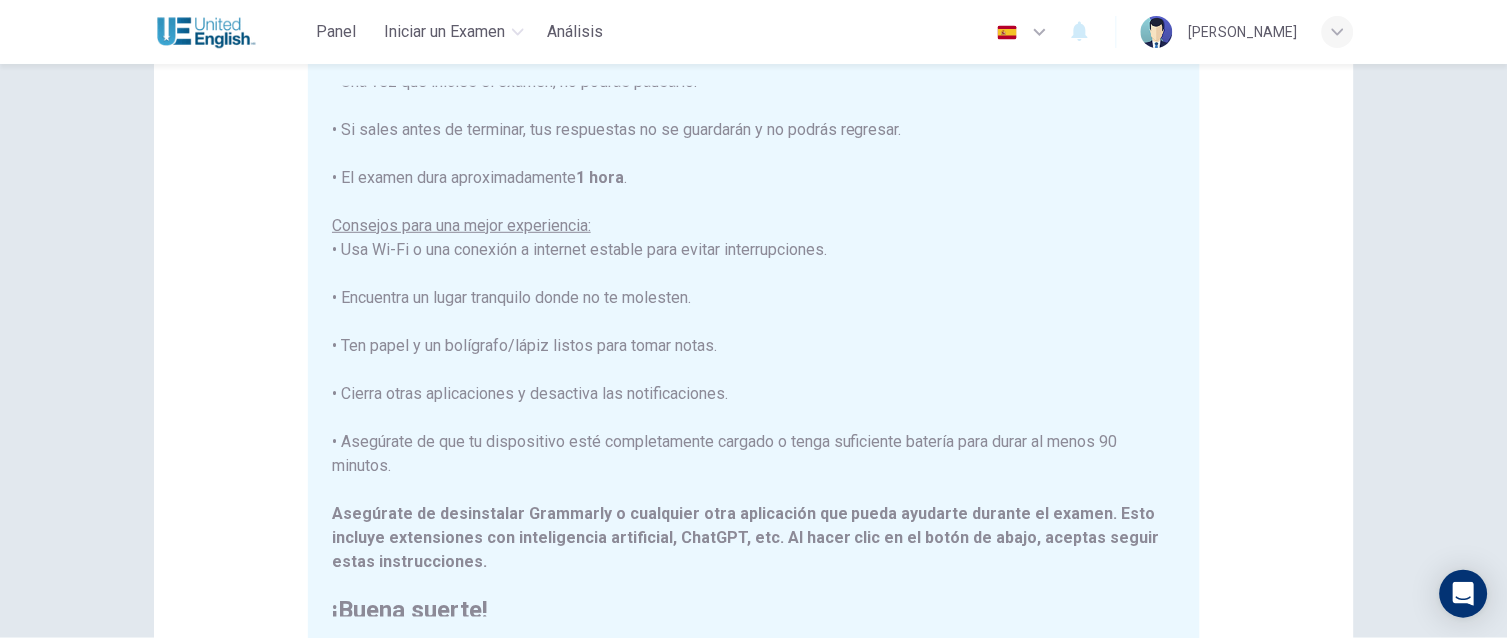 scroll, scrollTop: 237, scrollLeft: 0, axis: vertical 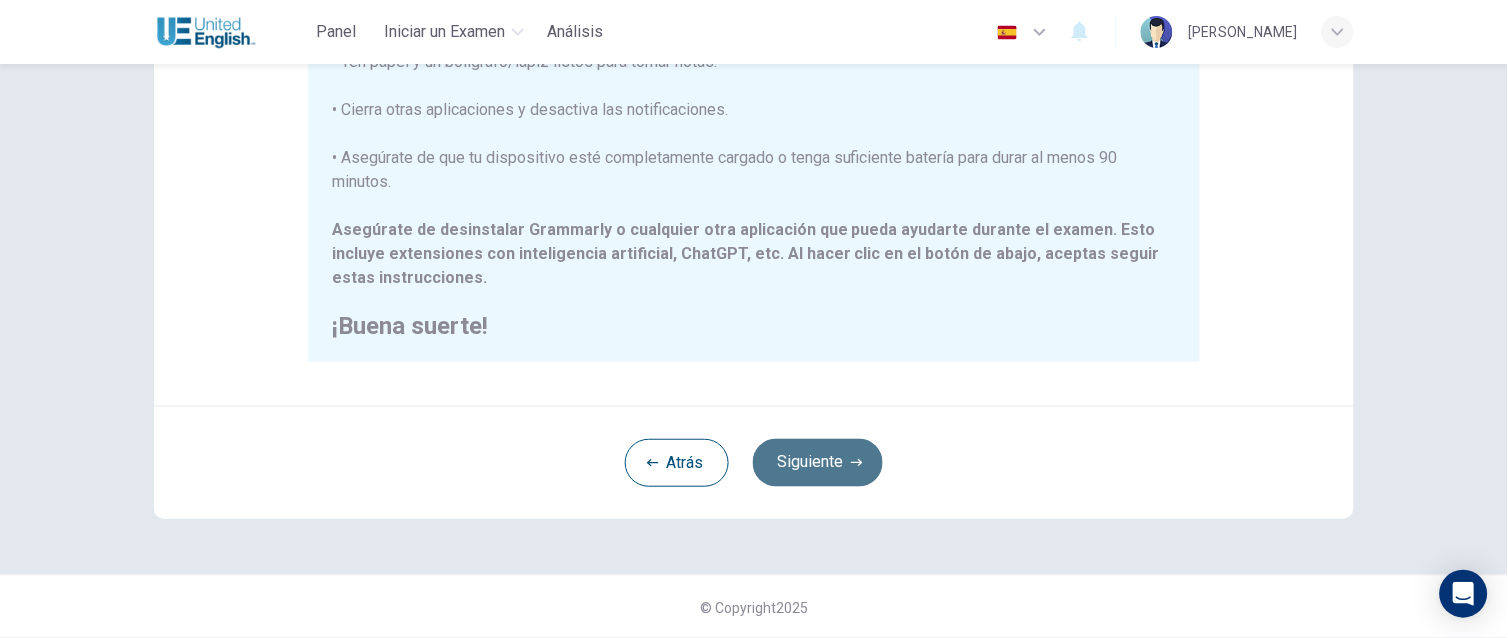 click on "Siguiente" at bounding box center (818, 463) 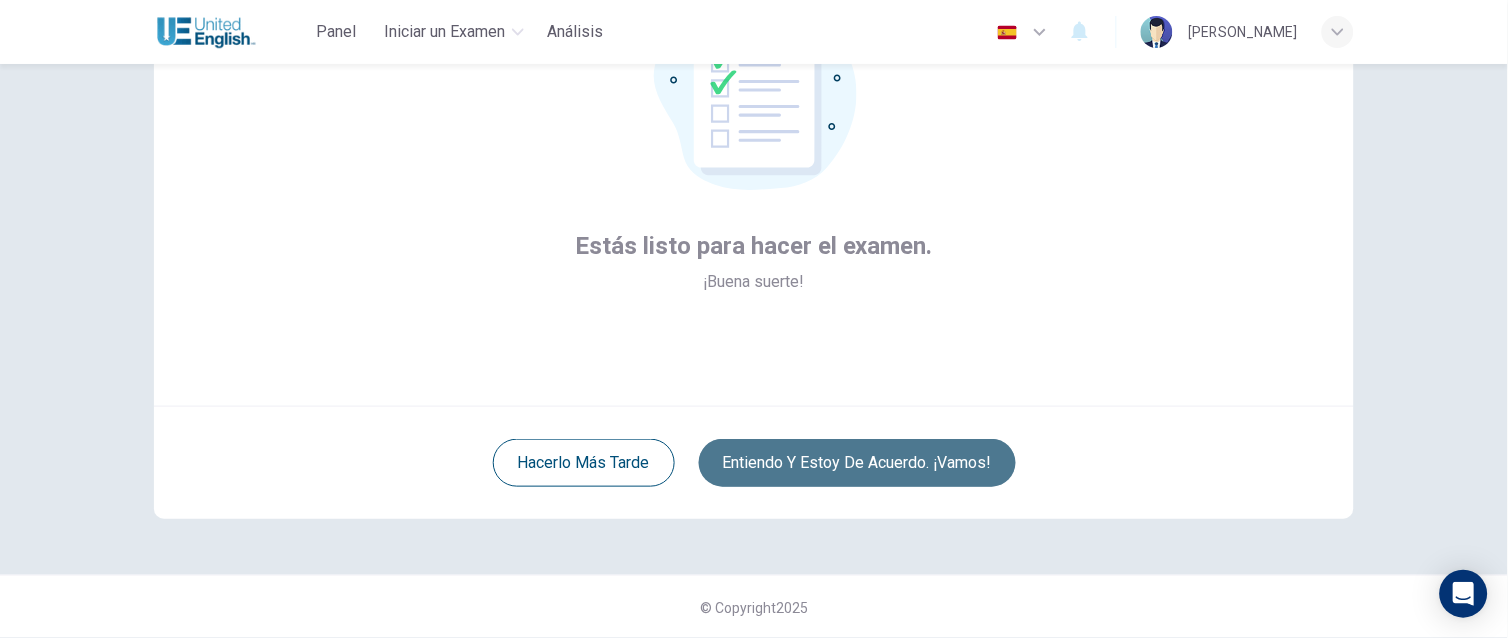 click on "Entiendo y estoy de acuerdo. ¡Vamos!" at bounding box center (857, 463) 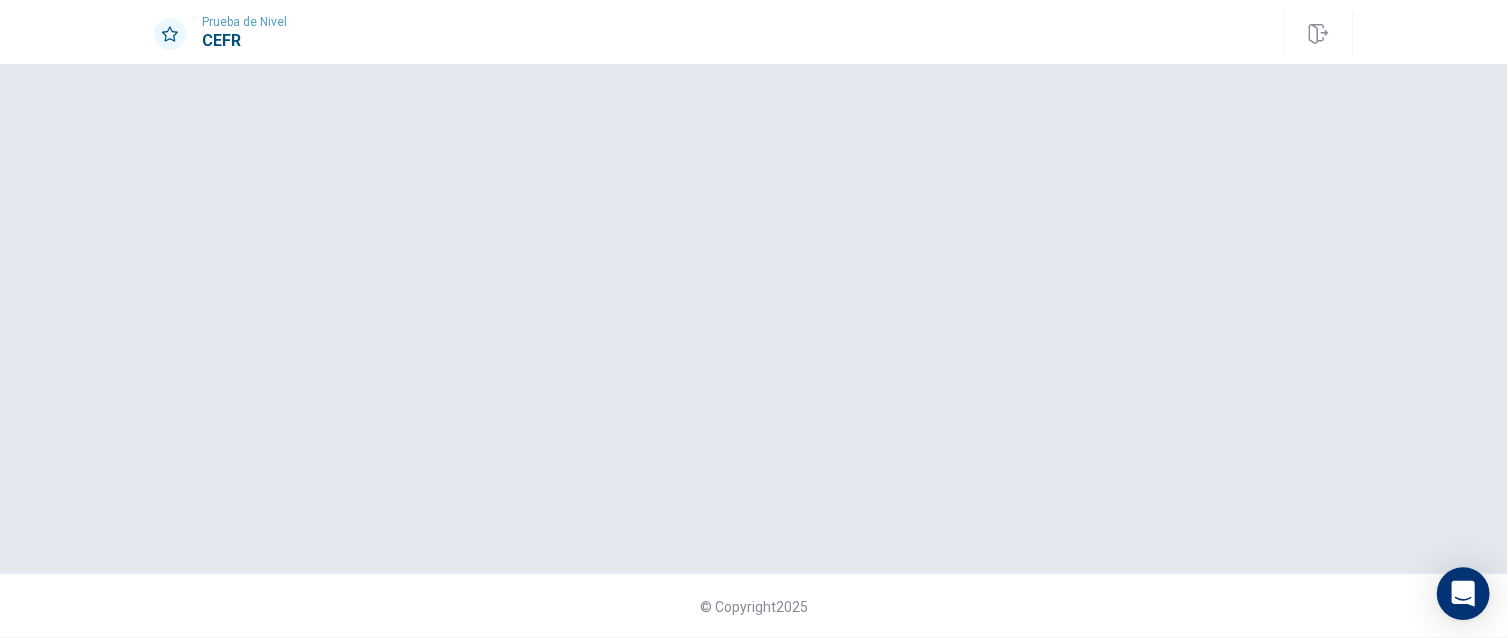 click 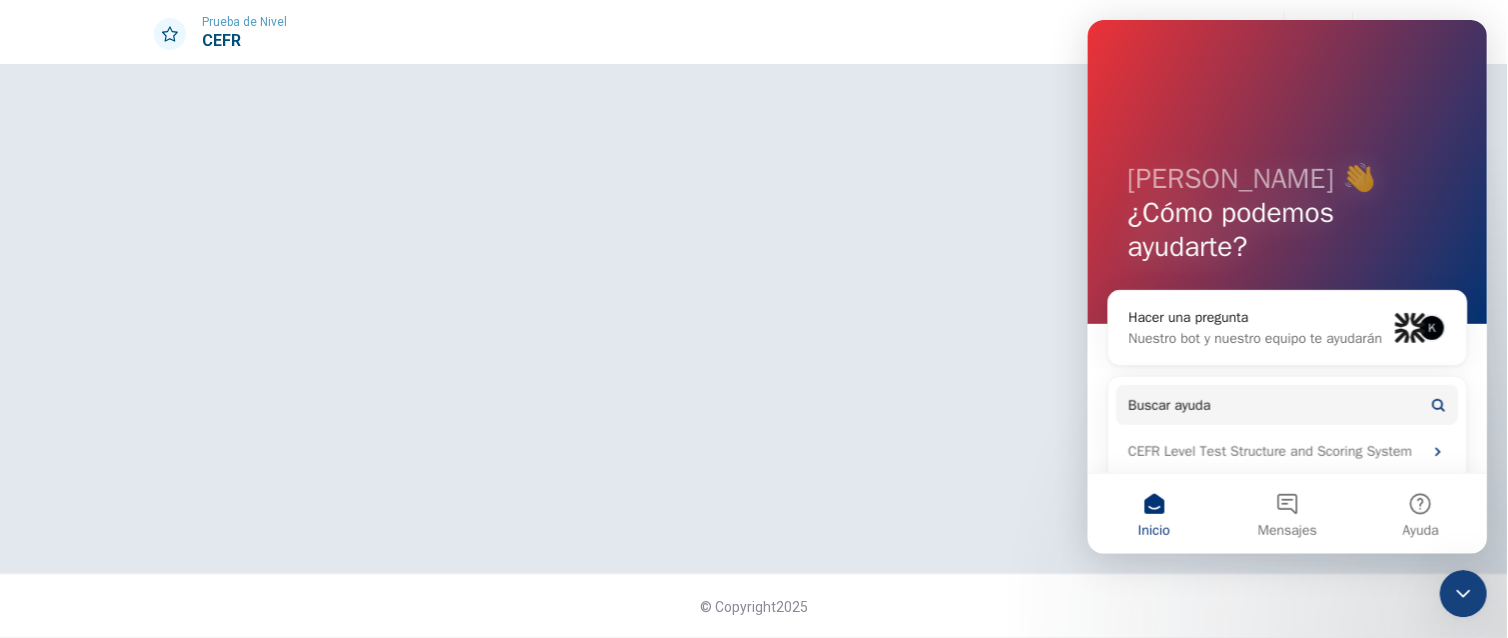 scroll, scrollTop: 0, scrollLeft: 0, axis: both 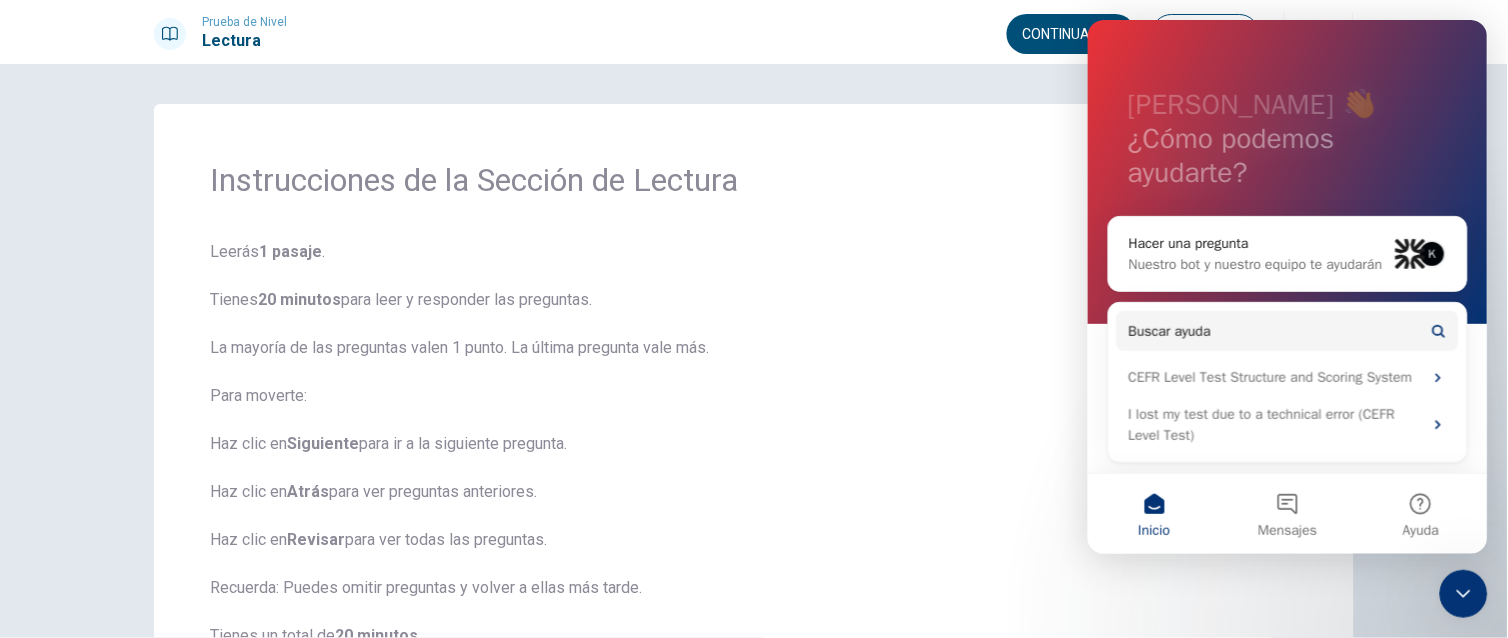 click on "Leerás  1 pasaje .
Tienes  20 minutos  para leer y responder las preguntas.
La mayoría de las preguntas valen 1 punto. La última pregunta vale más.
Para moverte:
Haz clic en  [GEOGRAPHIC_DATA]  para ir a la siguiente pregunta.
Haz clic en  Atrás  para ver preguntas anteriores.
Haz clic en  Revisar  para ver todas las preguntas.
Recuerda: Puedes omitir preguntas y volver a ellas más tarde.
Tienes un total de  20 minutos .
Haz clic en  Continuar  para comenzar." at bounding box center (754, 480) 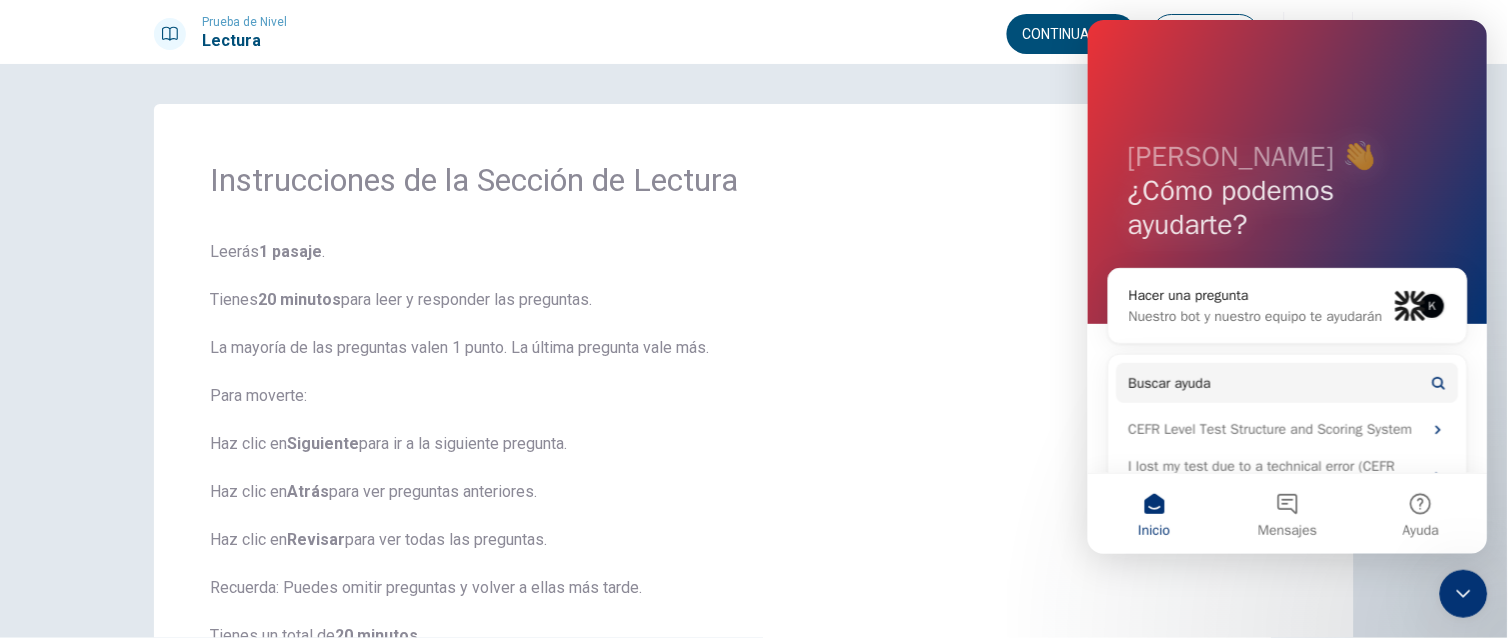 scroll, scrollTop: 4, scrollLeft: 0, axis: vertical 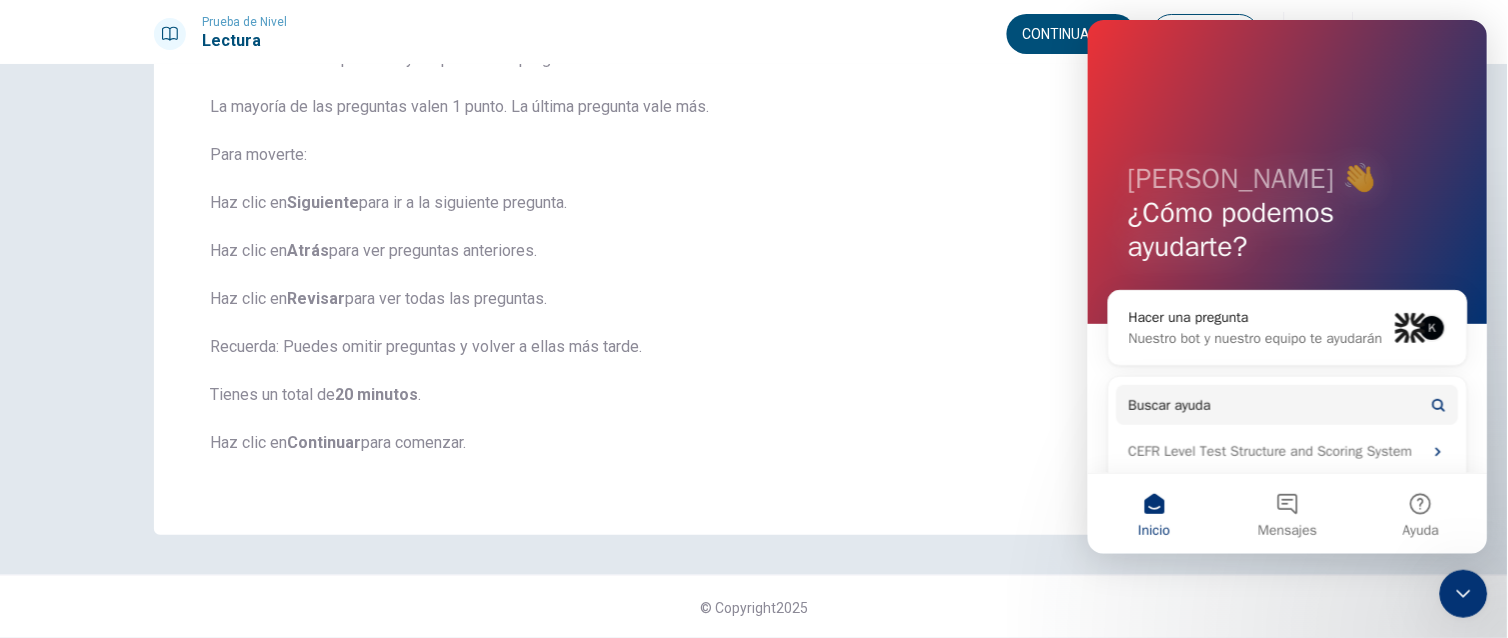 click on "Leerás  1 pasaje .
Tienes  20 minutos  para leer y responder las preguntas.
La mayoría de las preguntas valen 1 punto. La última pregunta vale más.
Para moverte:
Haz clic en  [GEOGRAPHIC_DATA]  para ir a la siguiente pregunta.
Haz clic en  Atrás  para ver preguntas anteriores.
Haz clic en  Revisar  para ver todas las preguntas.
Recuerda: Puedes omitir preguntas y volver a ellas más tarde.
Tienes un total de  20 minutos .
Haz clic en  Continuar  para comenzar." at bounding box center [754, 239] 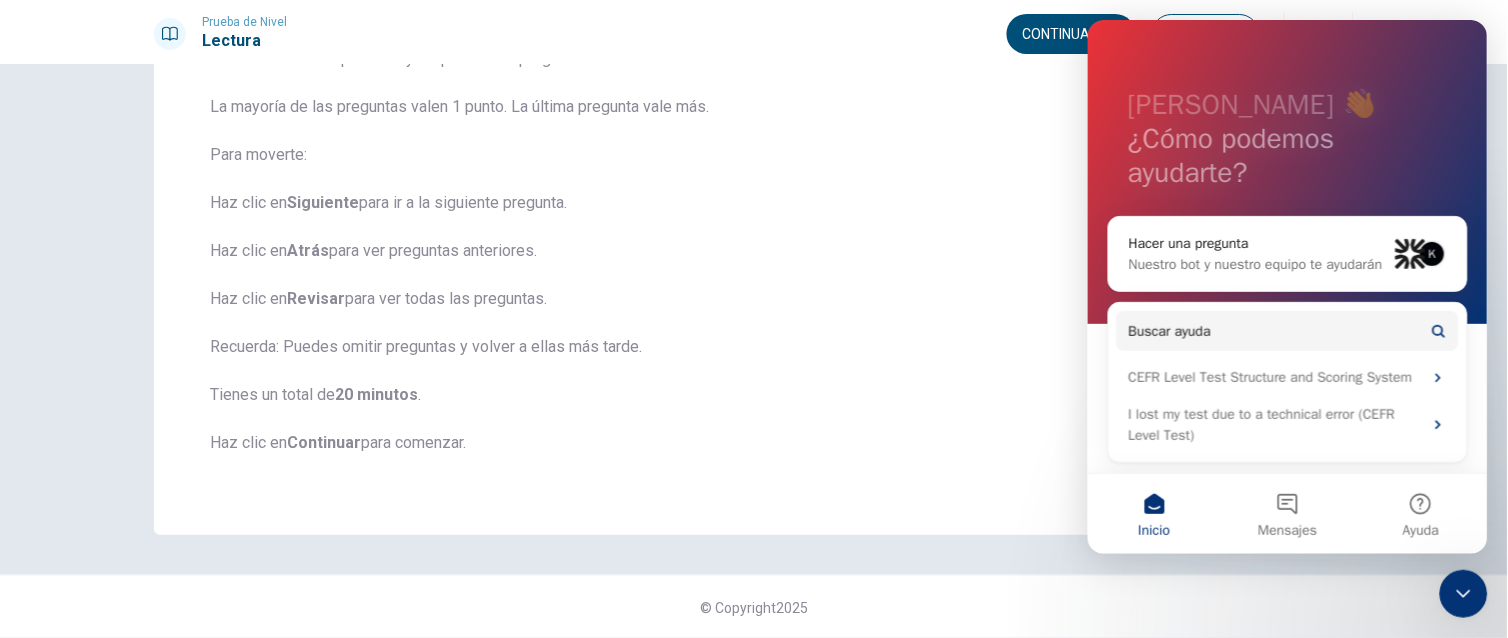 scroll, scrollTop: 115, scrollLeft: 0, axis: vertical 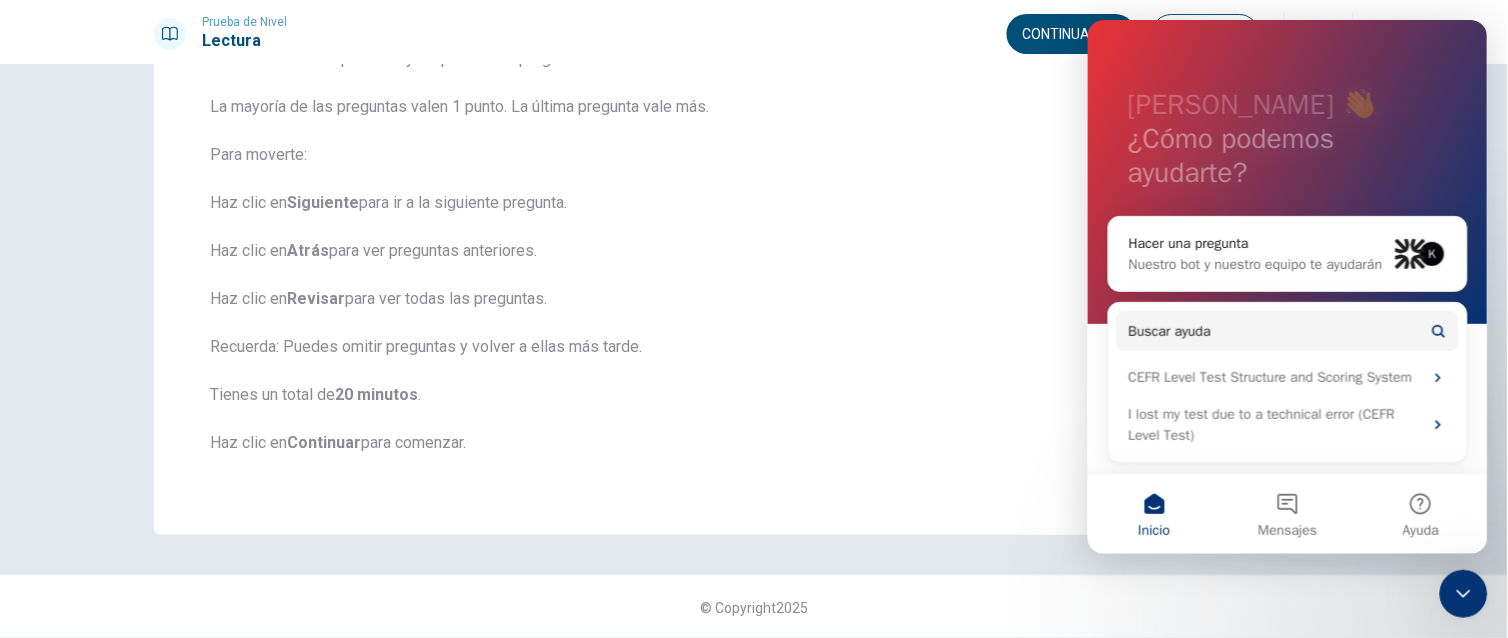 click on "Leerás  1 pasaje .
Tienes  20 minutos  para leer y responder las preguntas.
La mayoría de las preguntas valen 1 punto. La última pregunta vale más.
Para moverte:
Haz clic en  [GEOGRAPHIC_DATA]  para ir a la siguiente pregunta.
Haz clic en  Atrás  para ver preguntas anteriores.
Haz clic en  Revisar  para ver todas las preguntas.
Recuerda: Puedes omitir preguntas y volver a ellas más tarde.
Tienes un total de  20 minutos .
Haz clic en  Continuar  para comenzar." at bounding box center (754, 239) 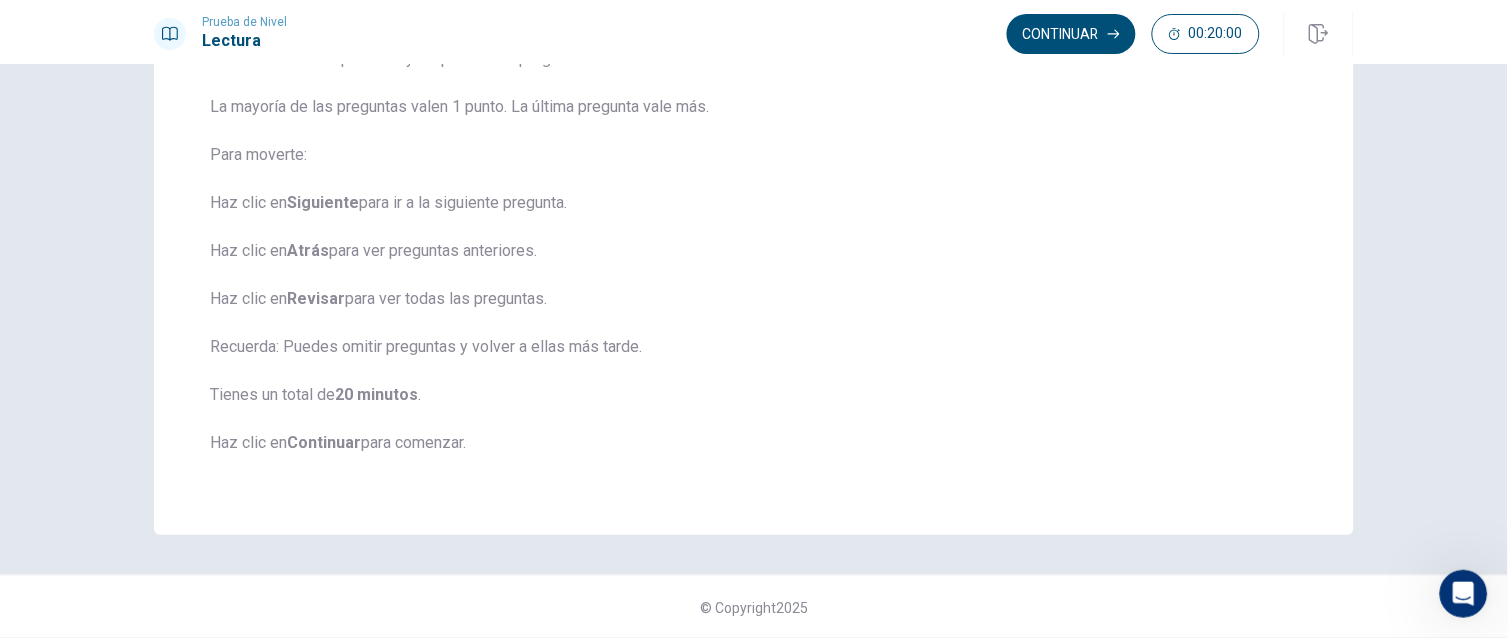 scroll, scrollTop: 0, scrollLeft: 0, axis: both 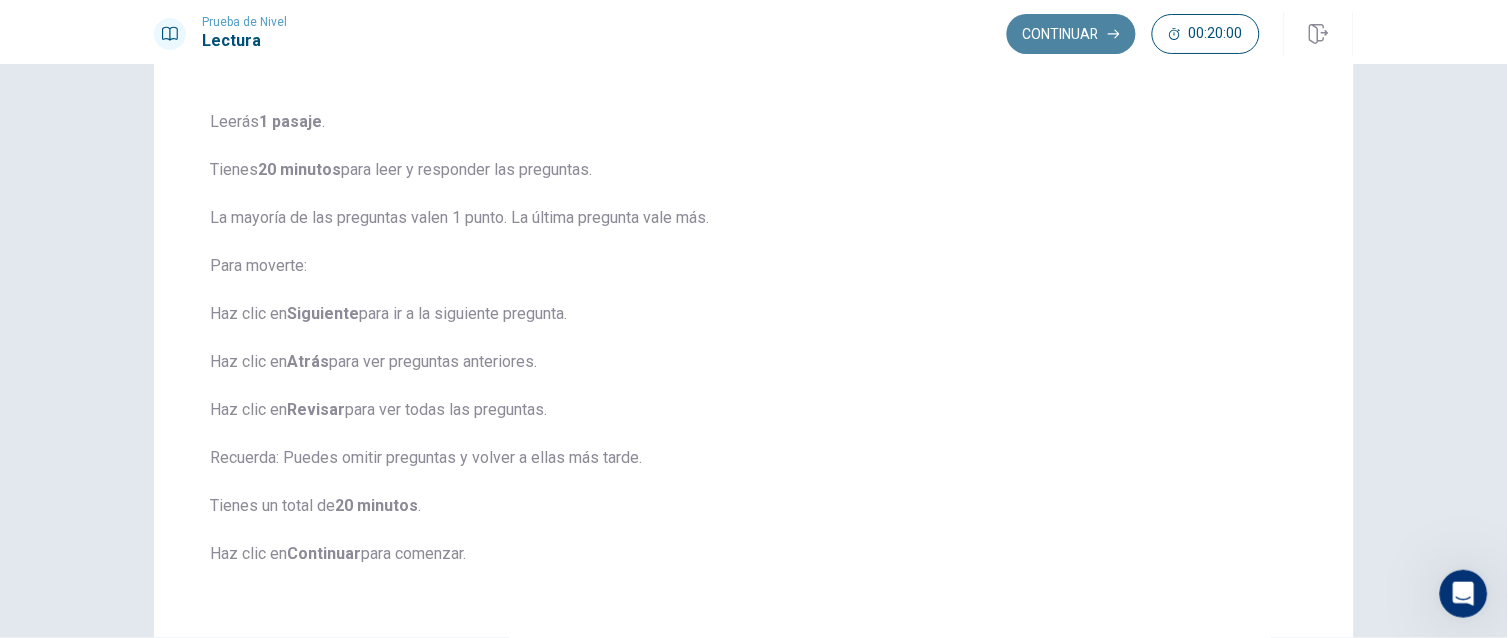click on "Continuar" at bounding box center (1071, 34) 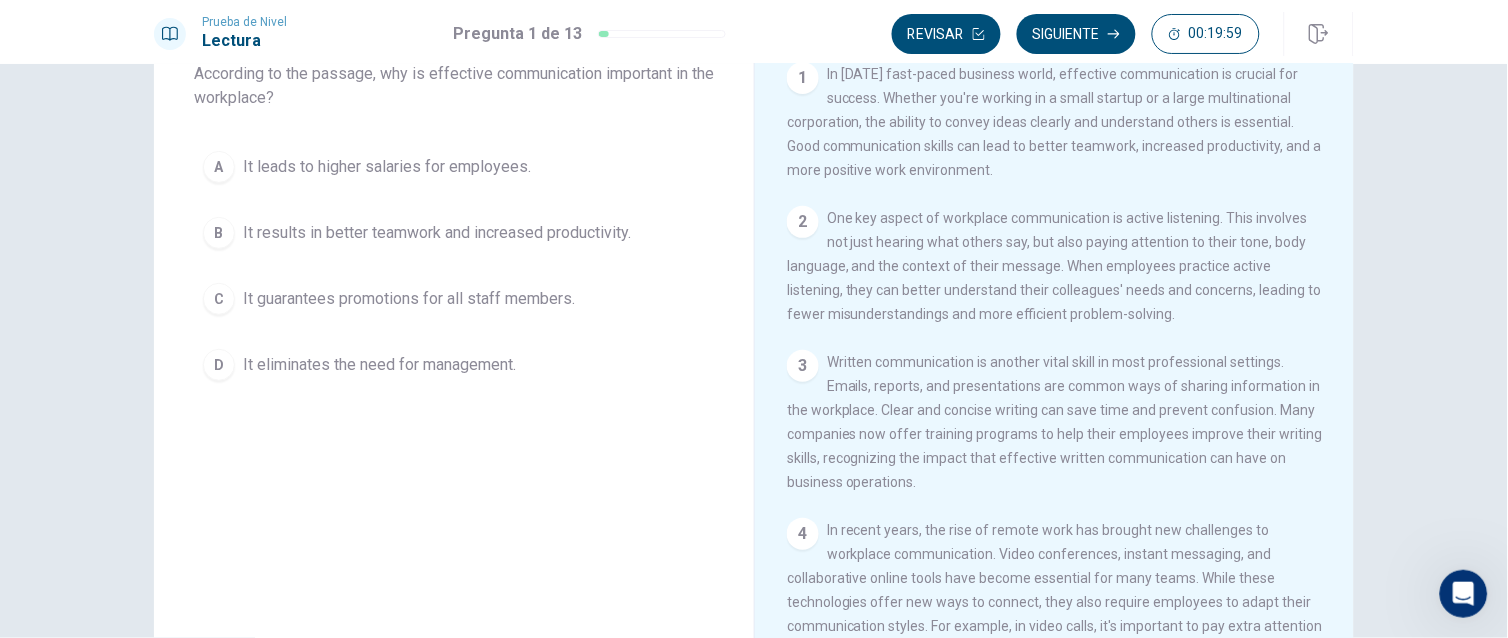 scroll, scrollTop: 18, scrollLeft: 0, axis: vertical 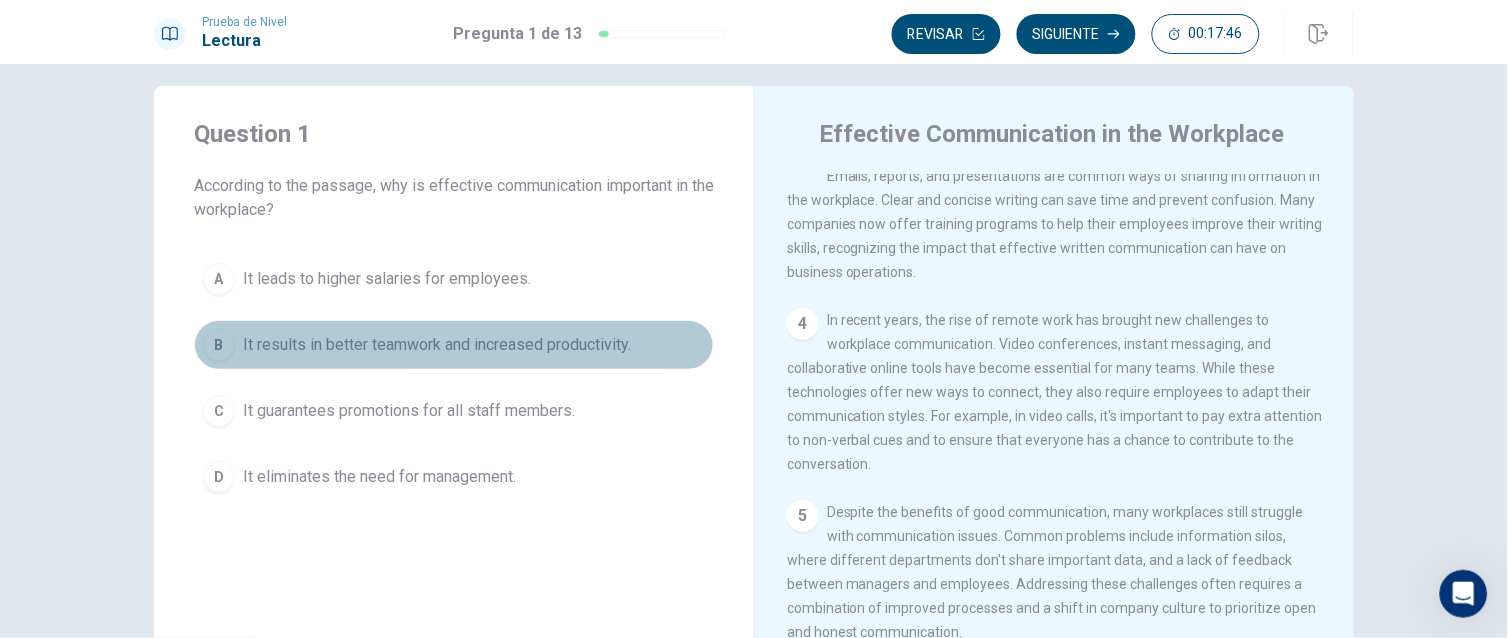 click on "It results in better teamwork and increased productivity." at bounding box center (437, 345) 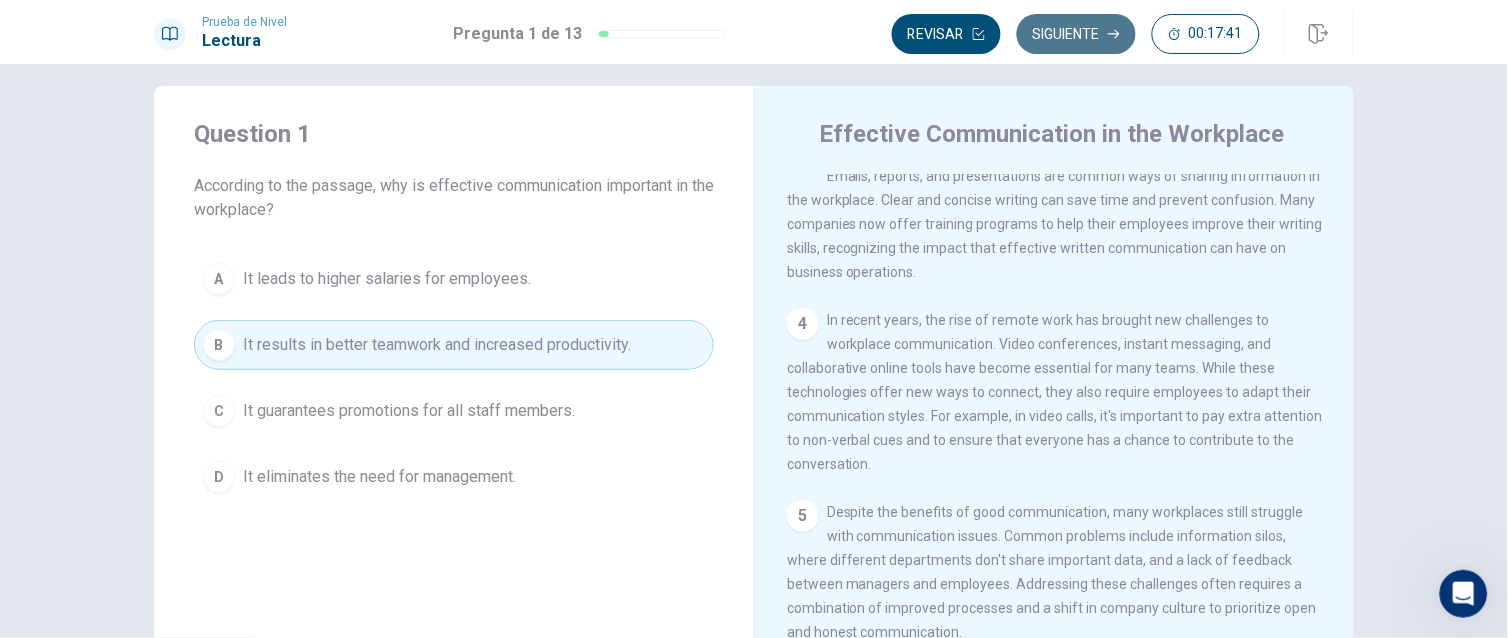 click on "Siguiente" at bounding box center (1076, 34) 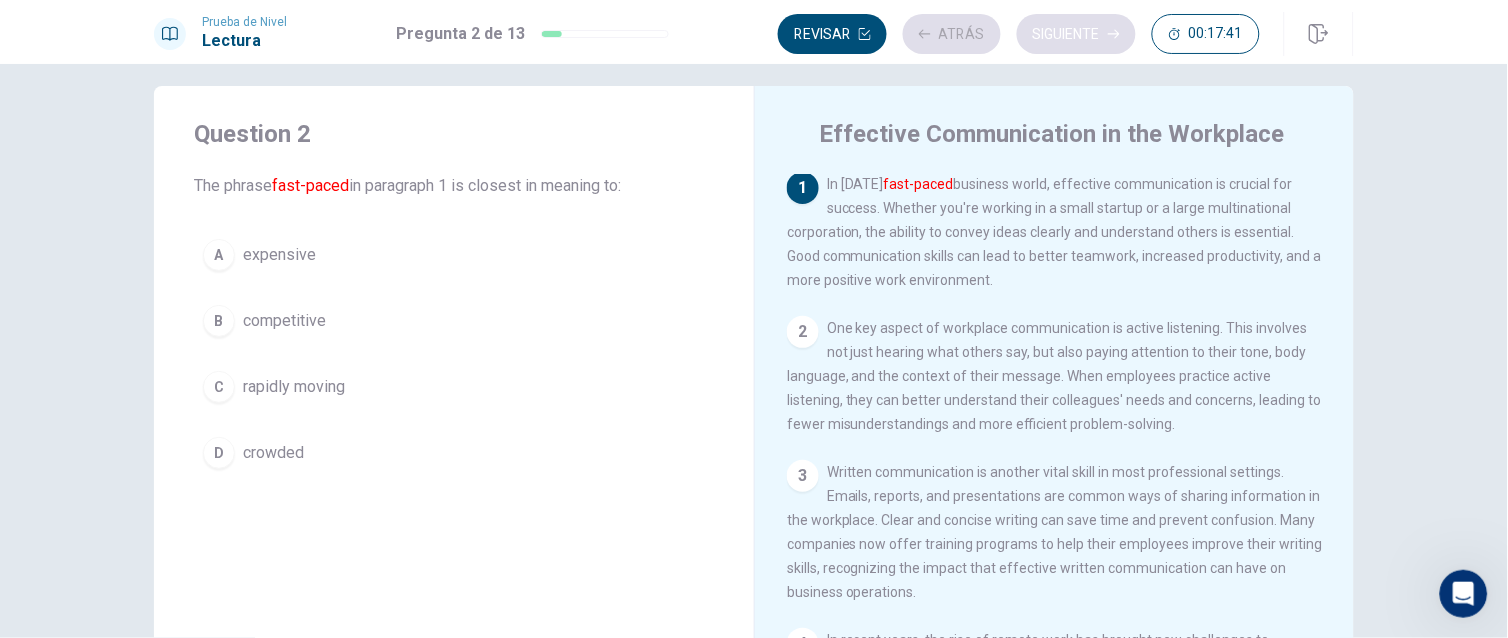 scroll, scrollTop: 0, scrollLeft: 0, axis: both 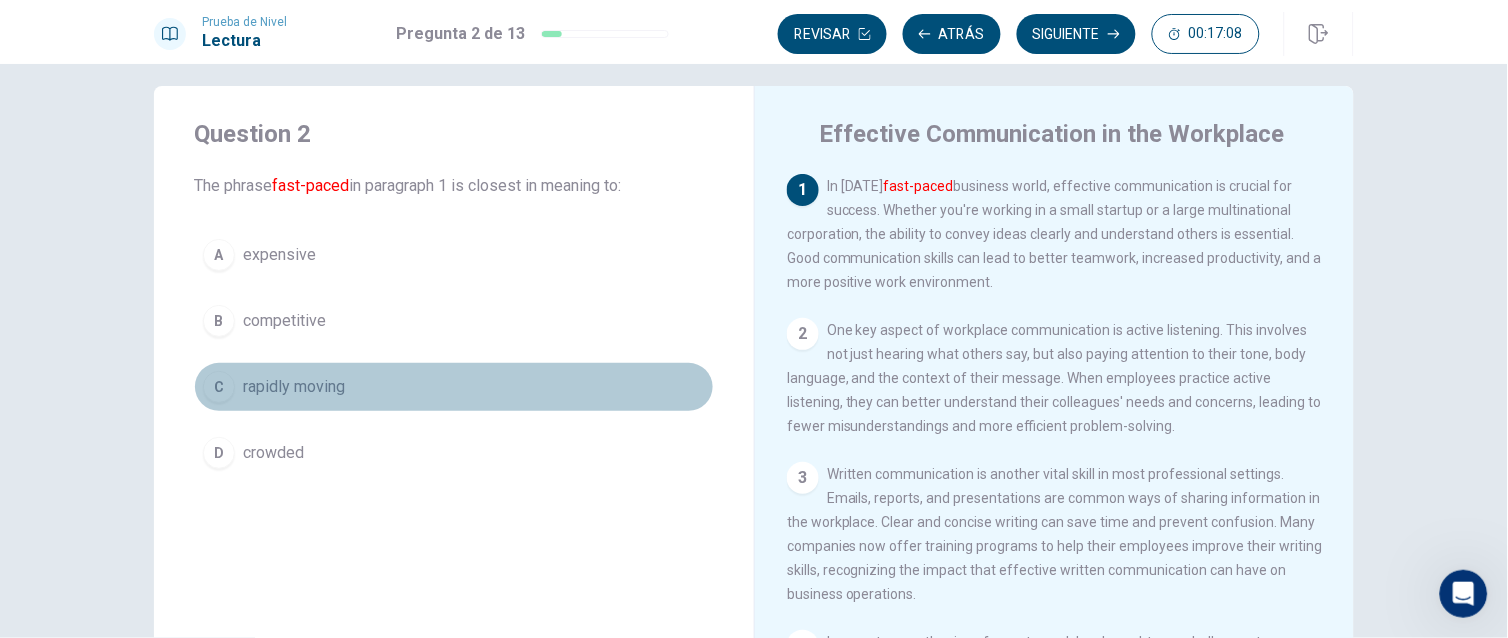 click on "rapidly moving" at bounding box center (294, 387) 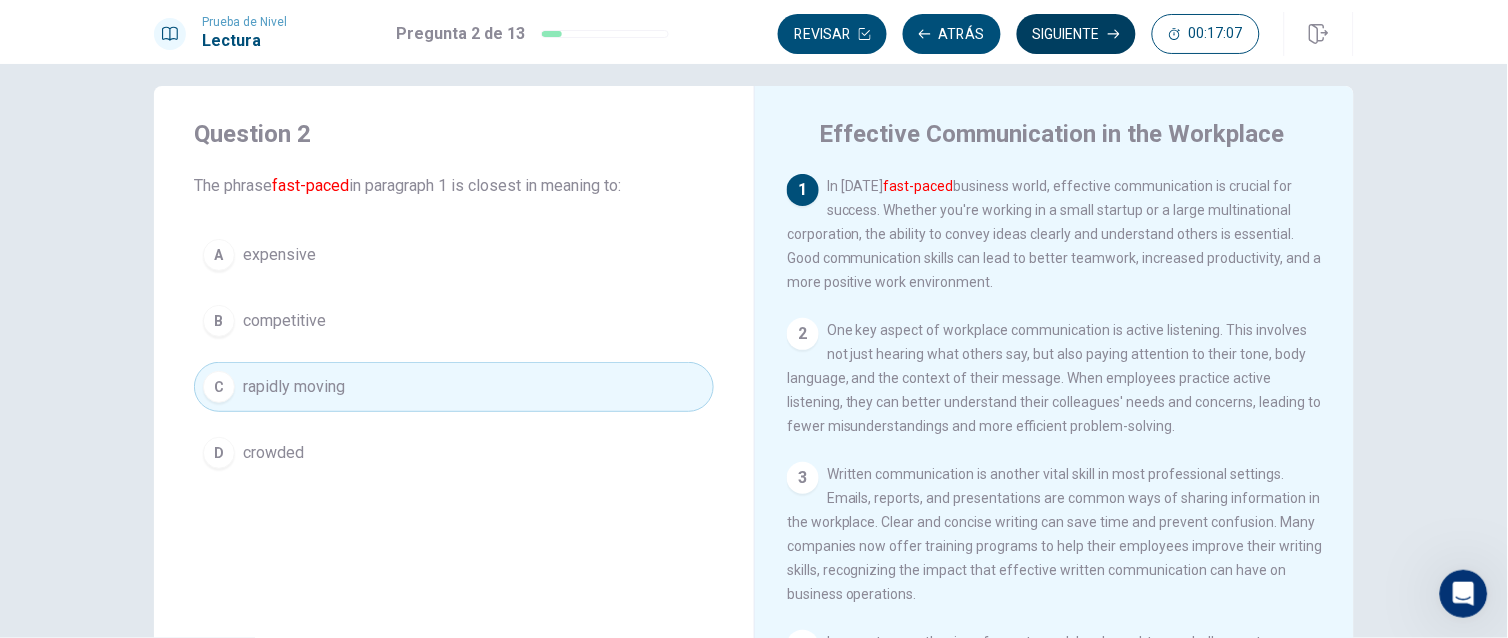 click on "Siguiente" at bounding box center (1076, 34) 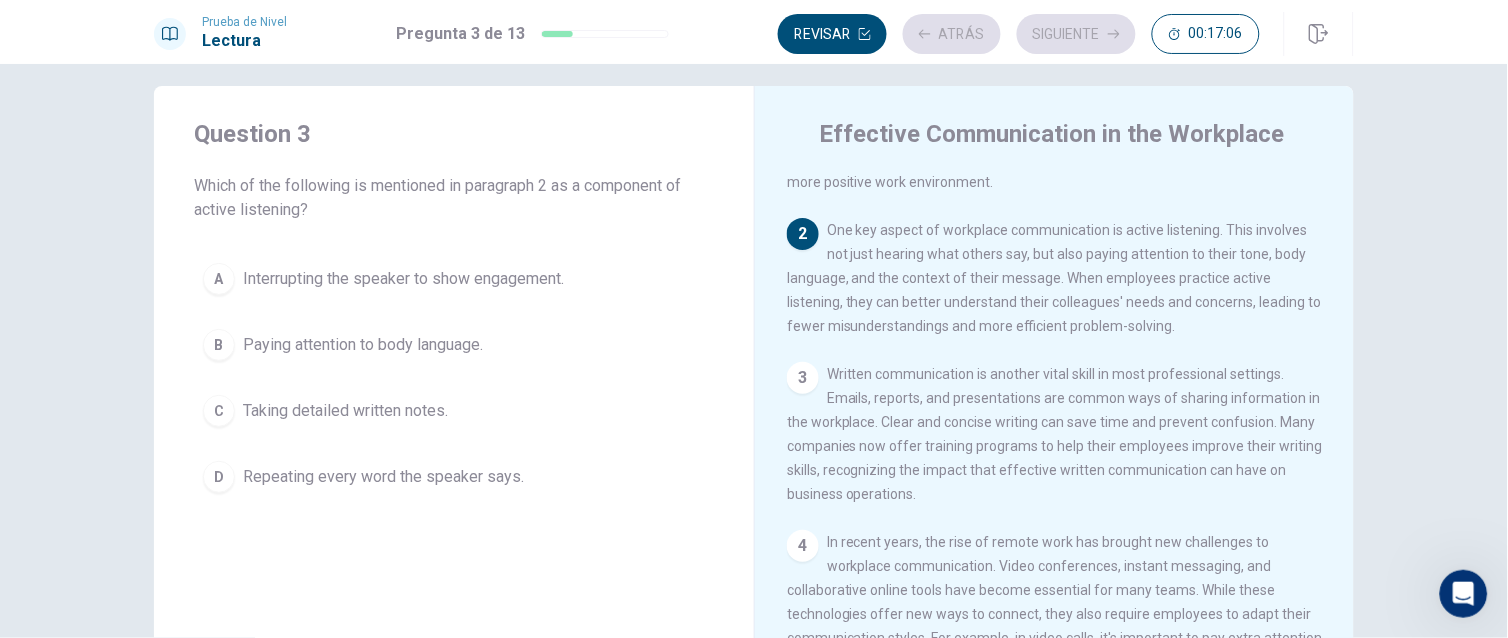 scroll, scrollTop: 144, scrollLeft: 0, axis: vertical 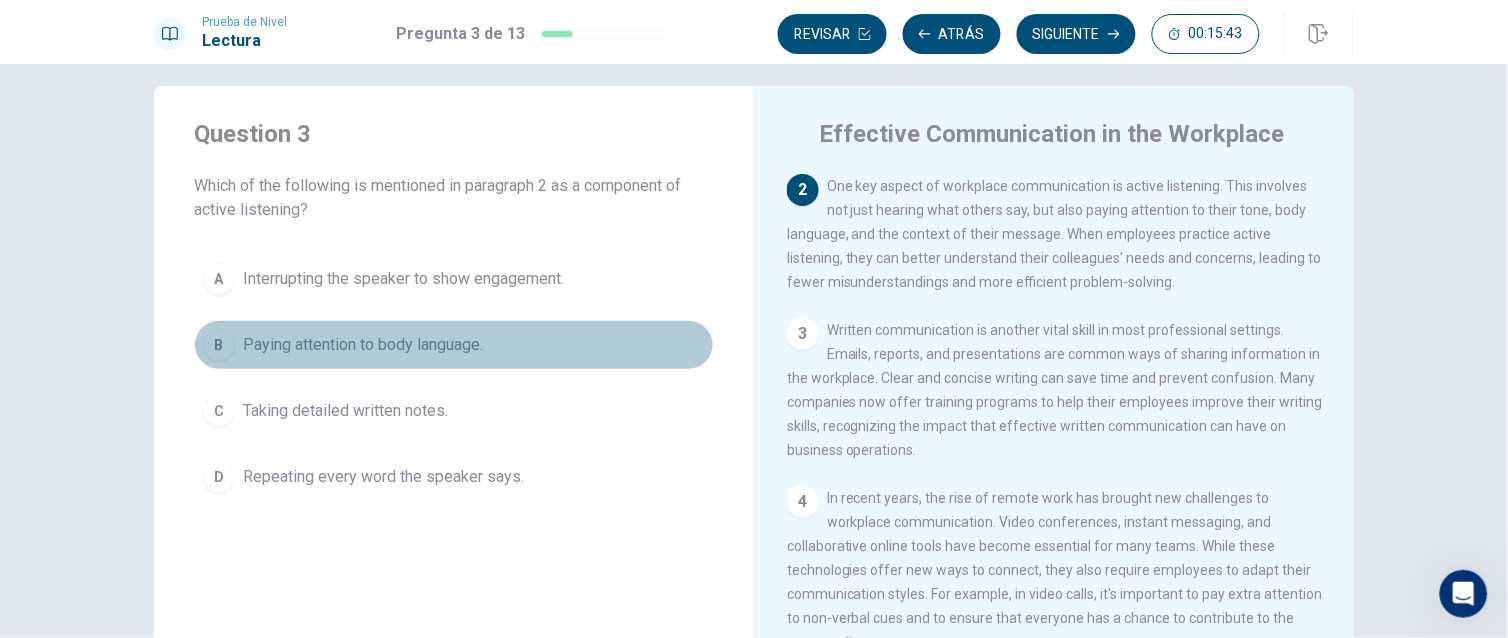 click on "Paying attention to body language." at bounding box center (363, 345) 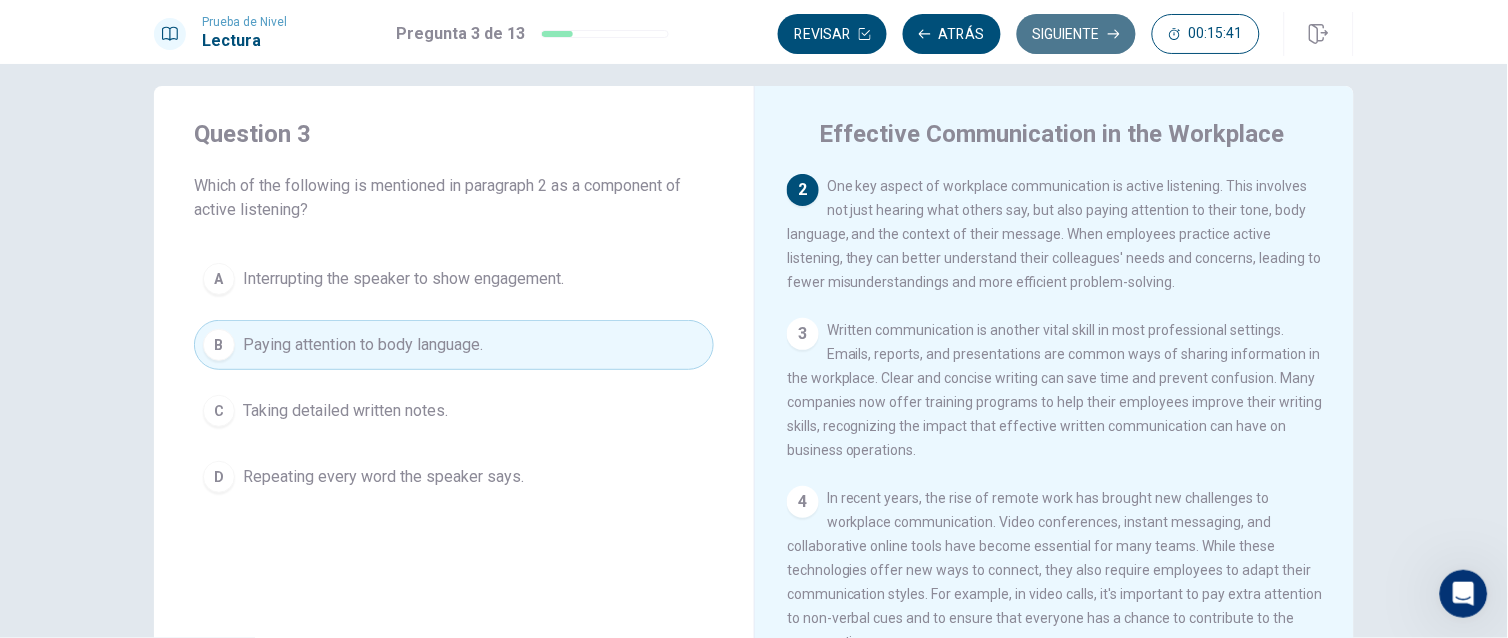 click on "Siguiente" at bounding box center (1076, 34) 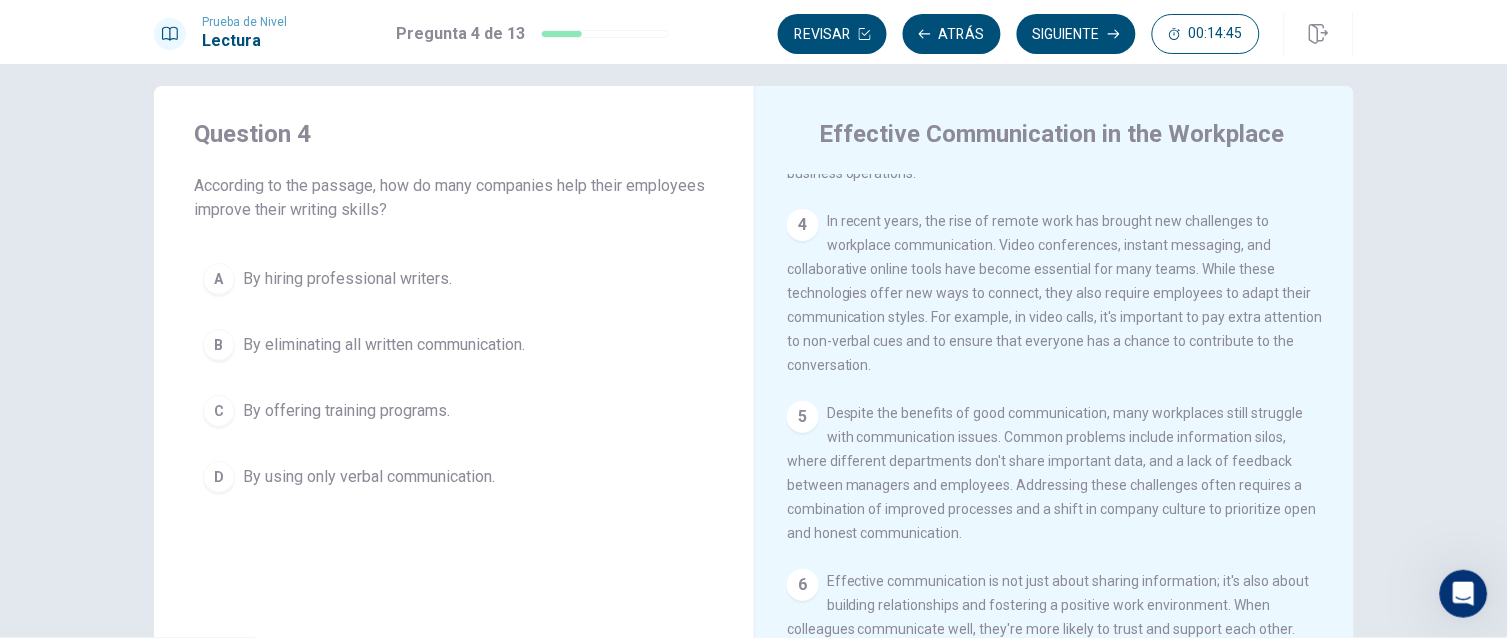 scroll, scrollTop: 432, scrollLeft: 0, axis: vertical 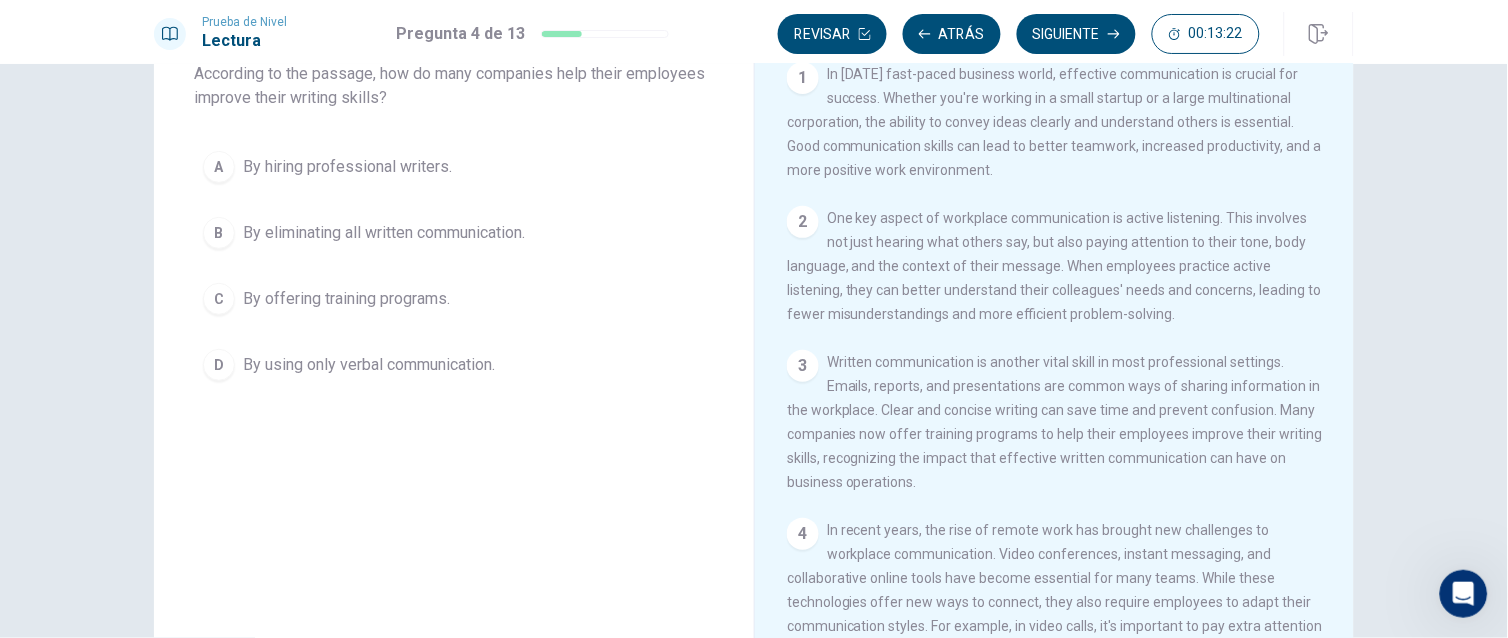click on "By offering training programs." at bounding box center (346, 299) 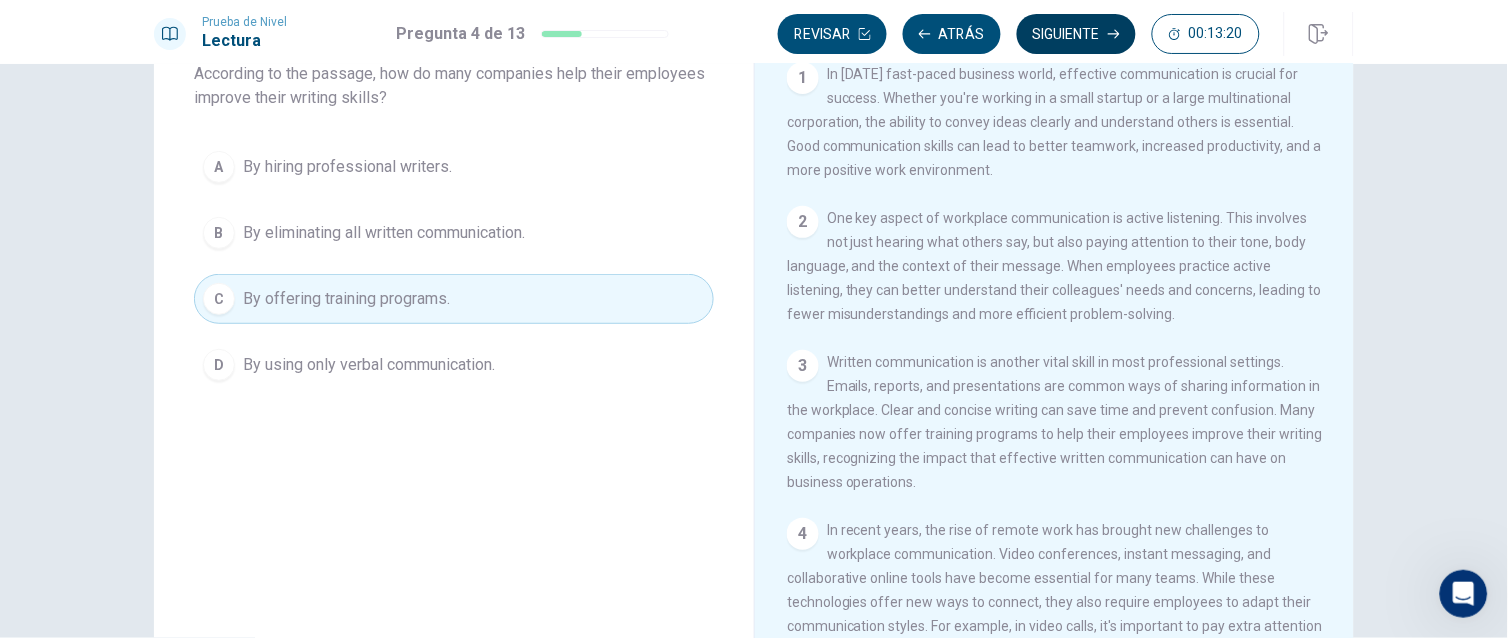 click on "Siguiente" at bounding box center [1076, 34] 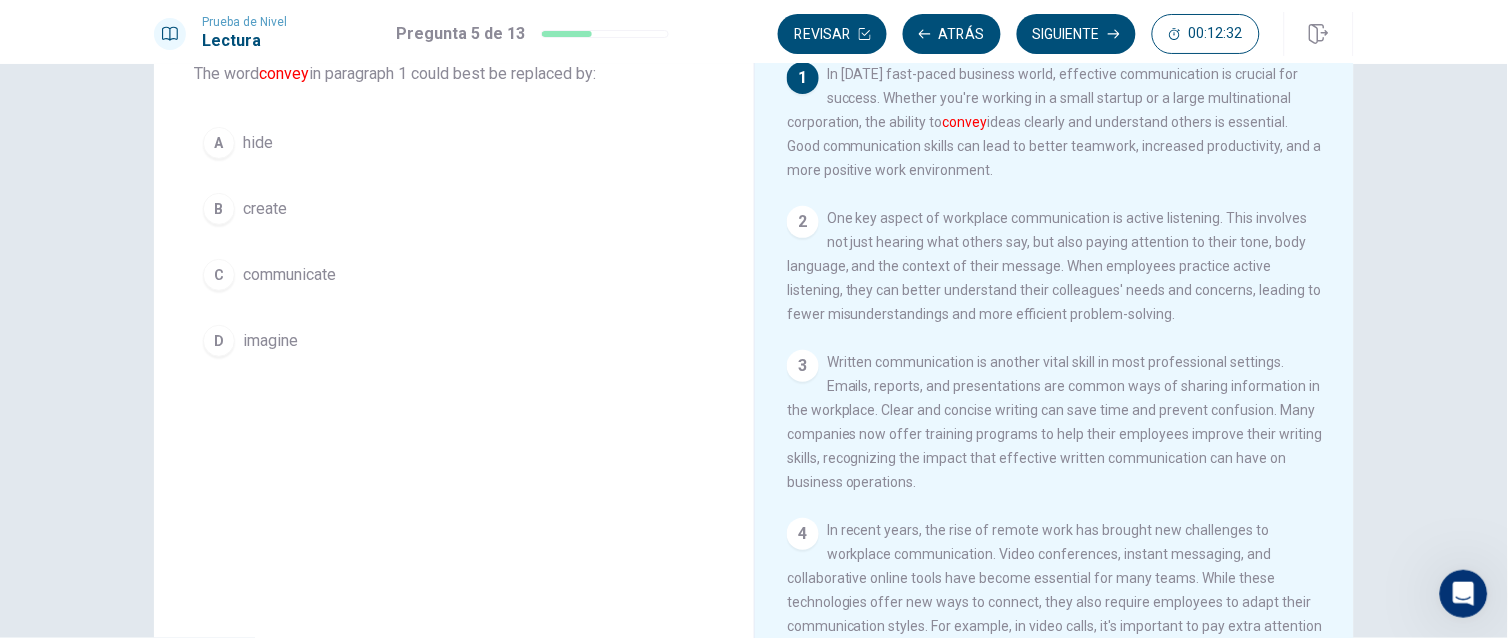 click on "create" at bounding box center [265, 209] 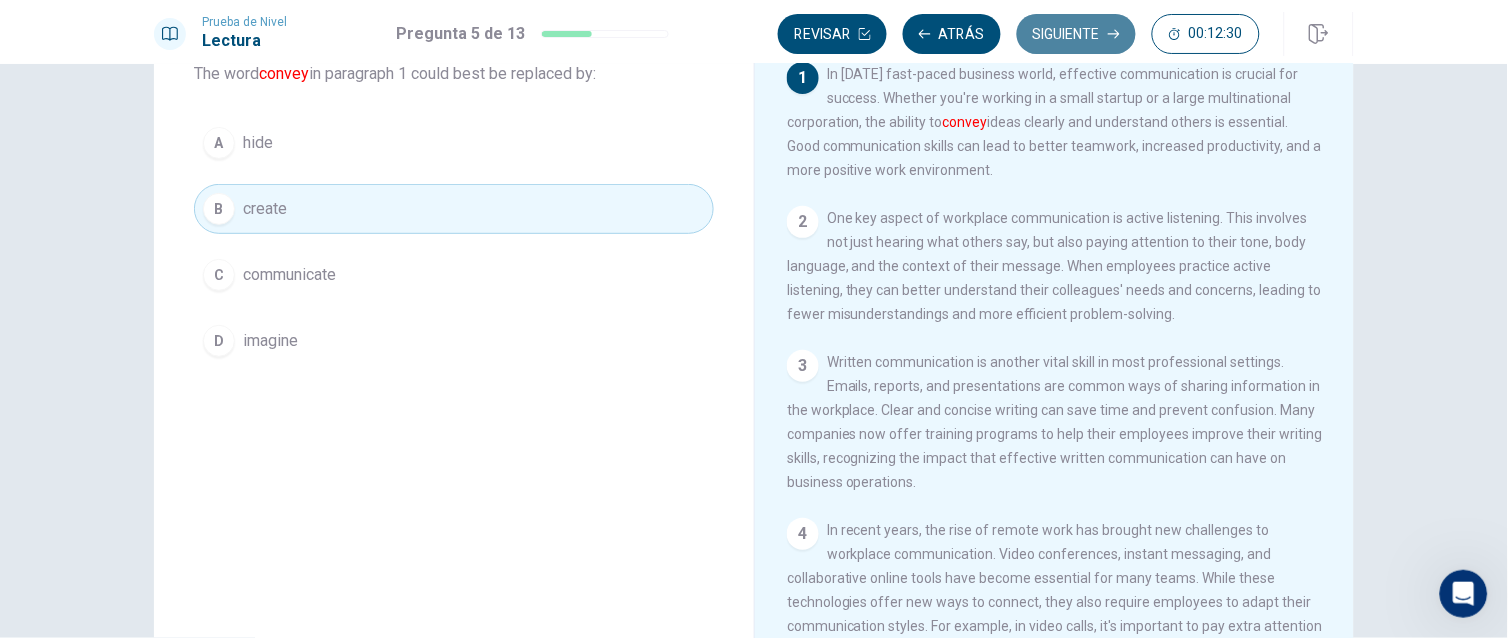 click on "Siguiente" at bounding box center (1076, 34) 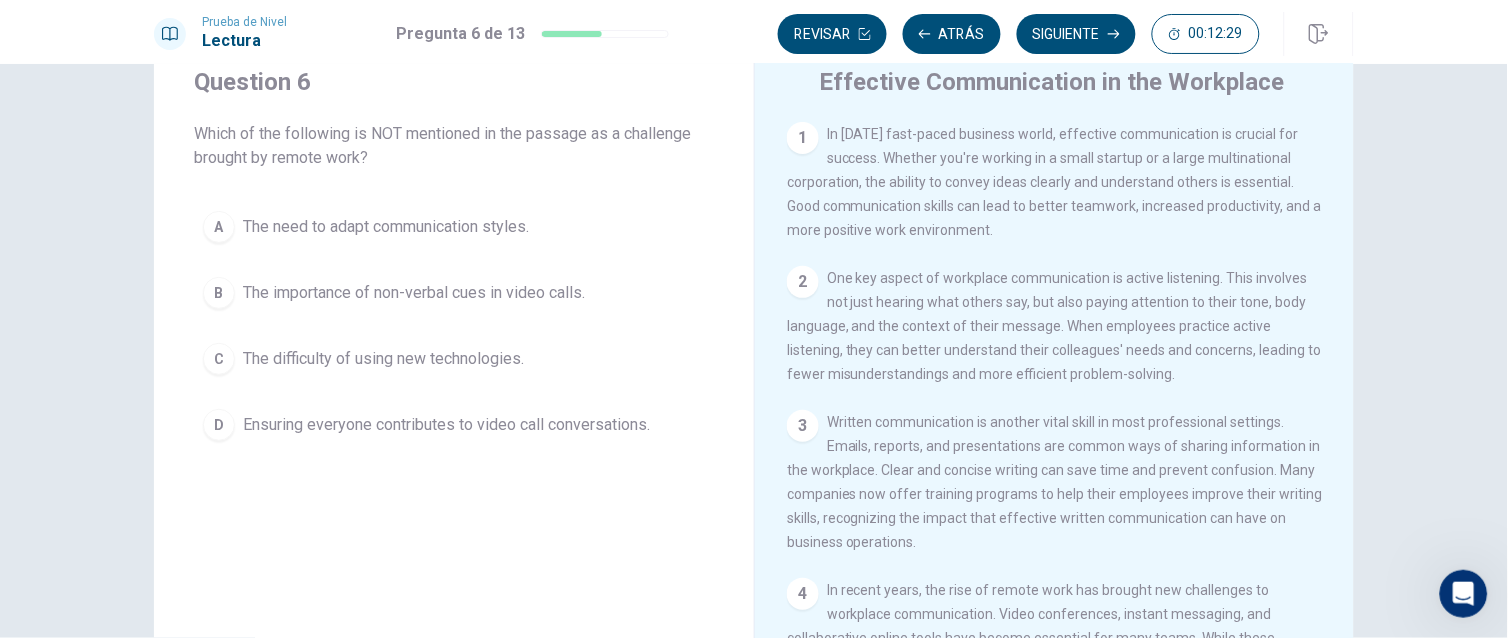 scroll, scrollTop: 18, scrollLeft: 0, axis: vertical 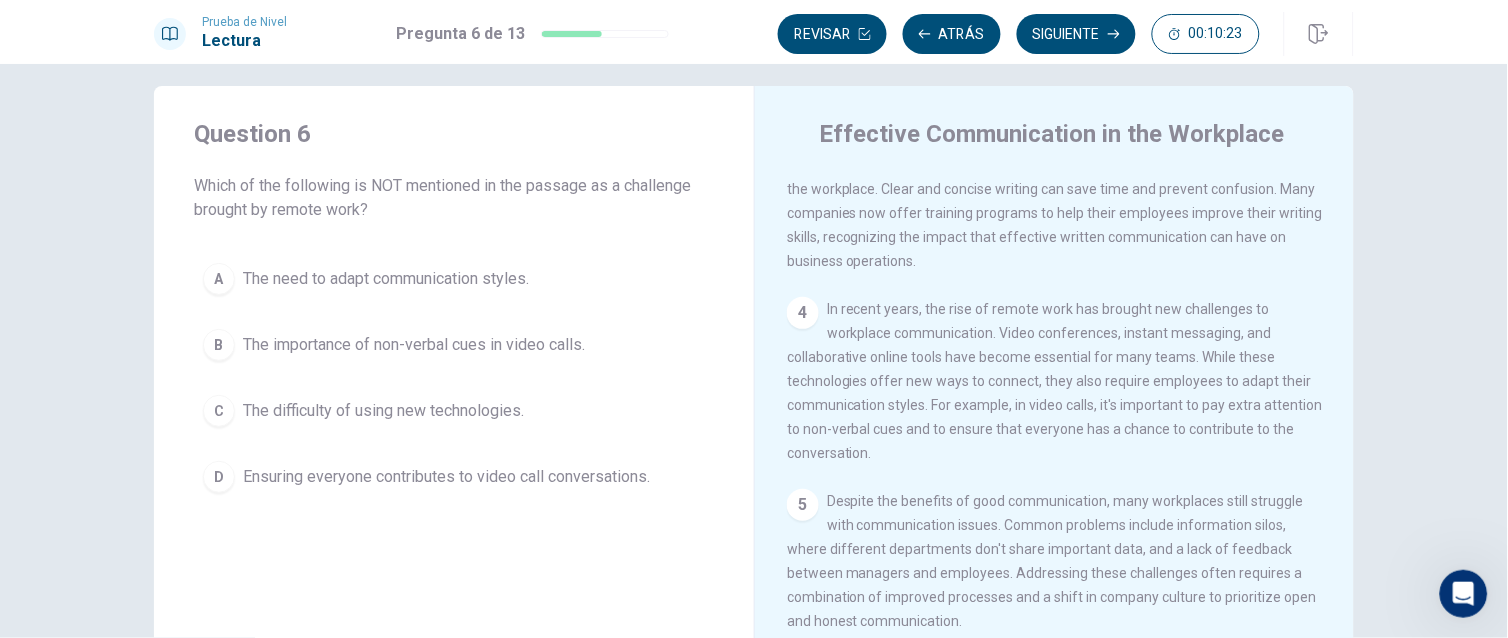 click on "The need to adapt communication styles." at bounding box center [386, 279] 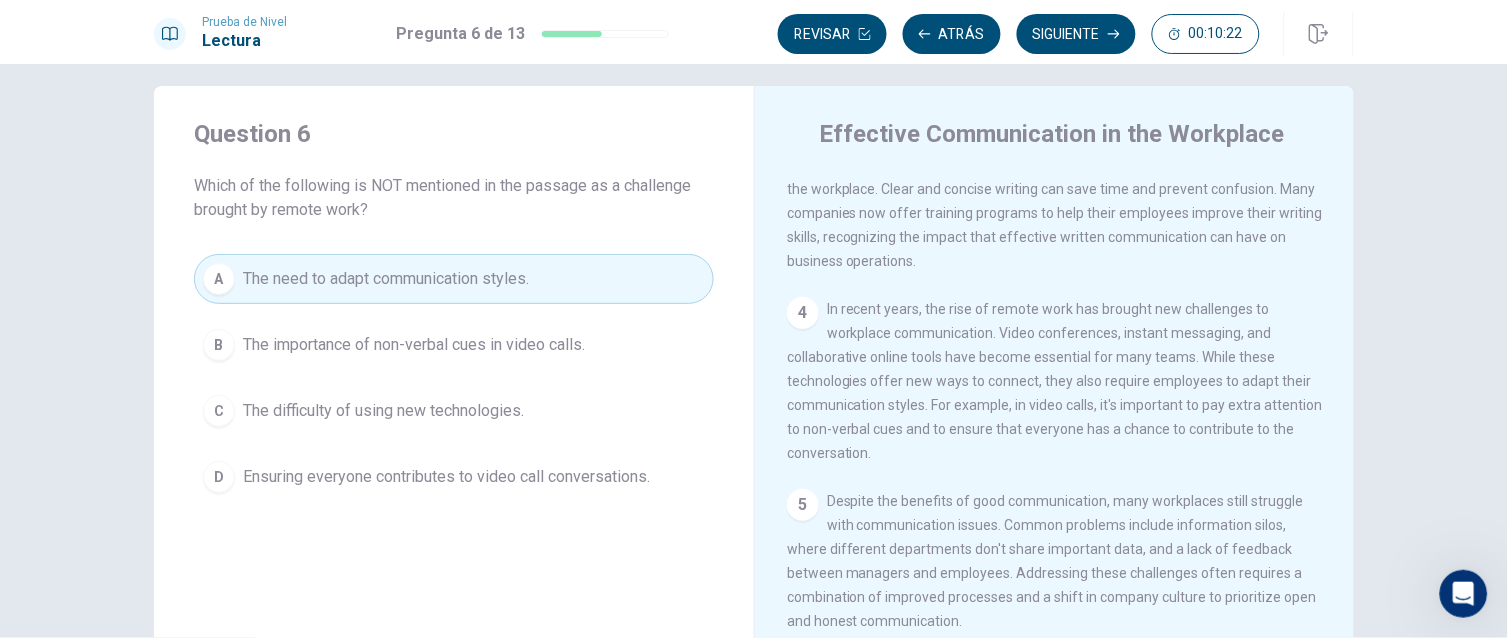 click on "Siguiente" at bounding box center [1076, 34] 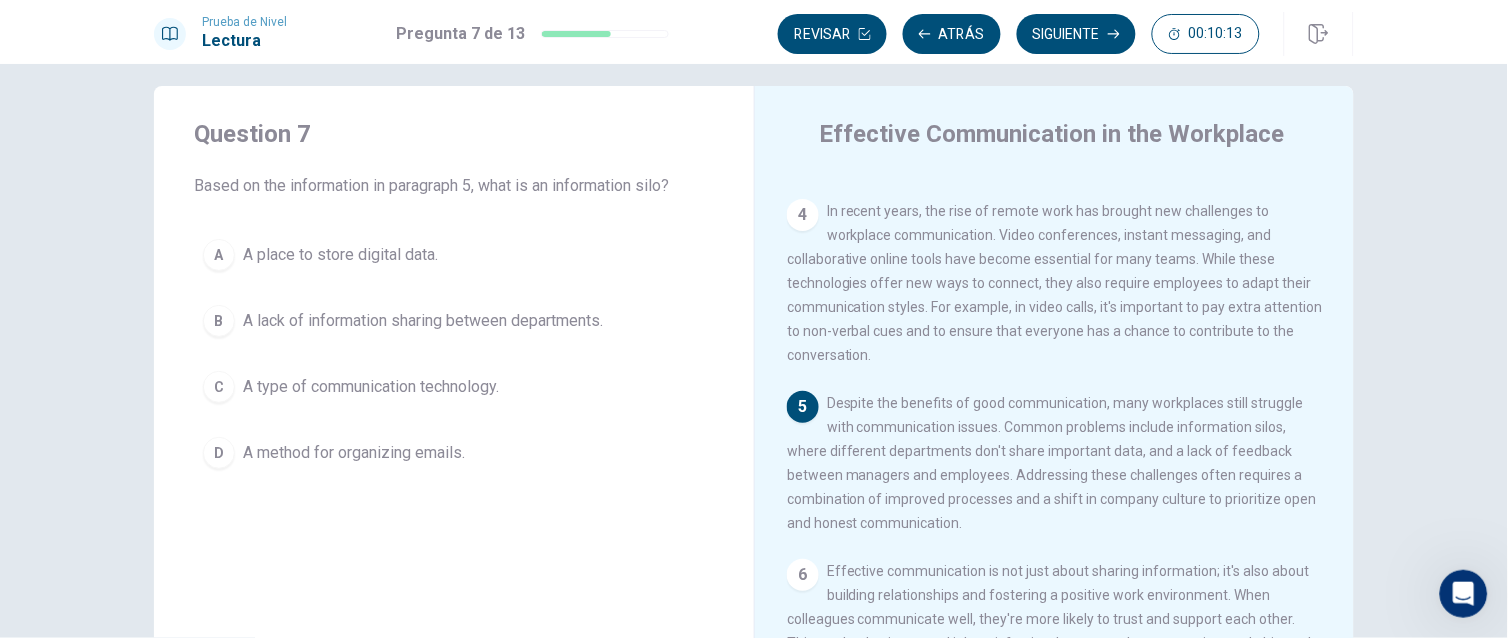 scroll, scrollTop: 432, scrollLeft: 0, axis: vertical 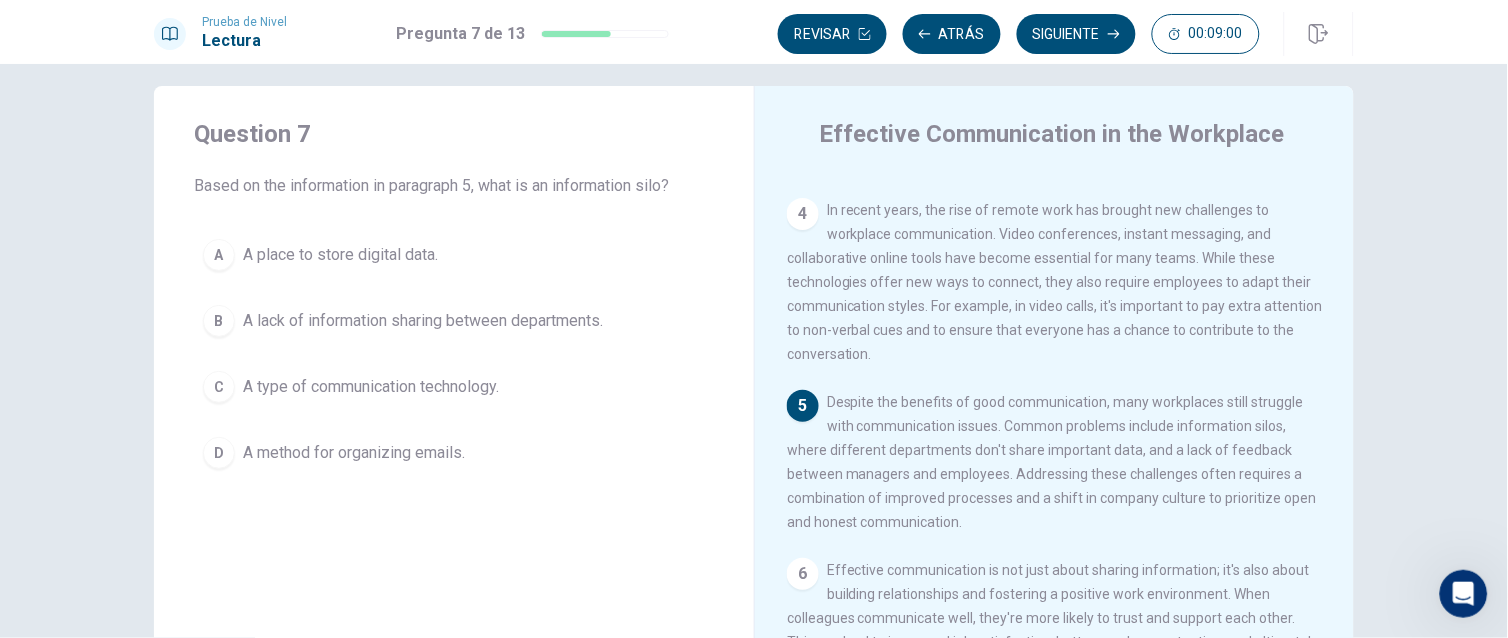 click on "A lack of information sharing between departments." at bounding box center [423, 321] 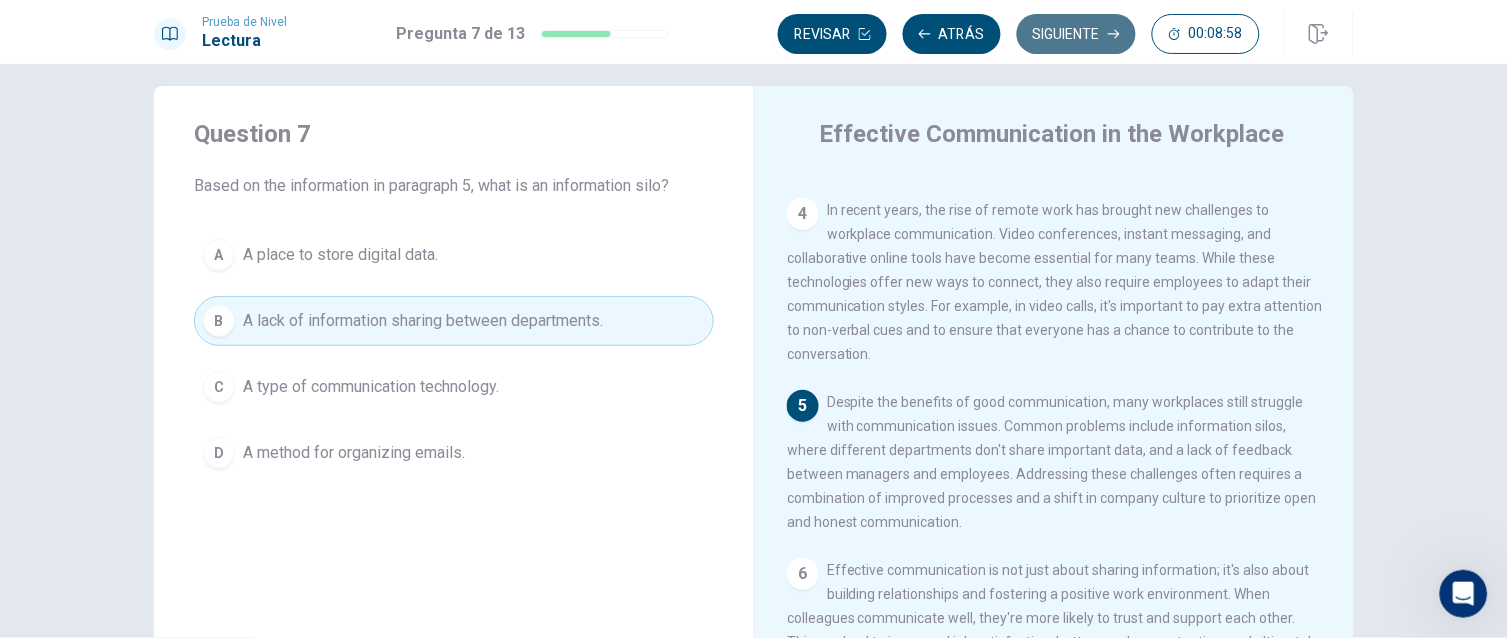 click on "Siguiente" at bounding box center [1076, 34] 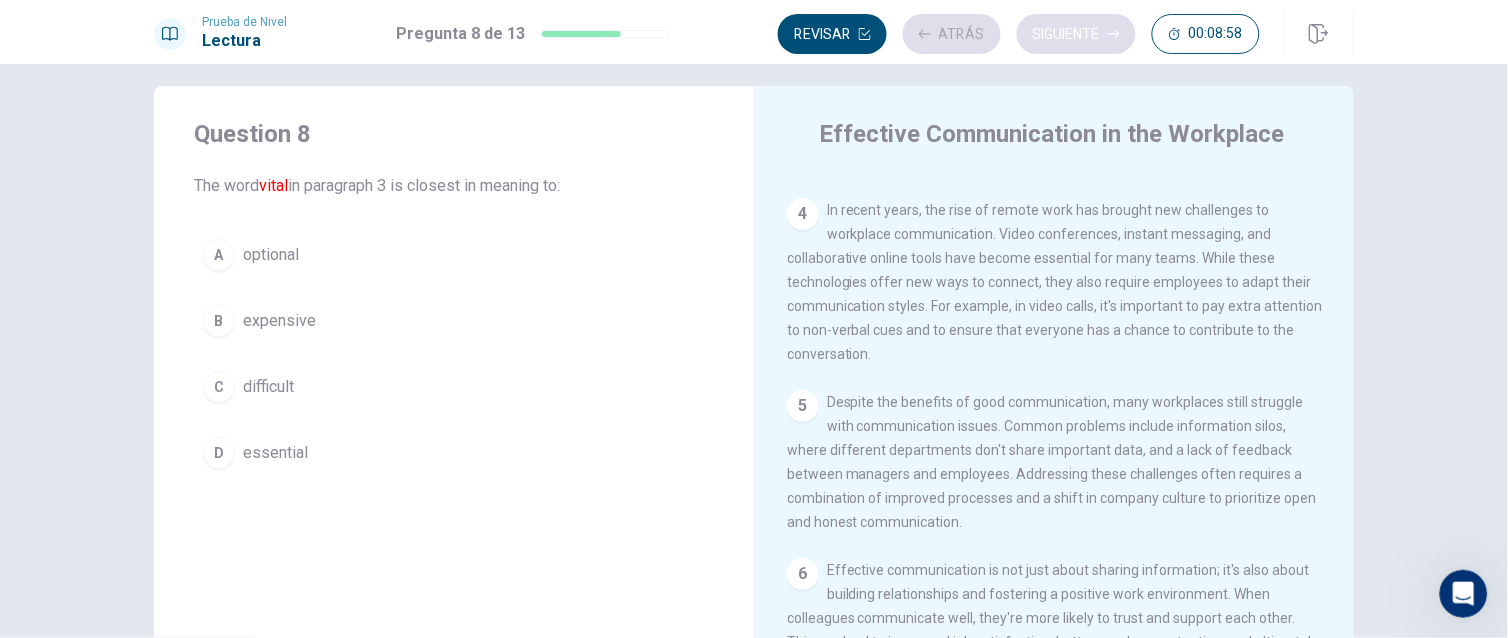 scroll, scrollTop: 287, scrollLeft: 0, axis: vertical 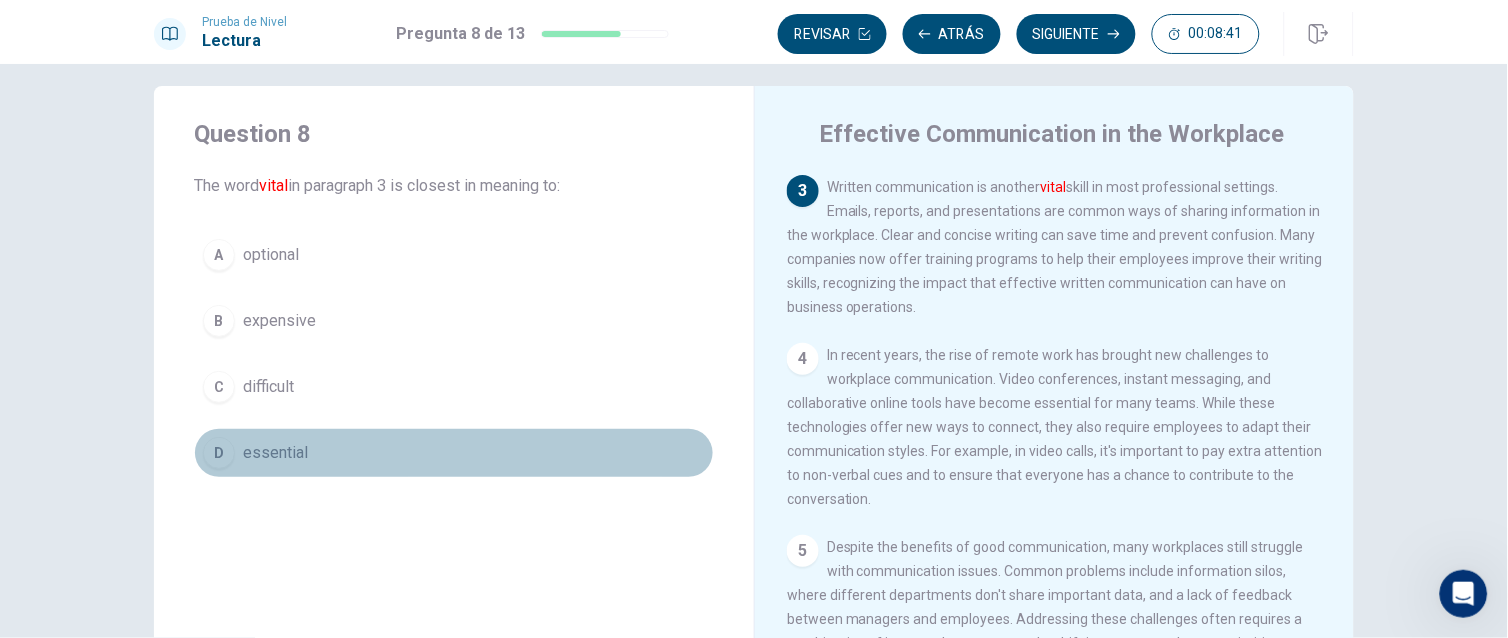 click on "essential" at bounding box center (275, 453) 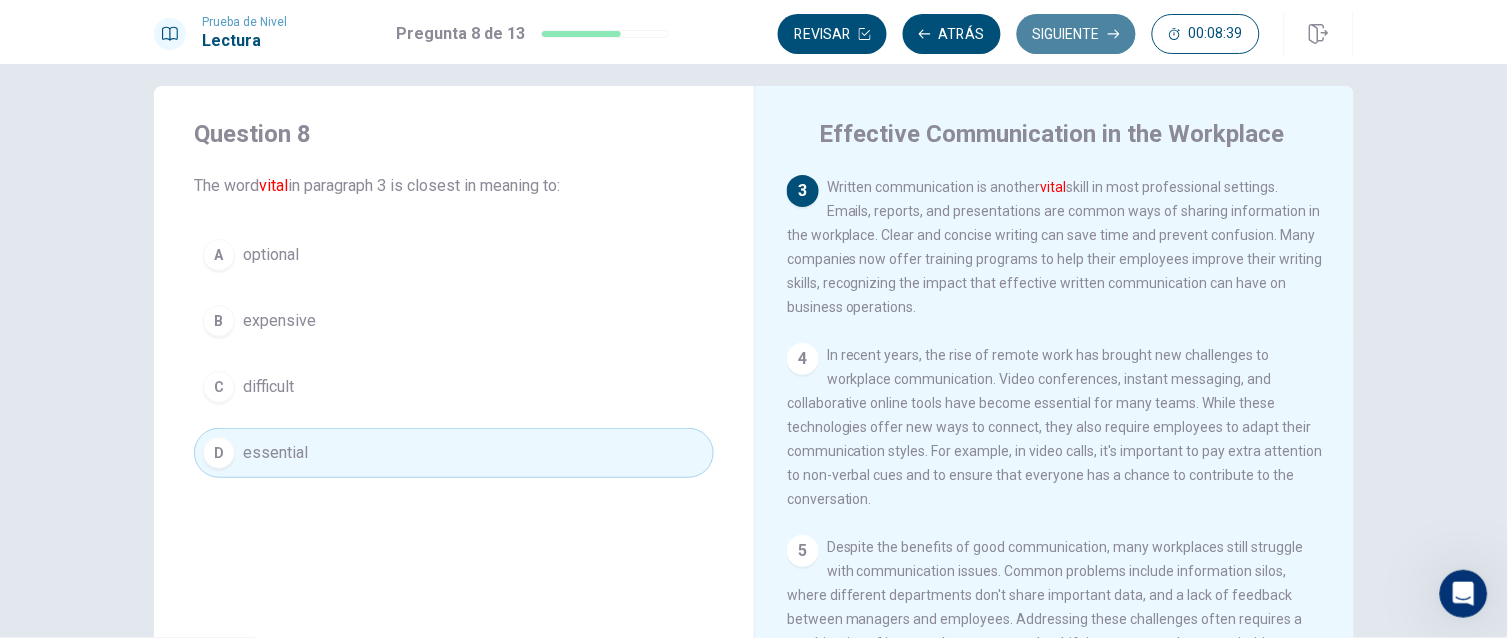 click on "Siguiente" at bounding box center [1076, 34] 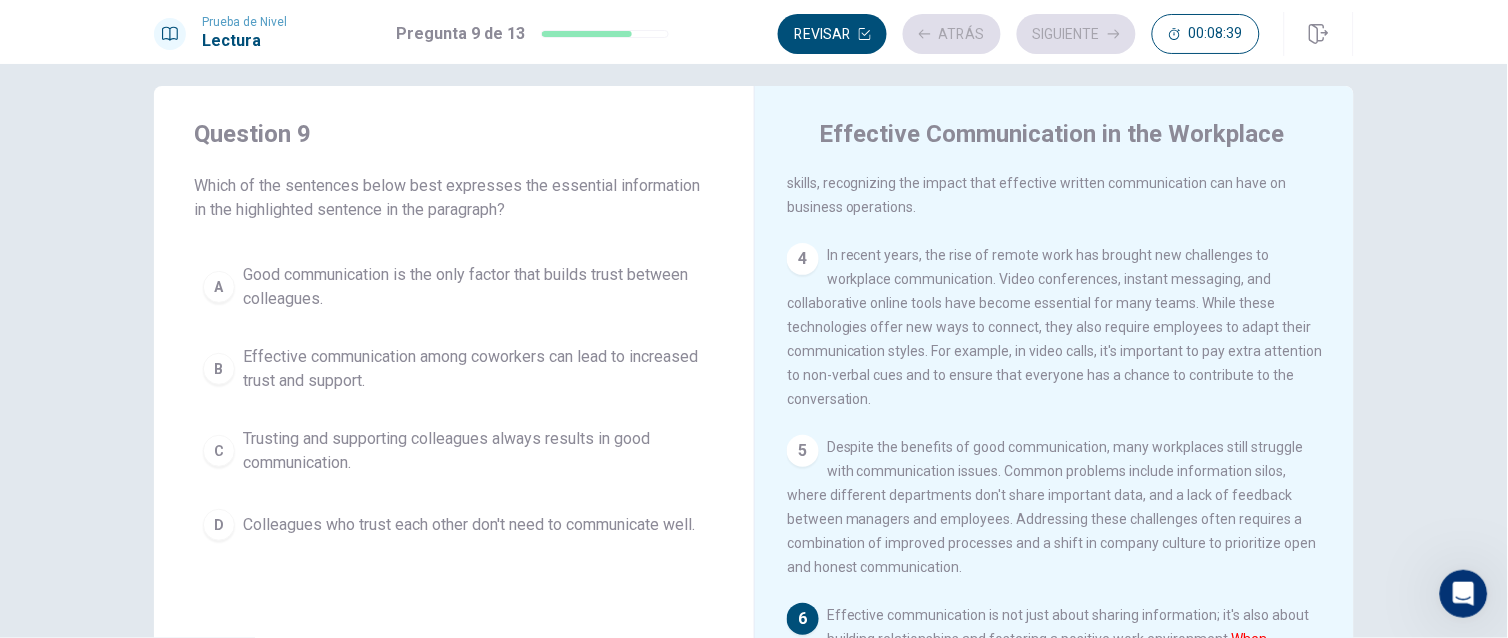 scroll, scrollTop: 432, scrollLeft: 0, axis: vertical 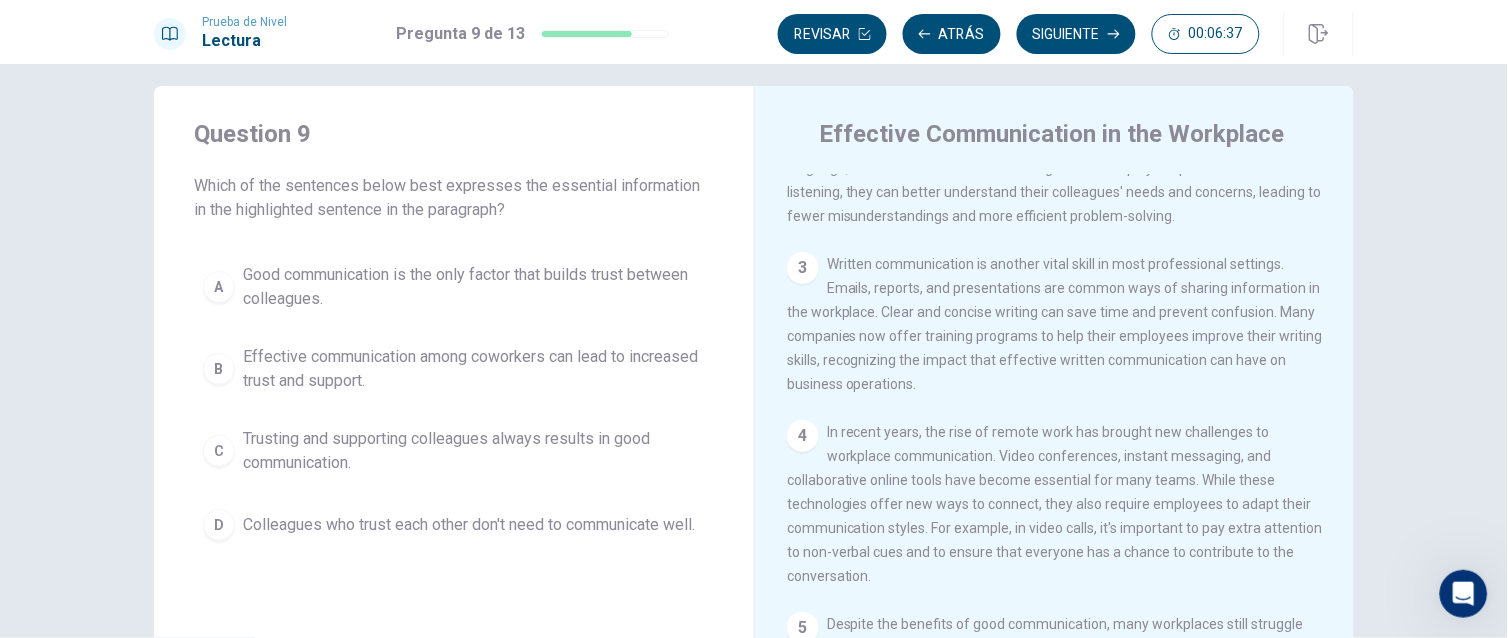click on "Effective communication among coworkers can lead to increased trust and support." at bounding box center [474, 369] 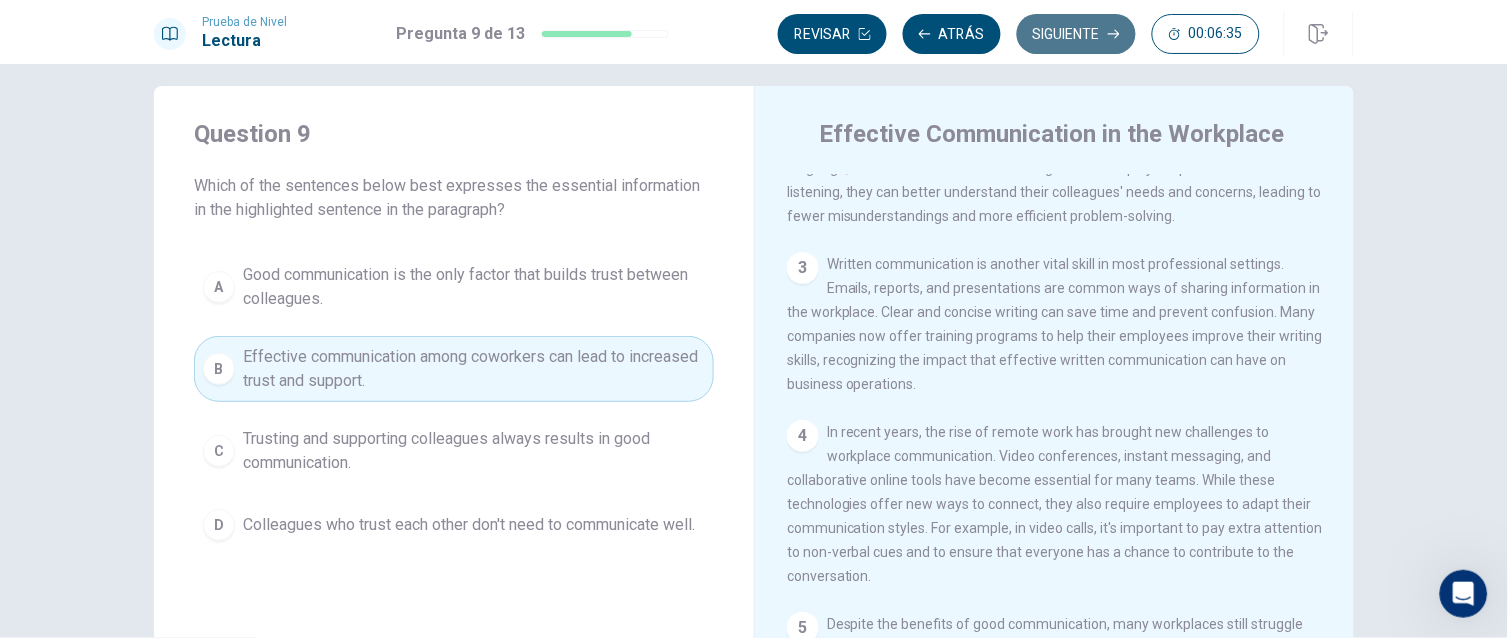 click on "Siguiente" at bounding box center [1076, 34] 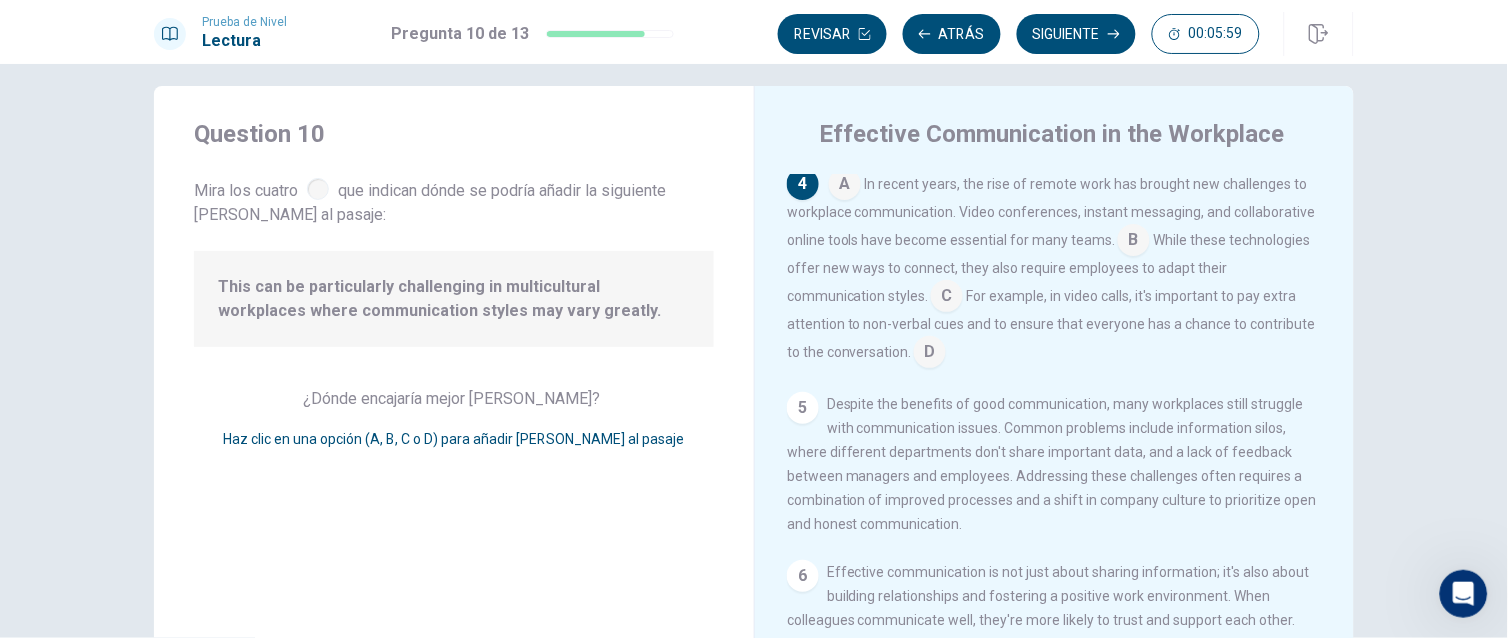 scroll, scrollTop: 464, scrollLeft: 0, axis: vertical 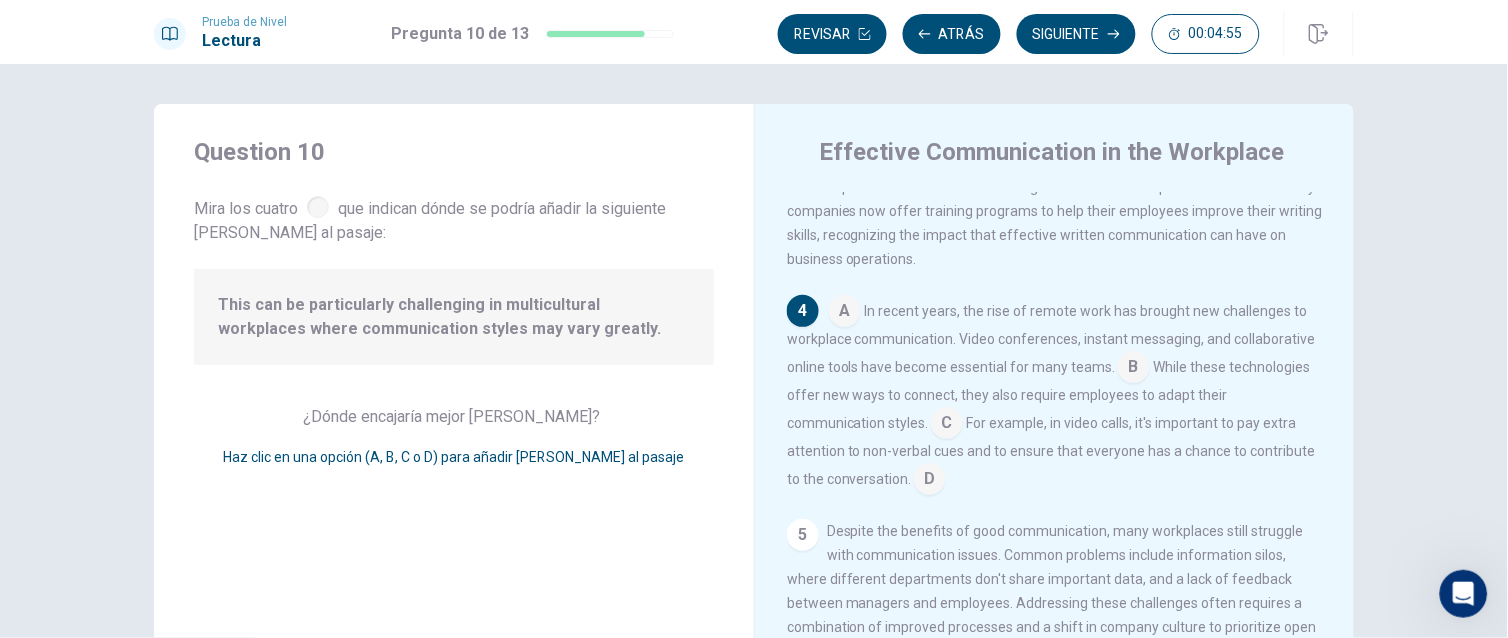 click at bounding box center [930, 481] 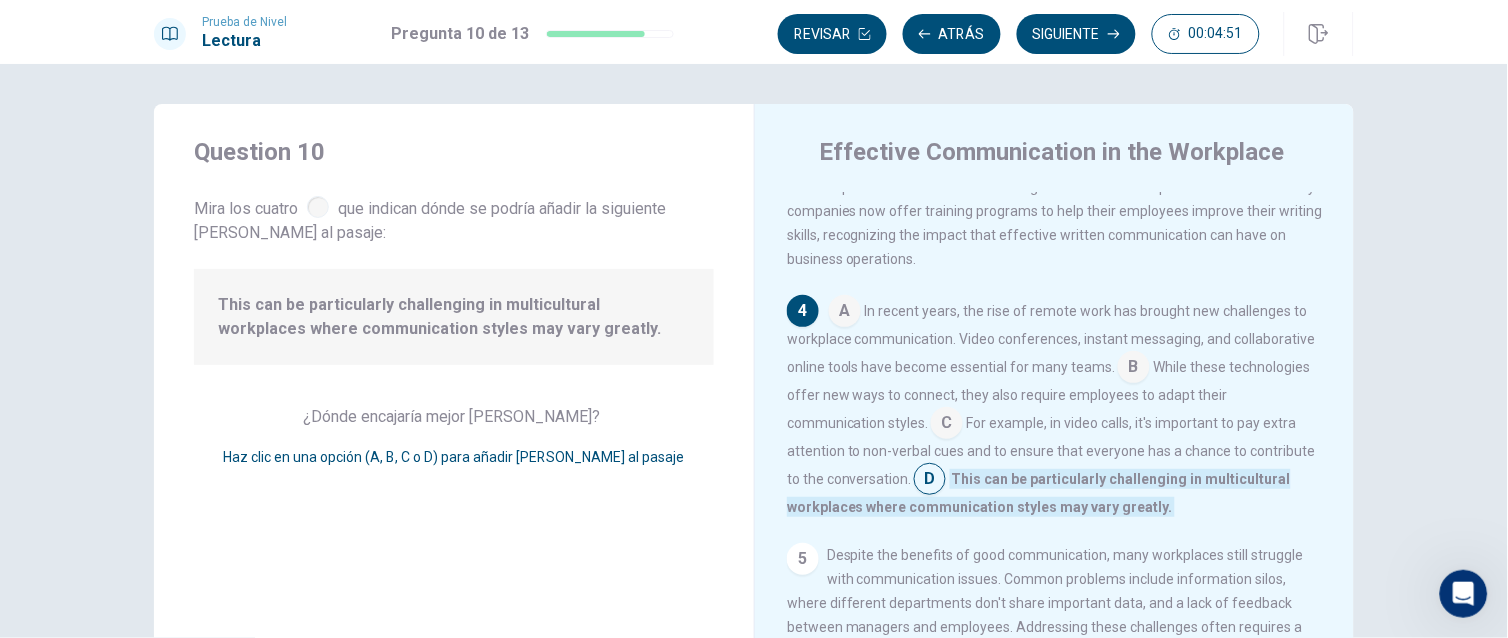 click at bounding box center [845, 313] 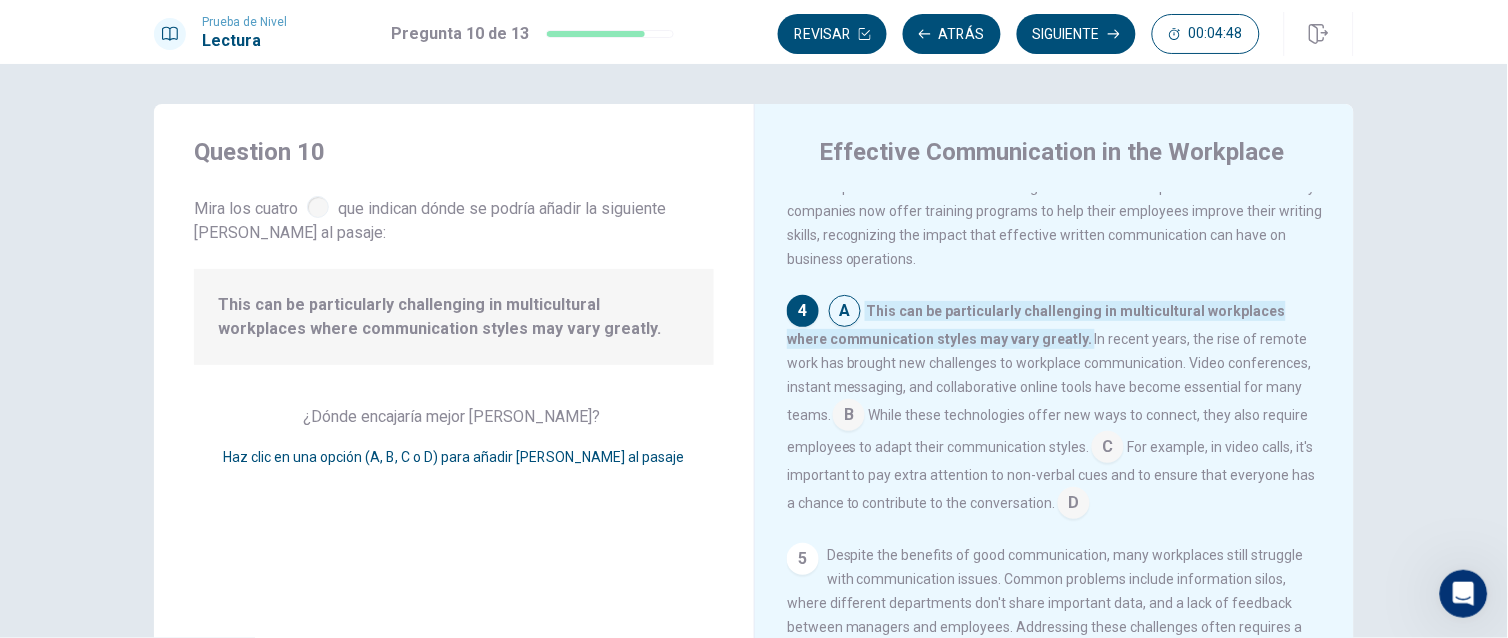click at bounding box center [849, 417] 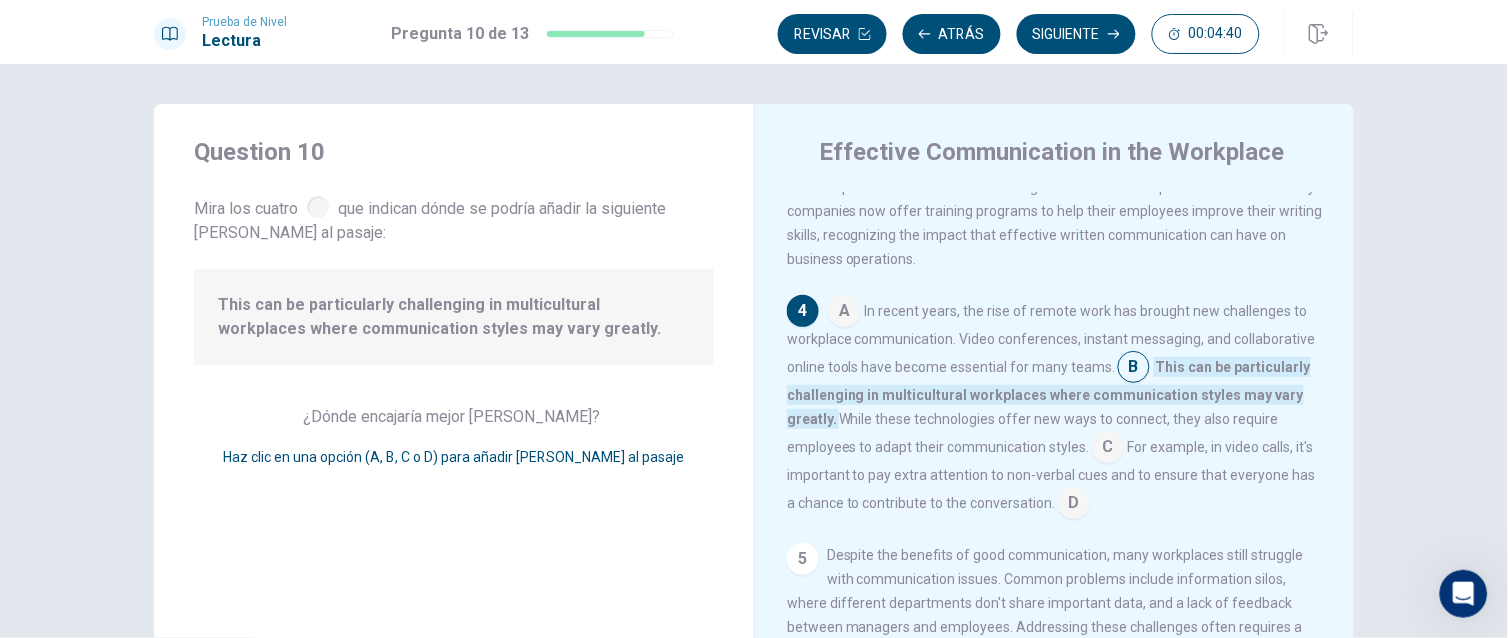 click at bounding box center (1108, 449) 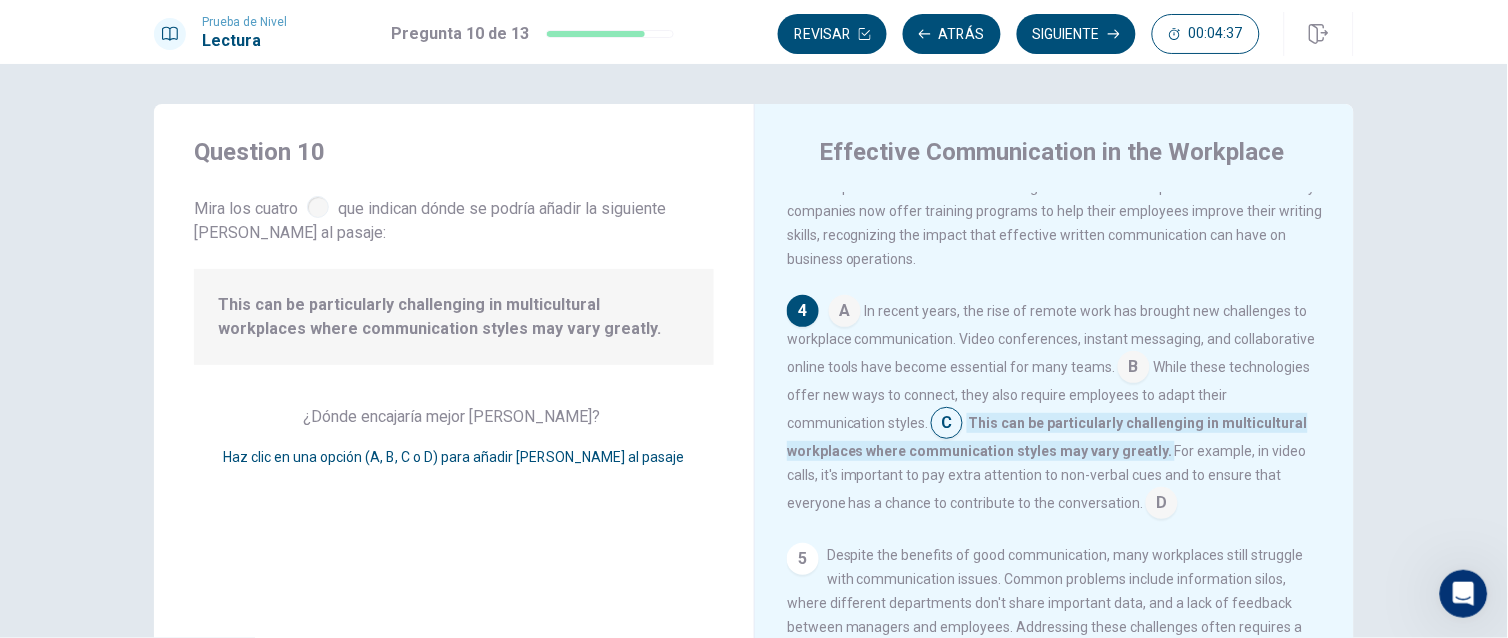 click at bounding box center (1162, 505) 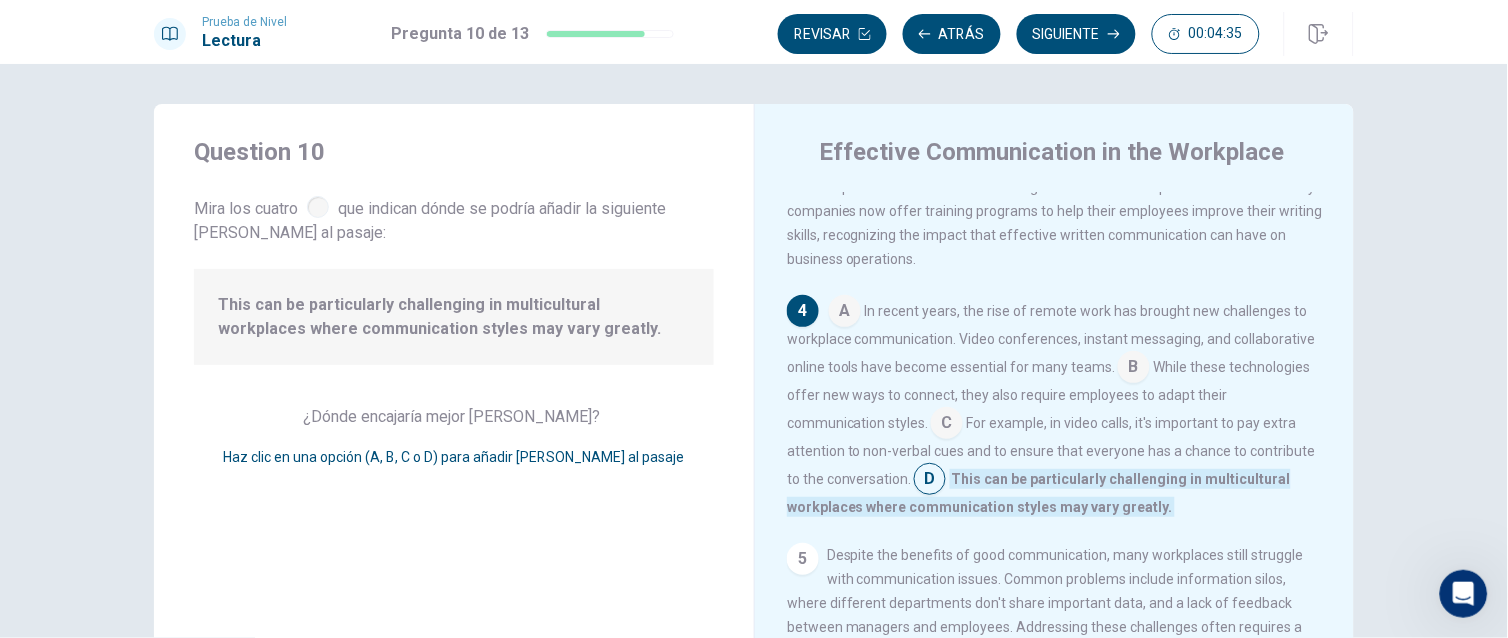 click on "Siguiente" at bounding box center [1076, 34] 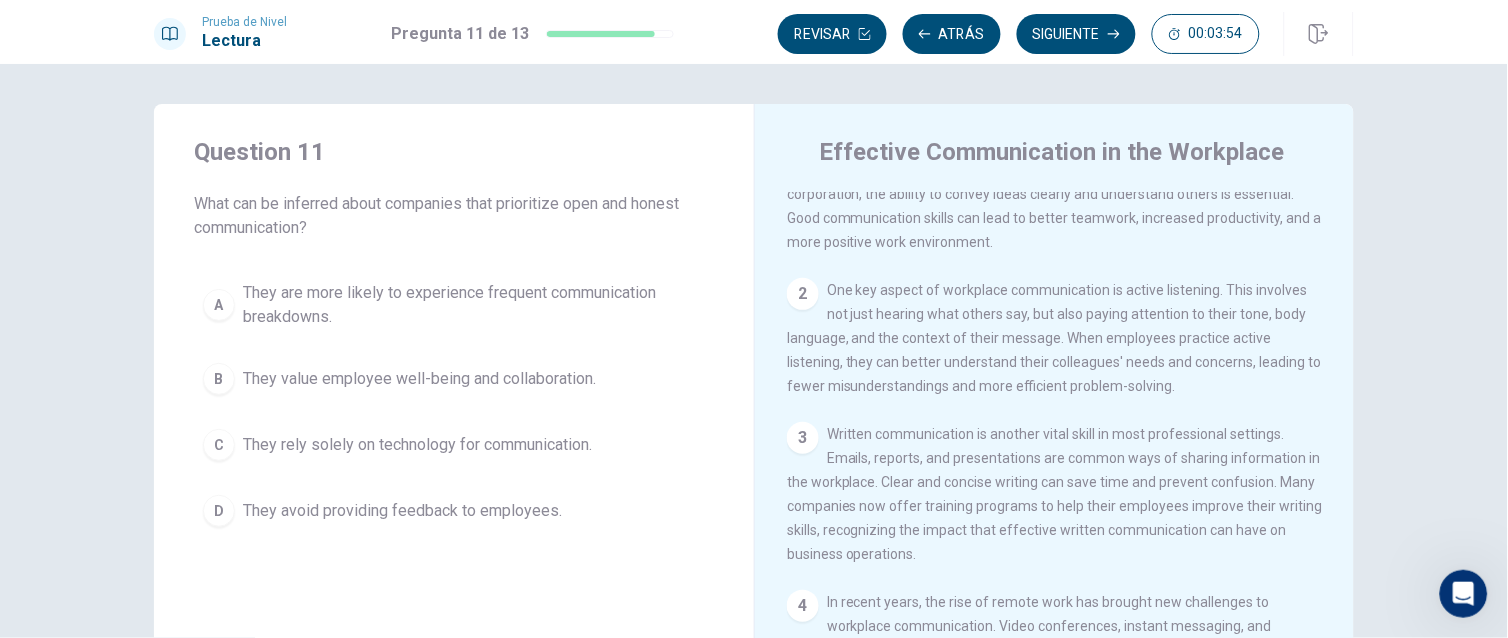 scroll, scrollTop: 0, scrollLeft: 0, axis: both 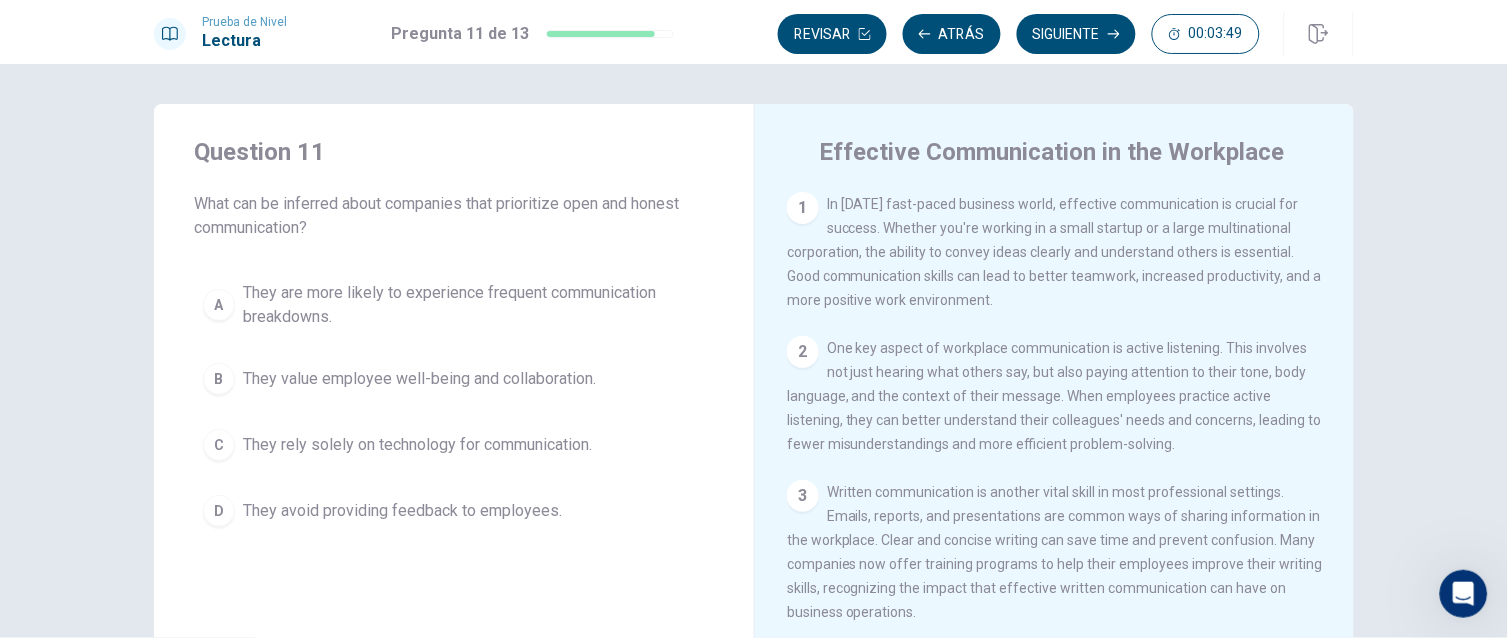 click on "They avoid providing feedback to employees." at bounding box center (402, 511) 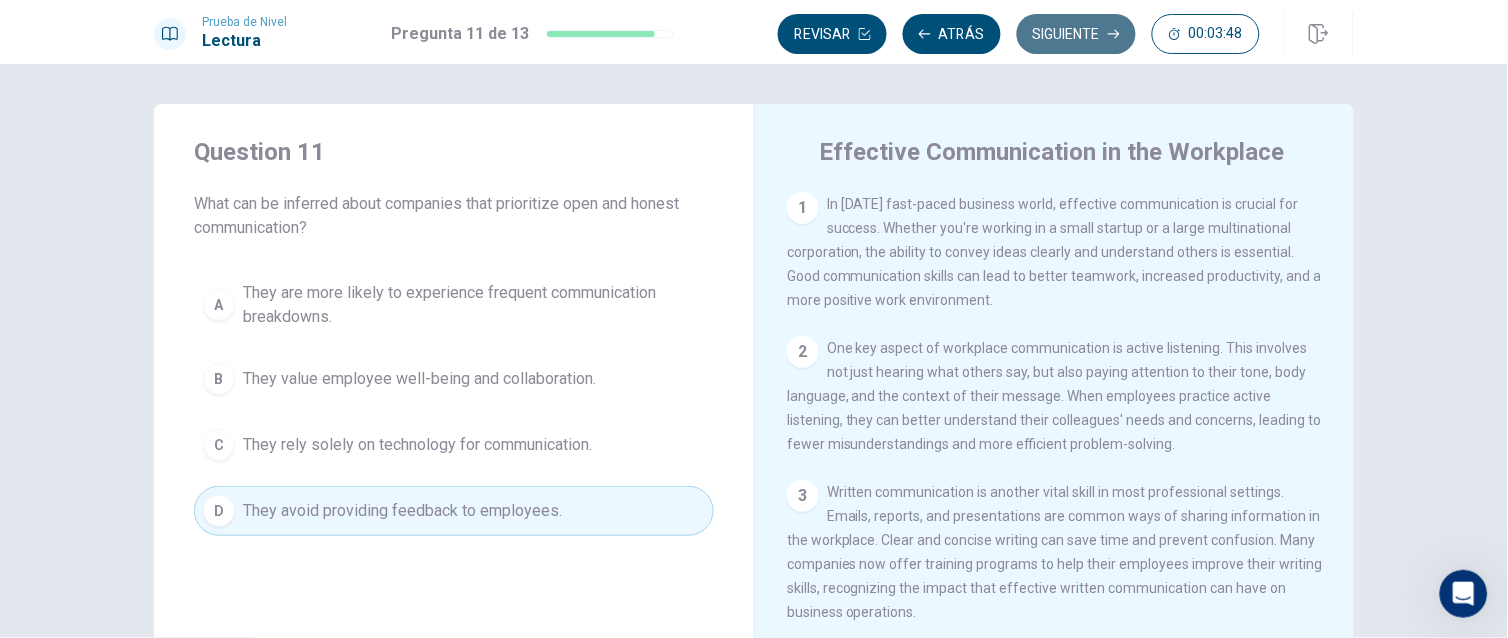 click on "Siguiente" at bounding box center [1076, 34] 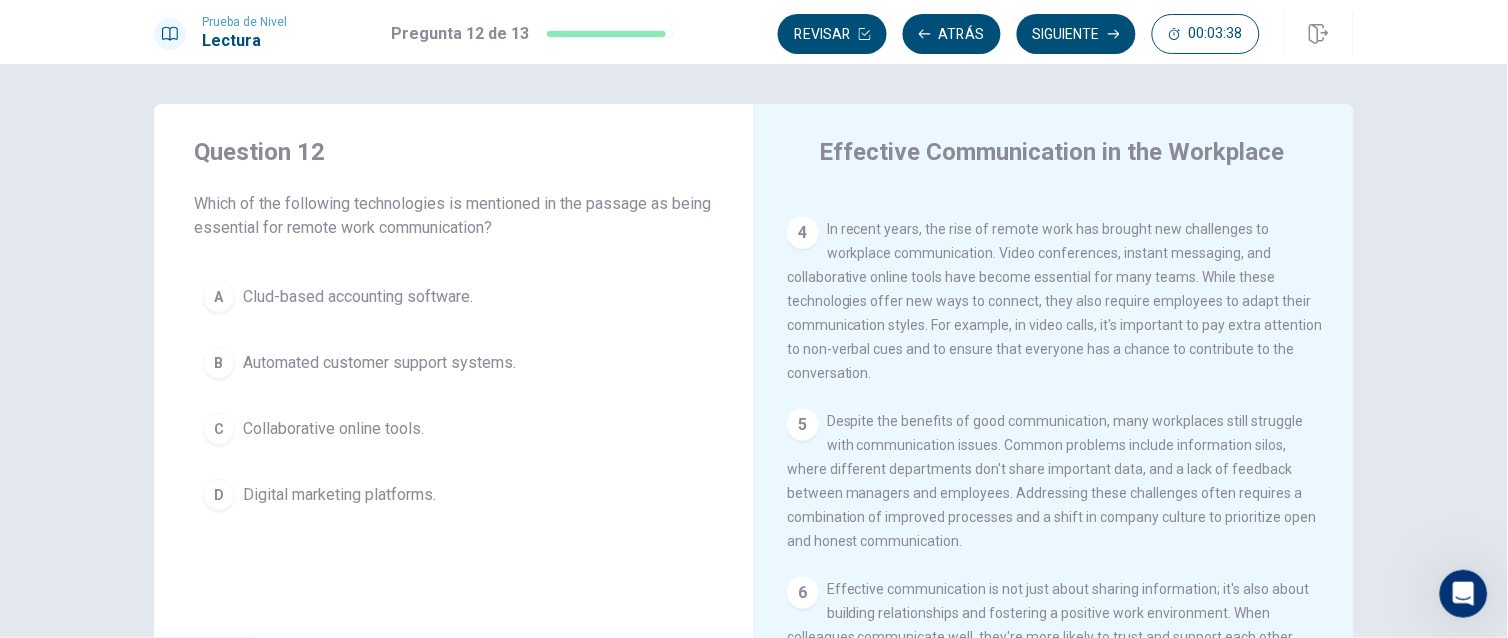 scroll, scrollTop: 432, scrollLeft: 0, axis: vertical 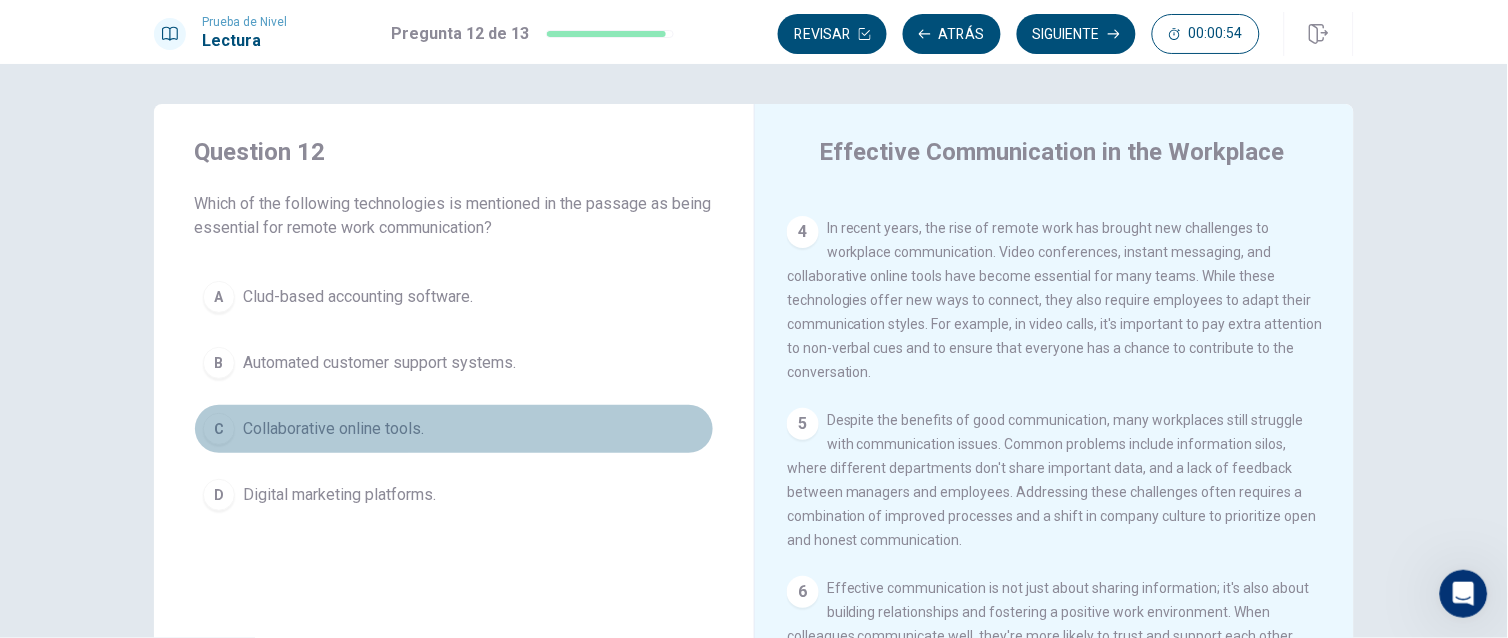 click on "Collaborative online tools." at bounding box center (333, 429) 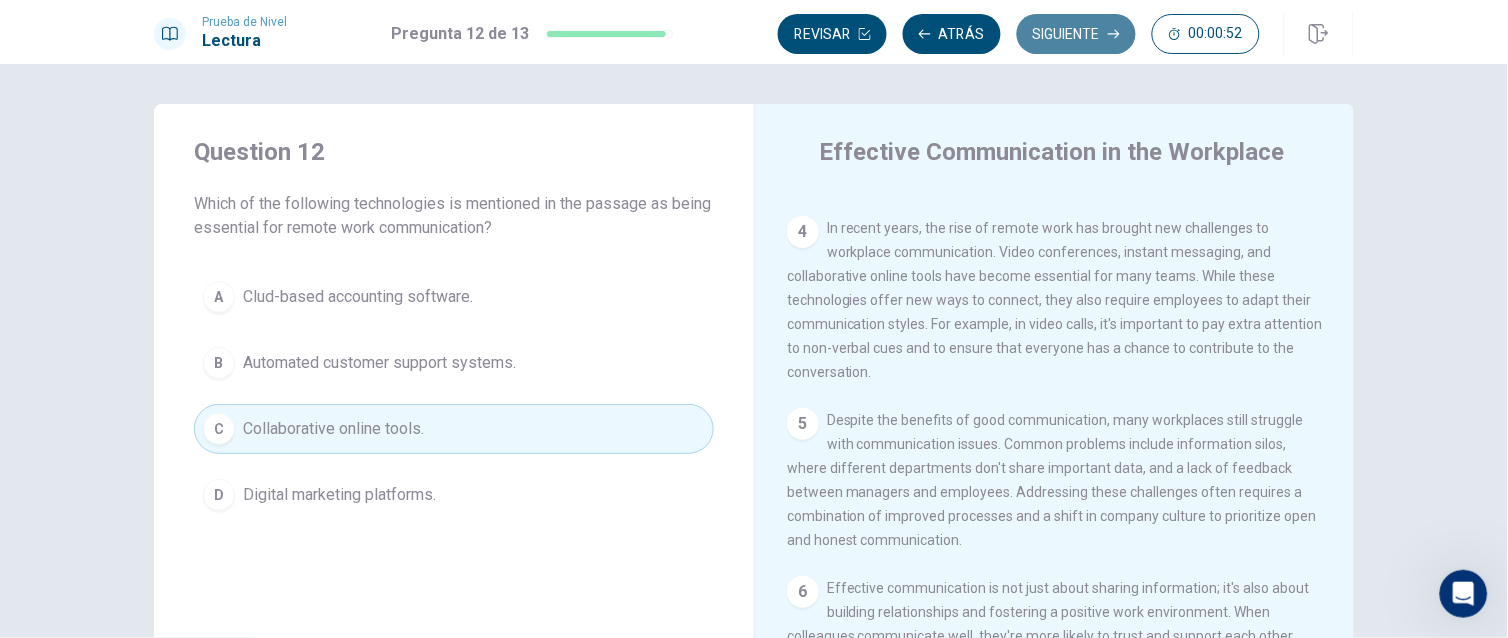 click on "Siguiente" at bounding box center [1076, 34] 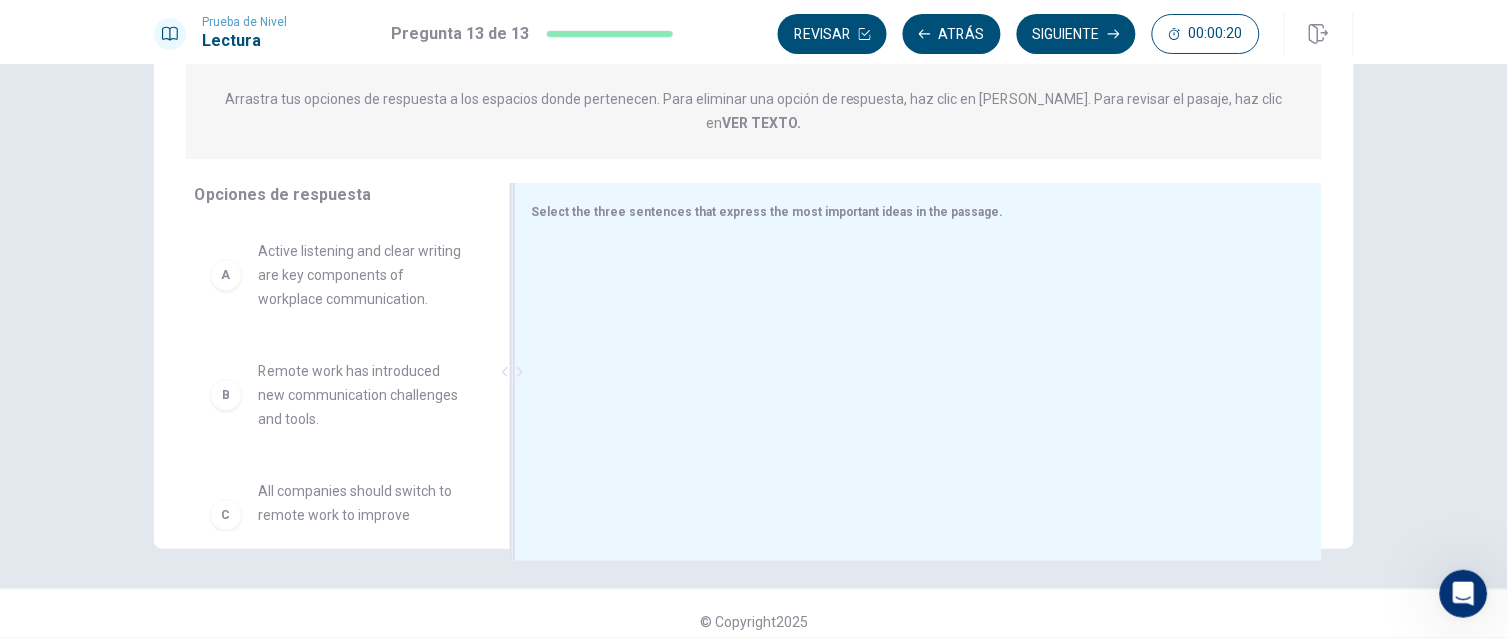 scroll, scrollTop: 264, scrollLeft: 0, axis: vertical 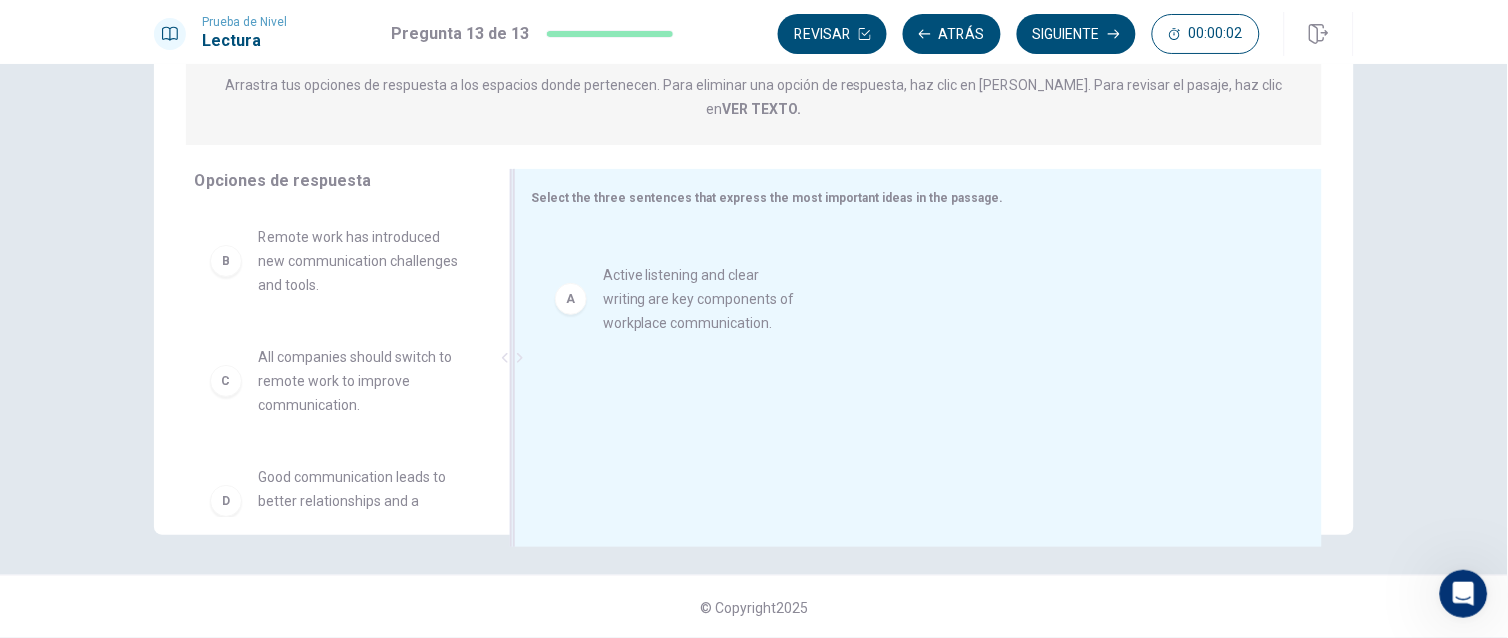 drag, startPoint x: 347, startPoint y: 251, endPoint x: 704, endPoint y: 318, distance: 363.2327 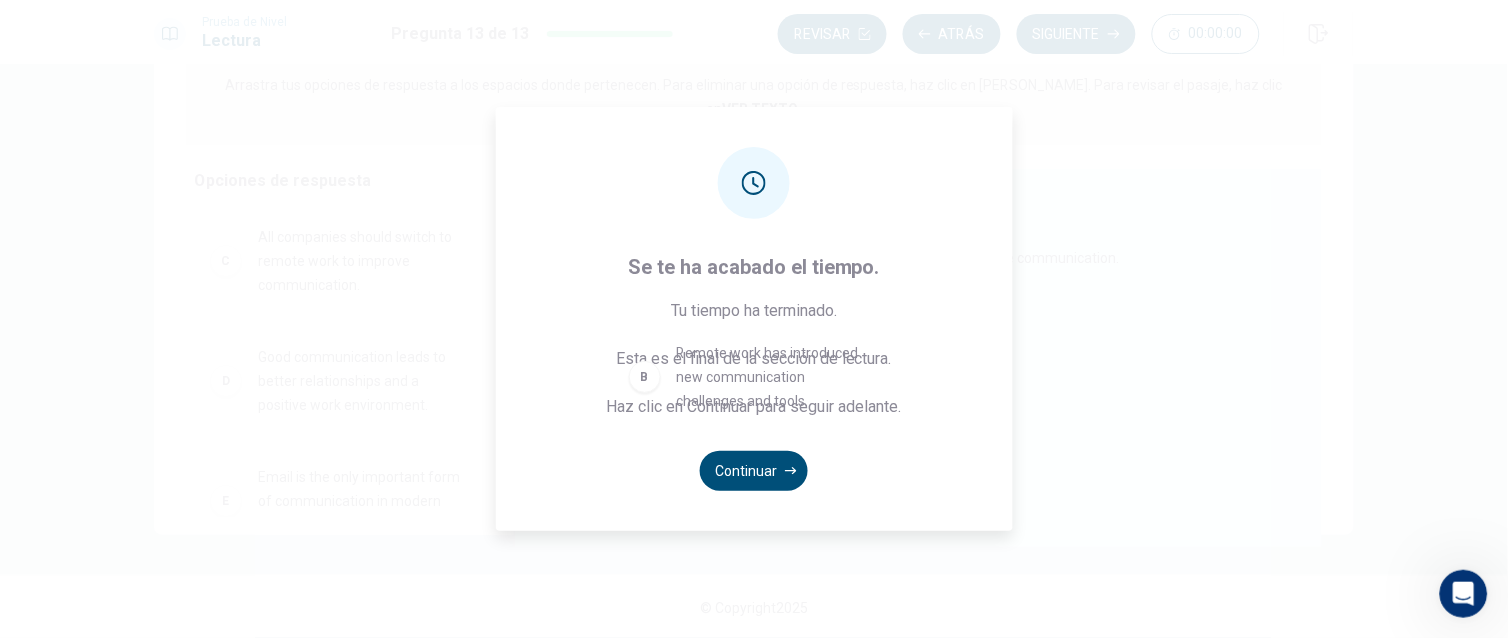 drag, startPoint x: 355, startPoint y: 245, endPoint x: 785, endPoint y: 393, distance: 454.75708 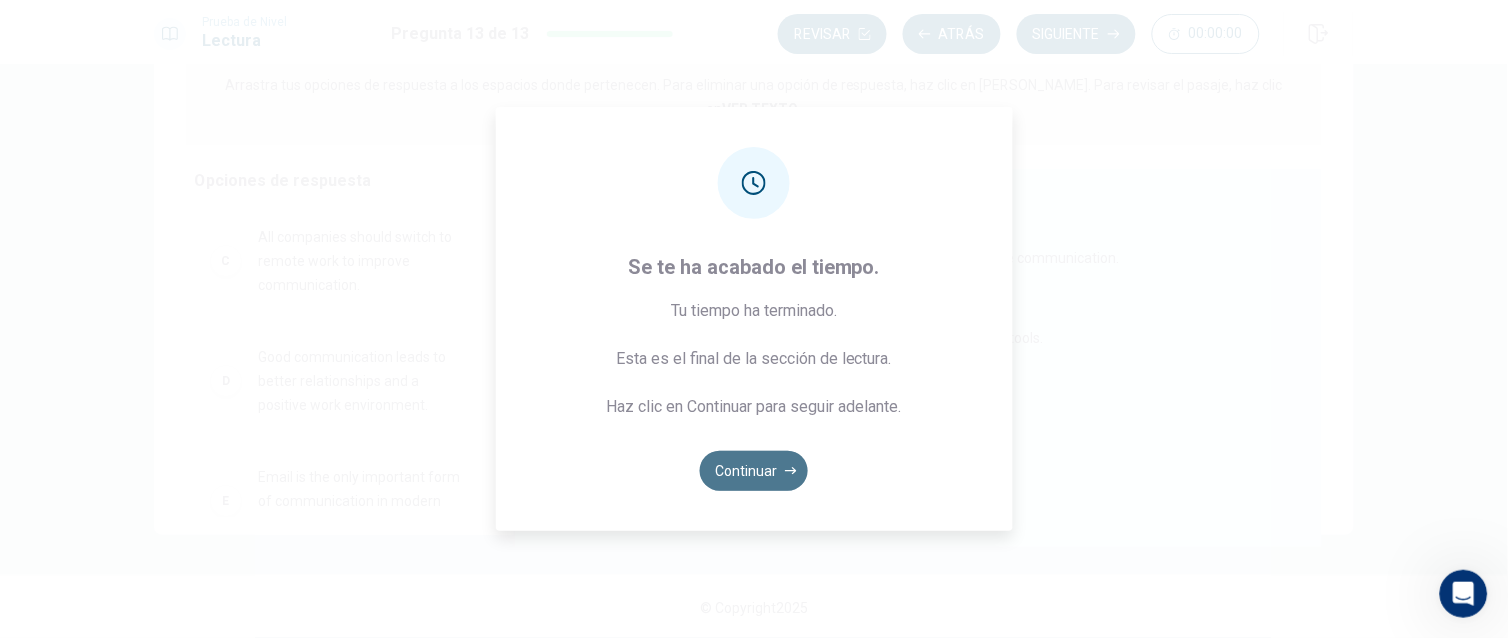 click on "Continuar" at bounding box center [754, 471] 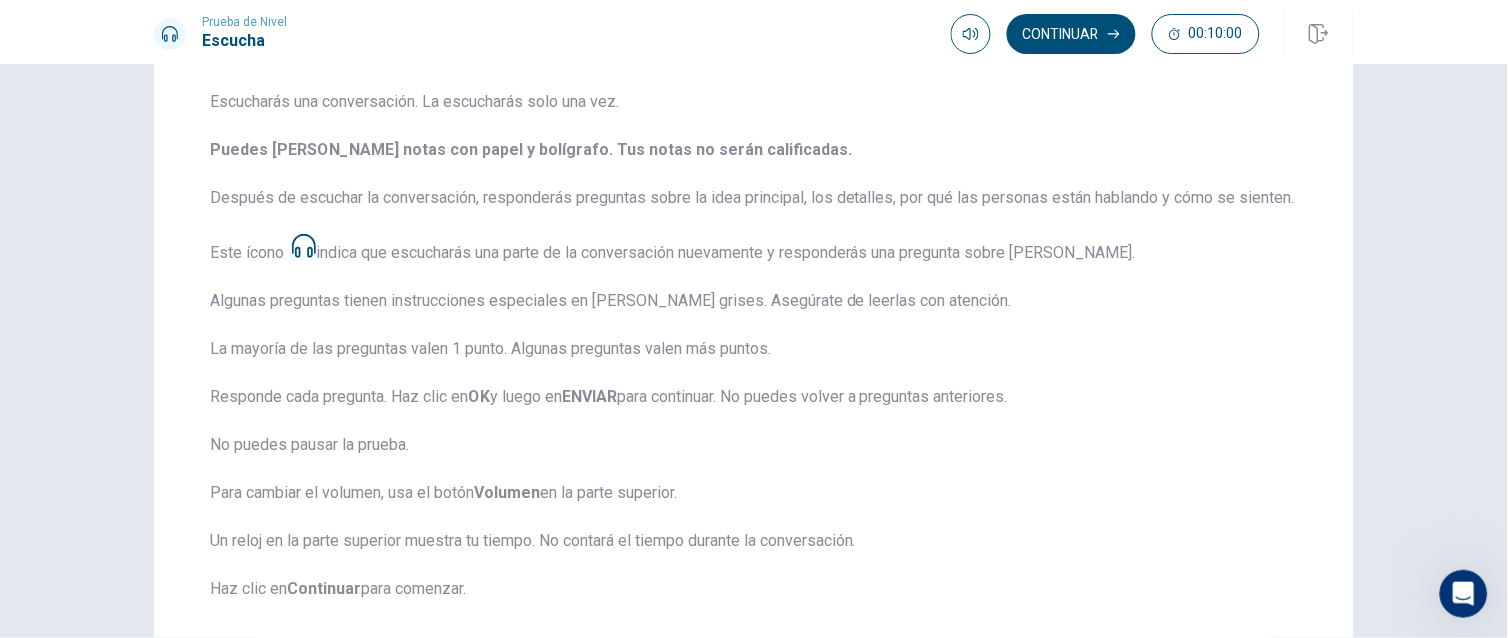 scroll, scrollTop: 34, scrollLeft: 0, axis: vertical 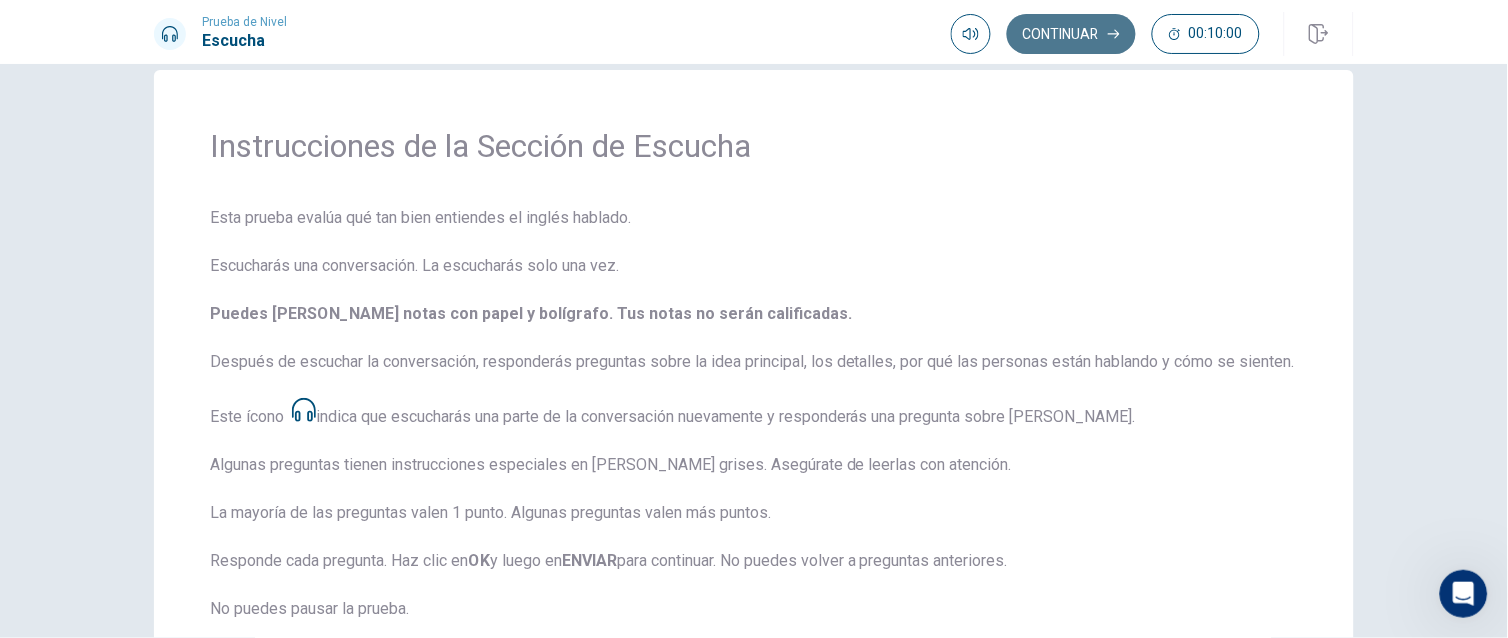click on "Continuar" at bounding box center (1071, 34) 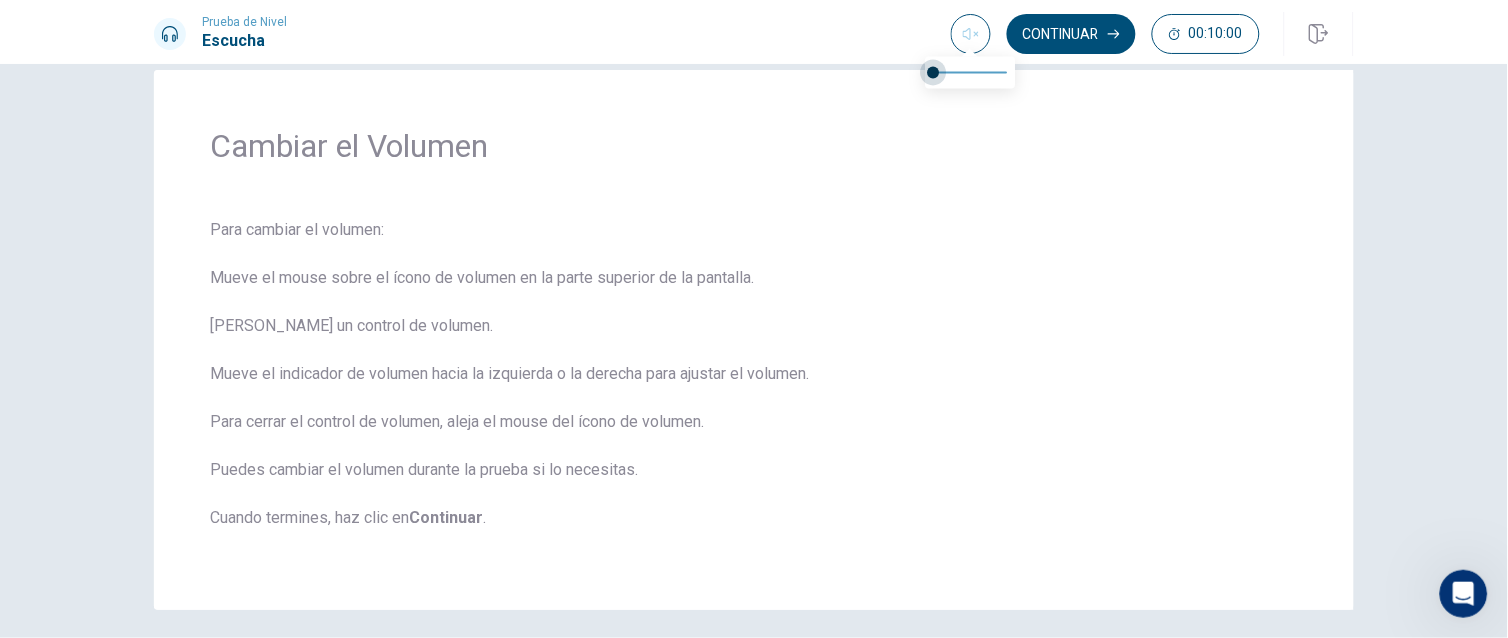 type on "1" 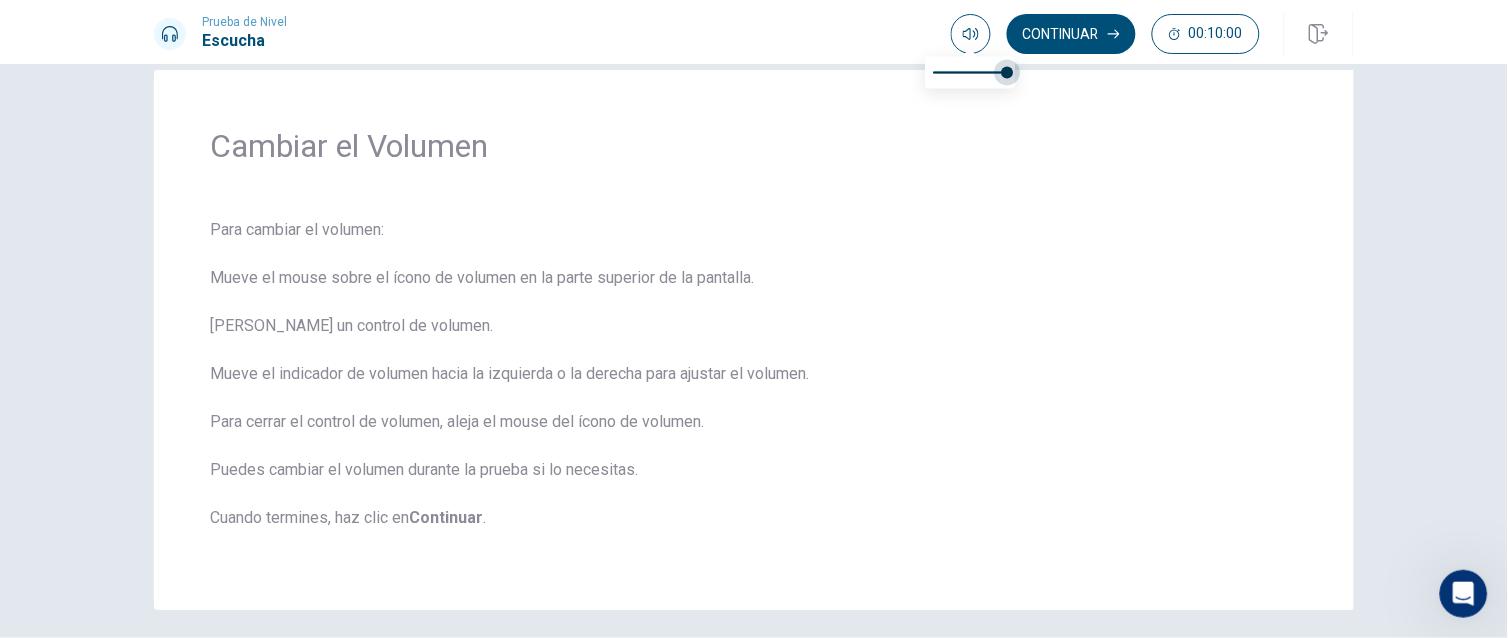 drag, startPoint x: 1008, startPoint y: 71, endPoint x: 1034, endPoint y: 81, distance: 27.856777 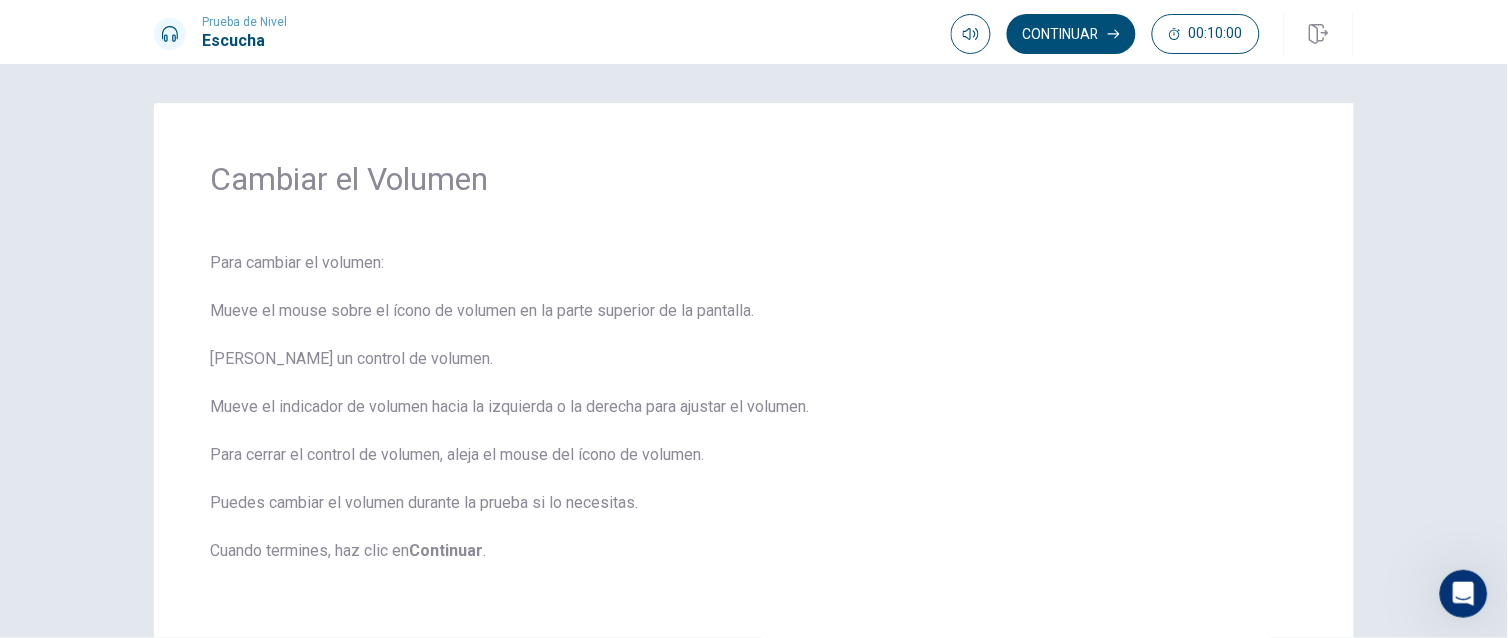 scroll, scrollTop: 0, scrollLeft: 0, axis: both 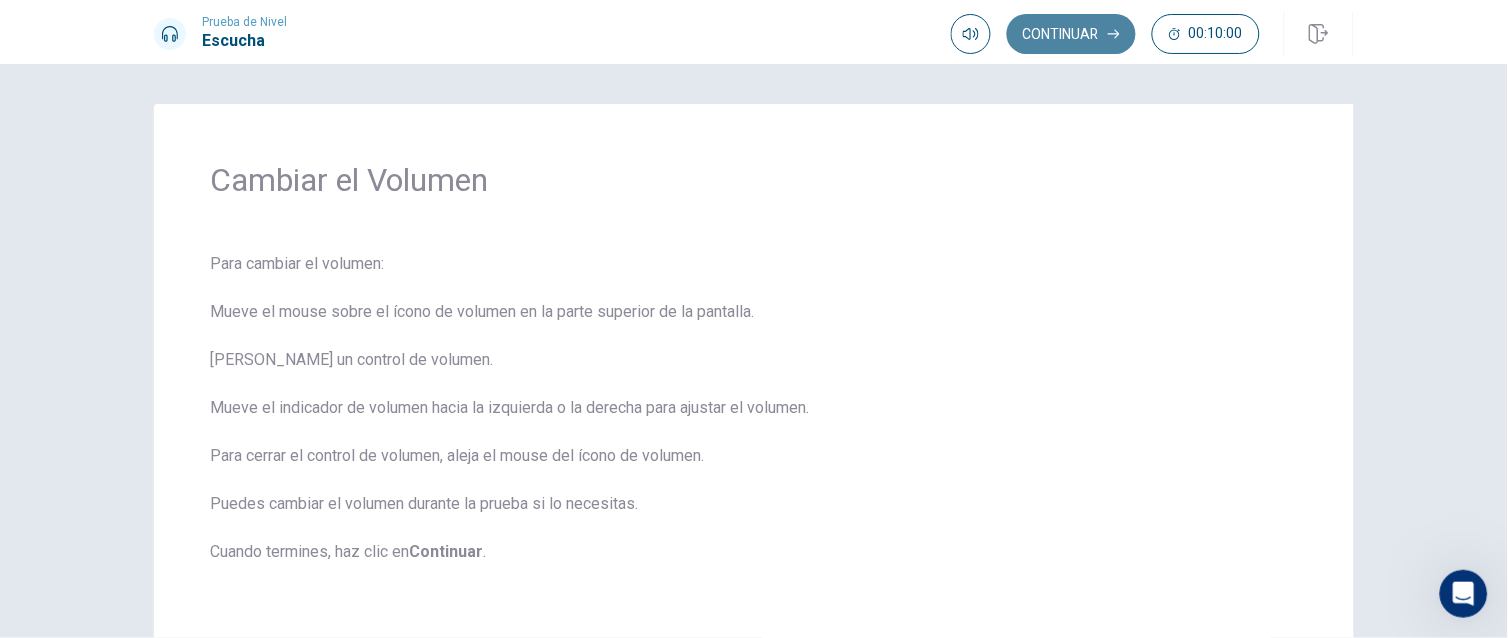 drag, startPoint x: 1080, startPoint y: 32, endPoint x: 1071, endPoint y: 40, distance: 12.0415945 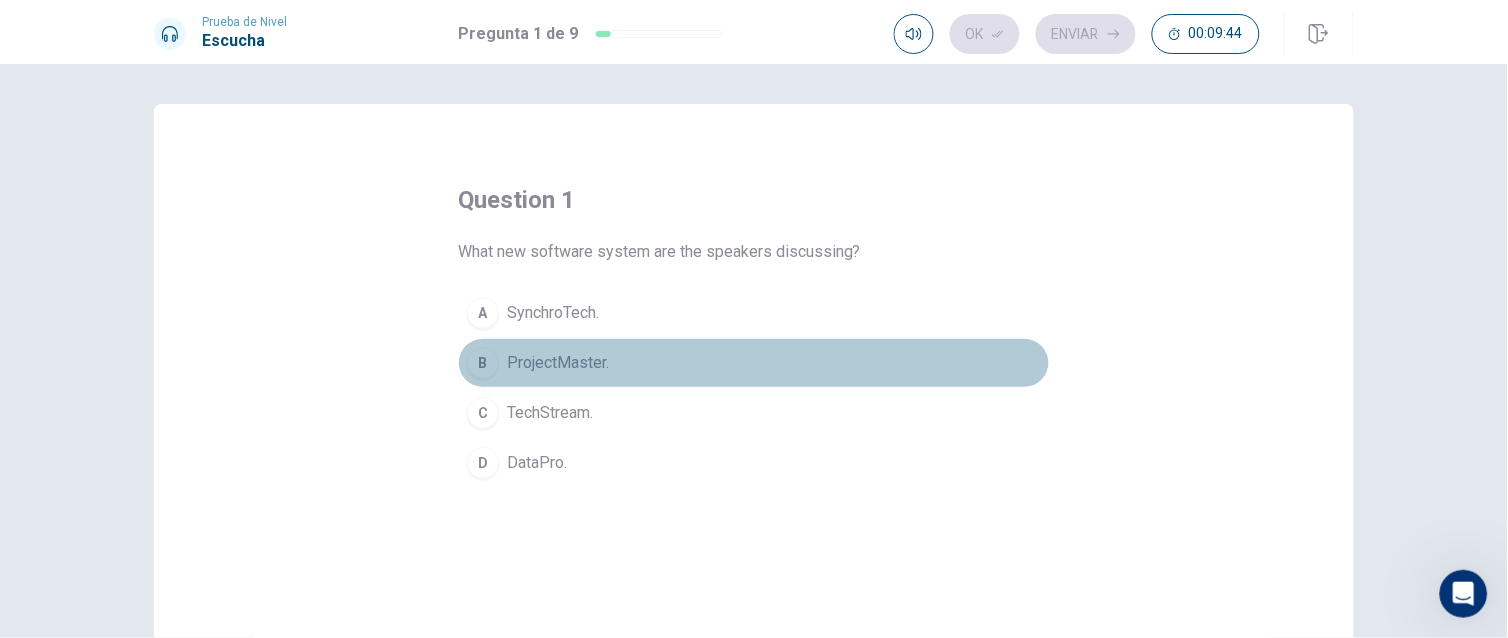 click on "ProjectMaster." at bounding box center (558, 363) 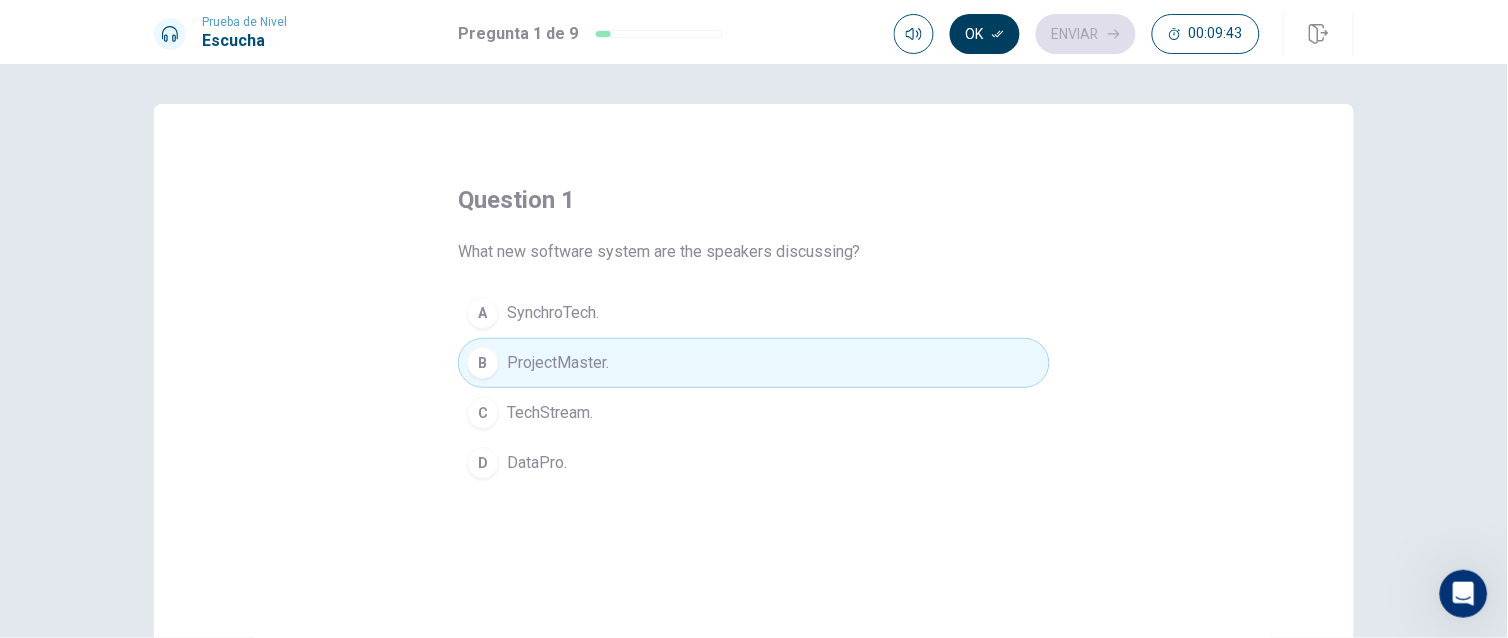 click on "Ok" at bounding box center [985, 34] 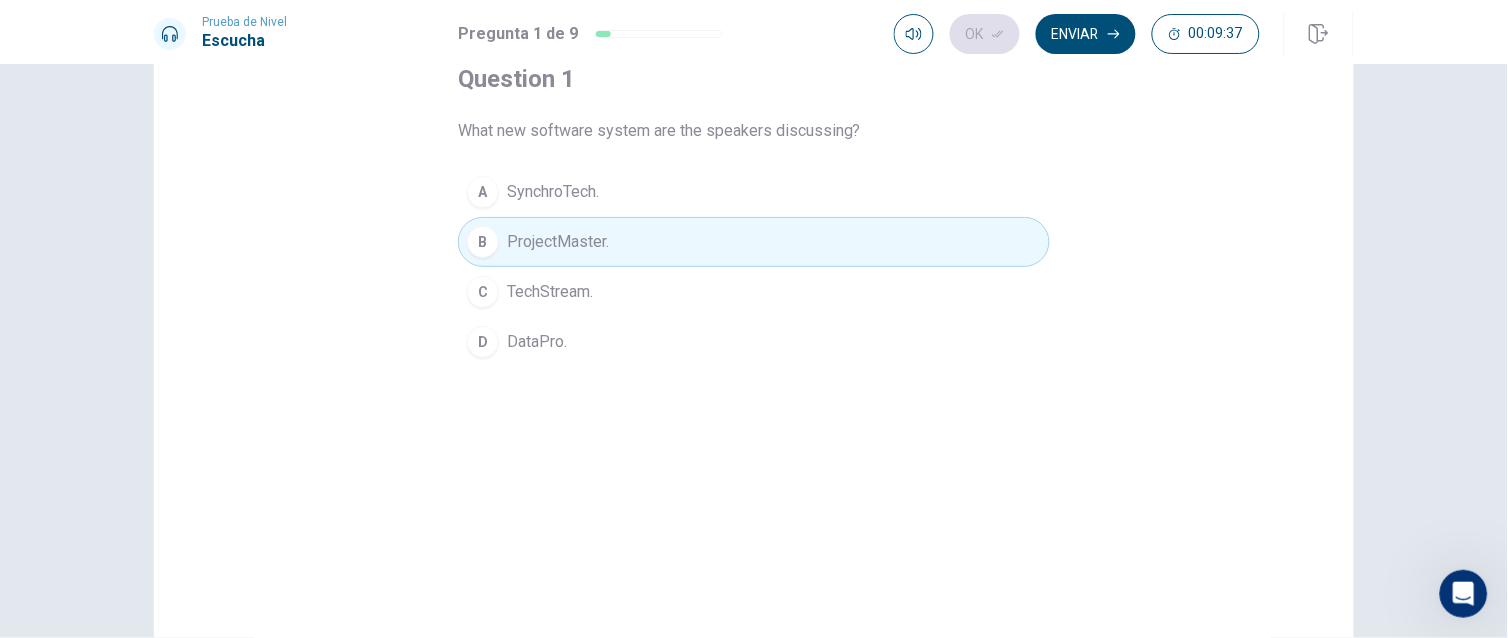 scroll, scrollTop: 0, scrollLeft: 0, axis: both 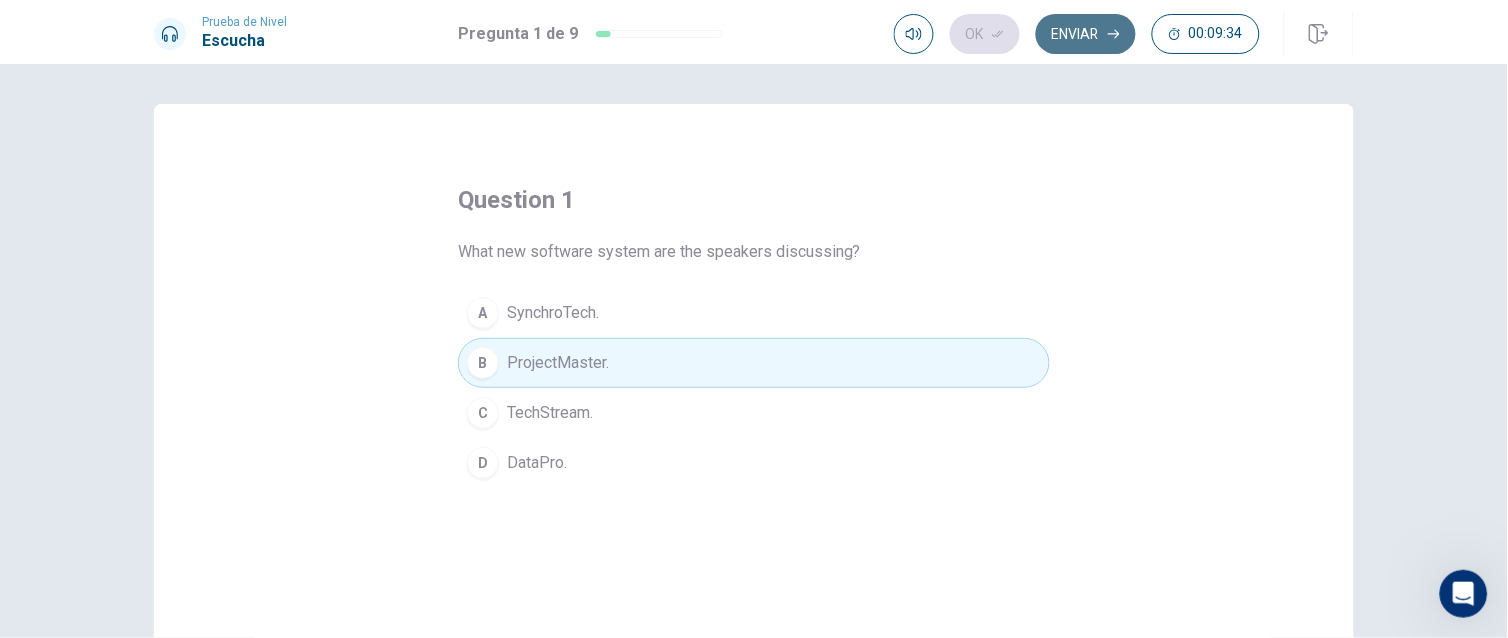 click on "Enviar" at bounding box center [1086, 34] 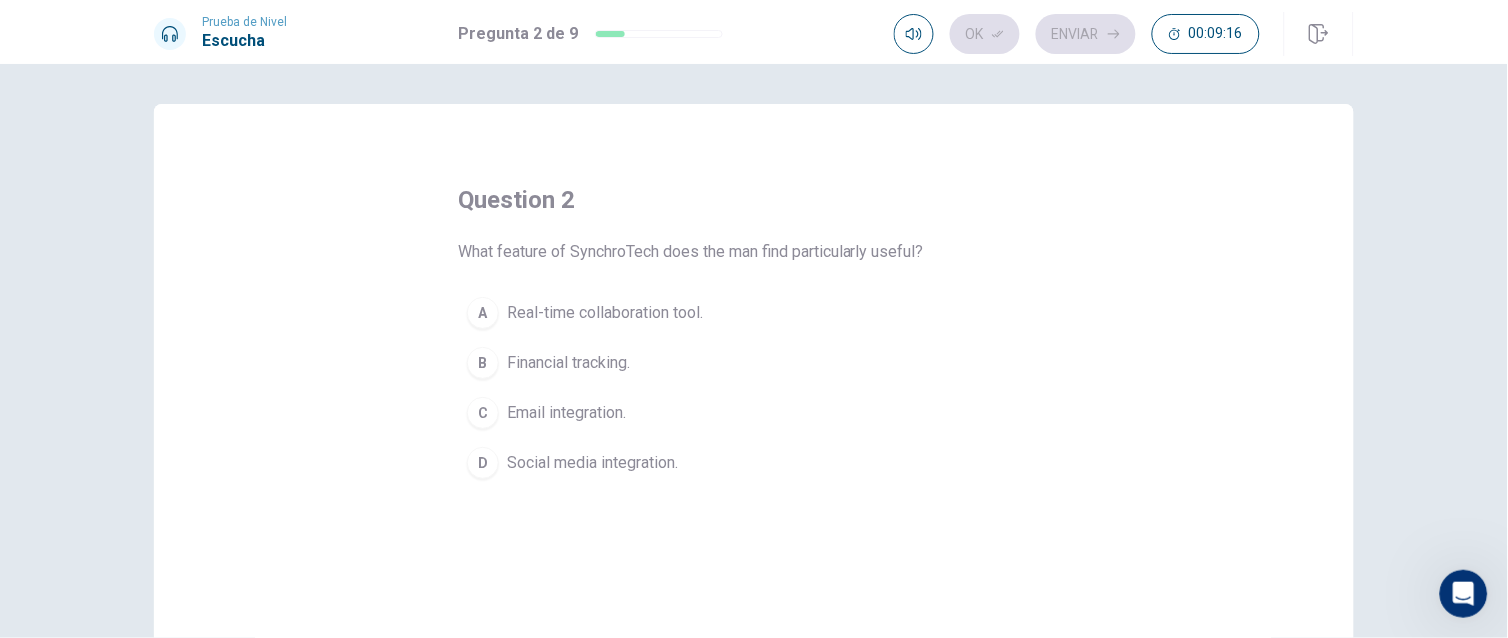 click on "Social media integration." at bounding box center [592, 463] 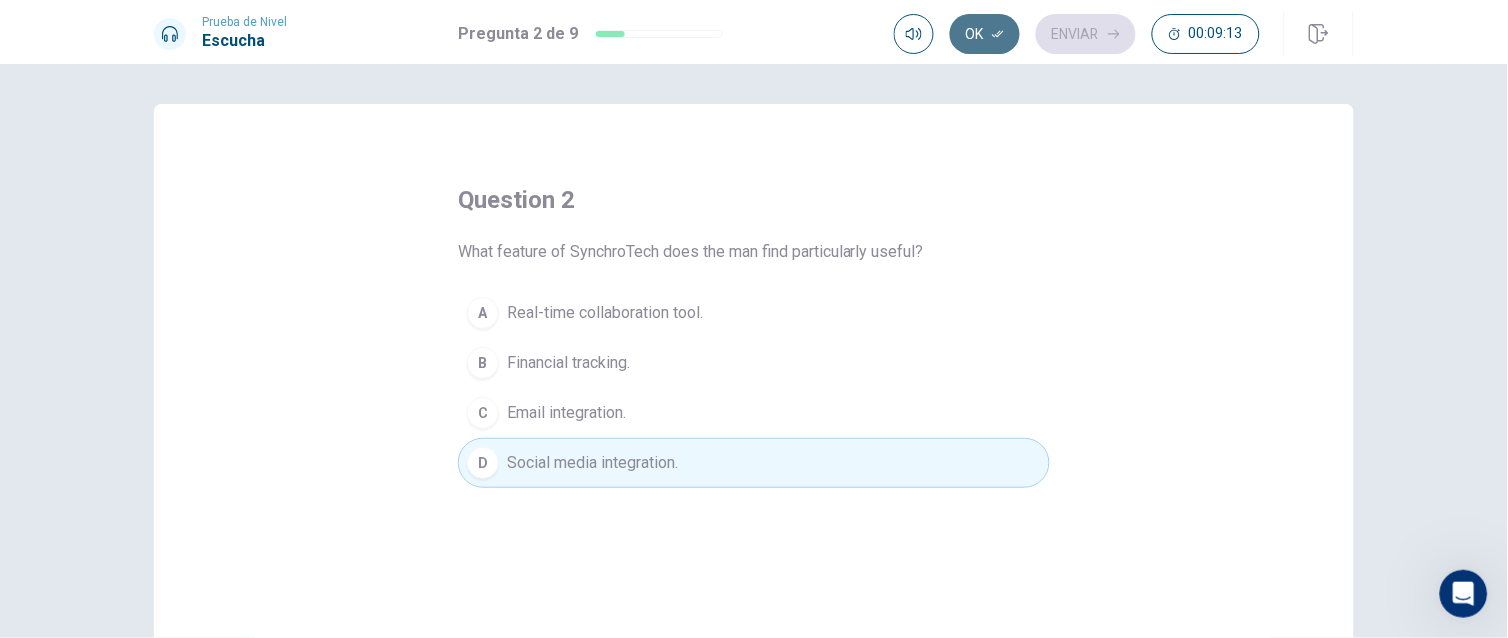click on "Ok" at bounding box center (985, 34) 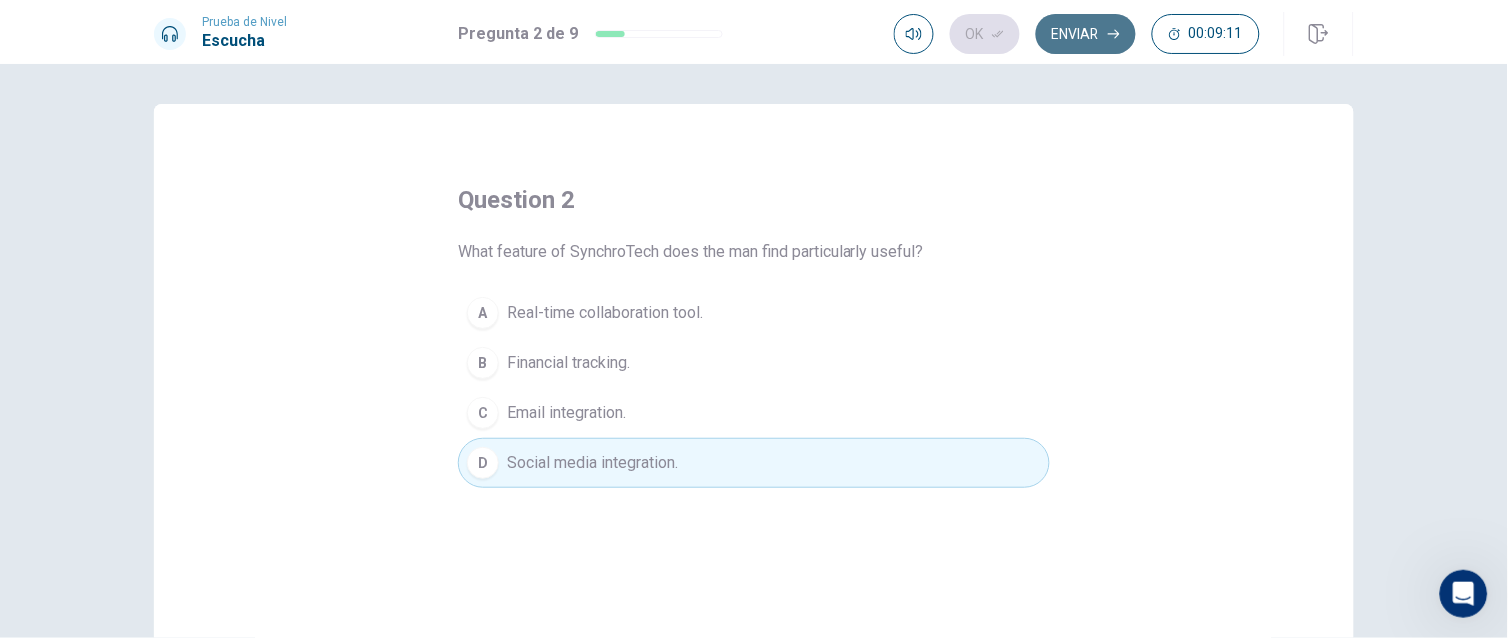 click on "Enviar" at bounding box center [1086, 34] 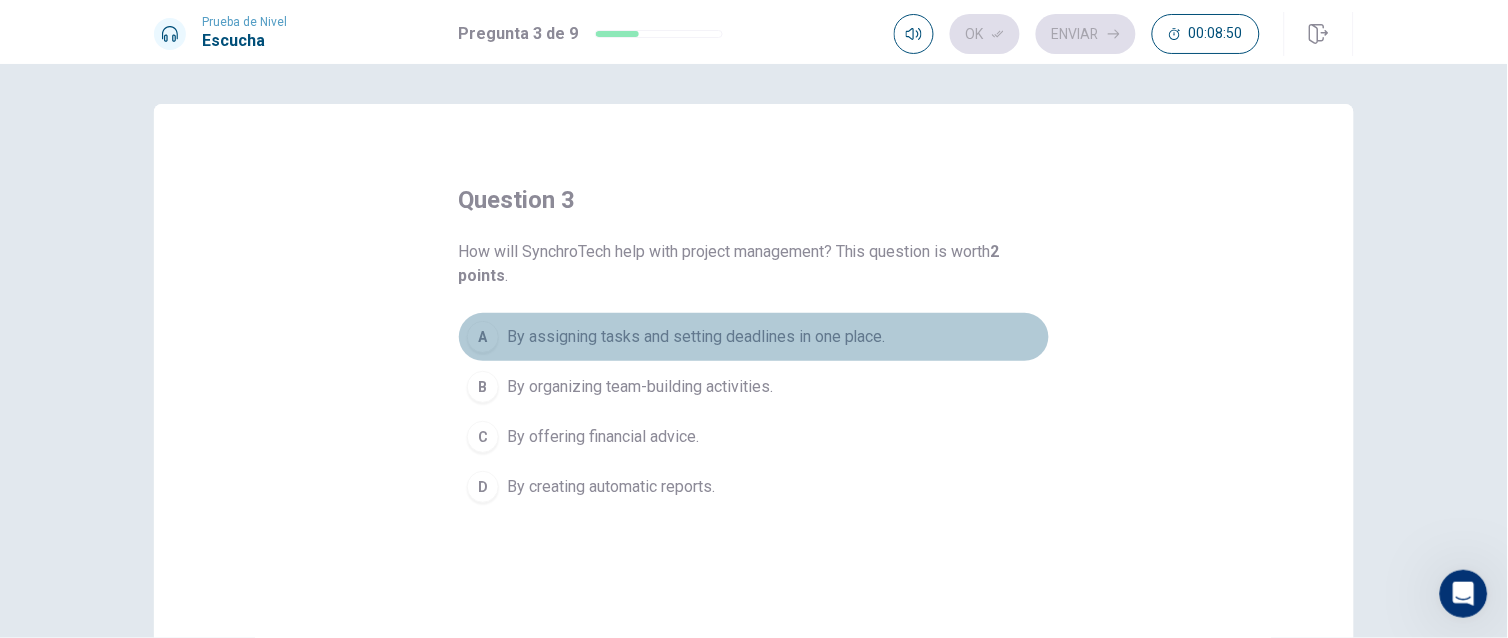 click on "By assigning tasks and setting deadlines in one place." at bounding box center (696, 337) 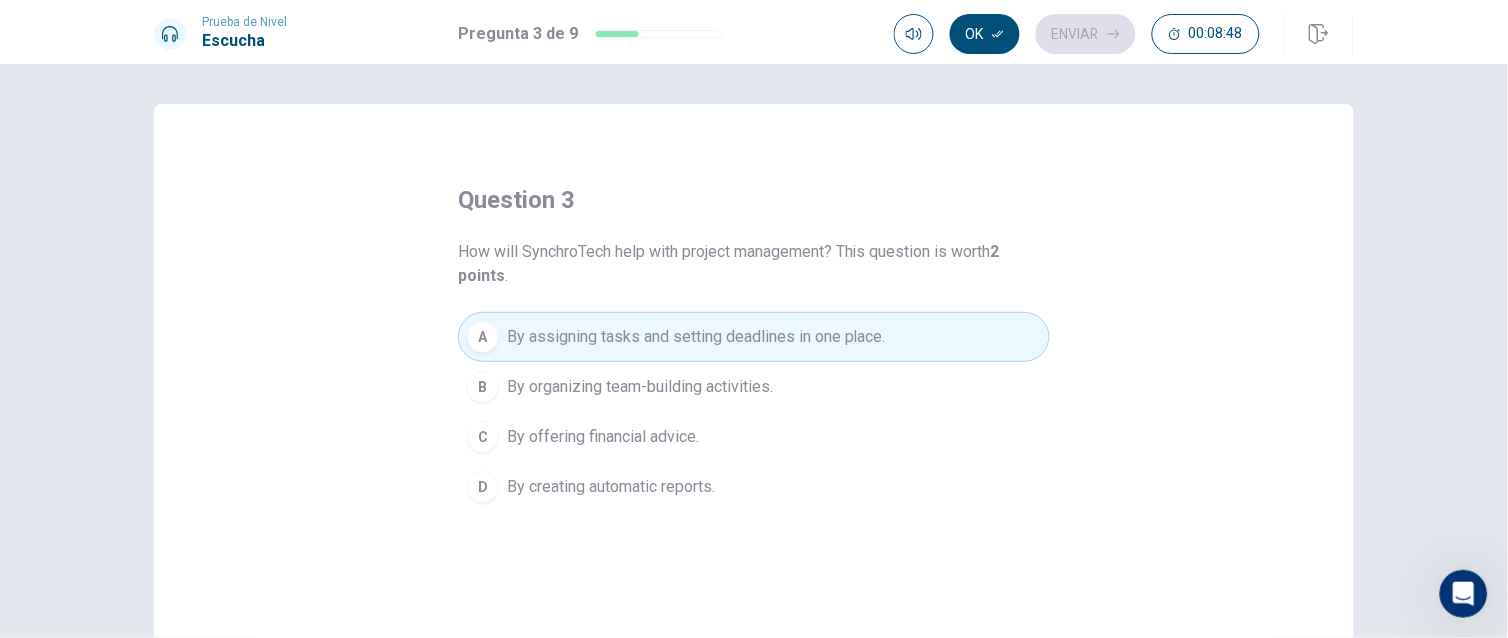 click on "Ok" at bounding box center [985, 34] 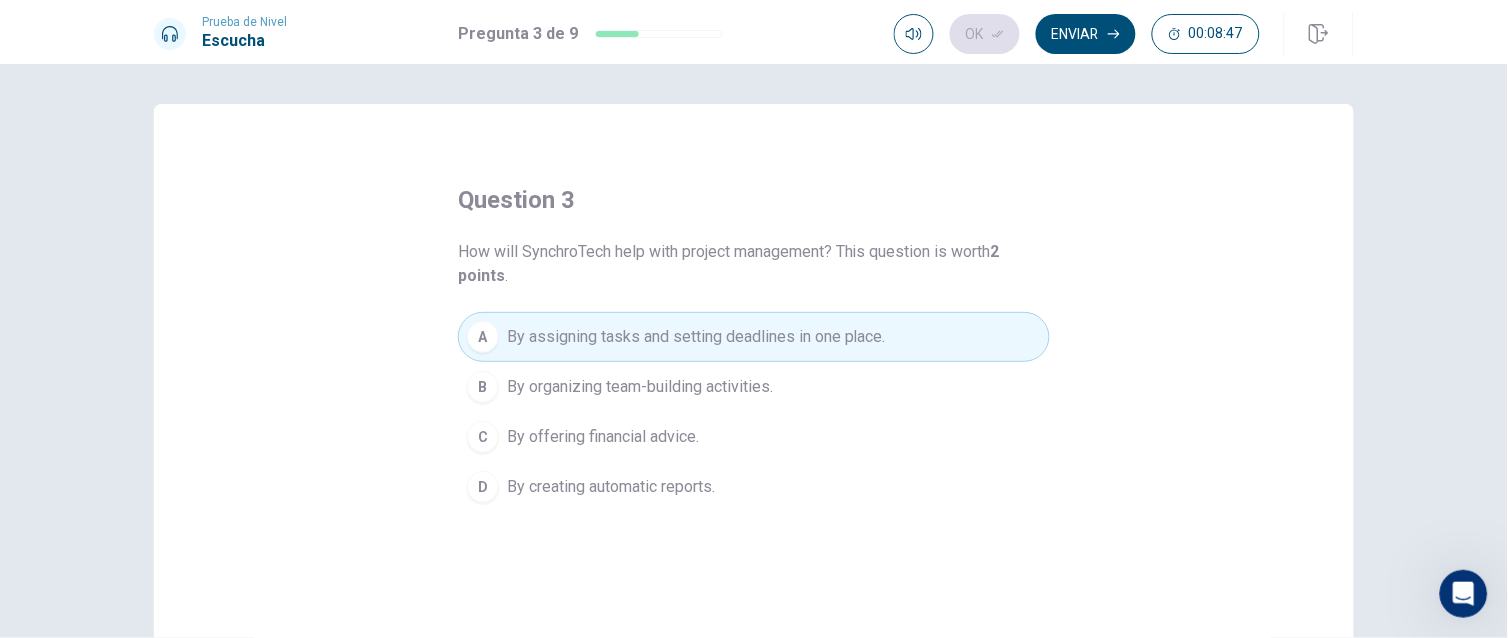 click on "Enviar" at bounding box center (1086, 34) 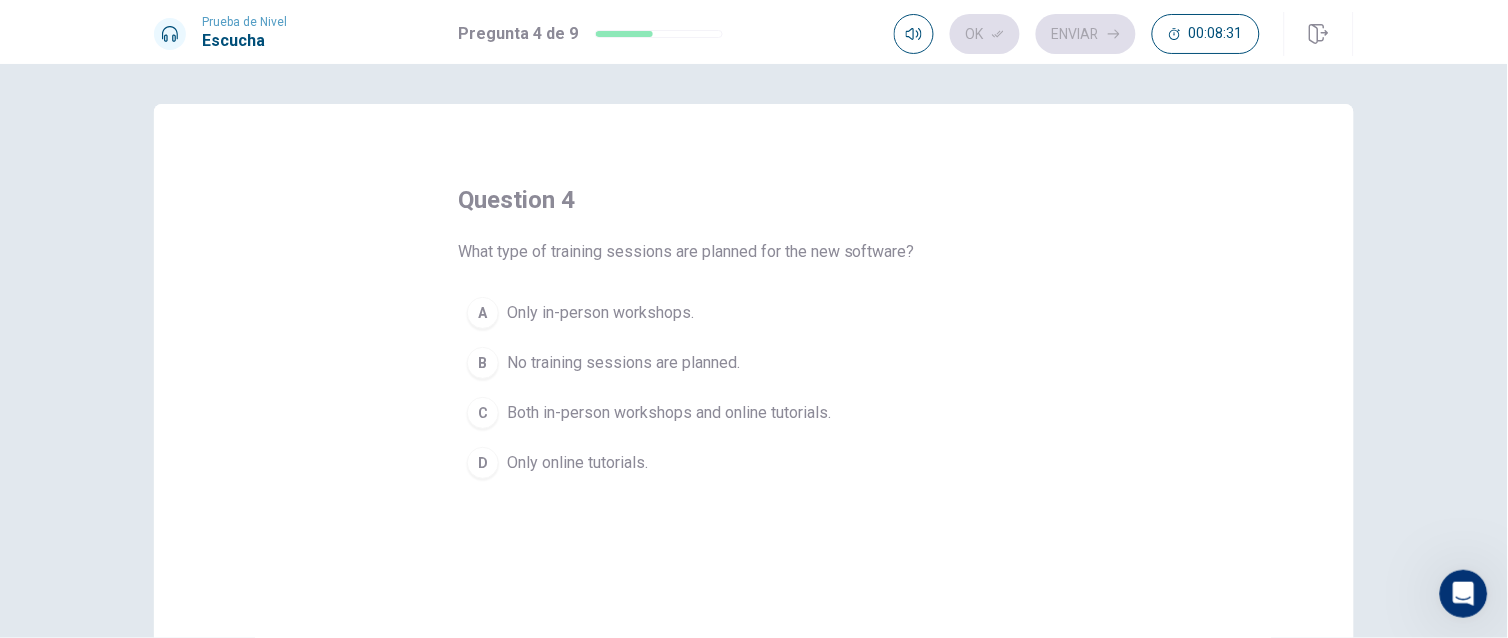 click on "Both in-person workshops and online tutorials." at bounding box center [669, 413] 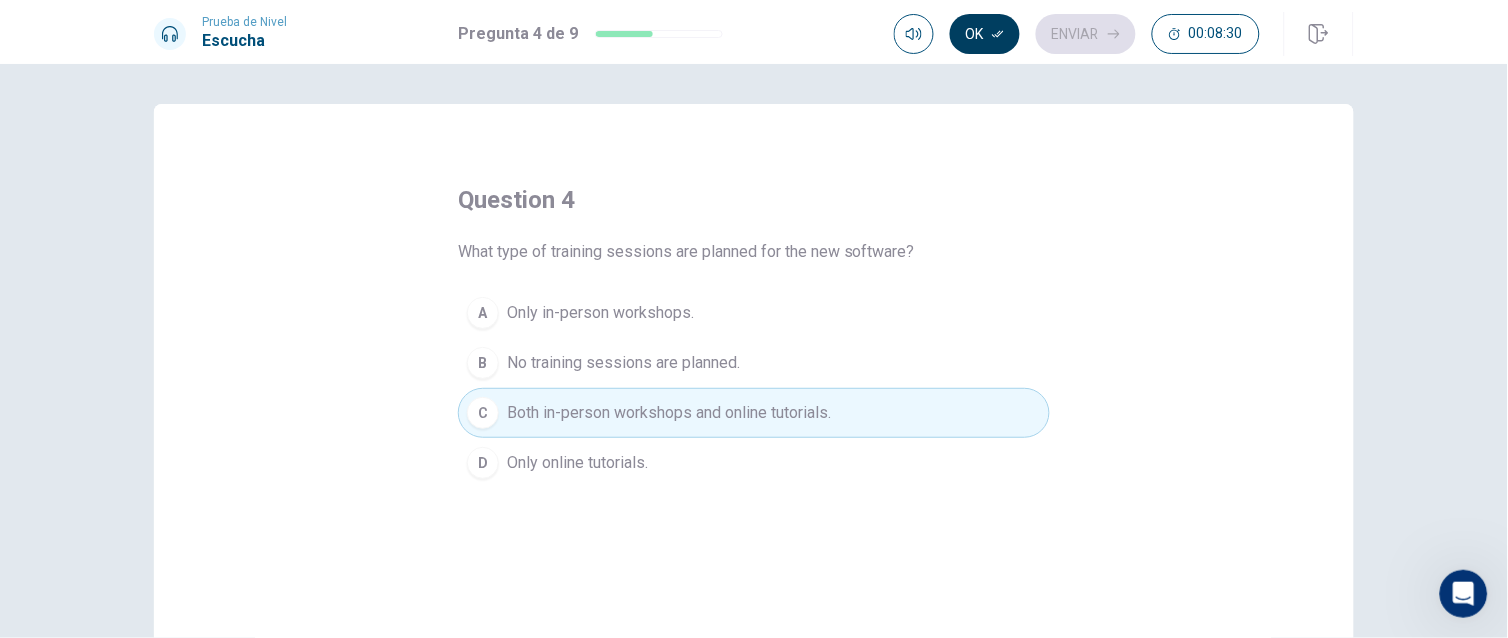 click on "Ok" at bounding box center [985, 34] 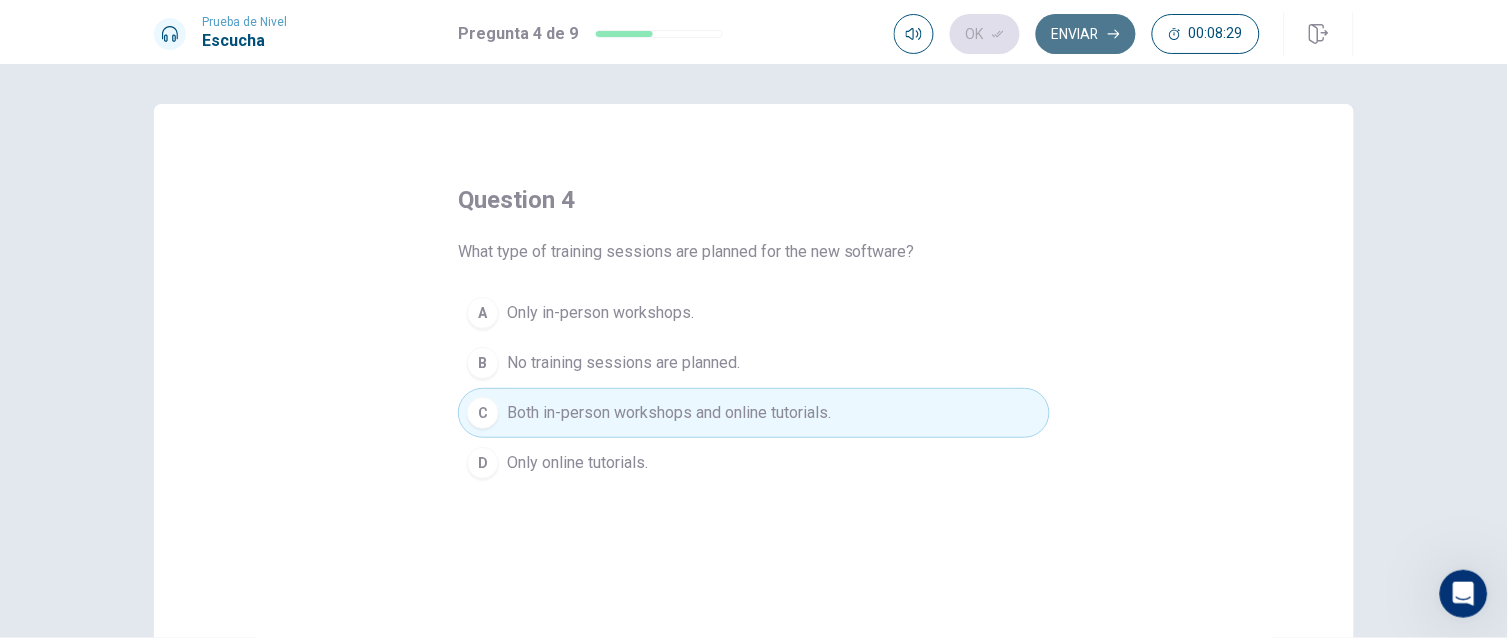 click on "Enviar" at bounding box center [1086, 34] 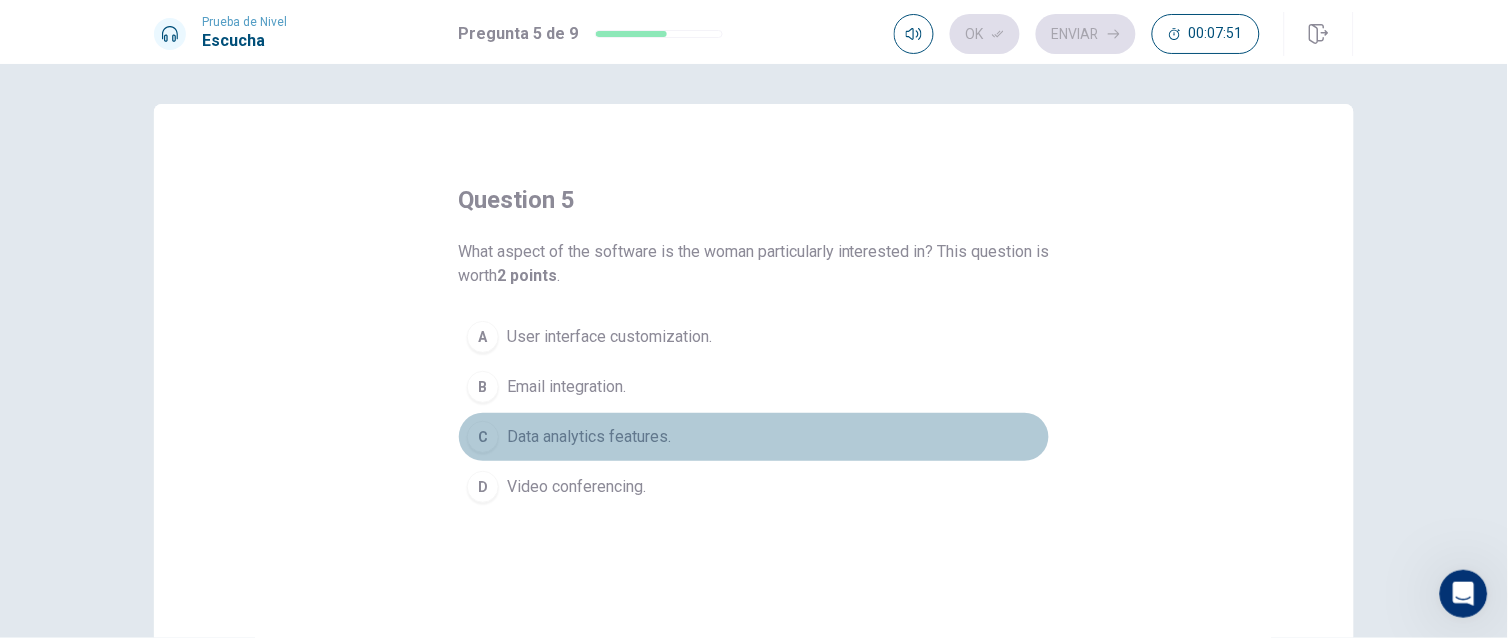 click on "Data analytics features." at bounding box center [589, 437] 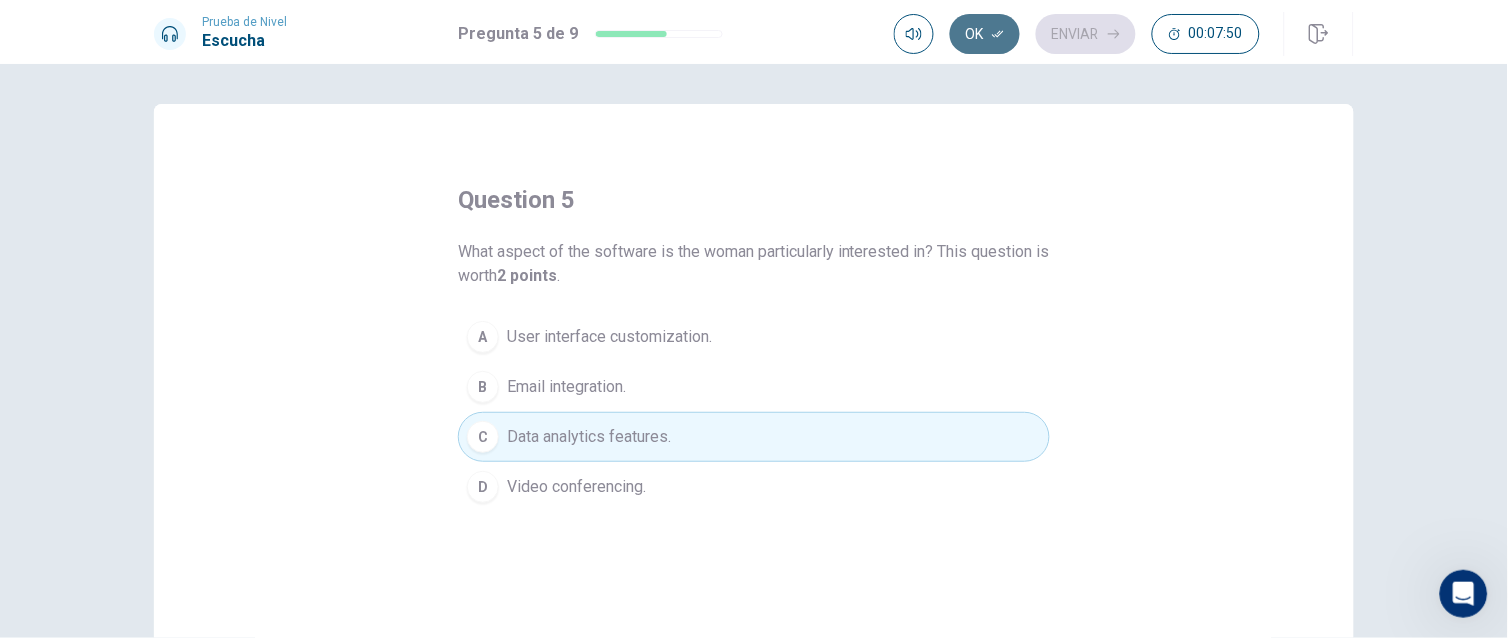 click on "Ok" at bounding box center (985, 34) 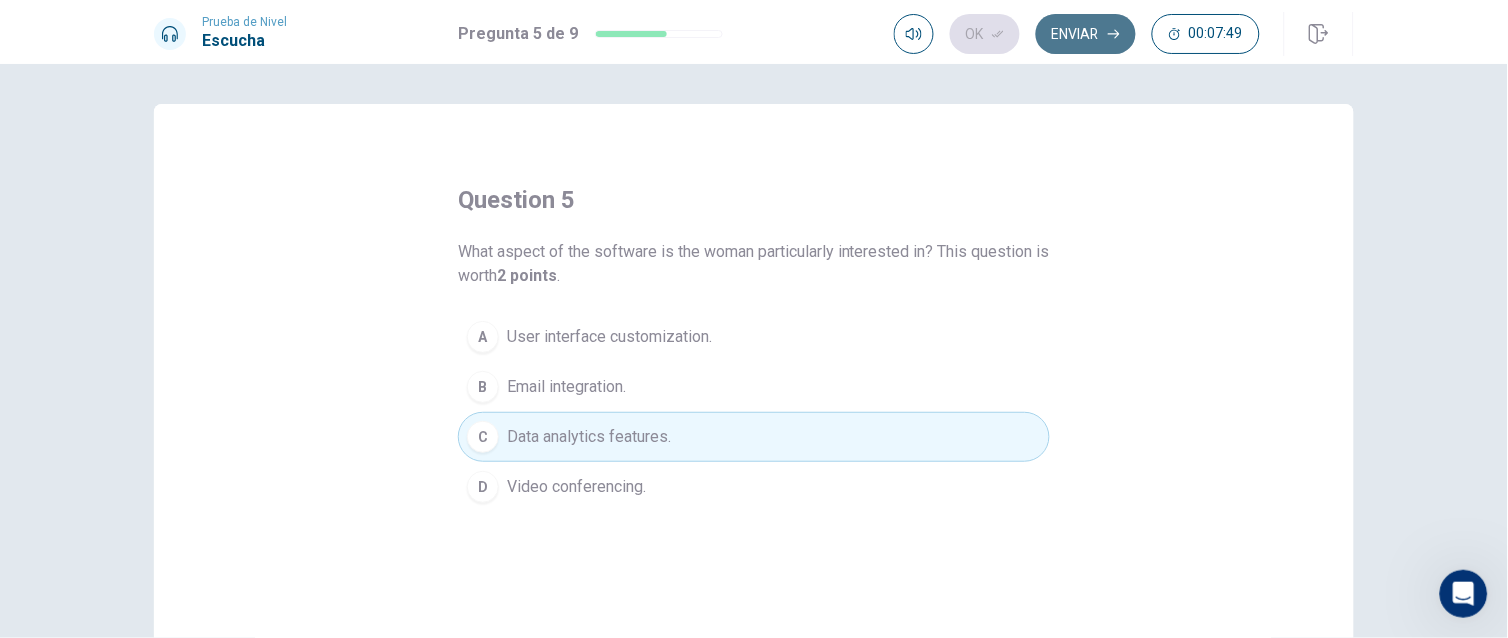 click on "Enviar" at bounding box center (1086, 34) 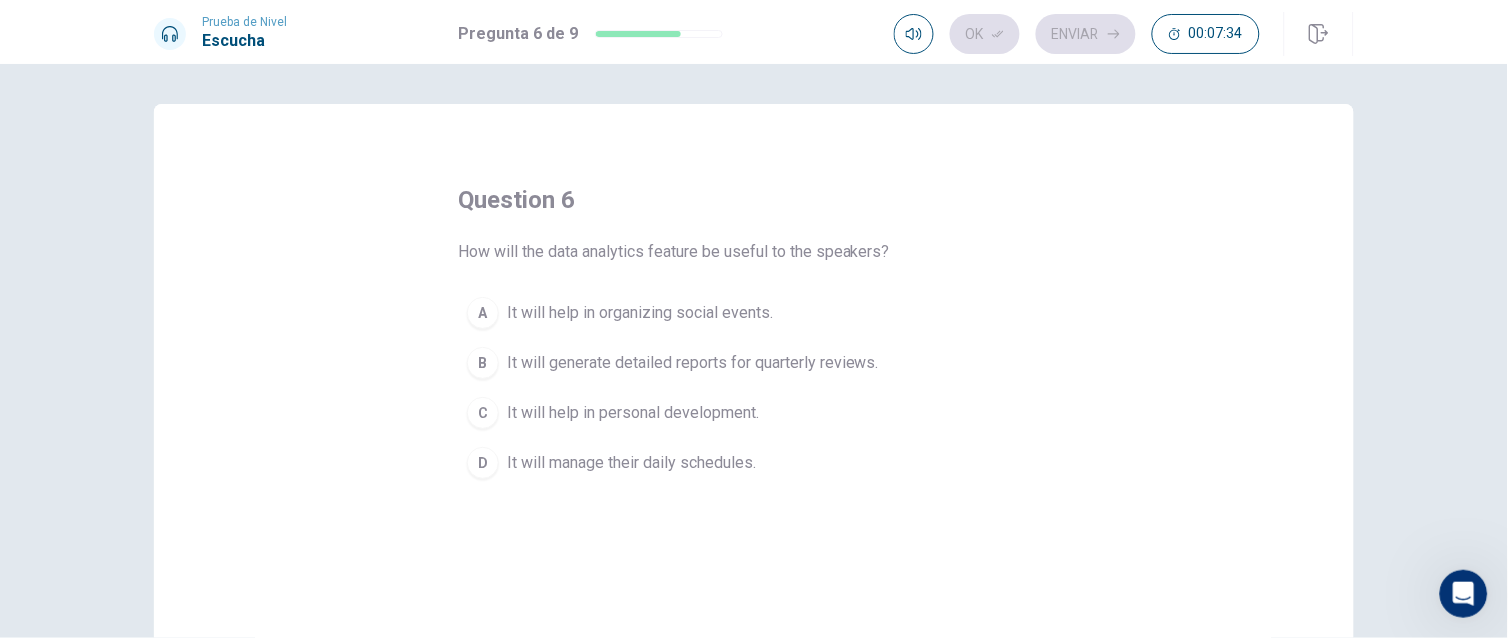 click on "It will generate detailed reports for quarterly reviews." at bounding box center [693, 363] 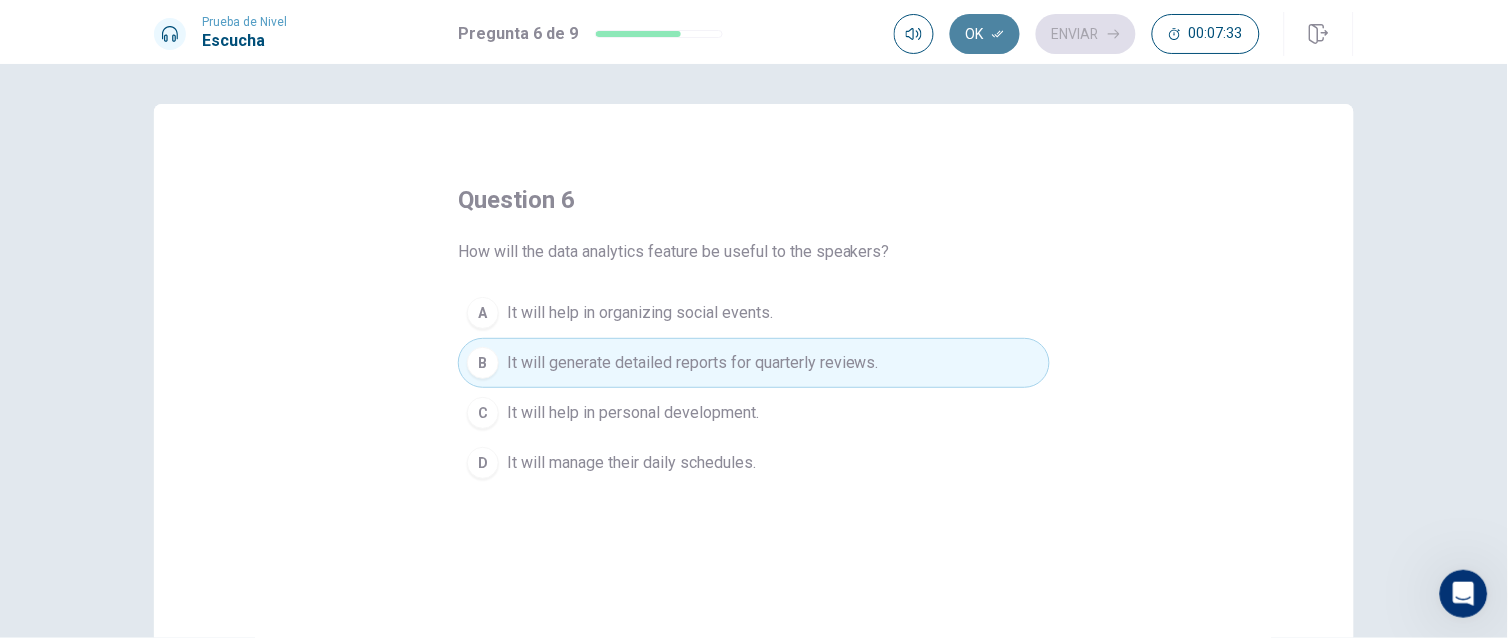 click on "Ok" at bounding box center (985, 34) 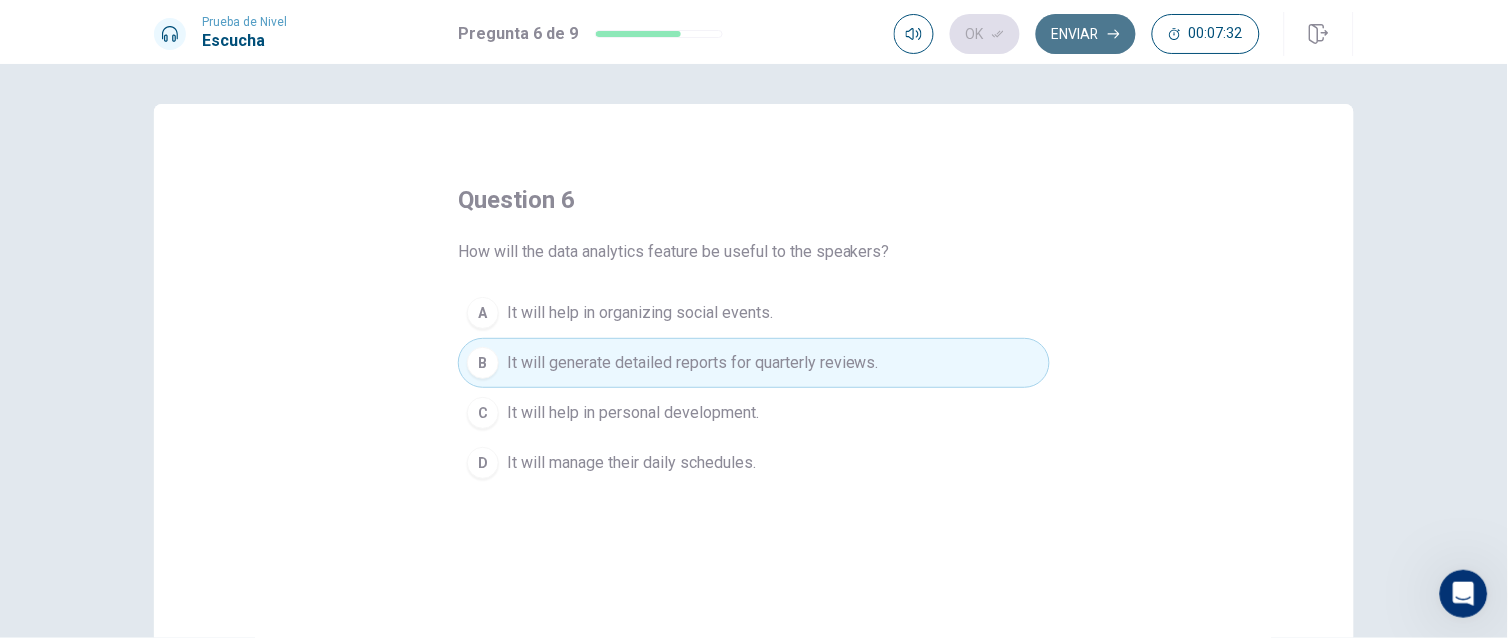 click on "Enviar" at bounding box center [1086, 34] 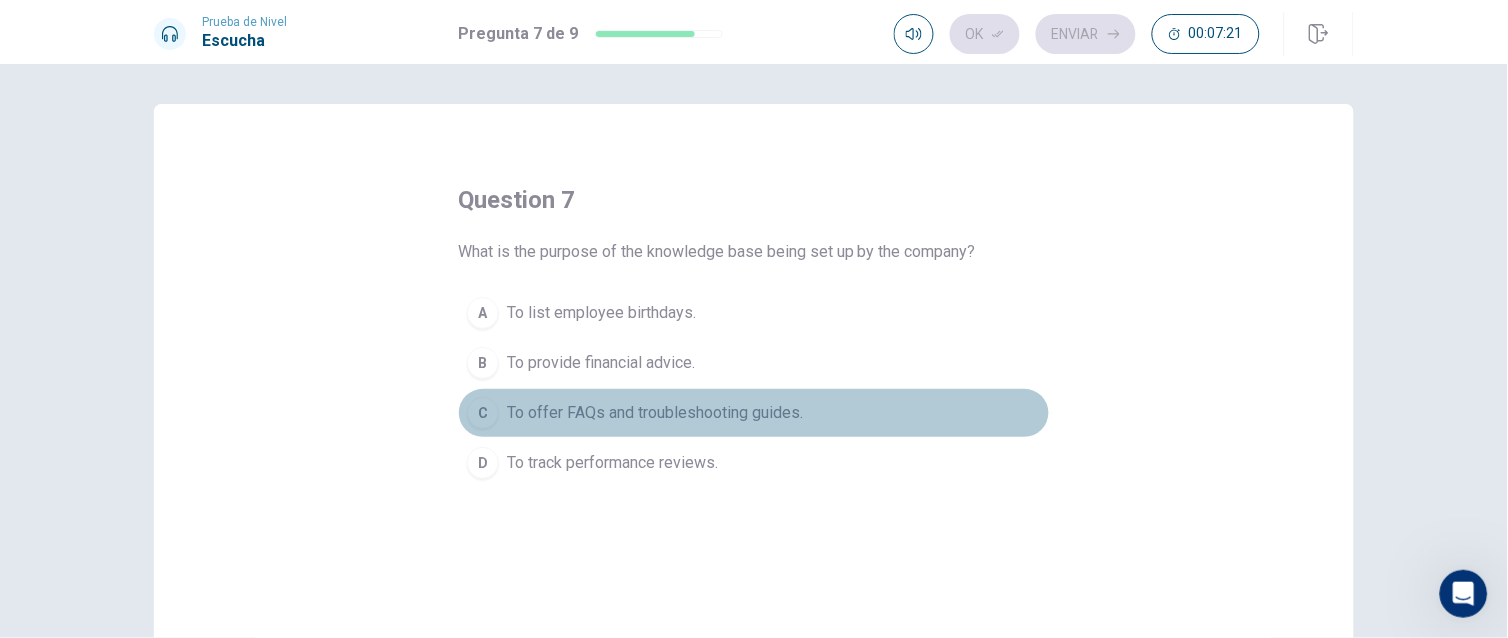click on "To offer FAQs and troubleshooting guides." at bounding box center [655, 413] 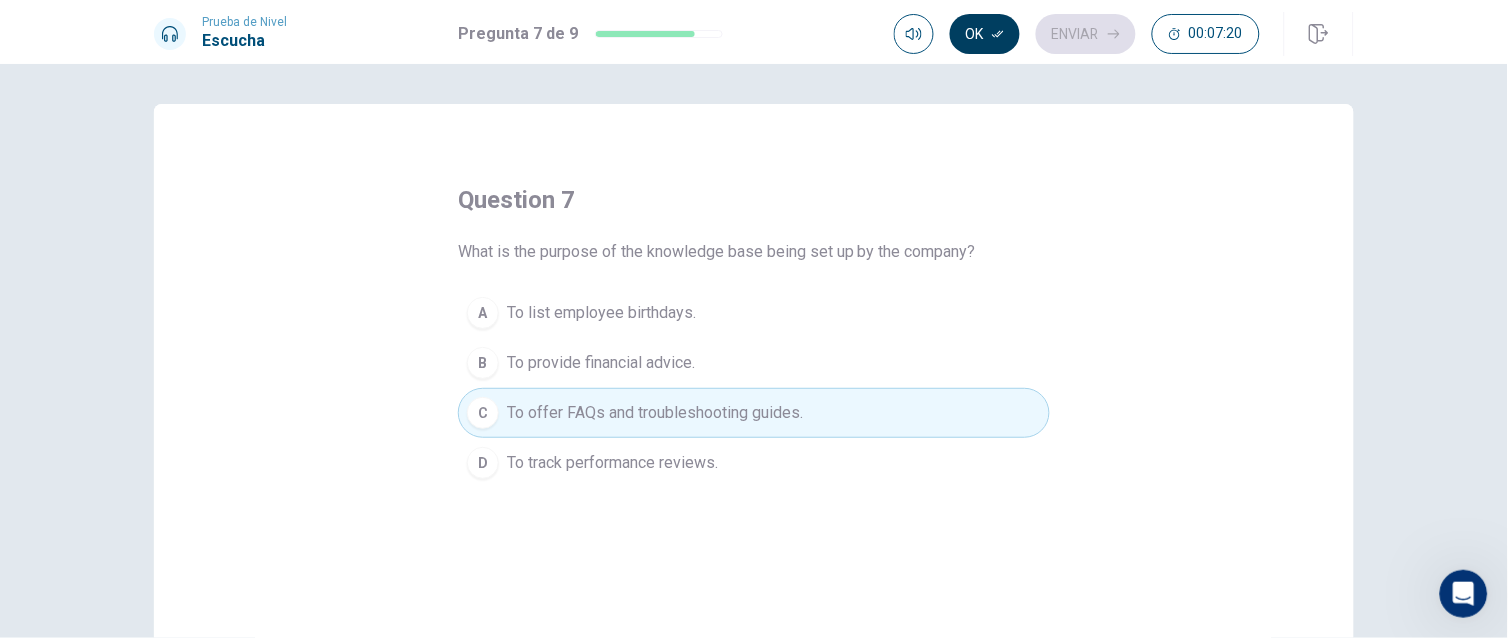 click on "Ok" at bounding box center (985, 34) 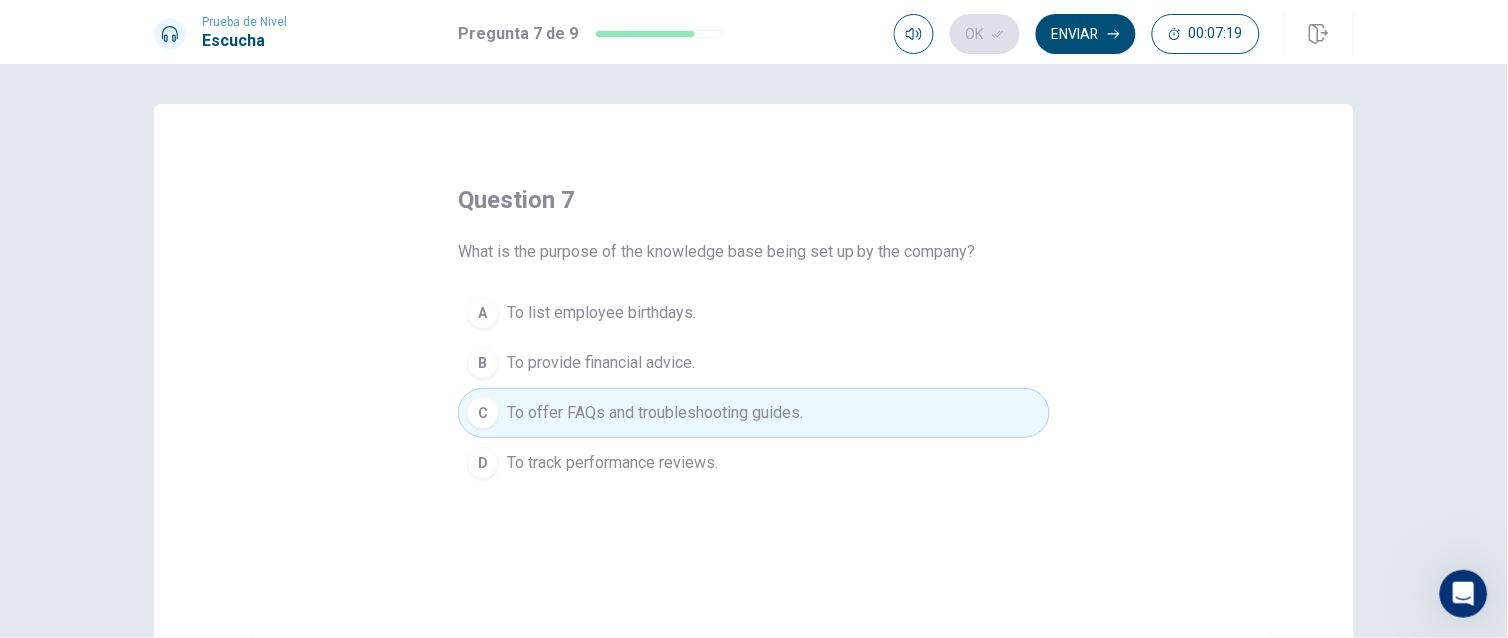 click on "Enviar" at bounding box center (1086, 34) 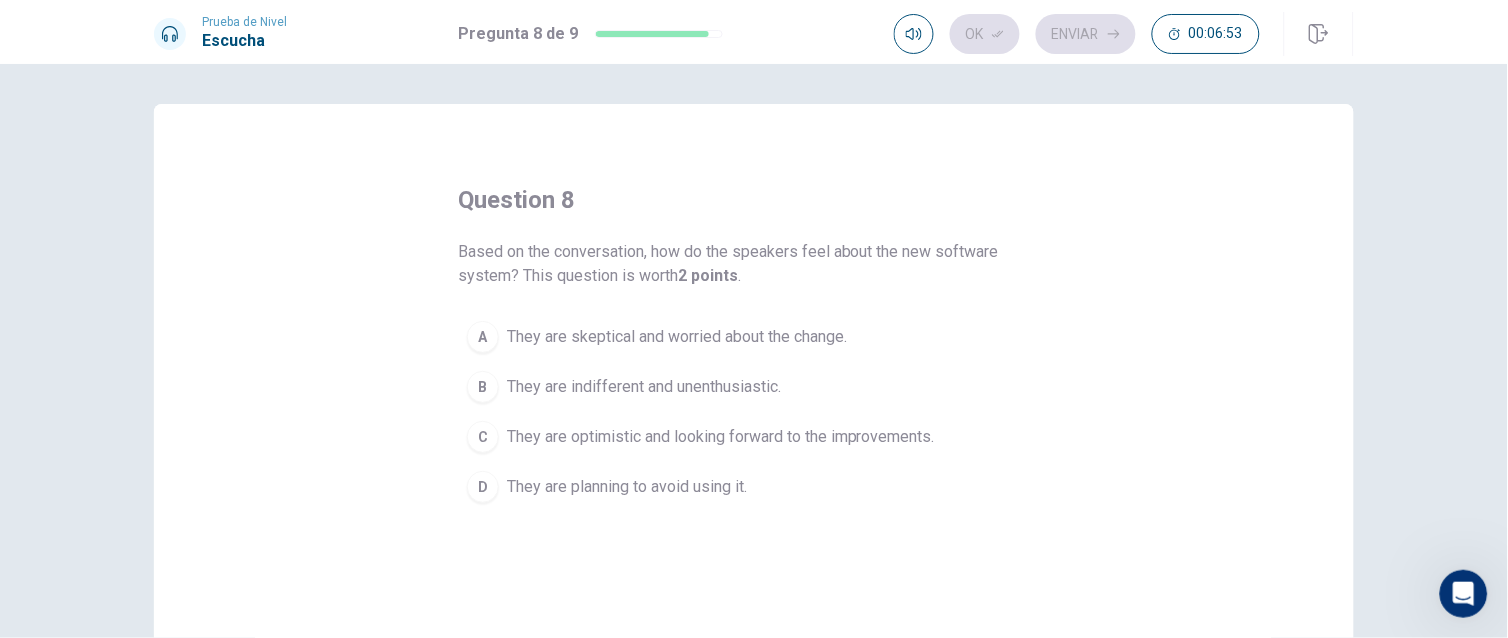 click on "They are planning to avoid using it." at bounding box center (627, 487) 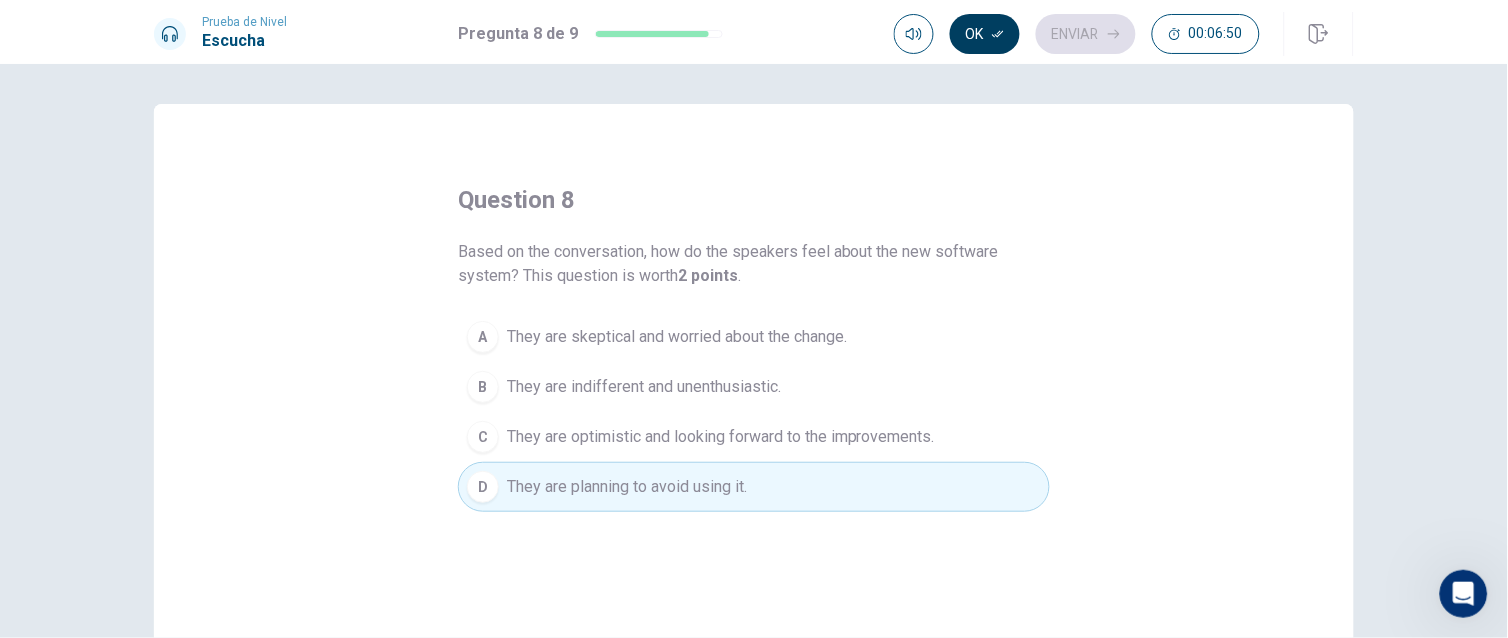 click on "Ok" at bounding box center (985, 34) 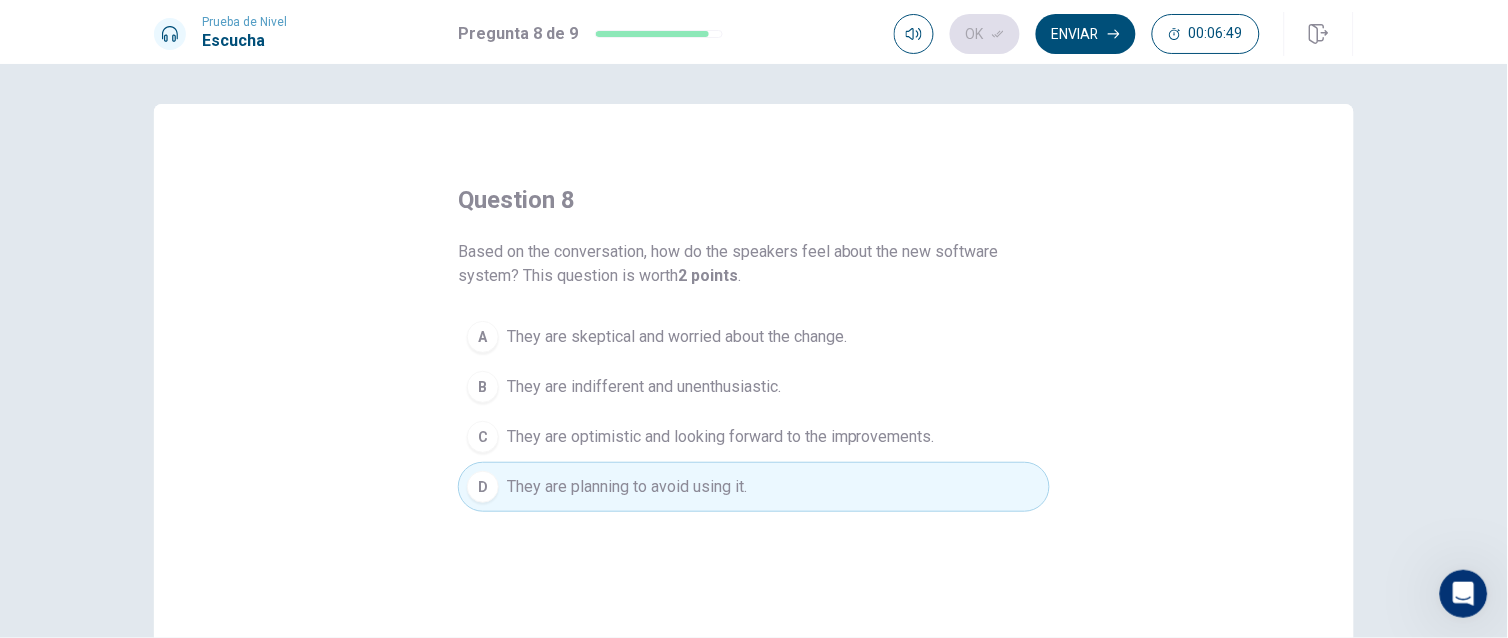 click on "Enviar" at bounding box center [1086, 34] 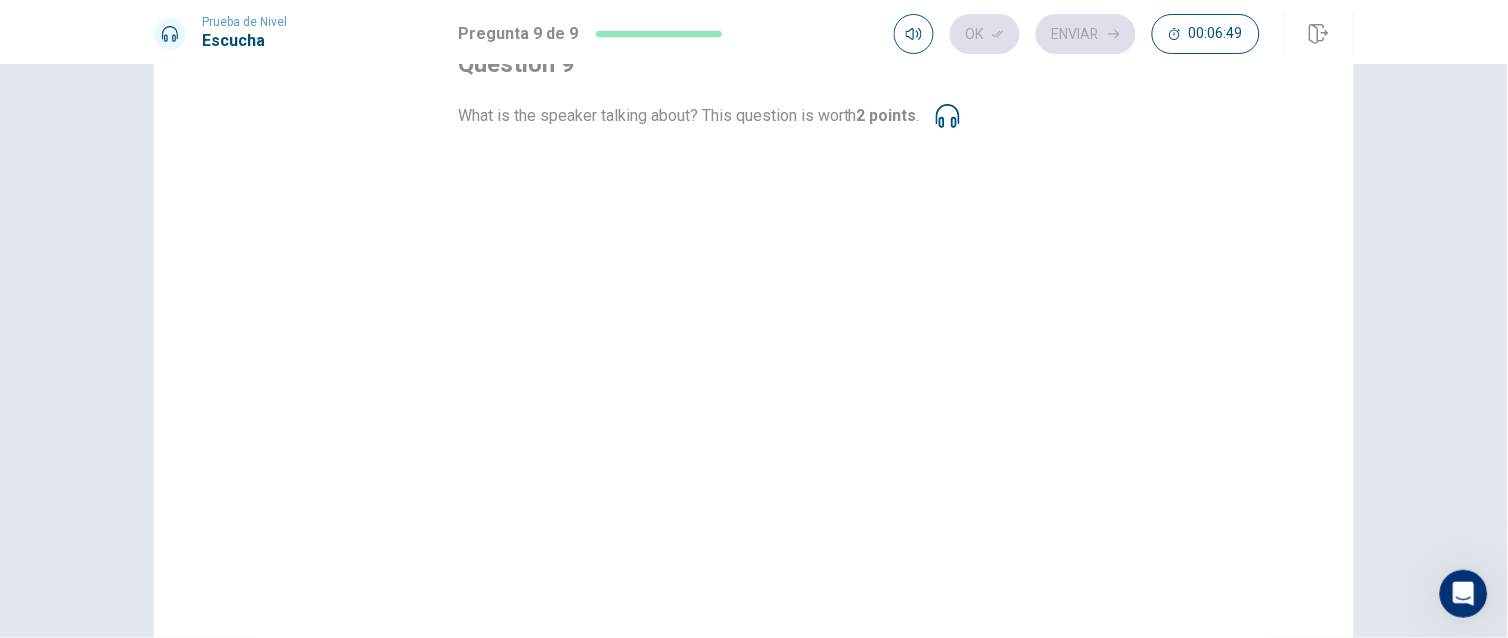 scroll, scrollTop: 0, scrollLeft: 0, axis: both 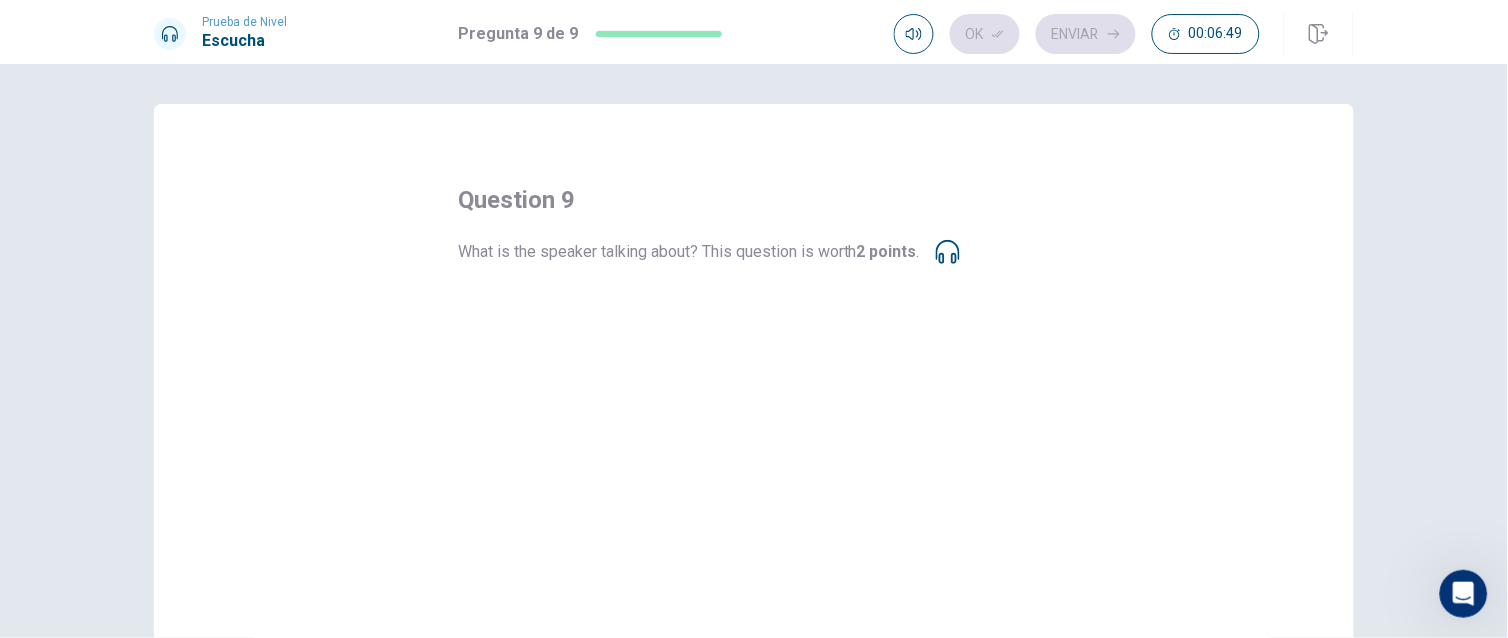 click on "A Helpdesk availability." at bounding box center (754, 313) 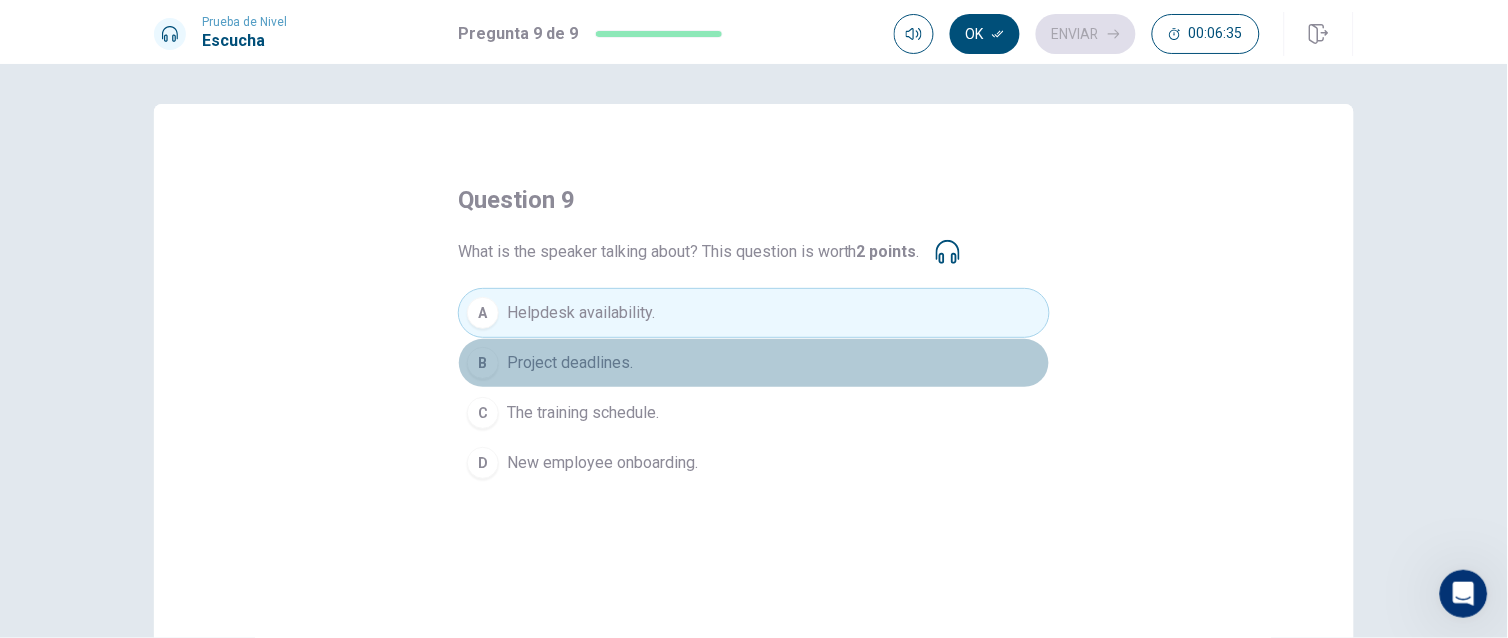 click on "Project deadlines." at bounding box center [570, 363] 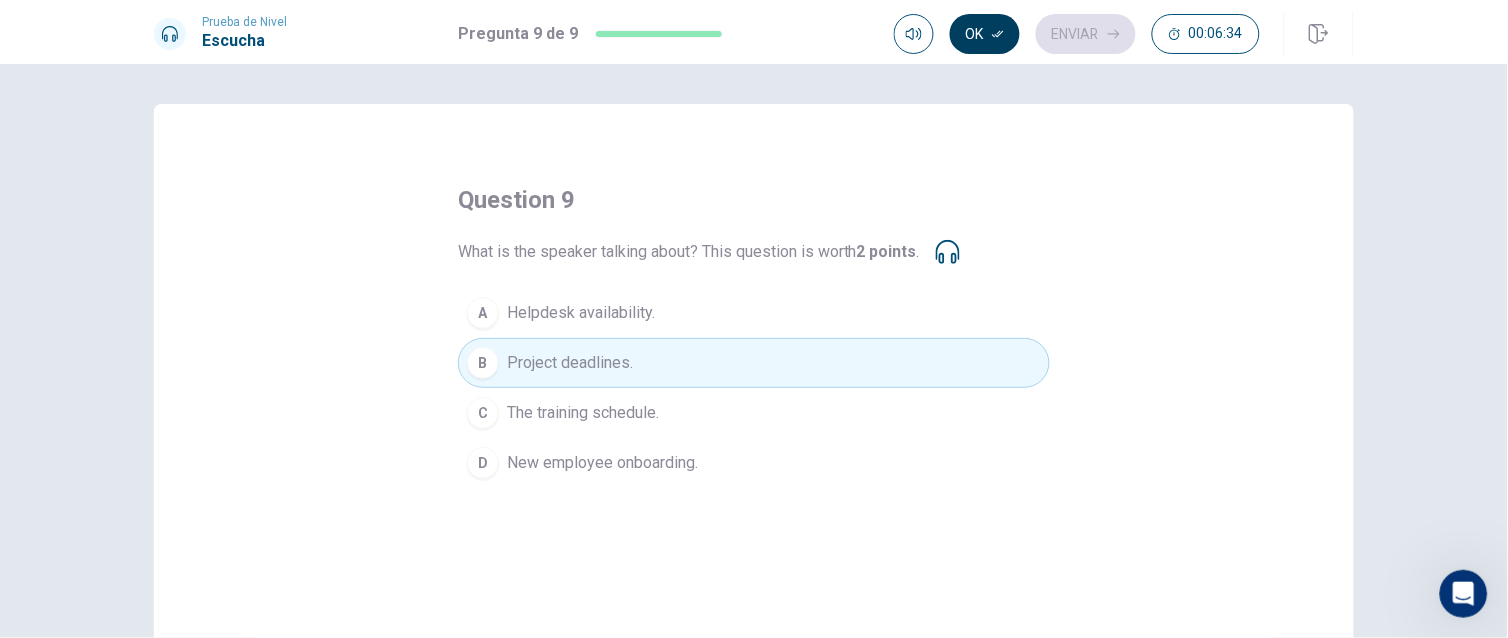 click on "Ok" at bounding box center (985, 34) 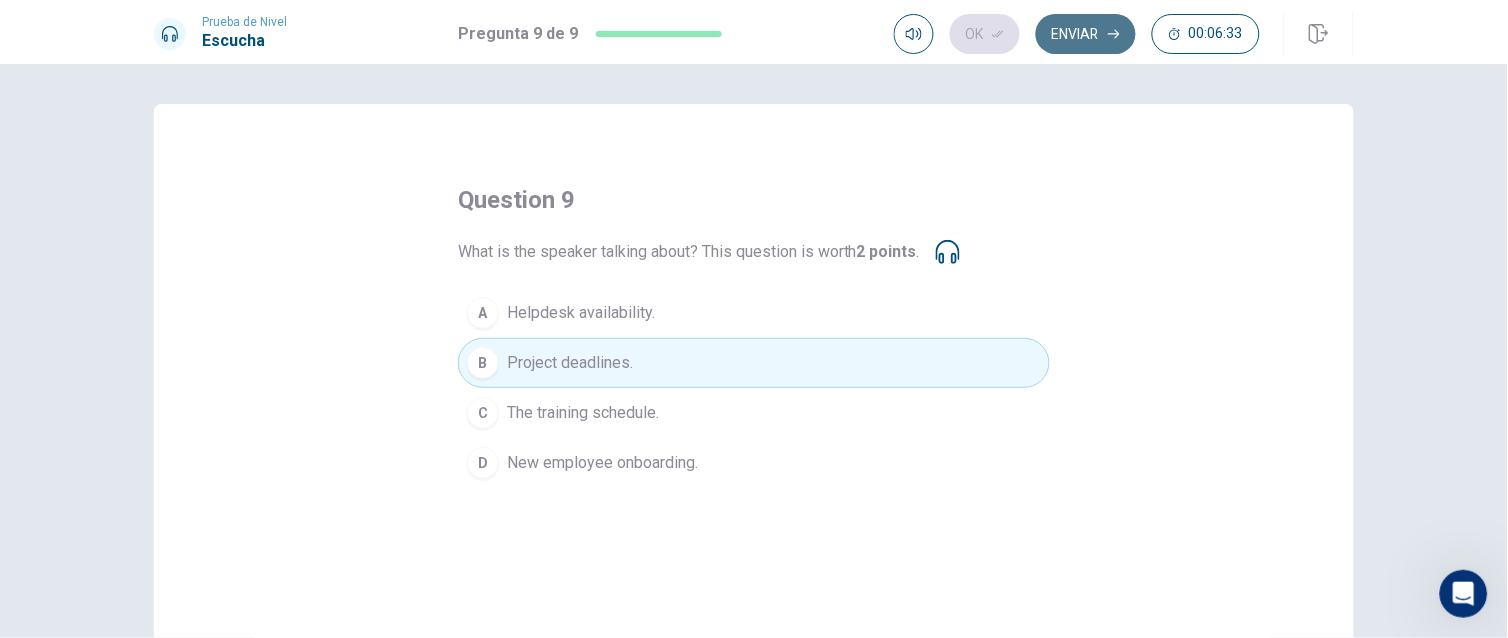 click on "Enviar" at bounding box center (1086, 34) 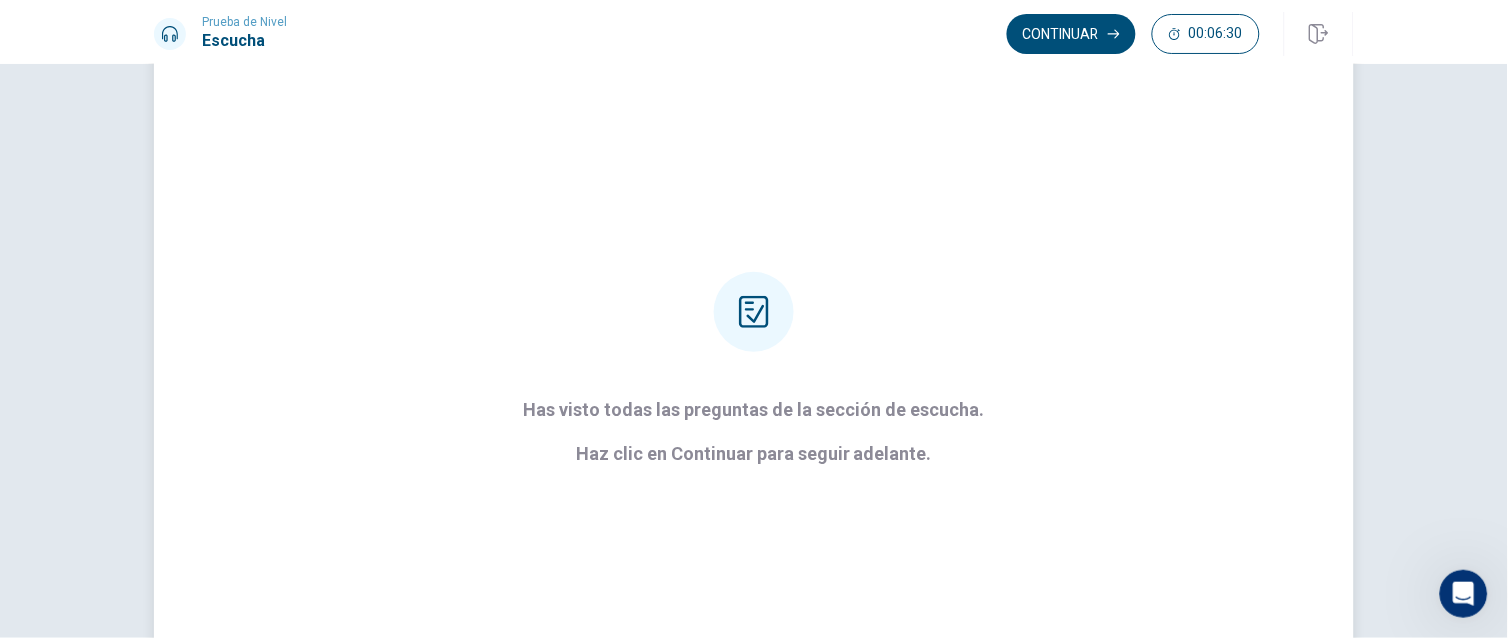 scroll, scrollTop: 208, scrollLeft: 0, axis: vertical 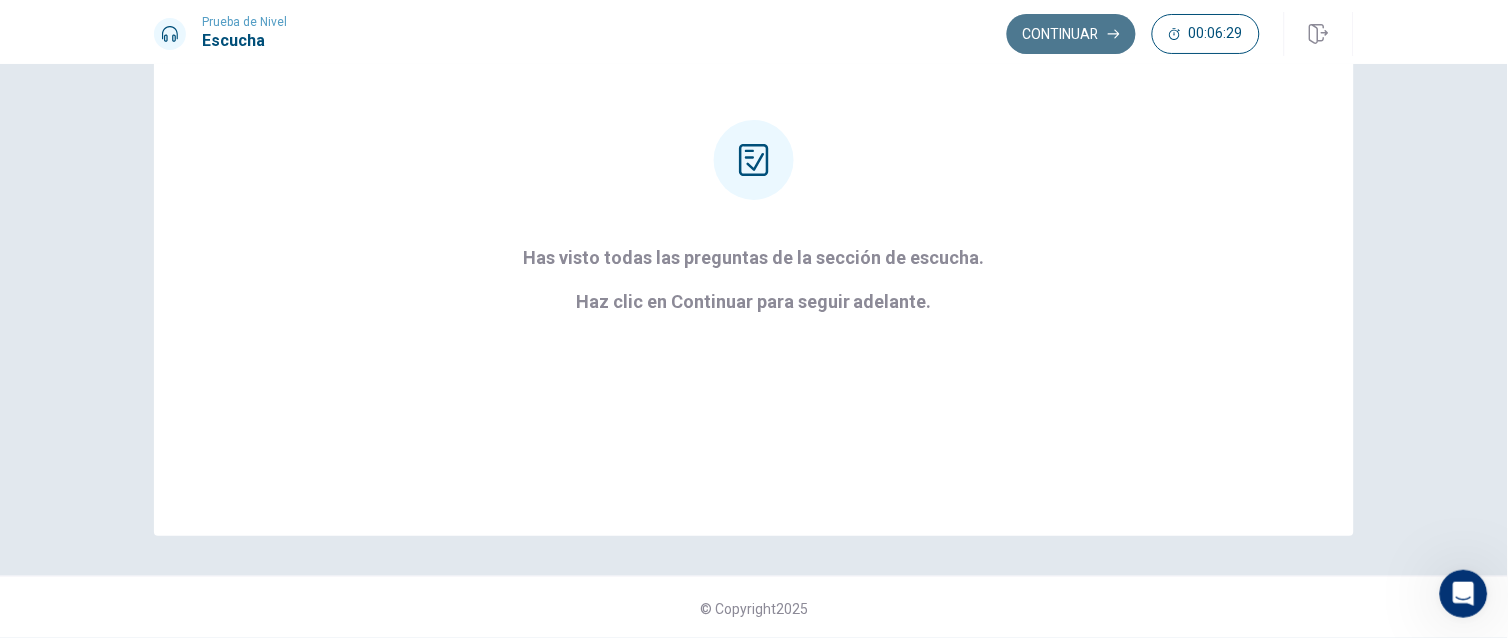 click on "Continuar" at bounding box center [1071, 34] 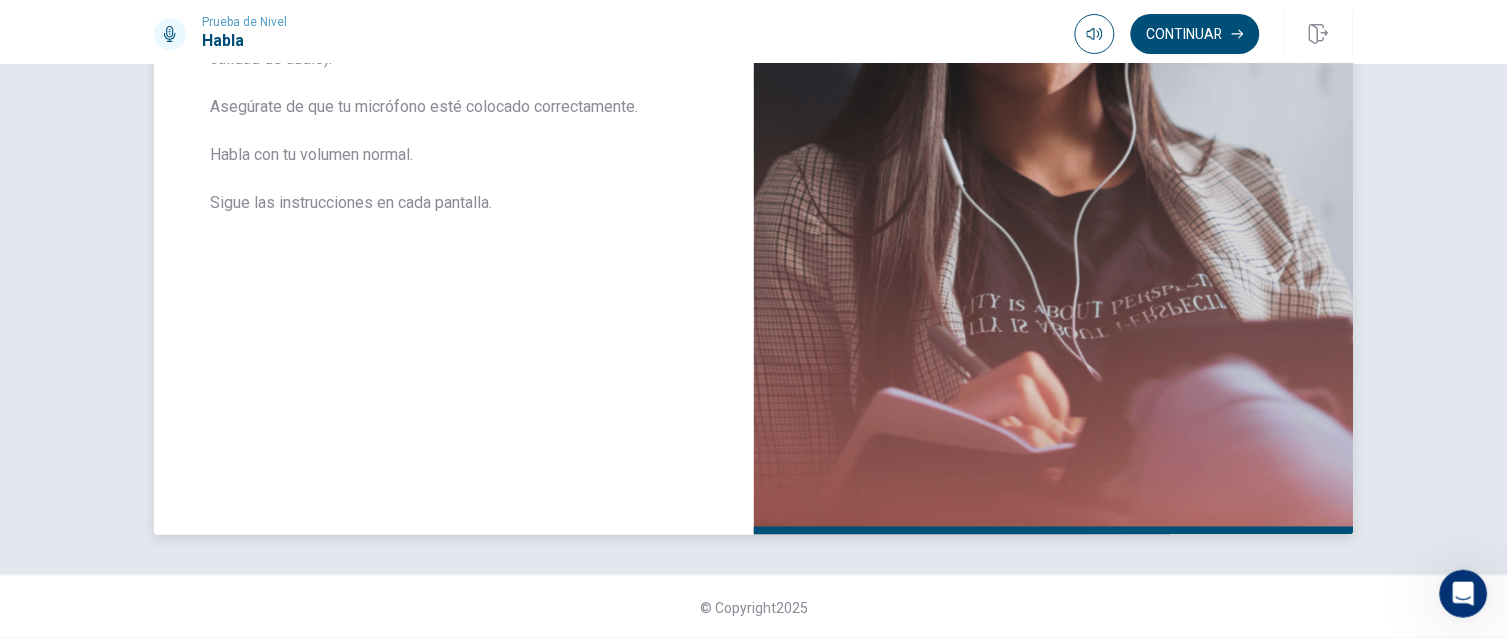 scroll, scrollTop: 0, scrollLeft: 0, axis: both 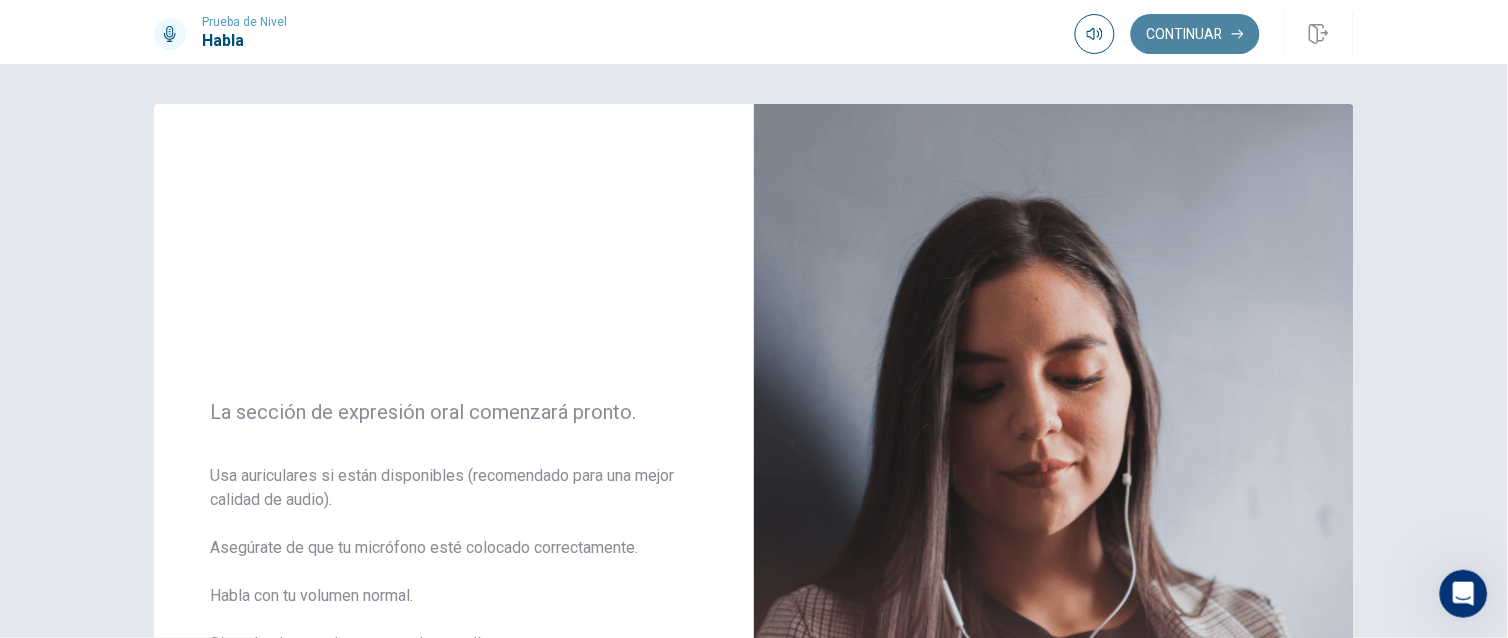 click on "Continuar" at bounding box center (1195, 34) 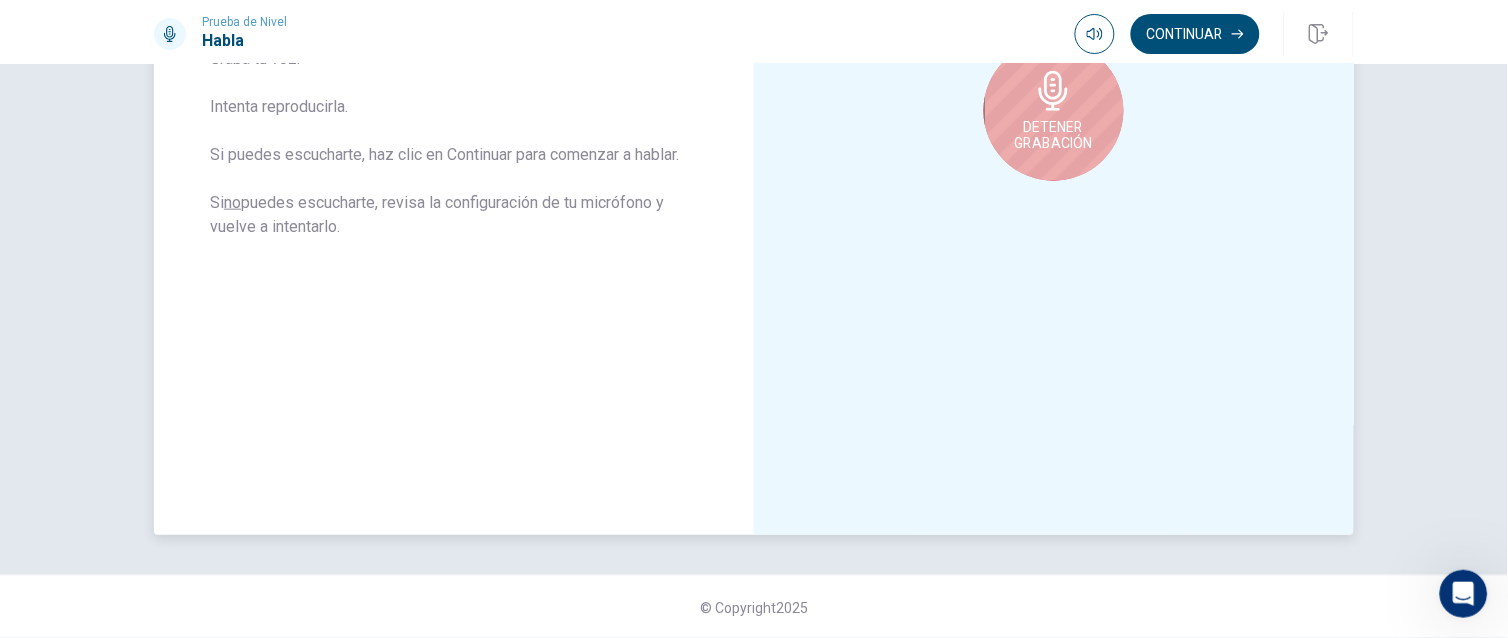 scroll, scrollTop: 218, scrollLeft: 0, axis: vertical 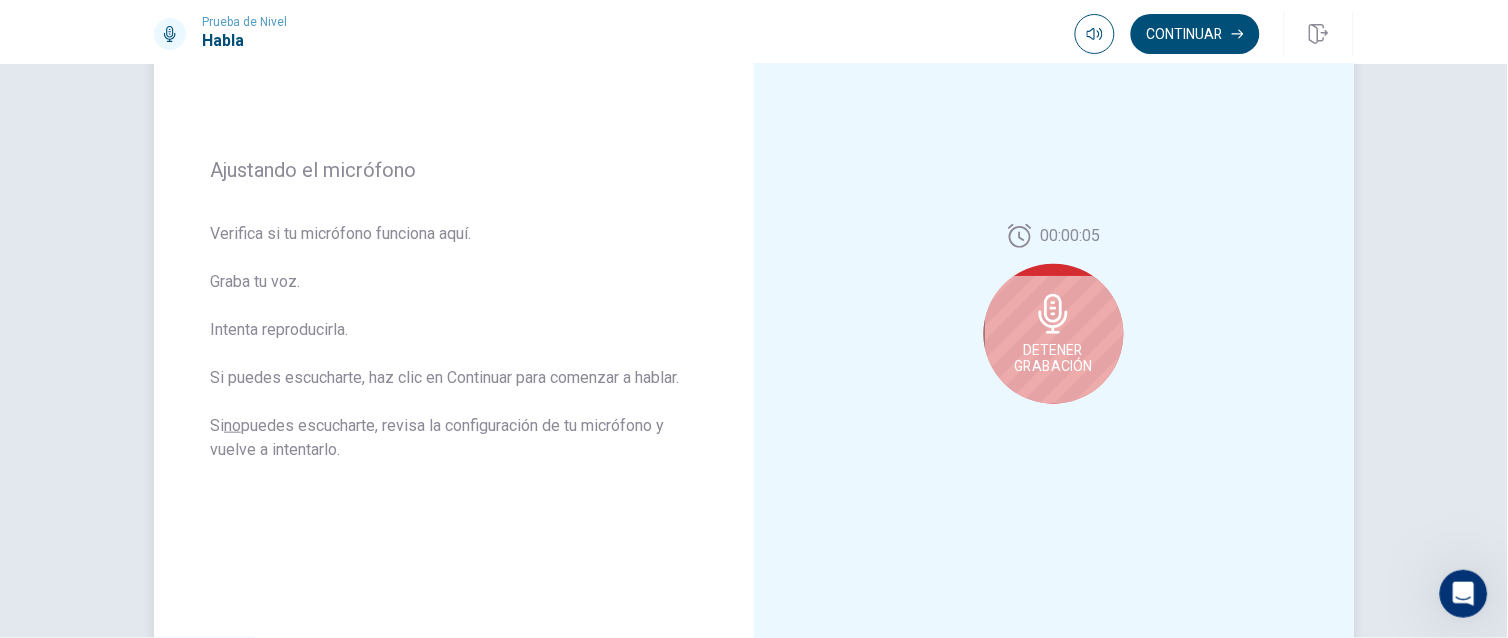 click 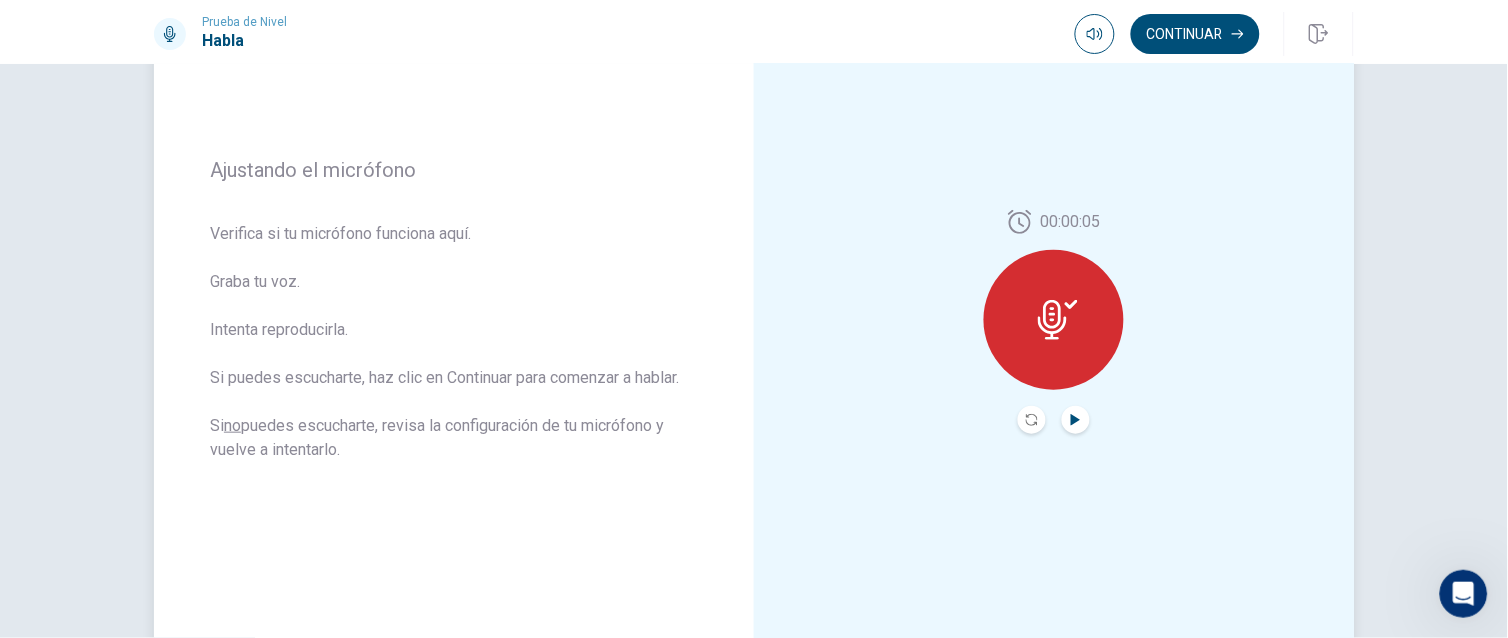 click 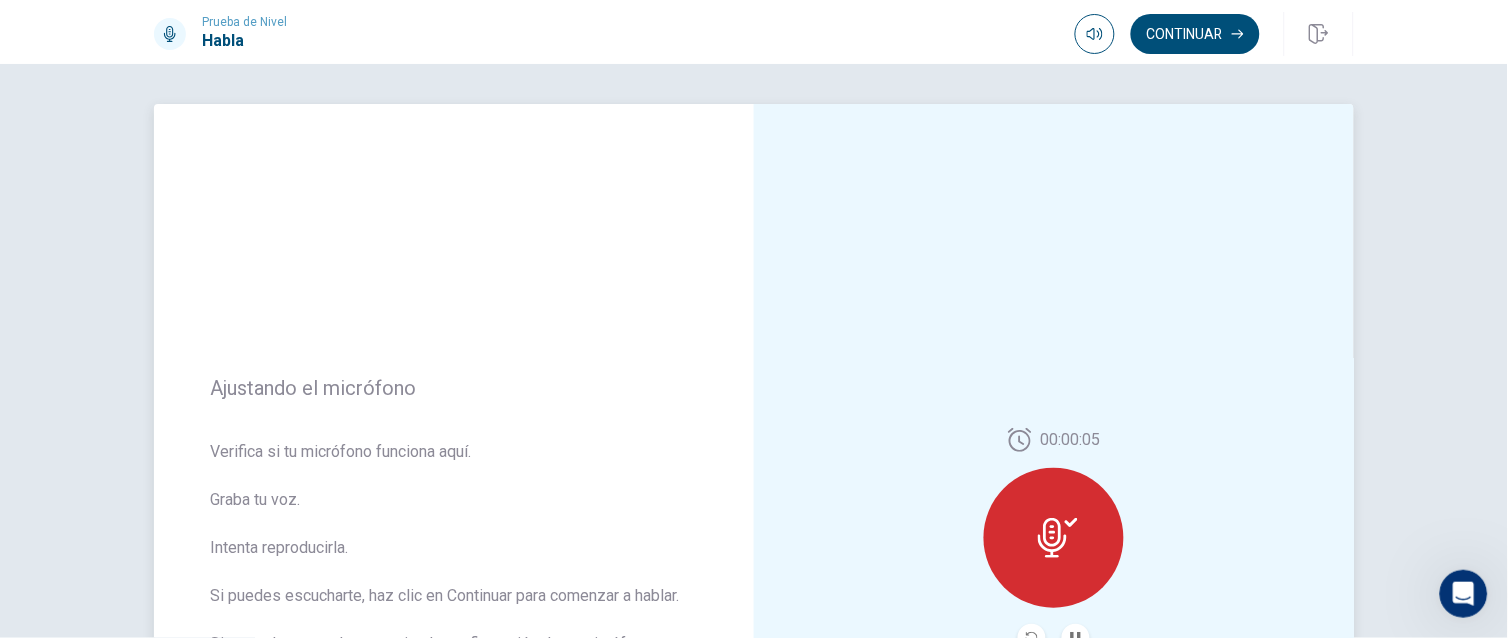 scroll, scrollTop: 111, scrollLeft: 0, axis: vertical 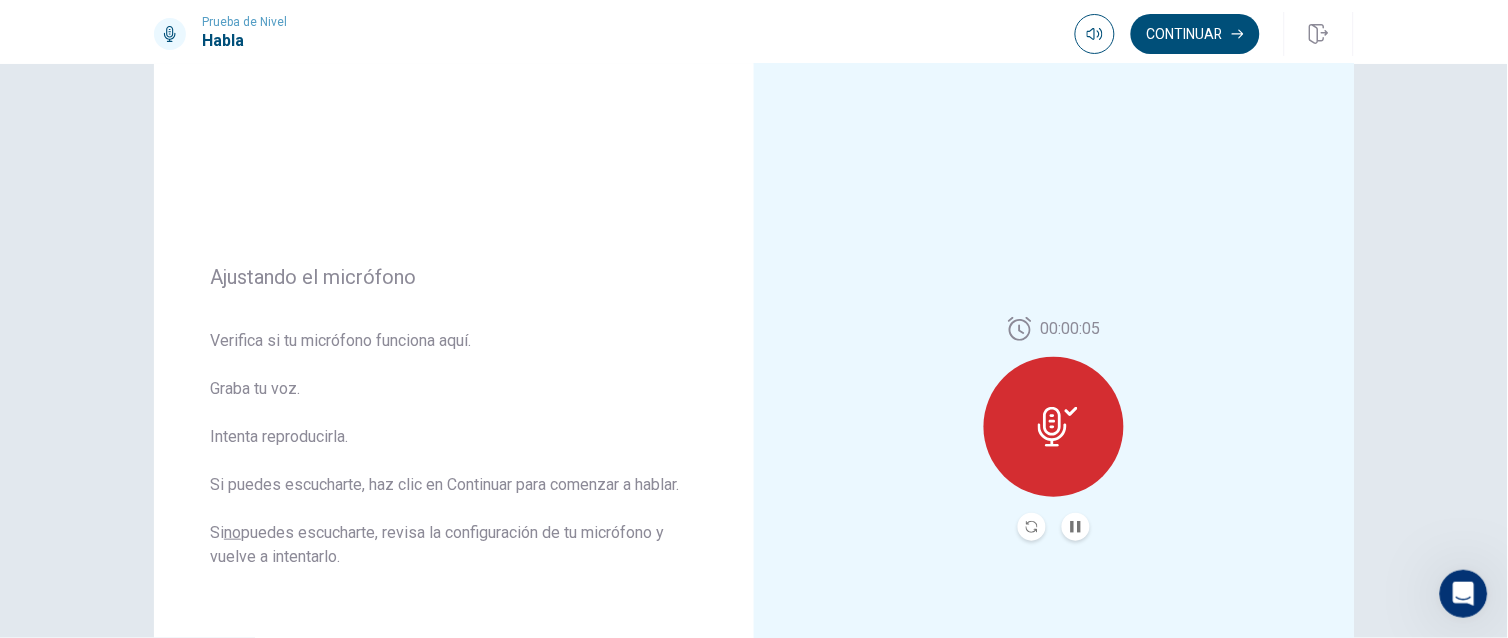 click on "Continuar" at bounding box center (1195, 34) 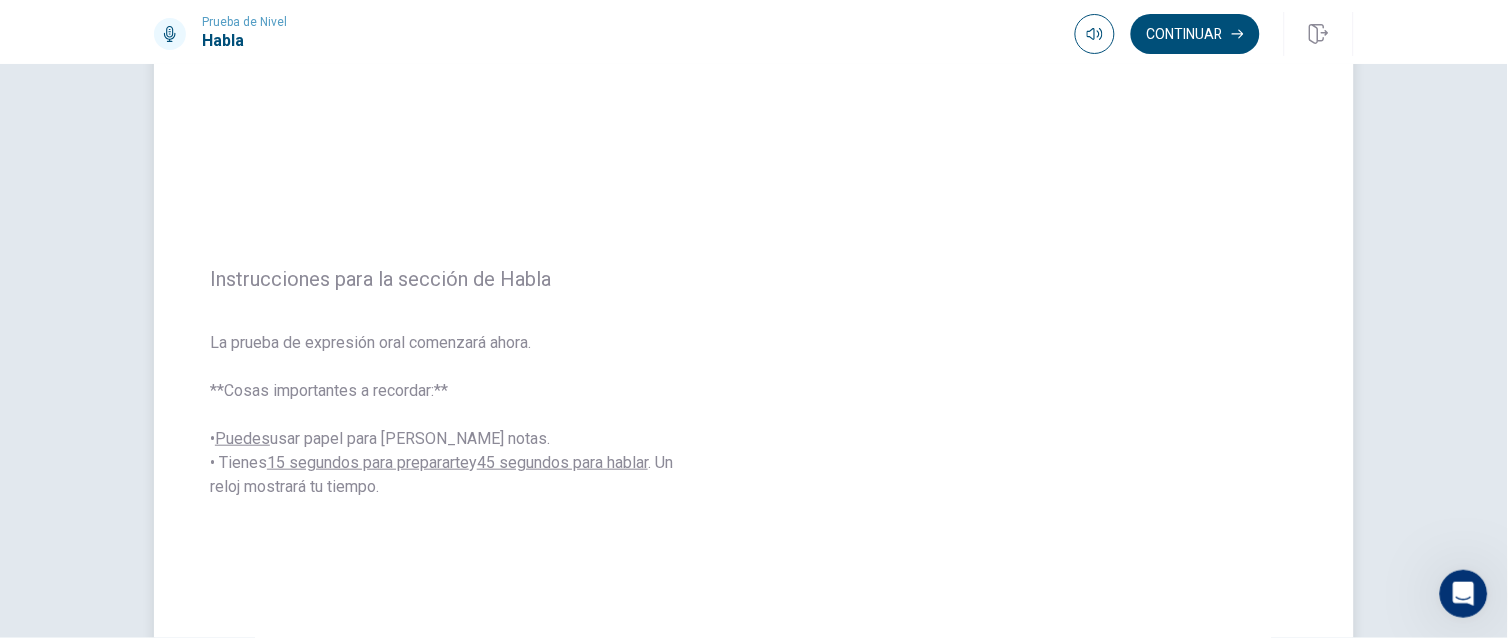 scroll, scrollTop: 222, scrollLeft: 0, axis: vertical 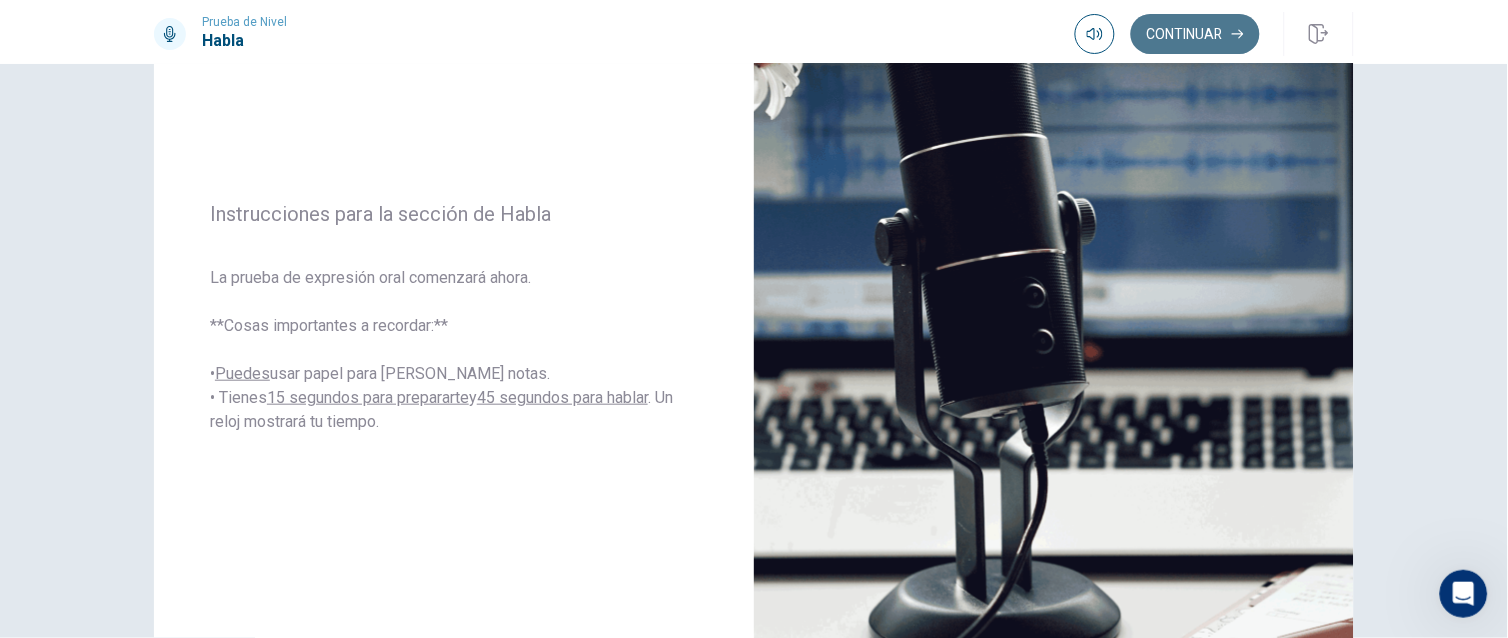 click on "Continuar" at bounding box center [1195, 34] 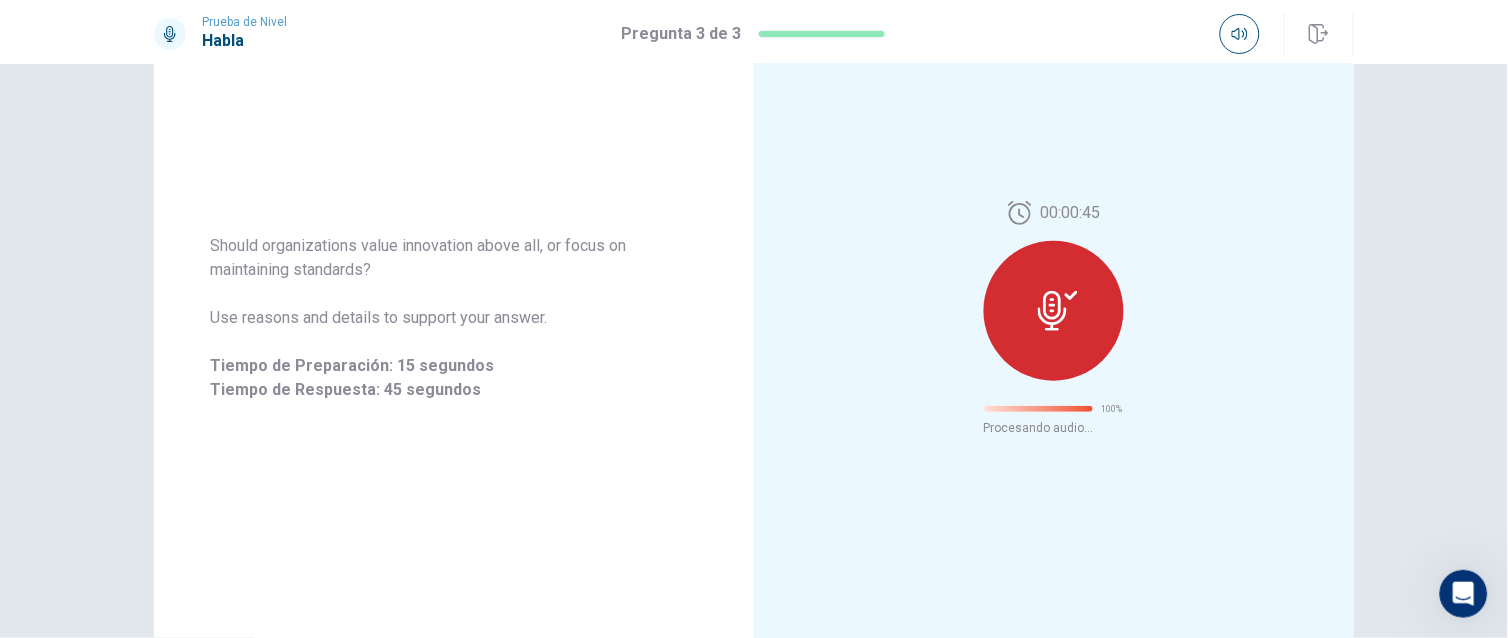scroll, scrollTop: 90, scrollLeft: 0, axis: vertical 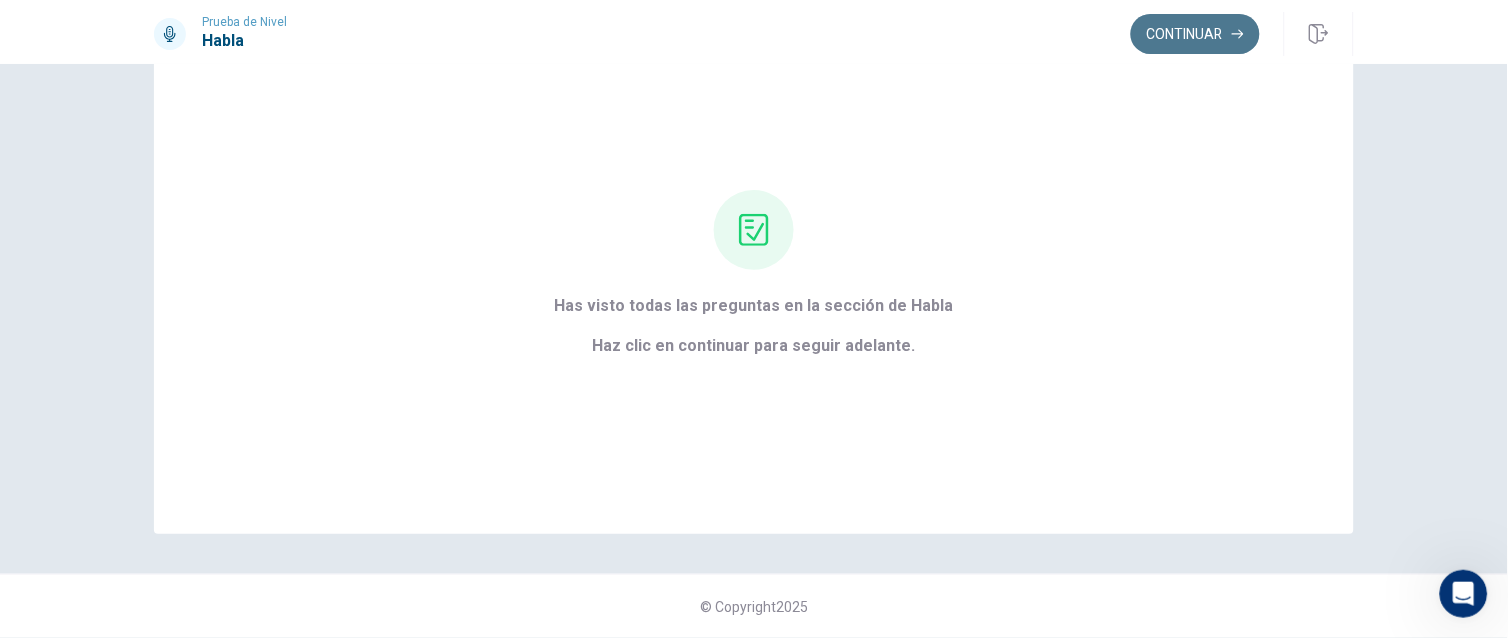 click on "Continuar" at bounding box center (1195, 34) 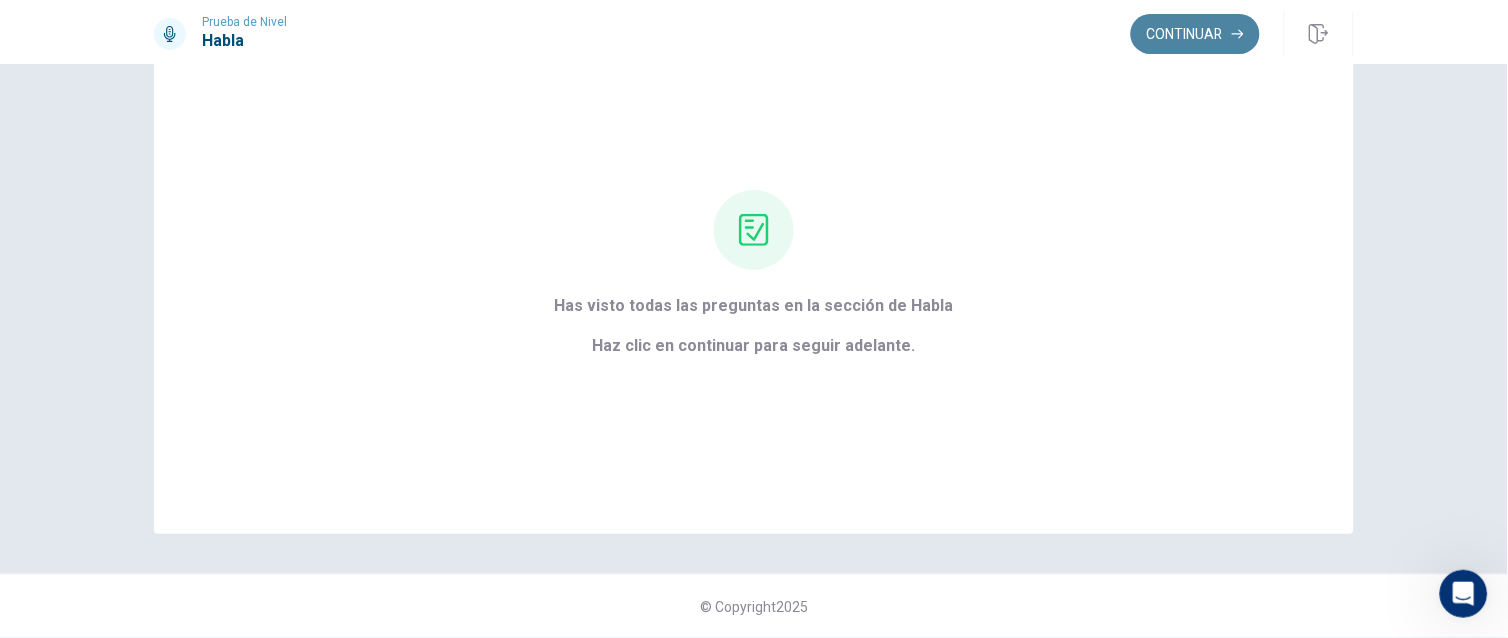 scroll, scrollTop: 25, scrollLeft: 0, axis: vertical 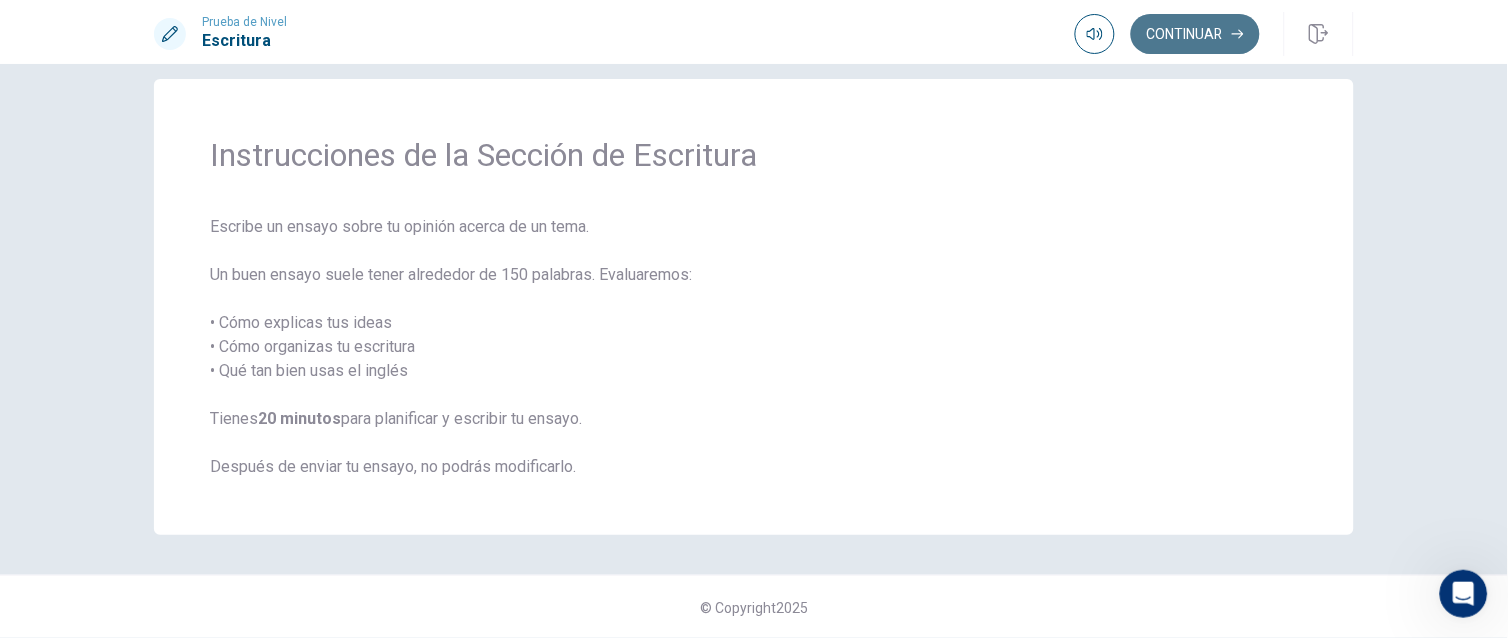 click on "Continuar" at bounding box center (1195, 34) 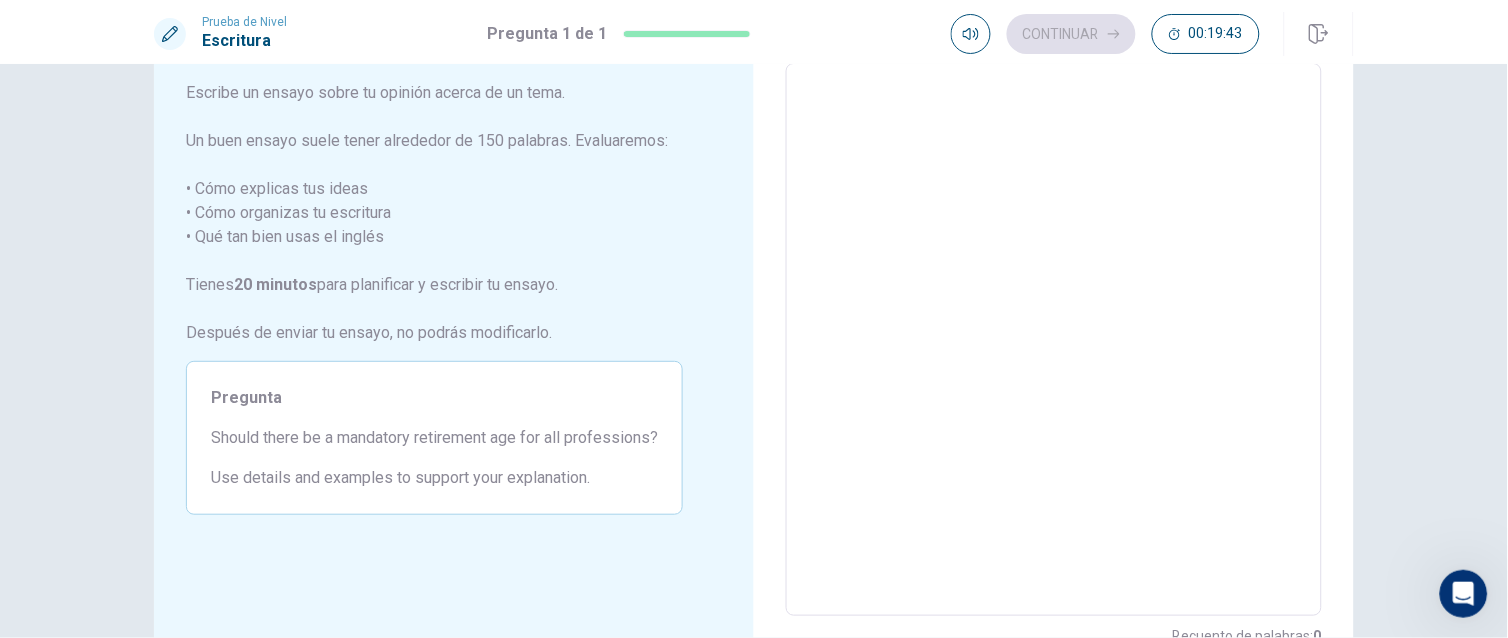 scroll, scrollTop: 0, scrollLeft: 0, axis: both 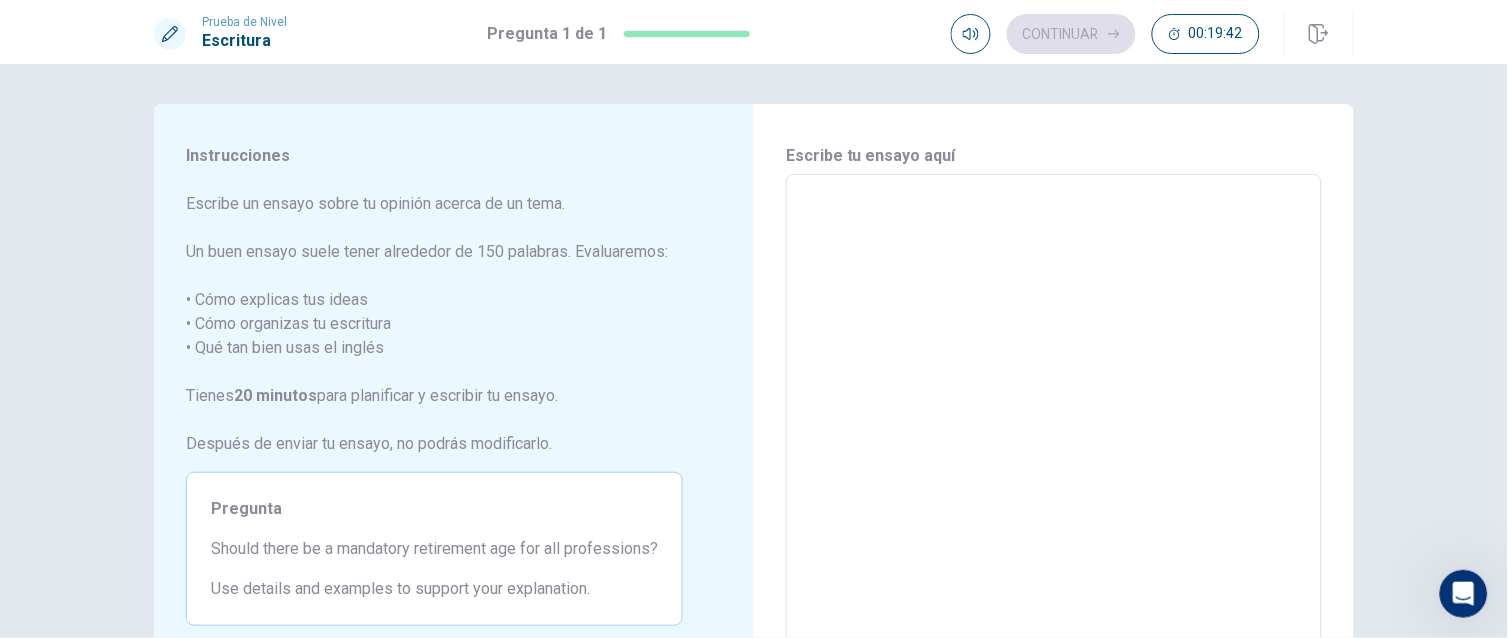 click at bounding box center [1054, 451] 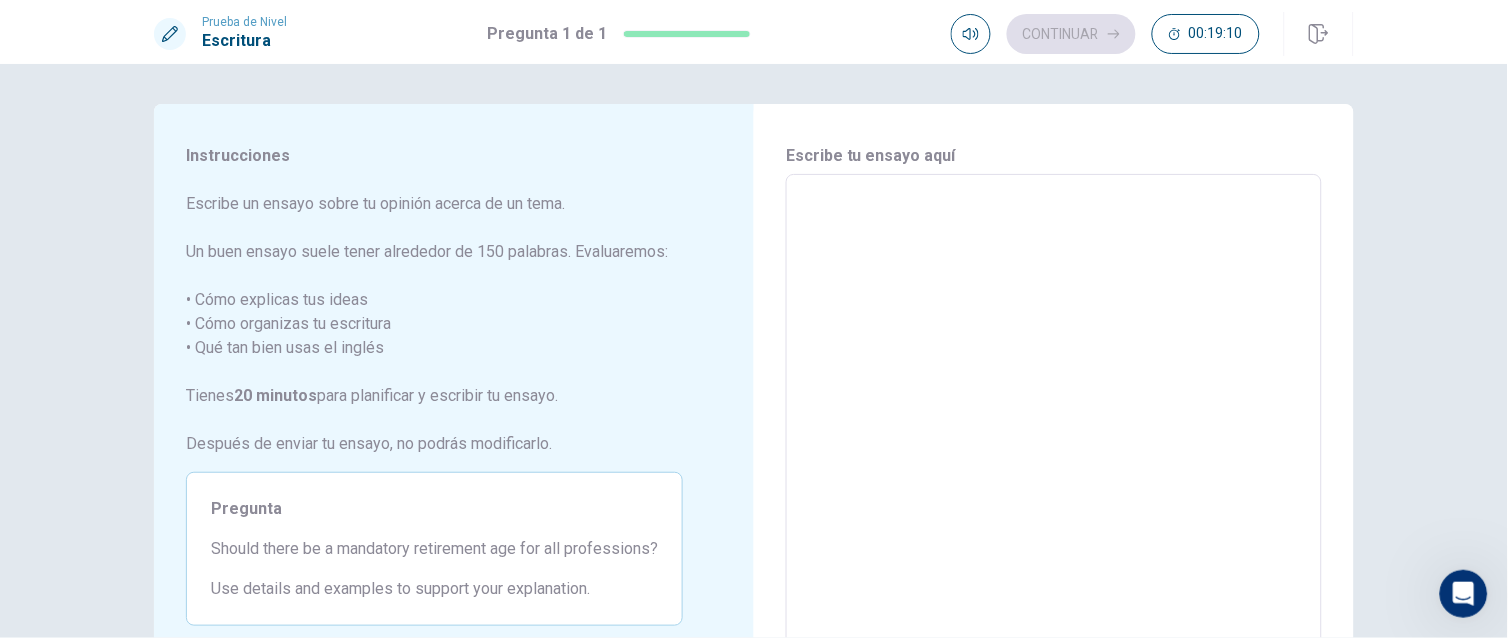 type on "i" 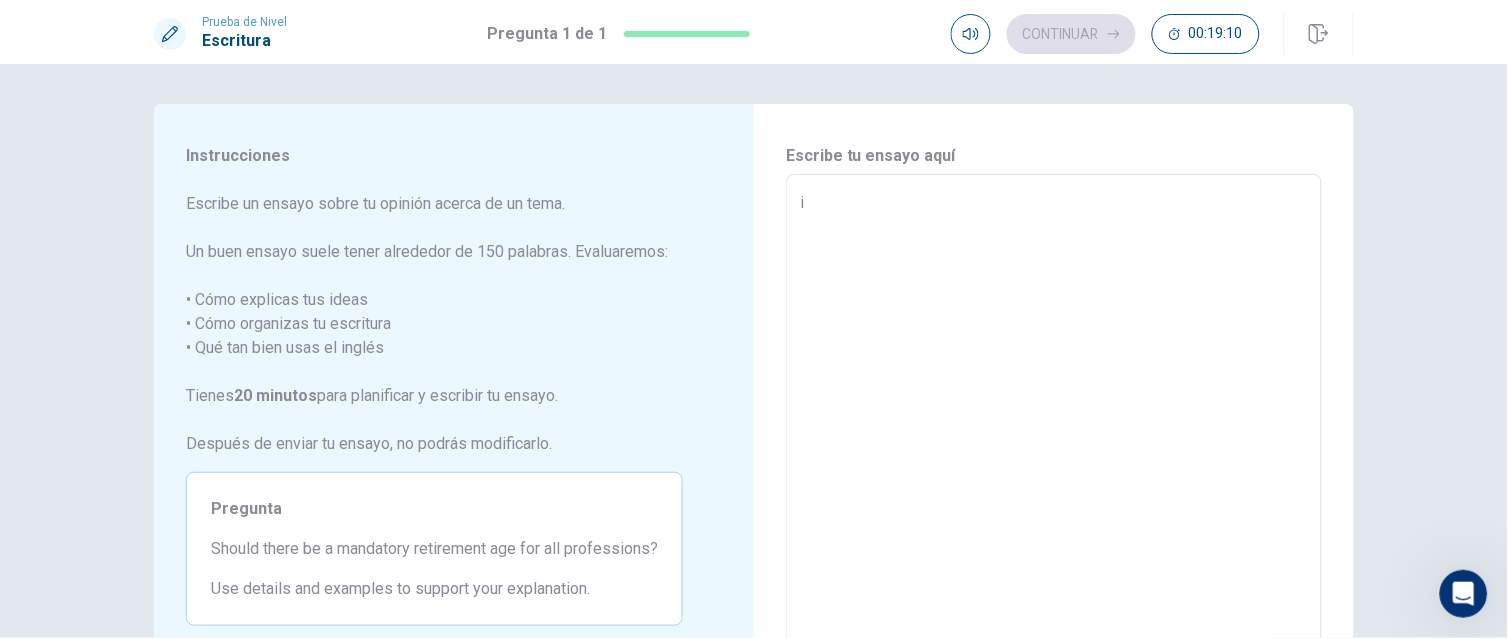 type on "x" 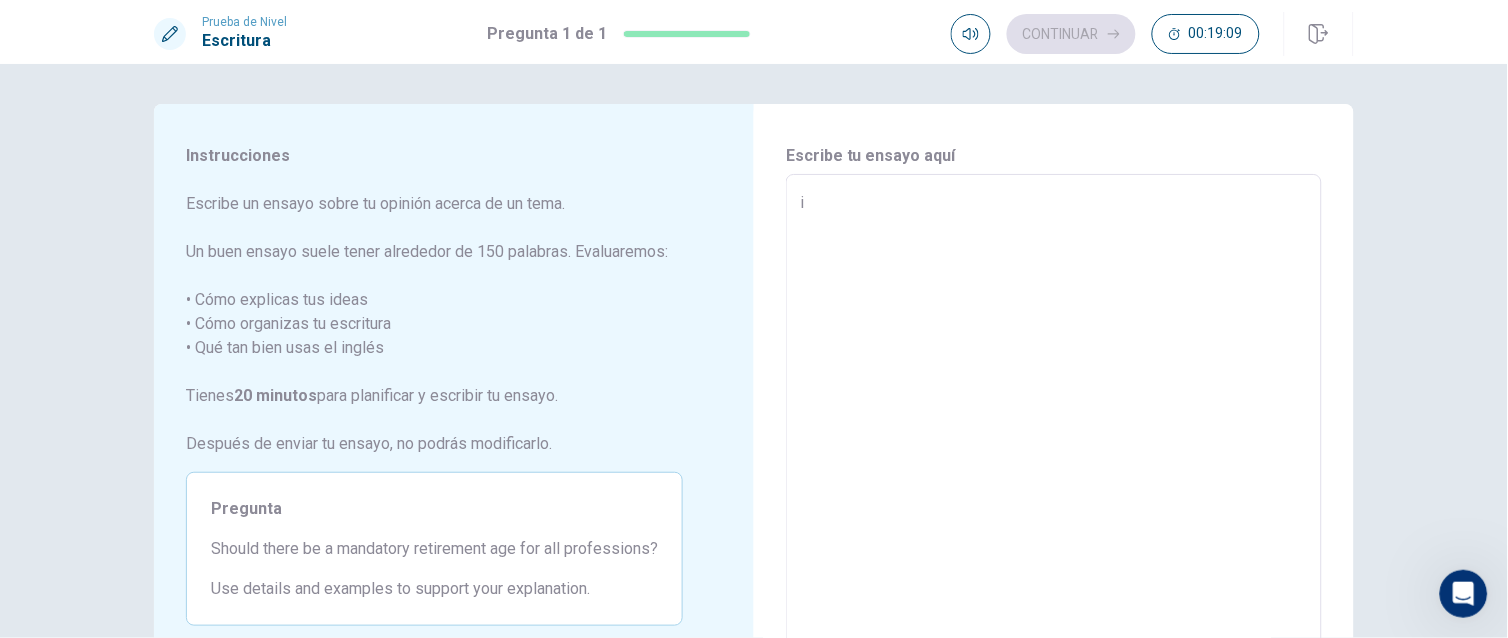 type on "i d" 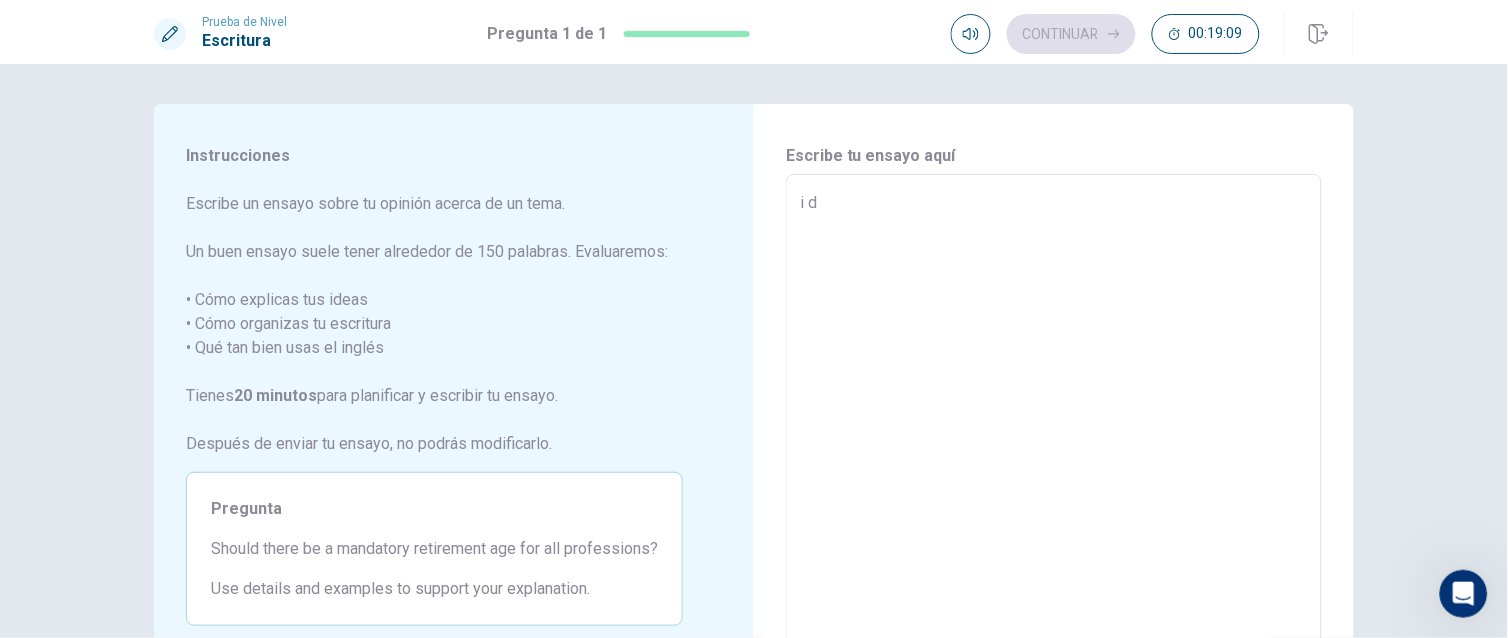 type on "x" 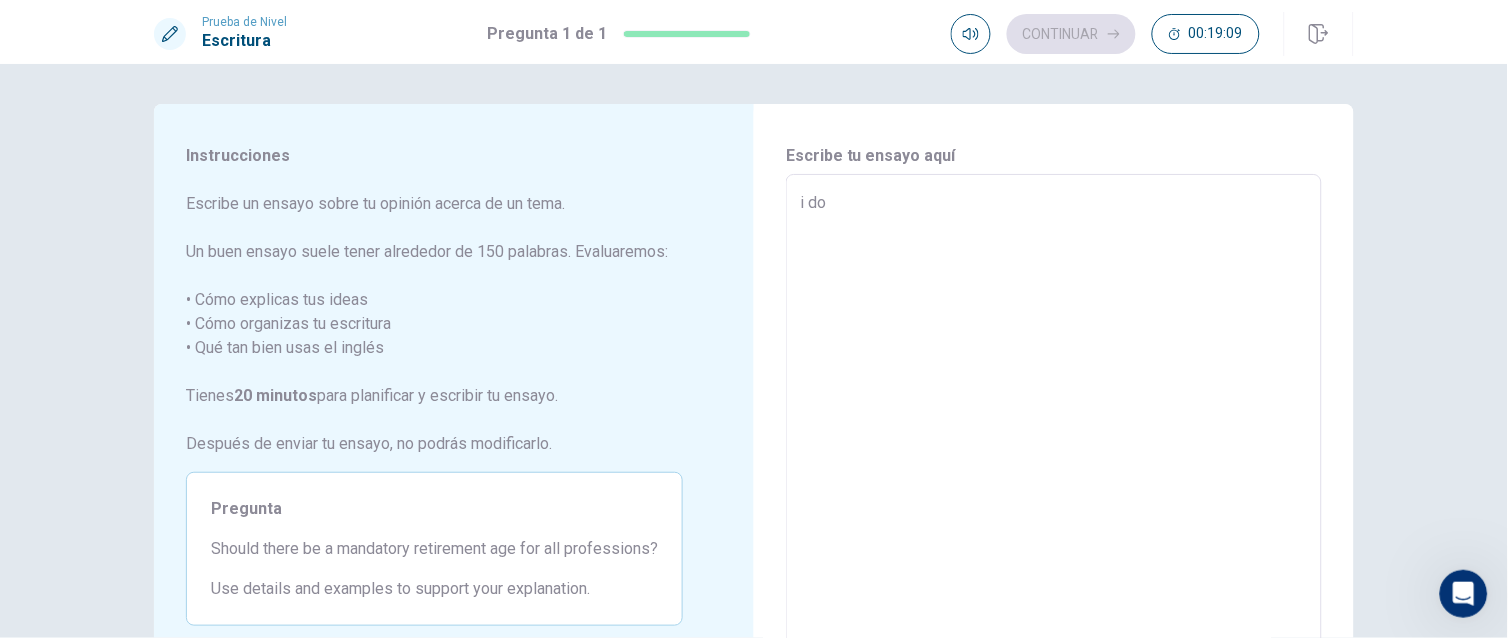 type on "x" 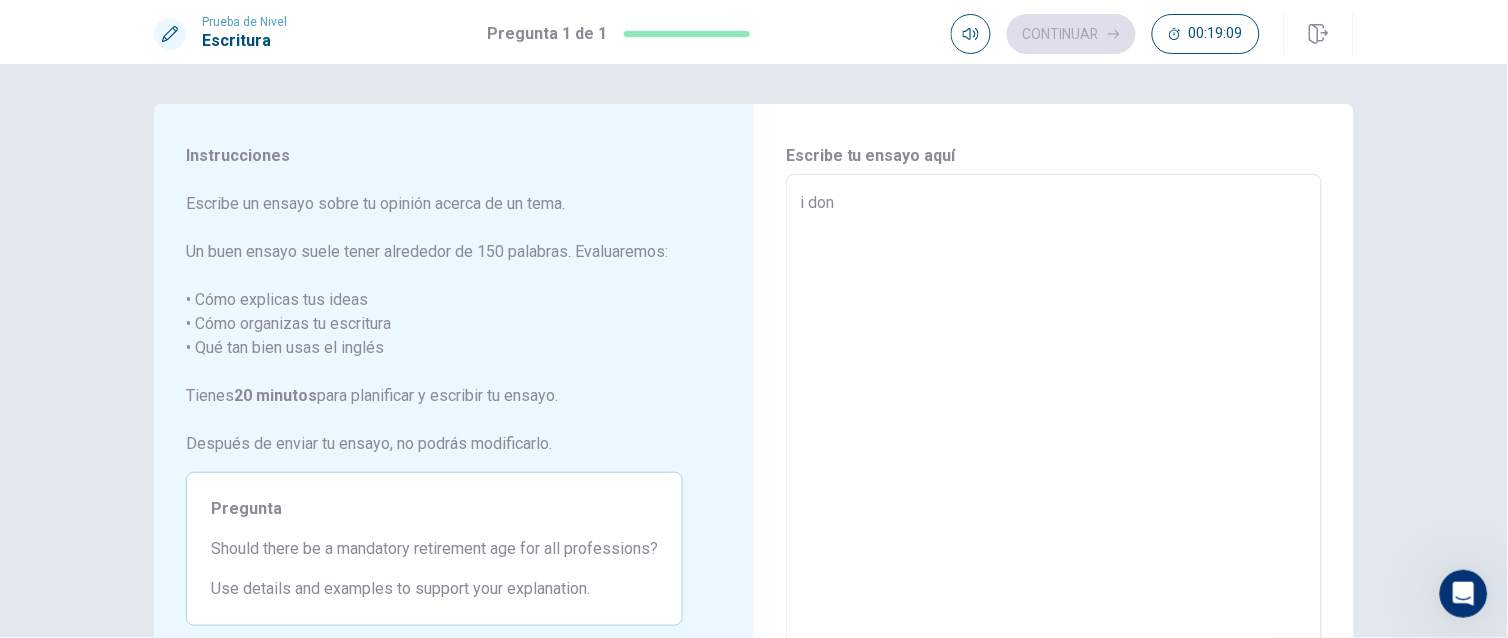 type on "x" 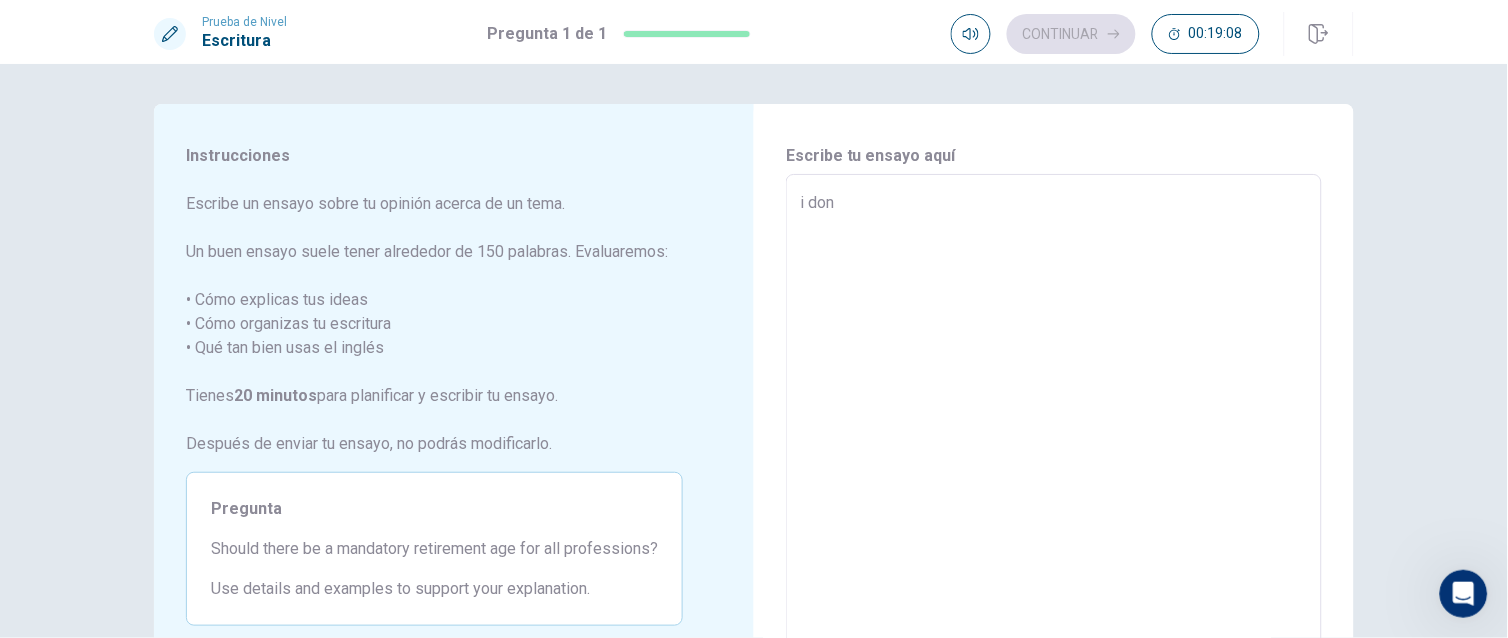 type on "i don´t" 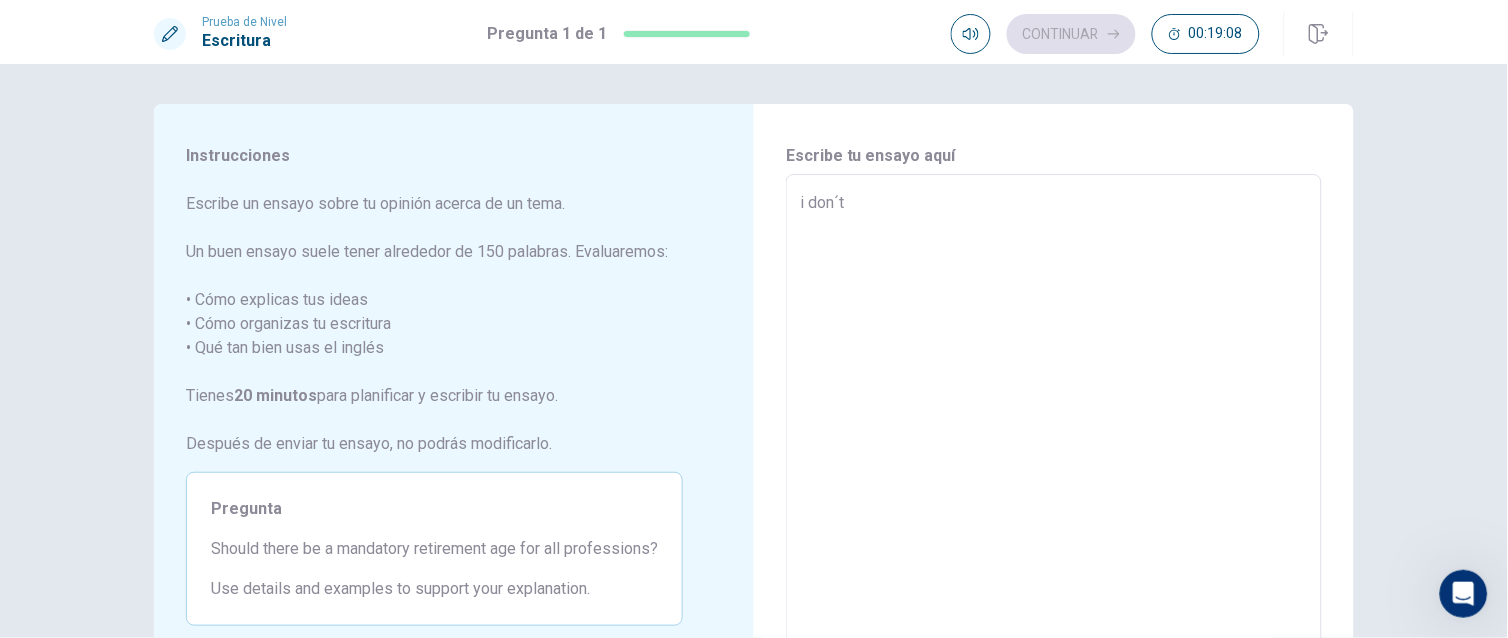 type on "x" 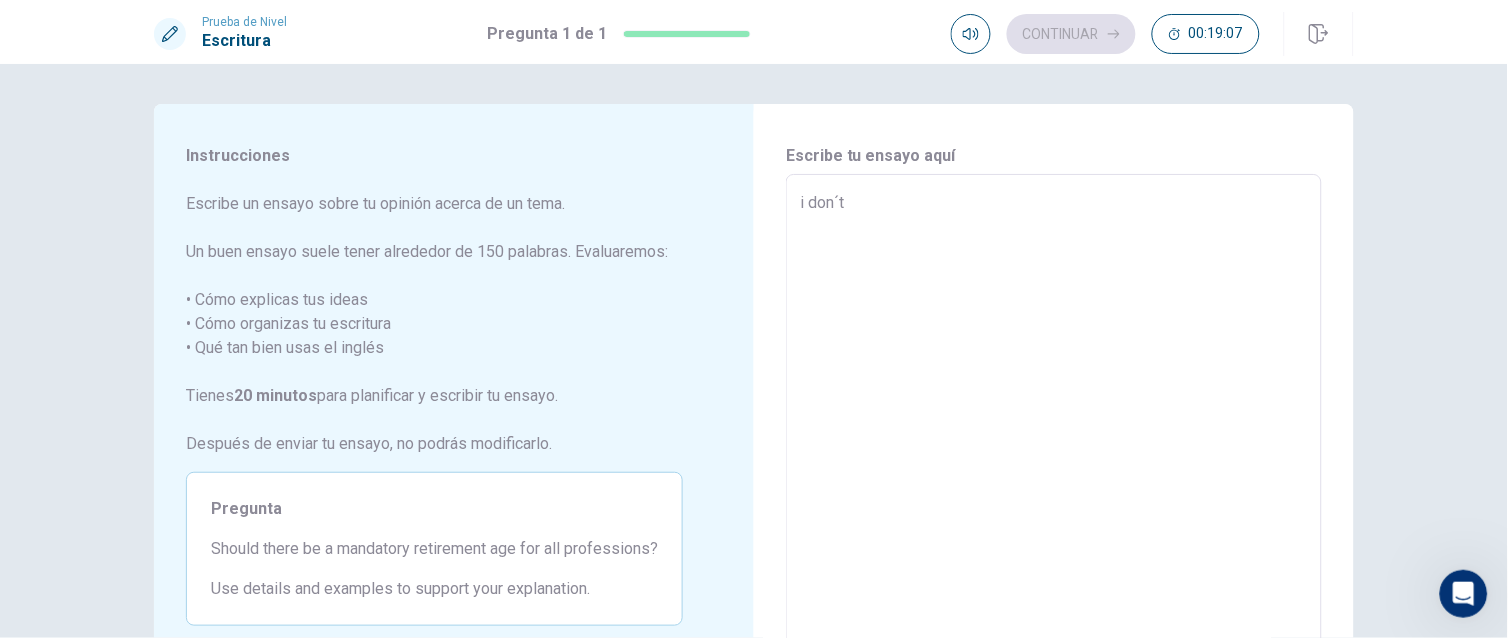 type on "i don´t" 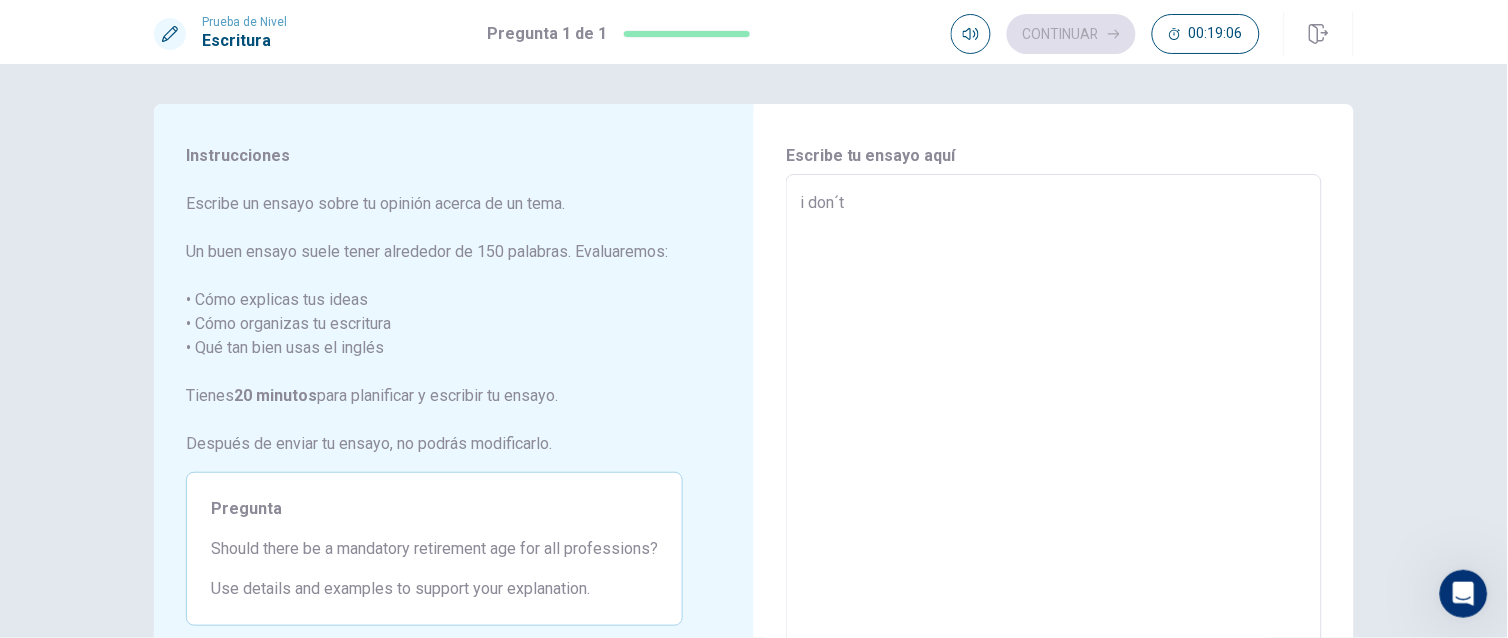 type on "i don´t k" 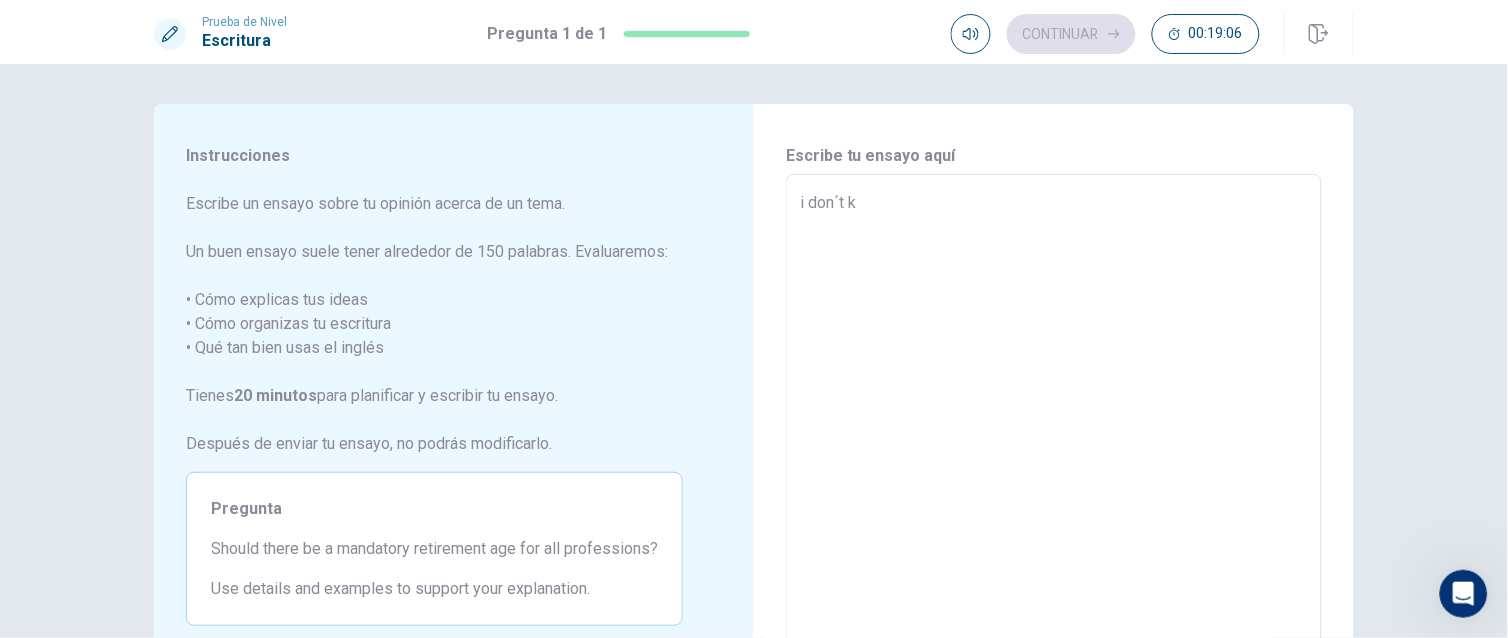 type on "x" 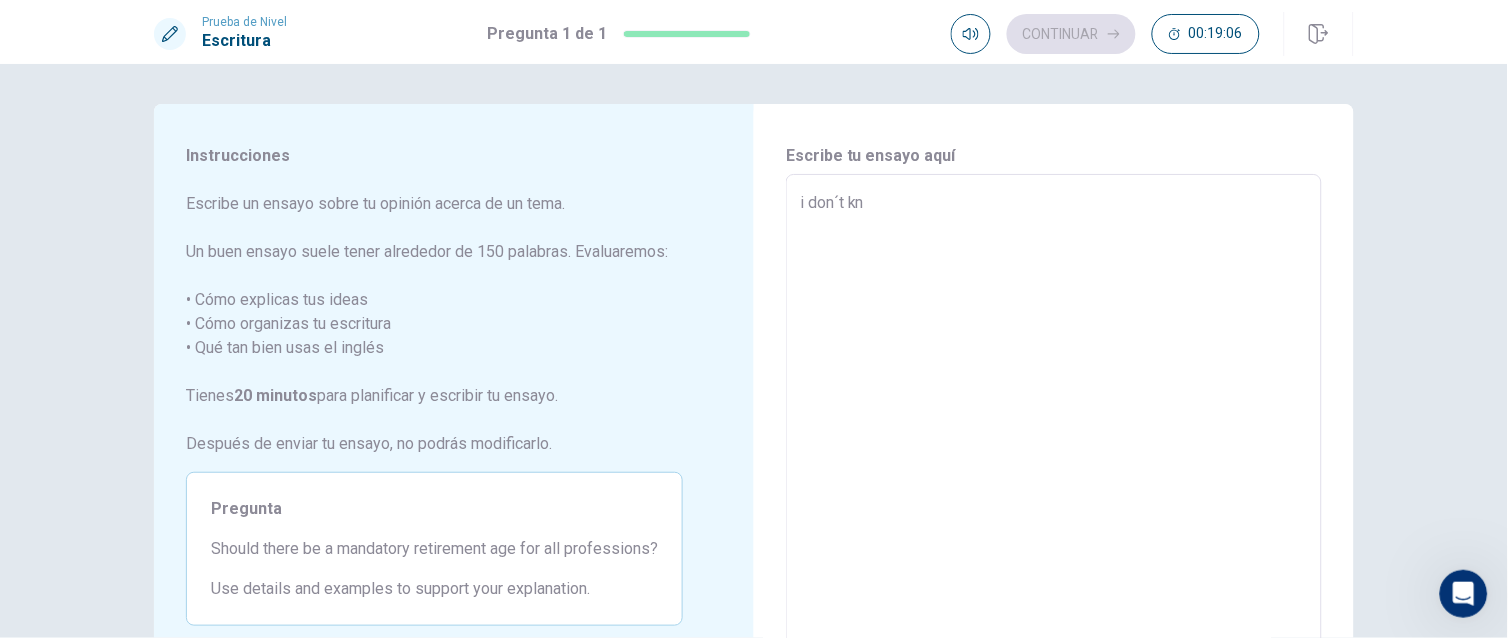 type on "x" 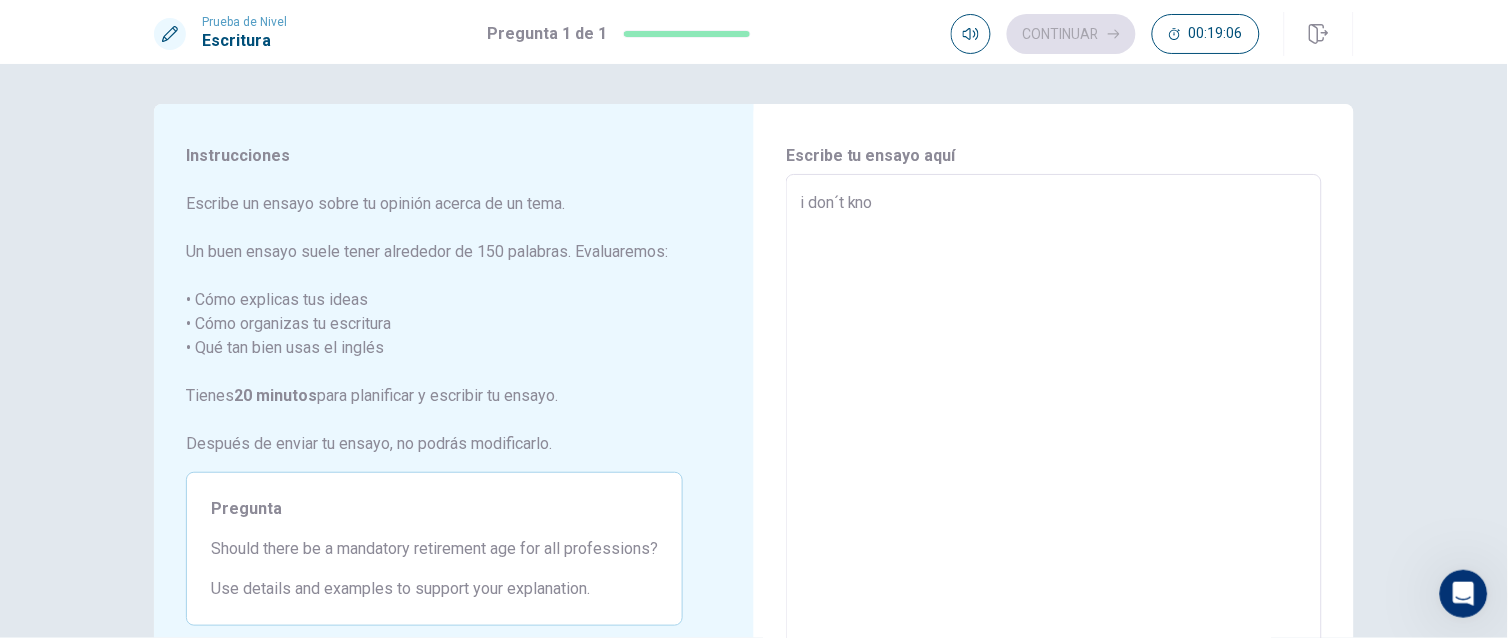 type on "x" 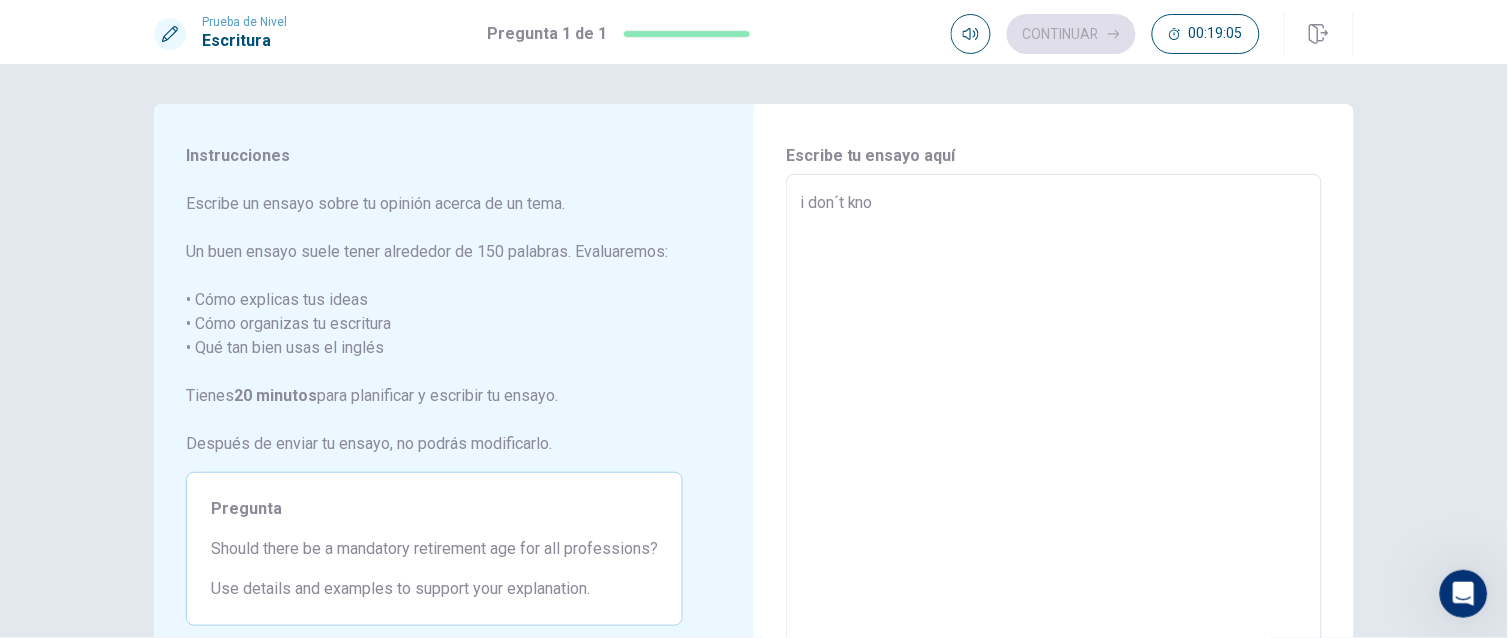 type on "i don´t know" 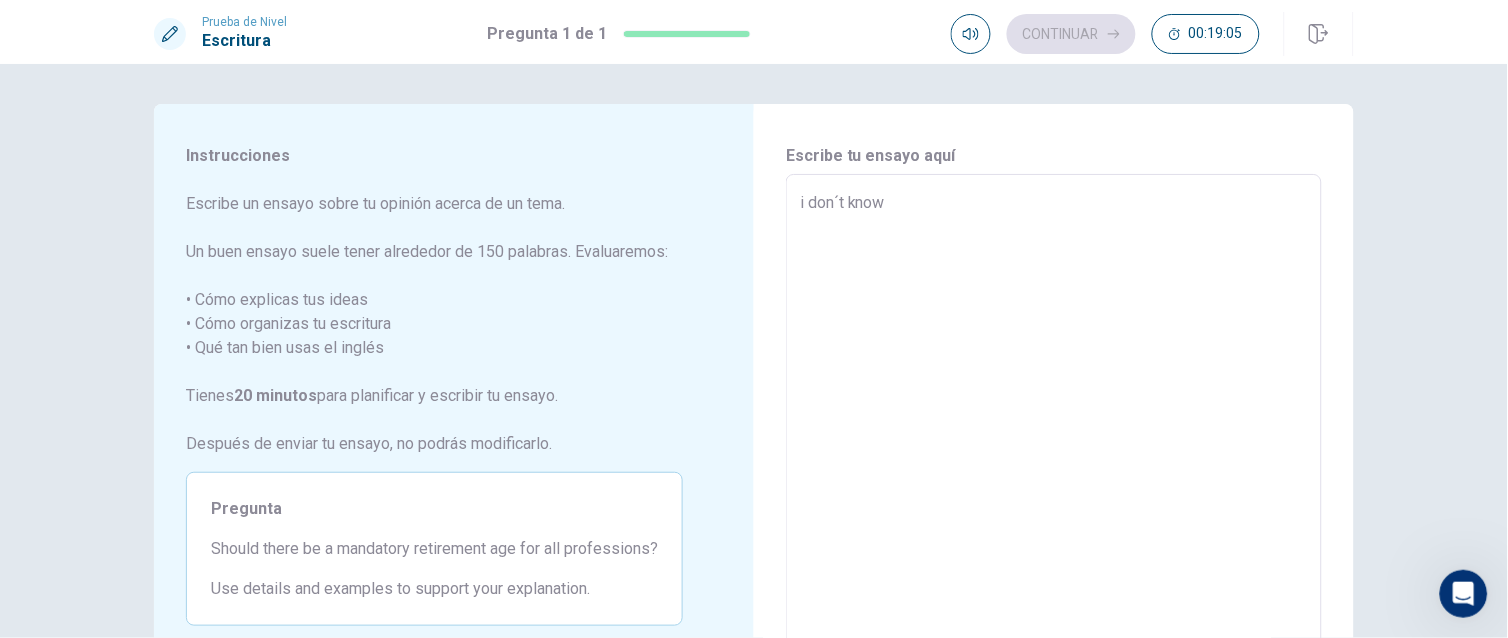 type on "x" 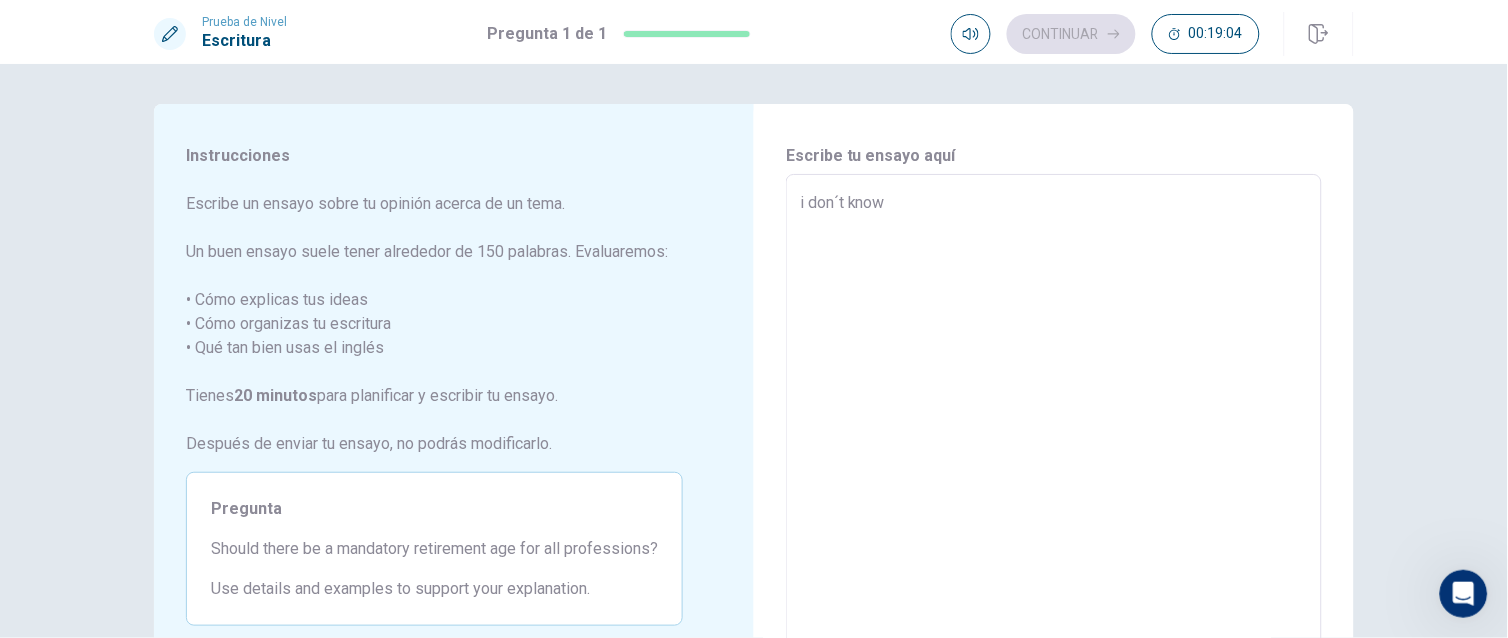 type on "i don´t know," 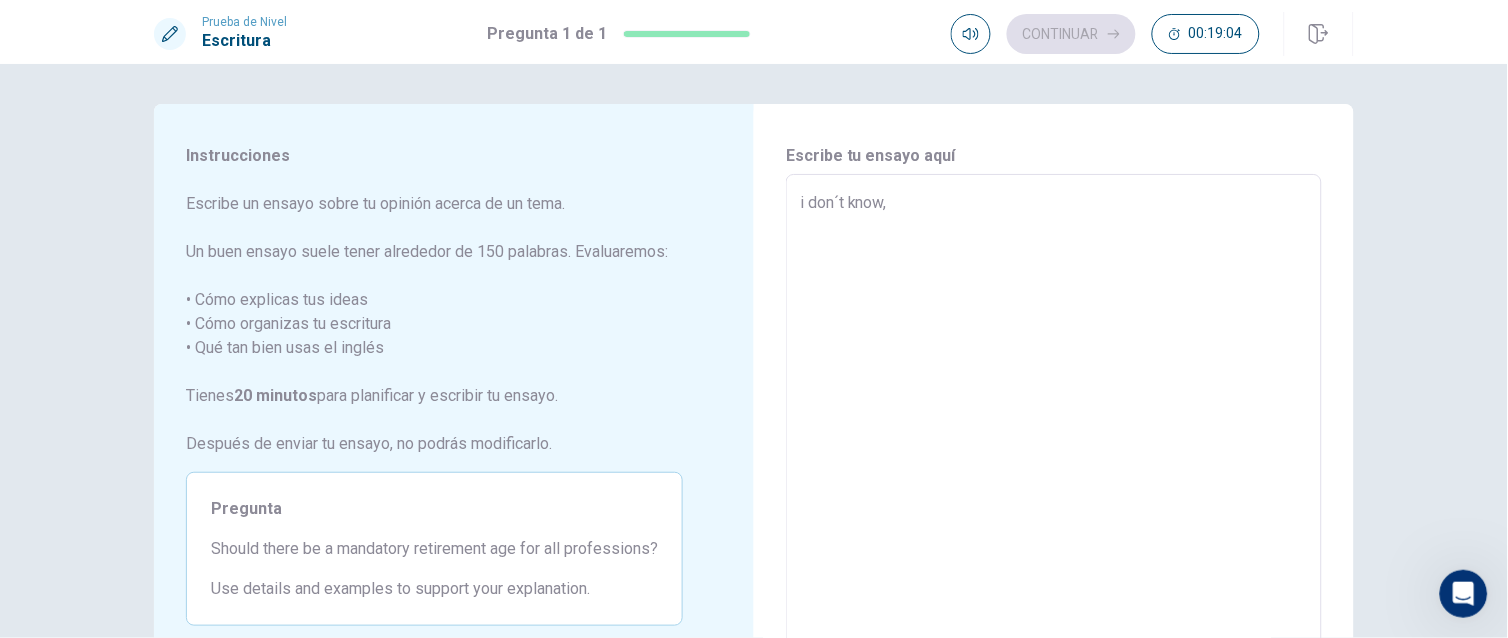 type on "x" 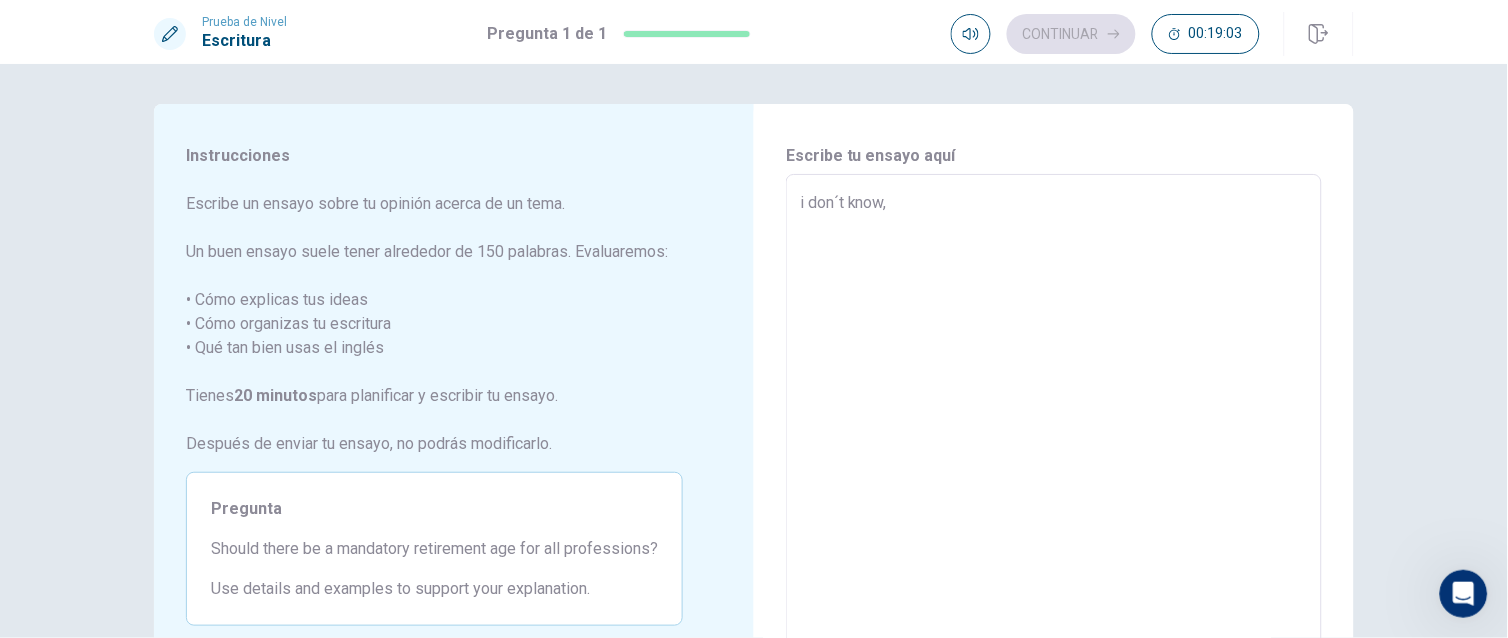 type on "i don´t know, m" 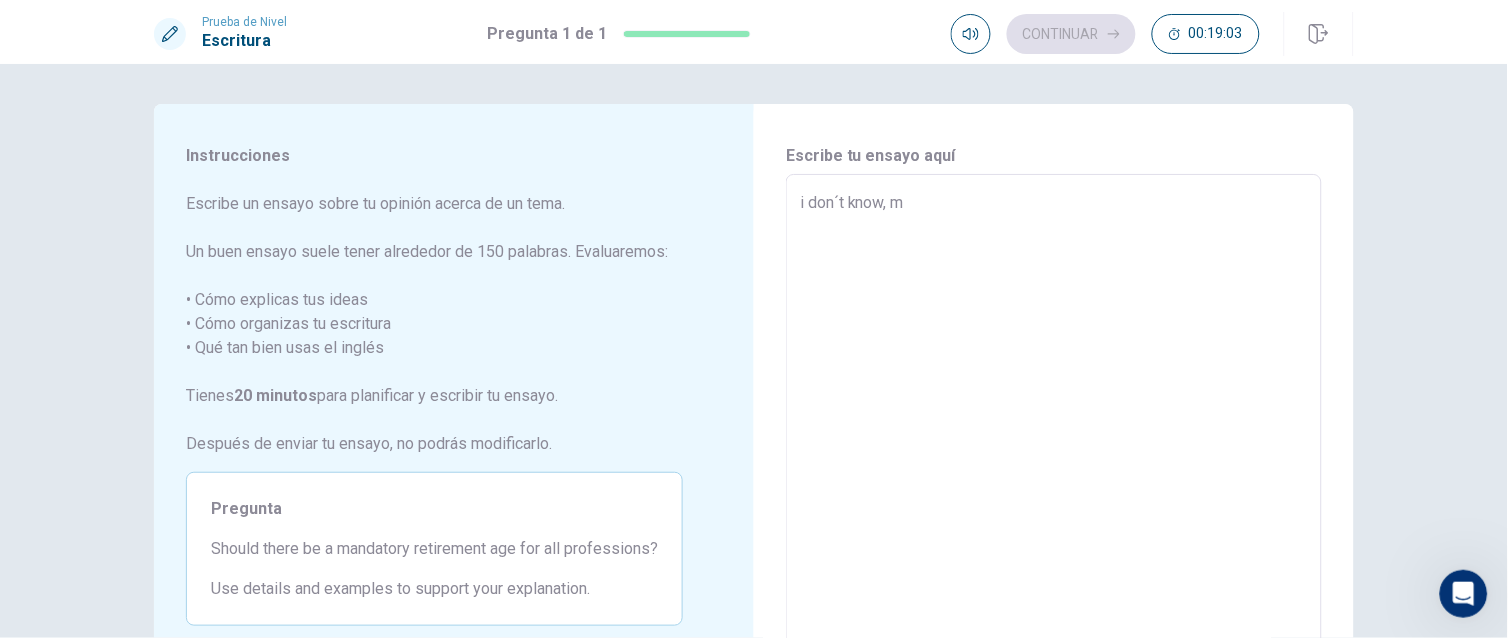 type on "x" 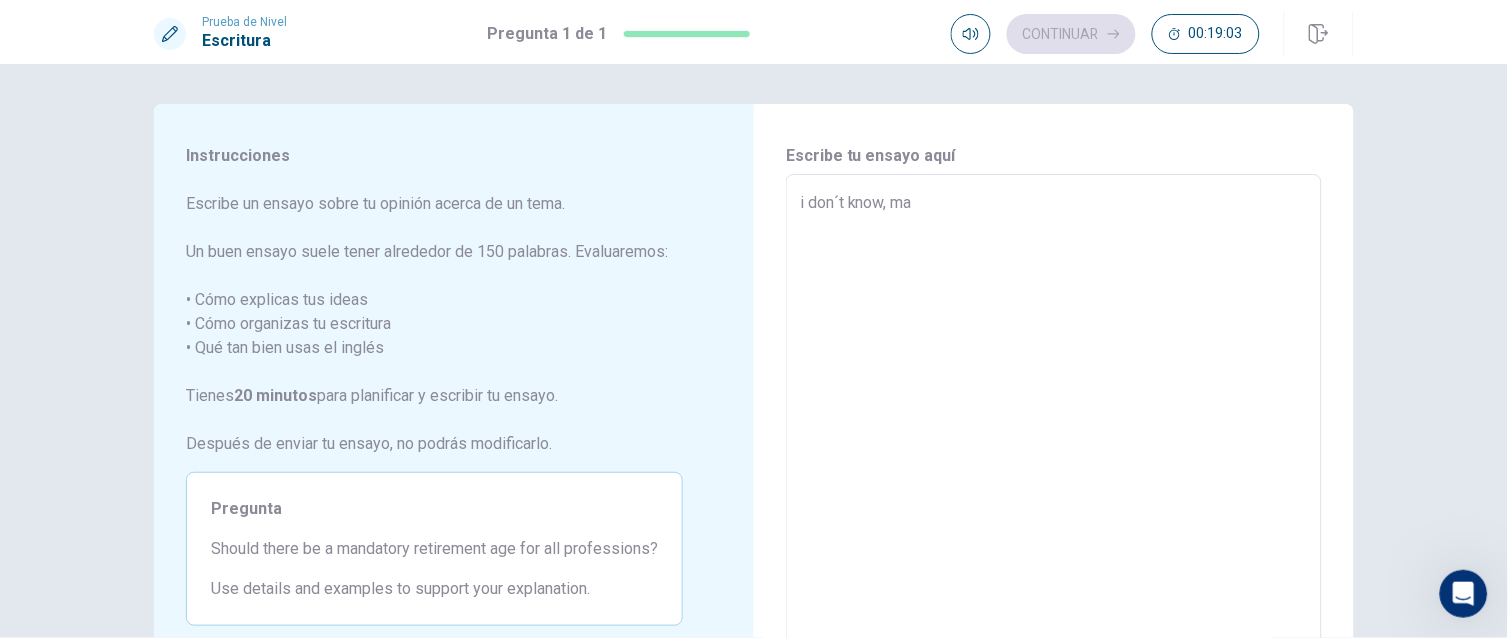 type on "x" 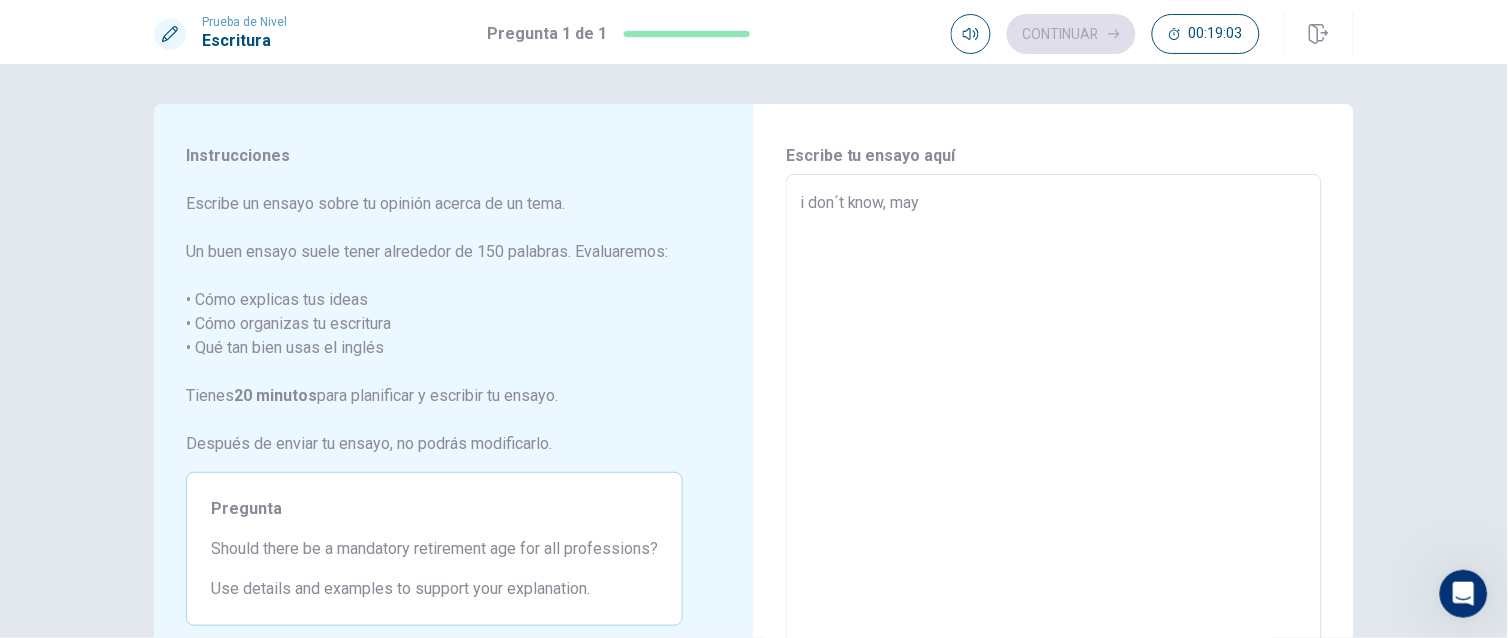 type on "x" 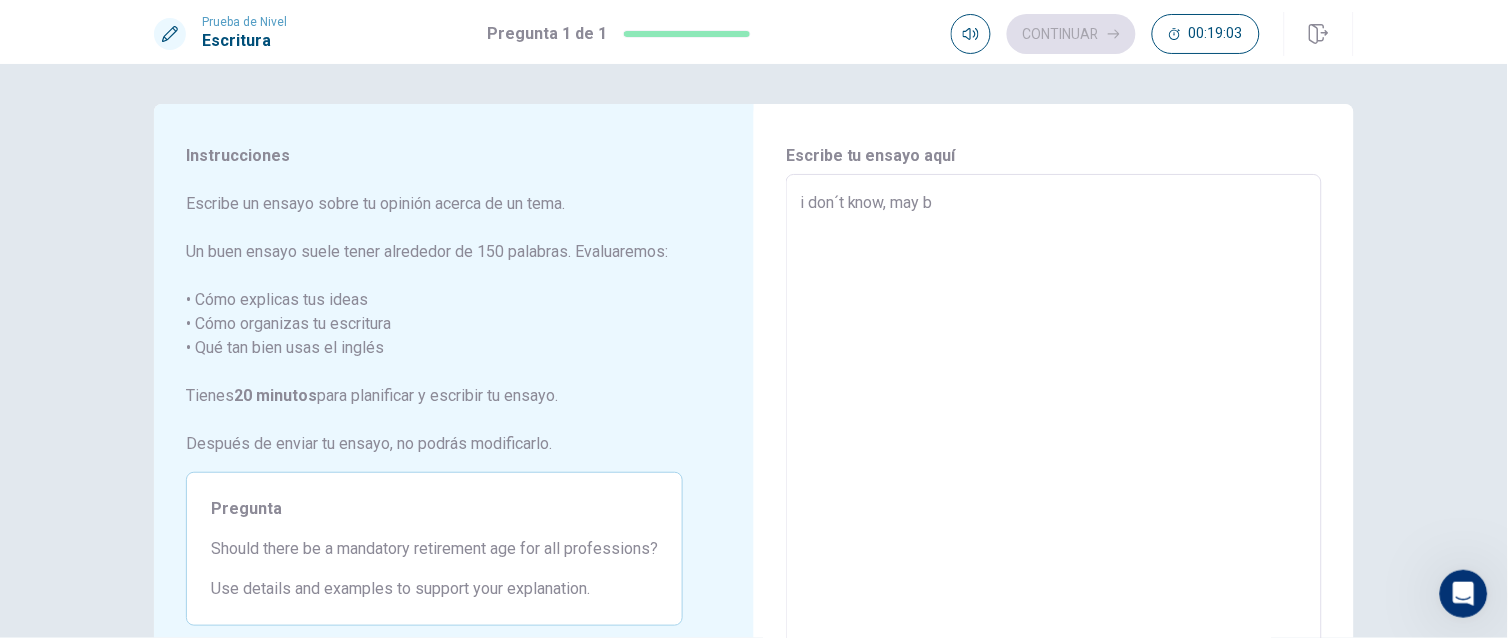type on "x" 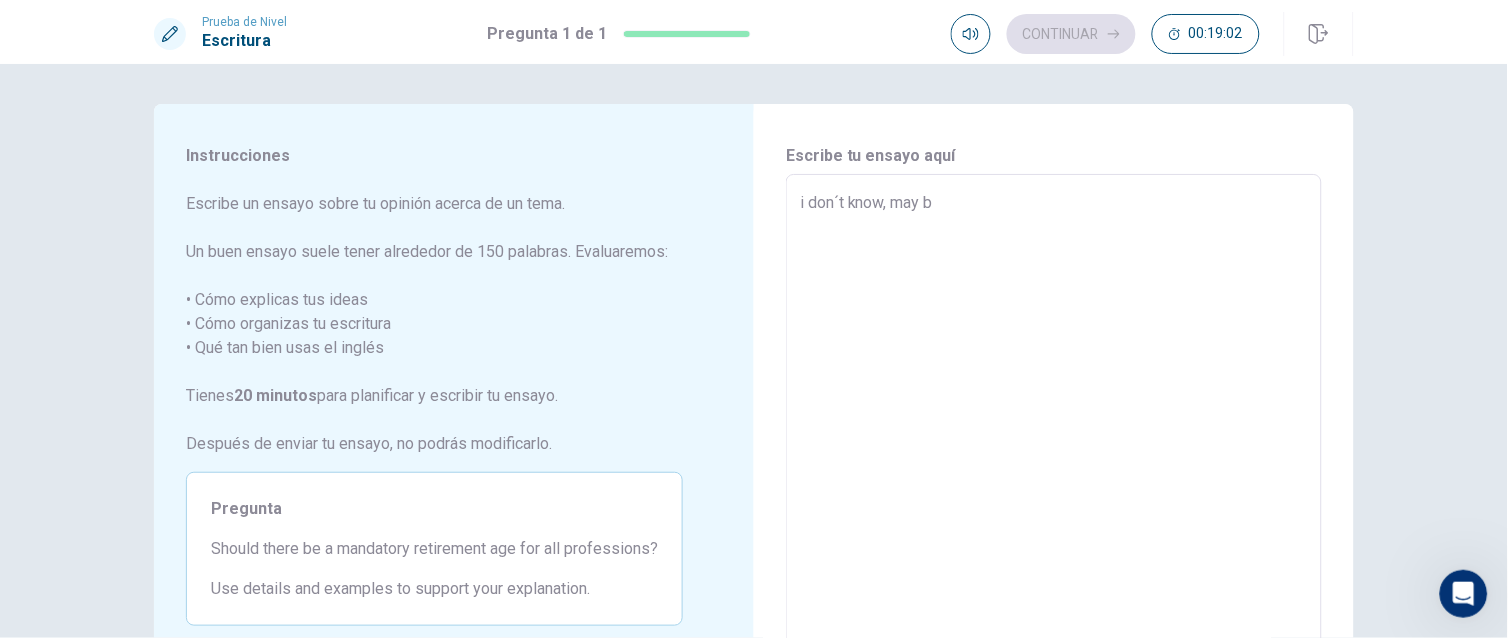 type on "i don´t know, may be" 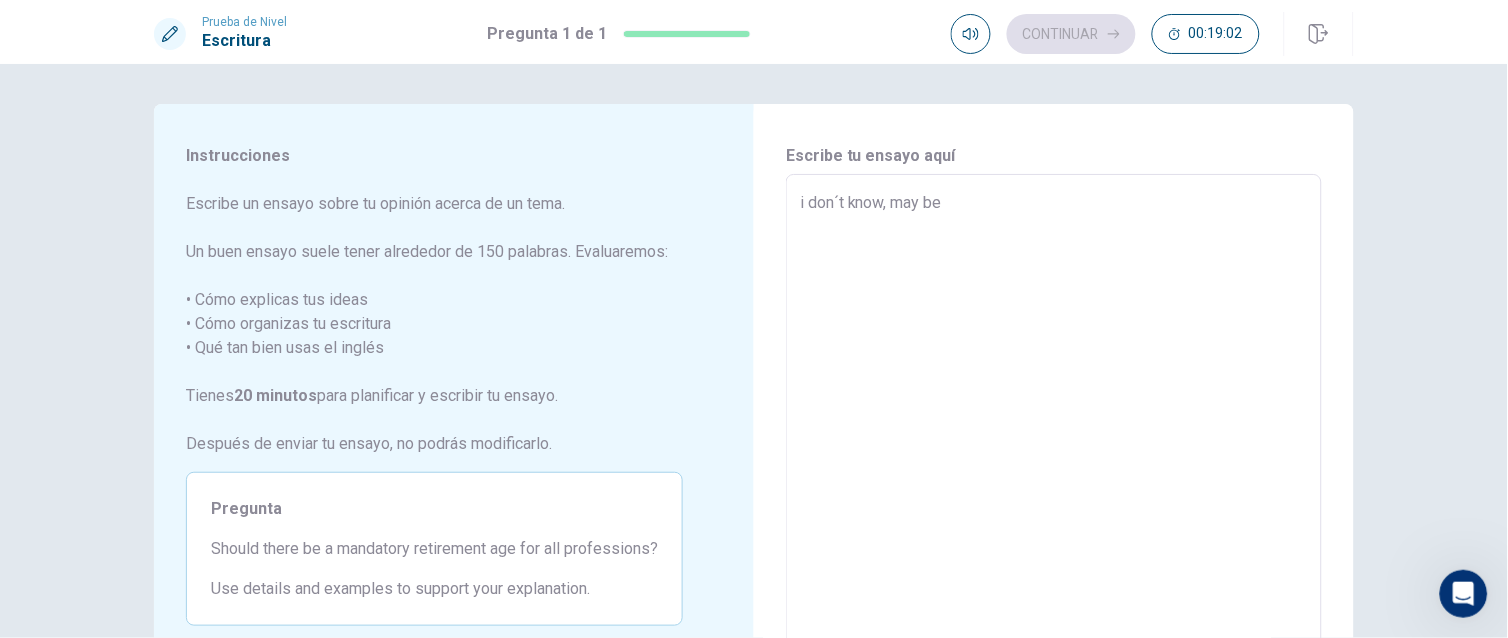 type on "x" 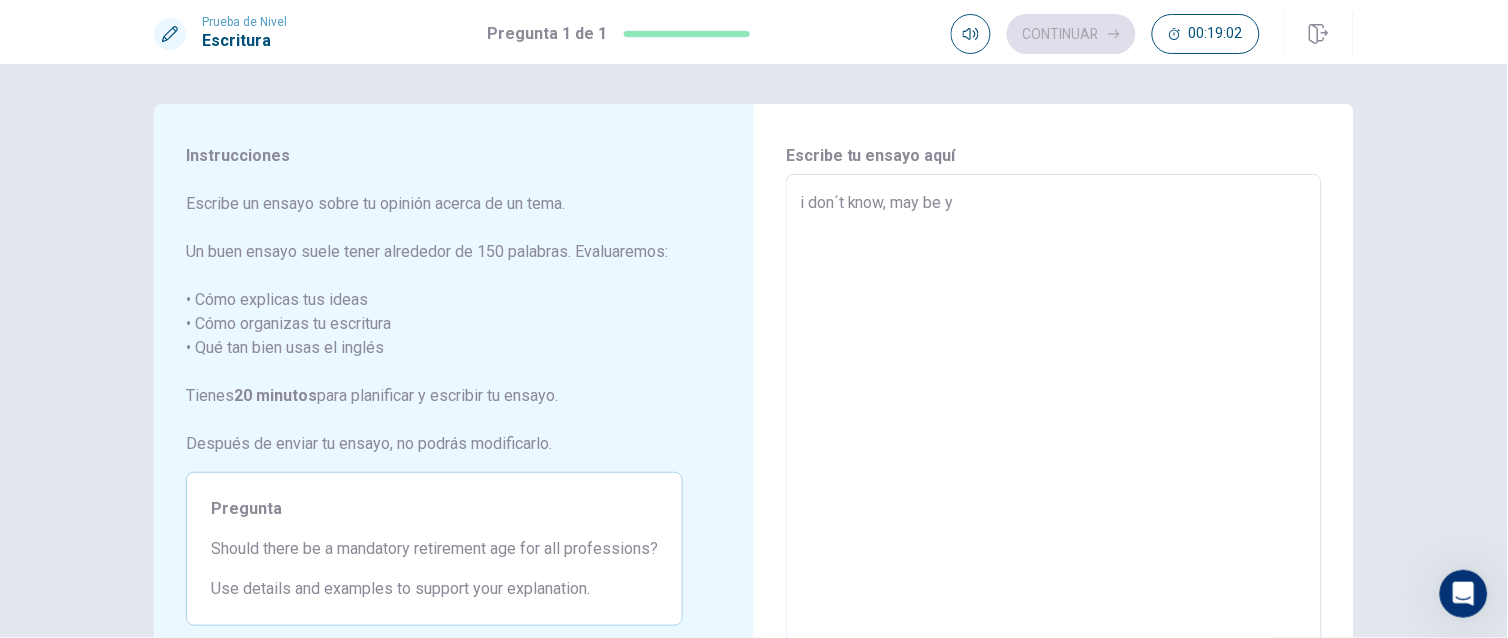 type on "x" 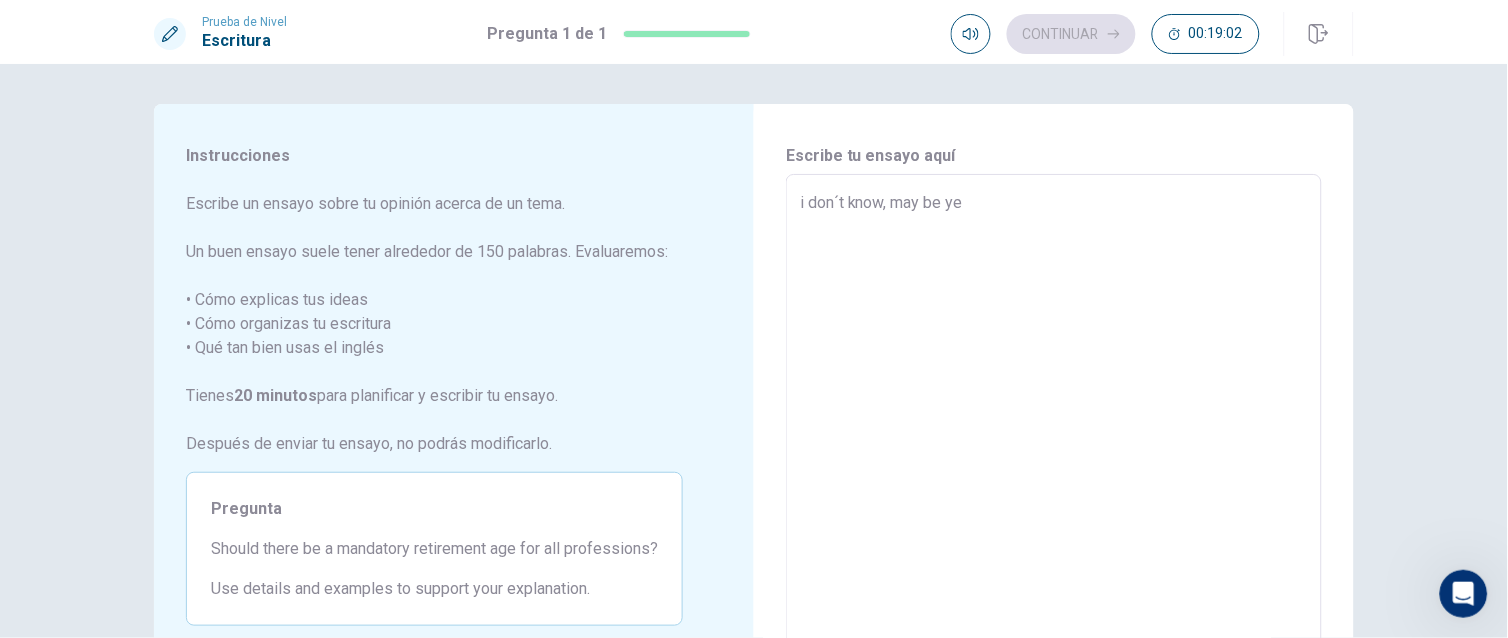 type on "x" 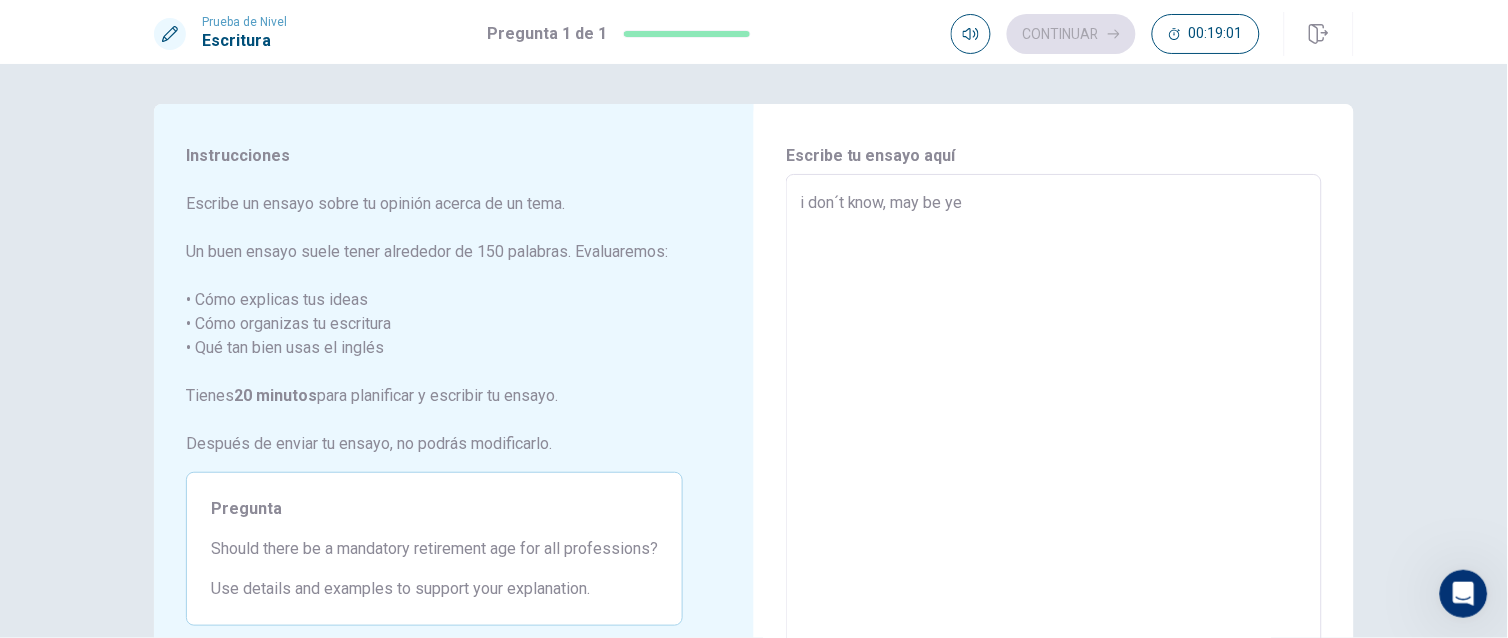 type on "i don´t know, may be yes" 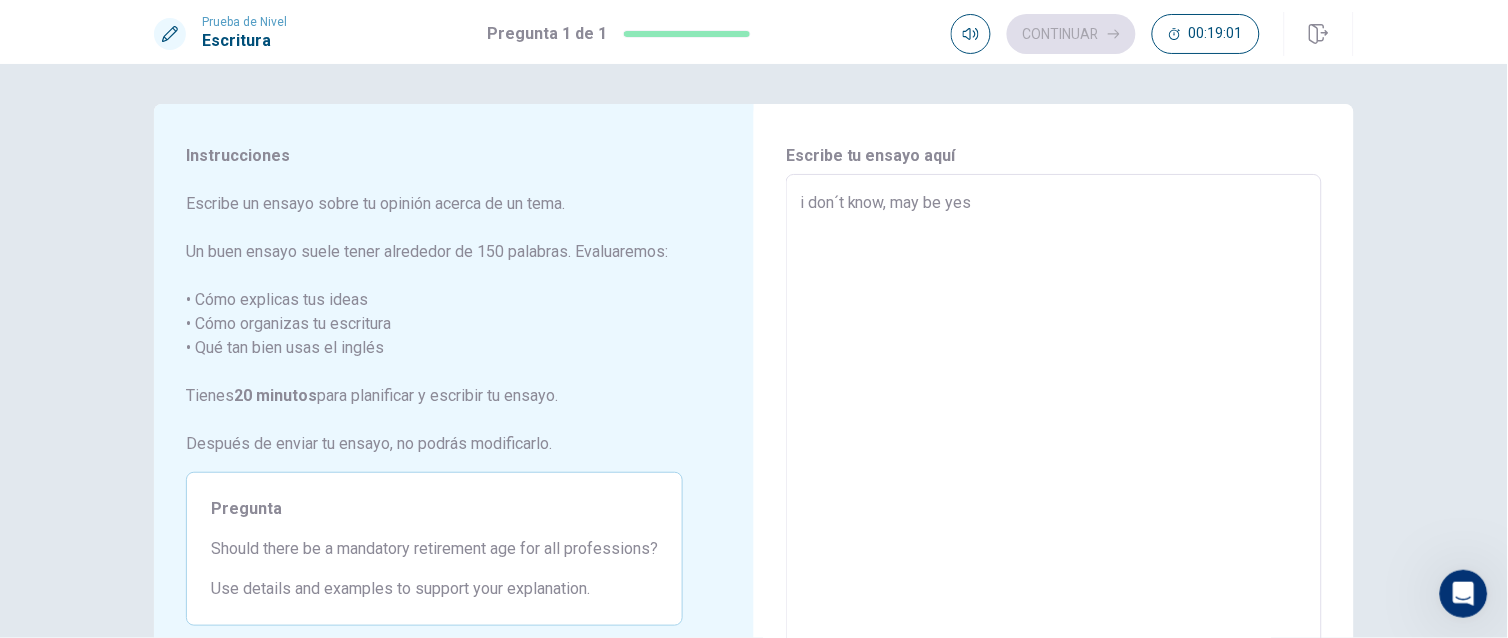 type on "x" 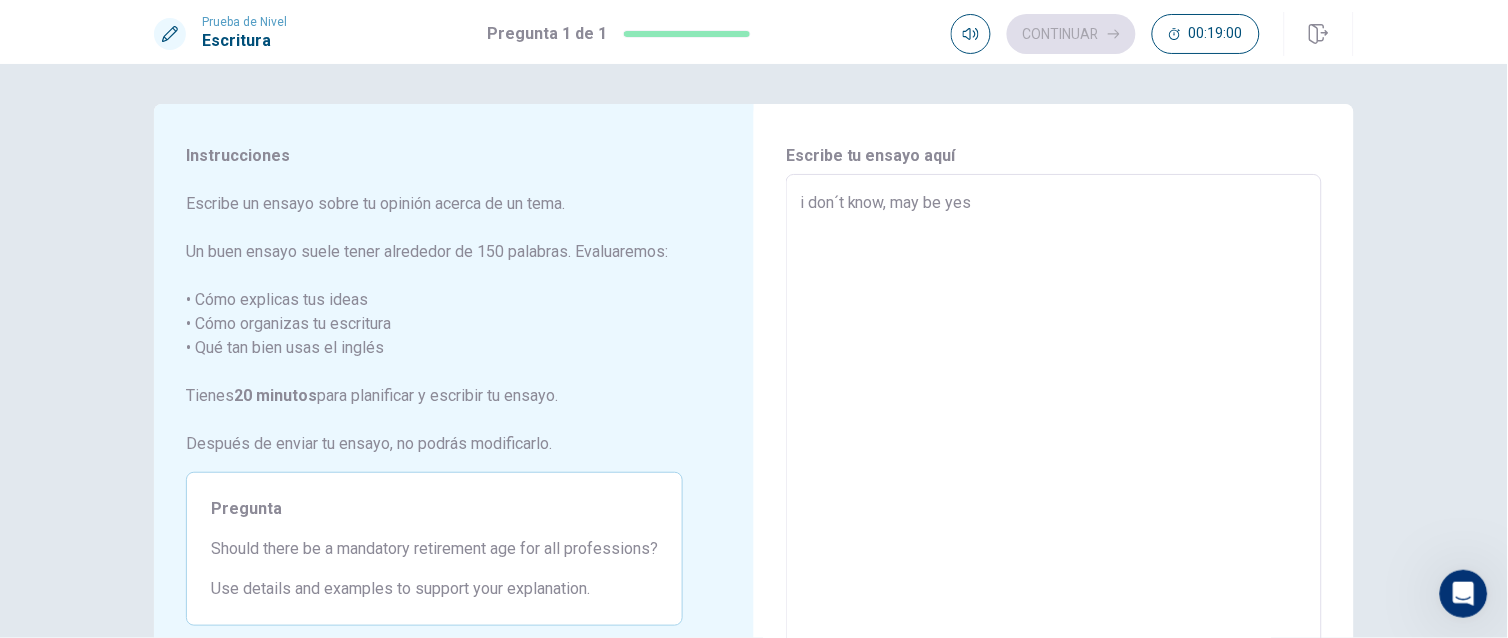 type on "i don´t know, may be yes." 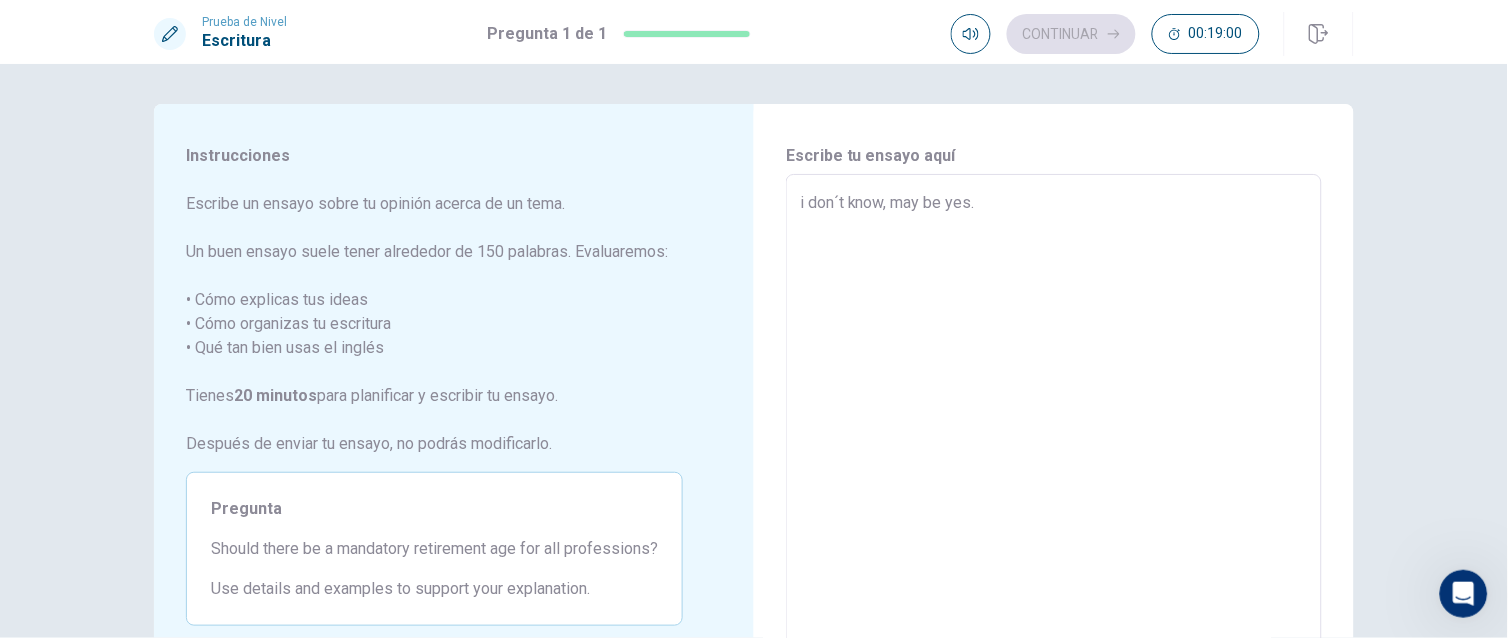 type on "x" 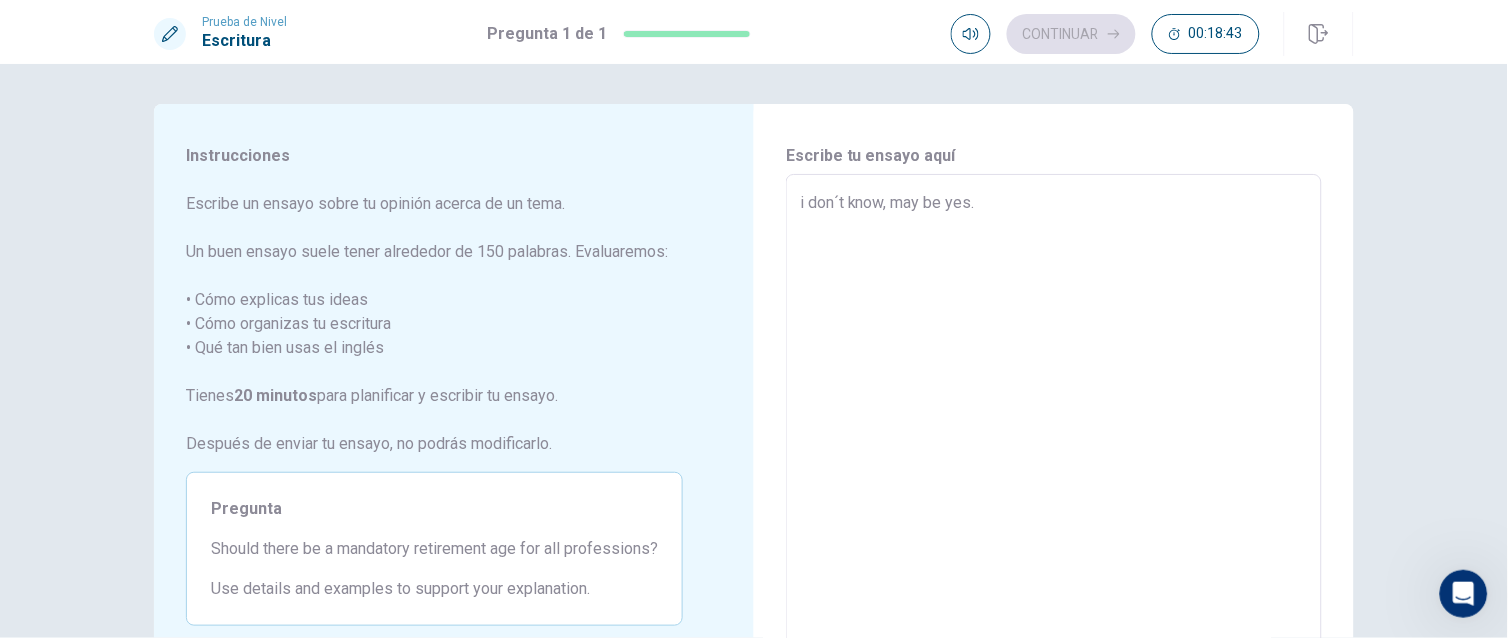type on "x" 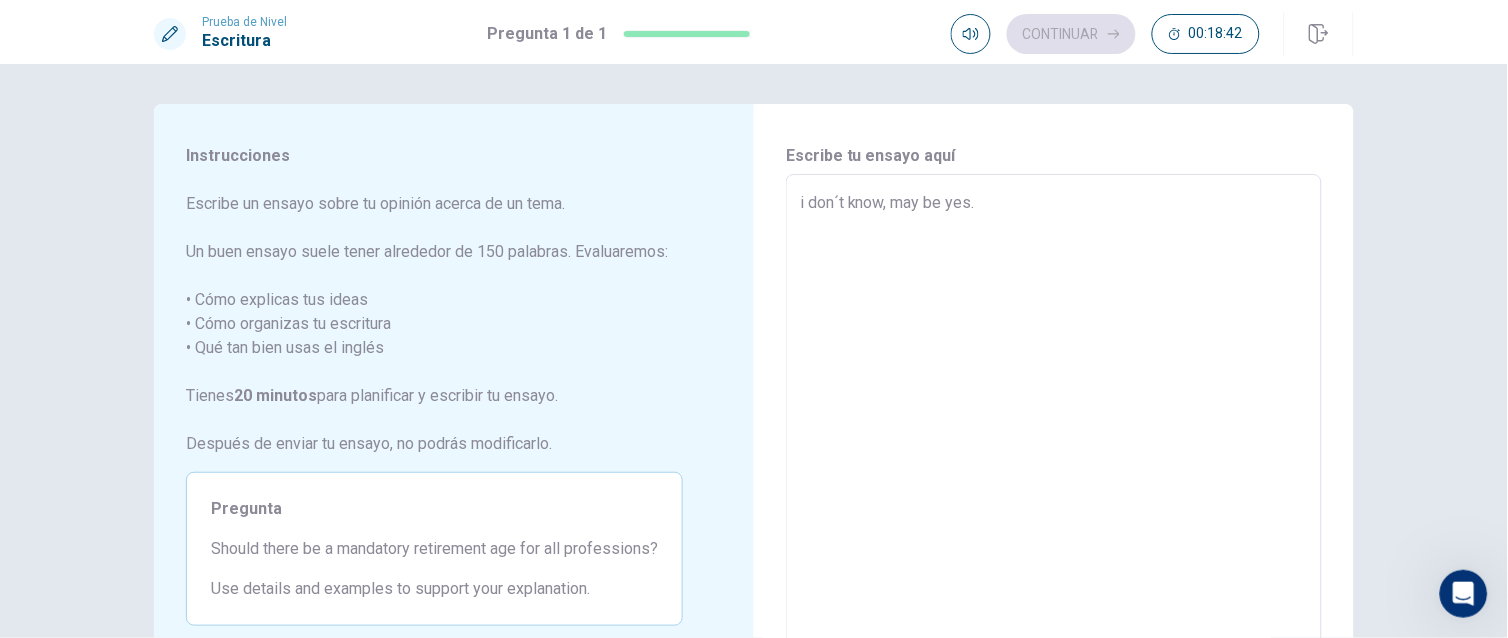 type on "i don´t know, may be yes. 6" 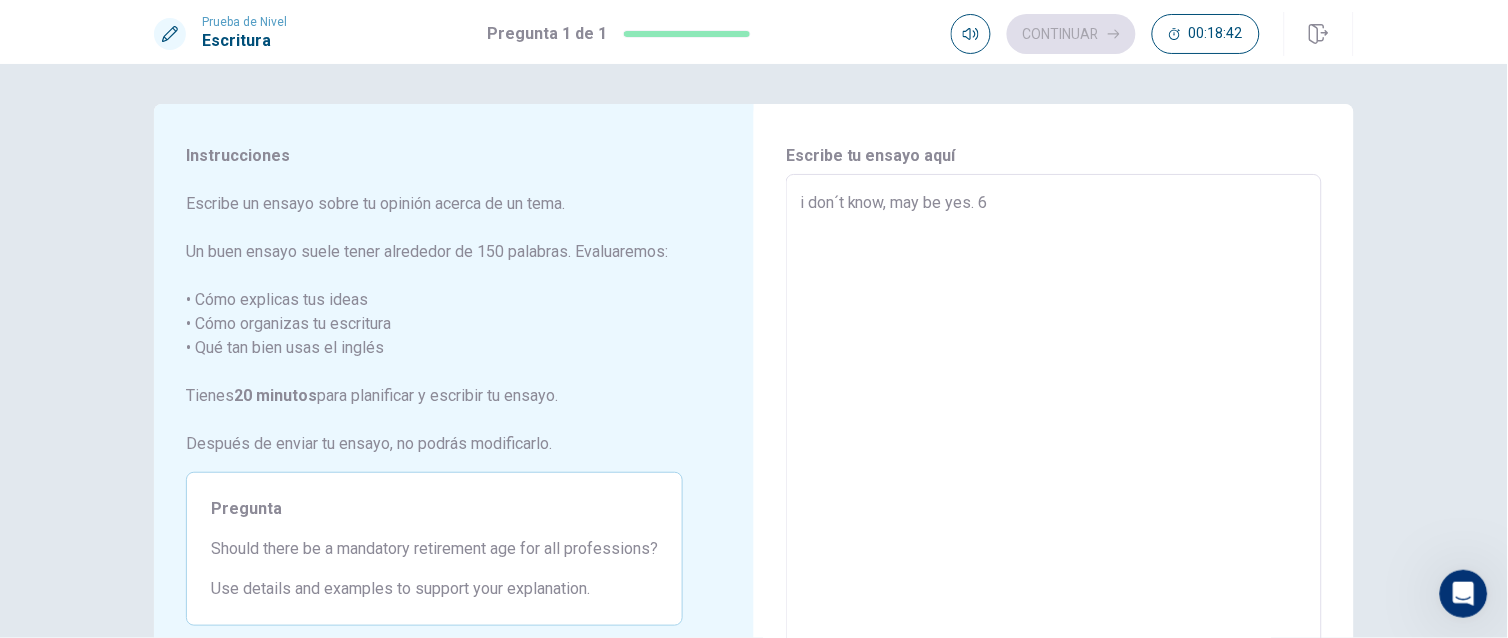 type on "x" 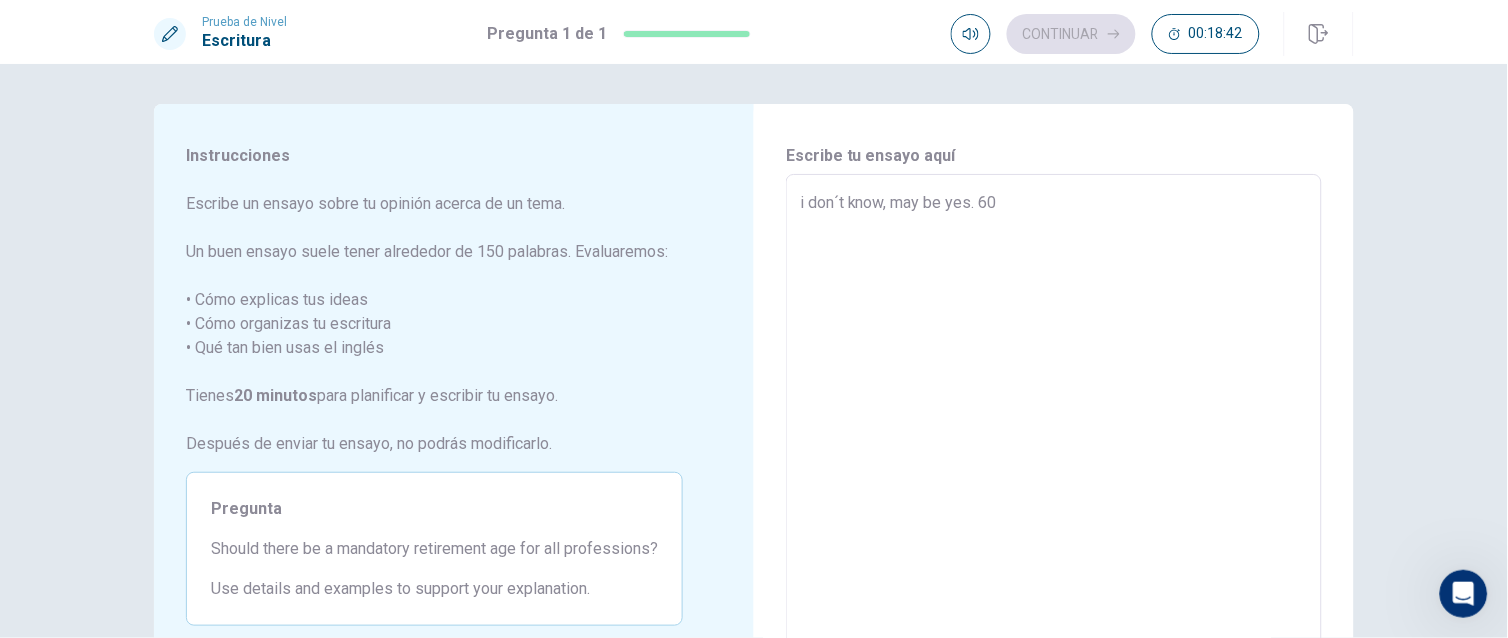 type on "x" 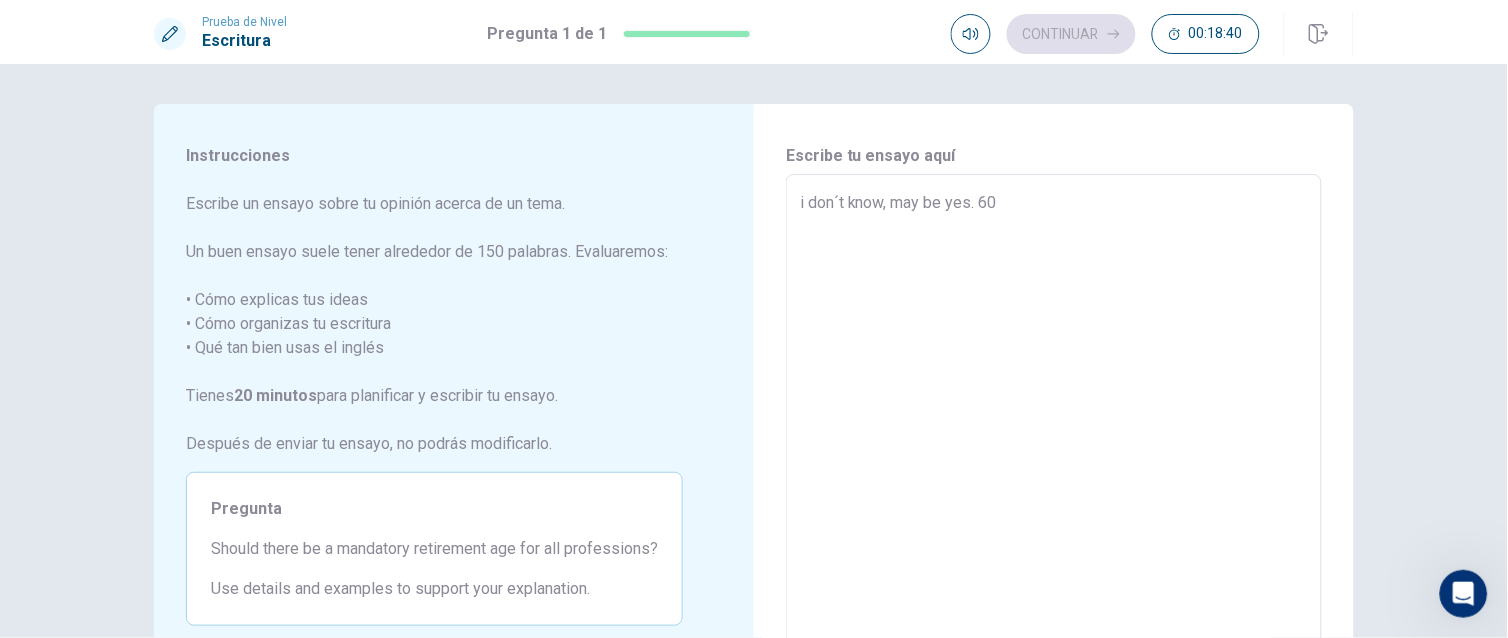type on "x" 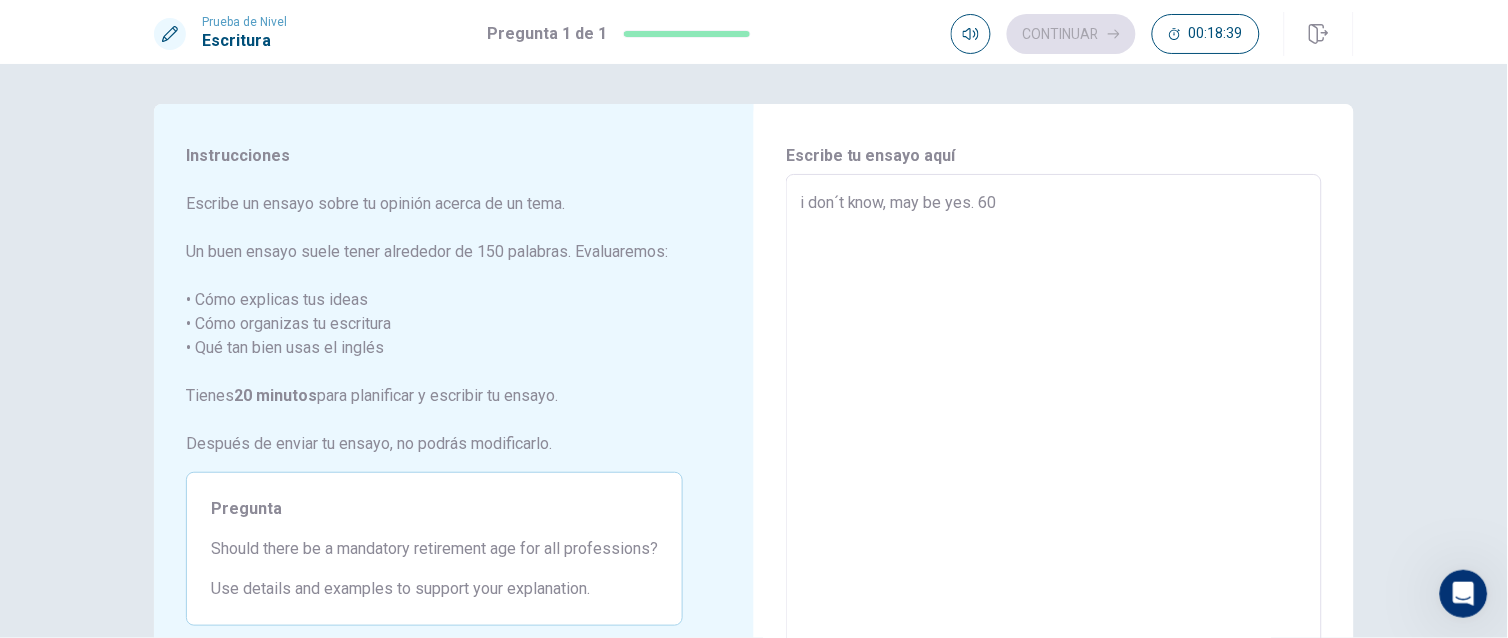 type on "i don´t know, may be yes. 60 o" 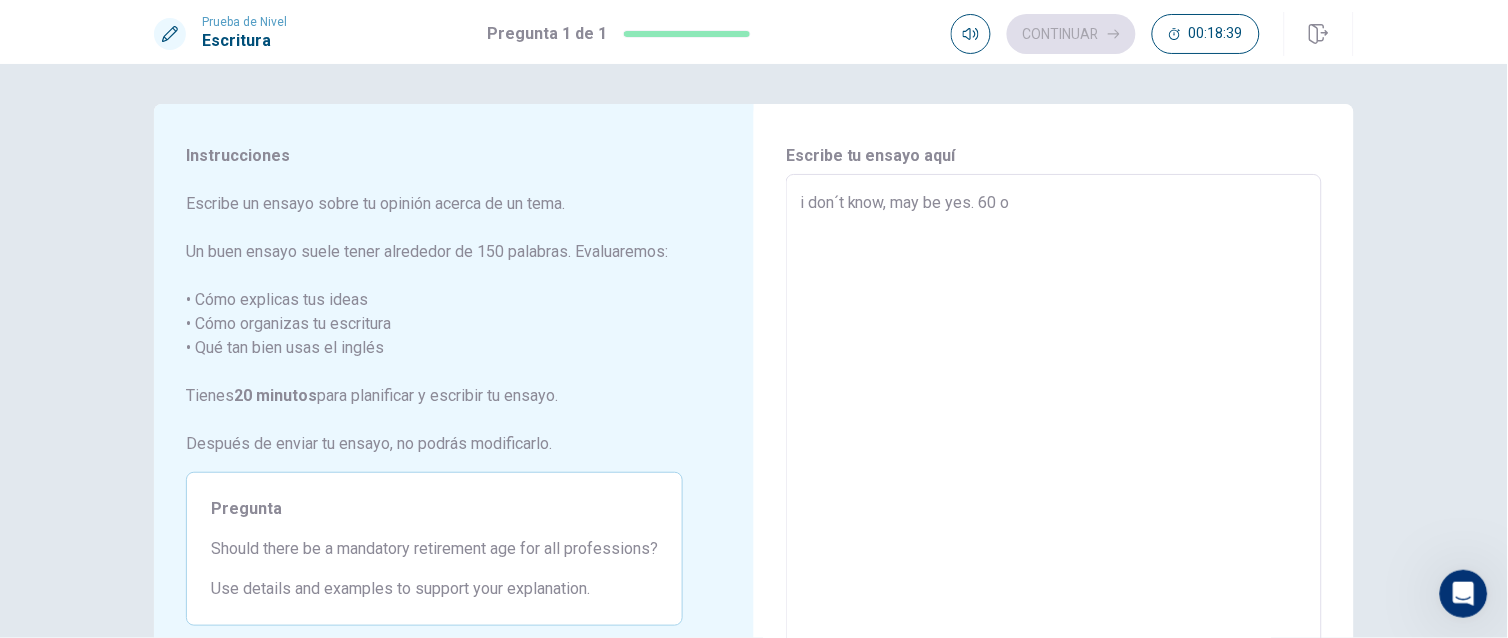 type on "x" 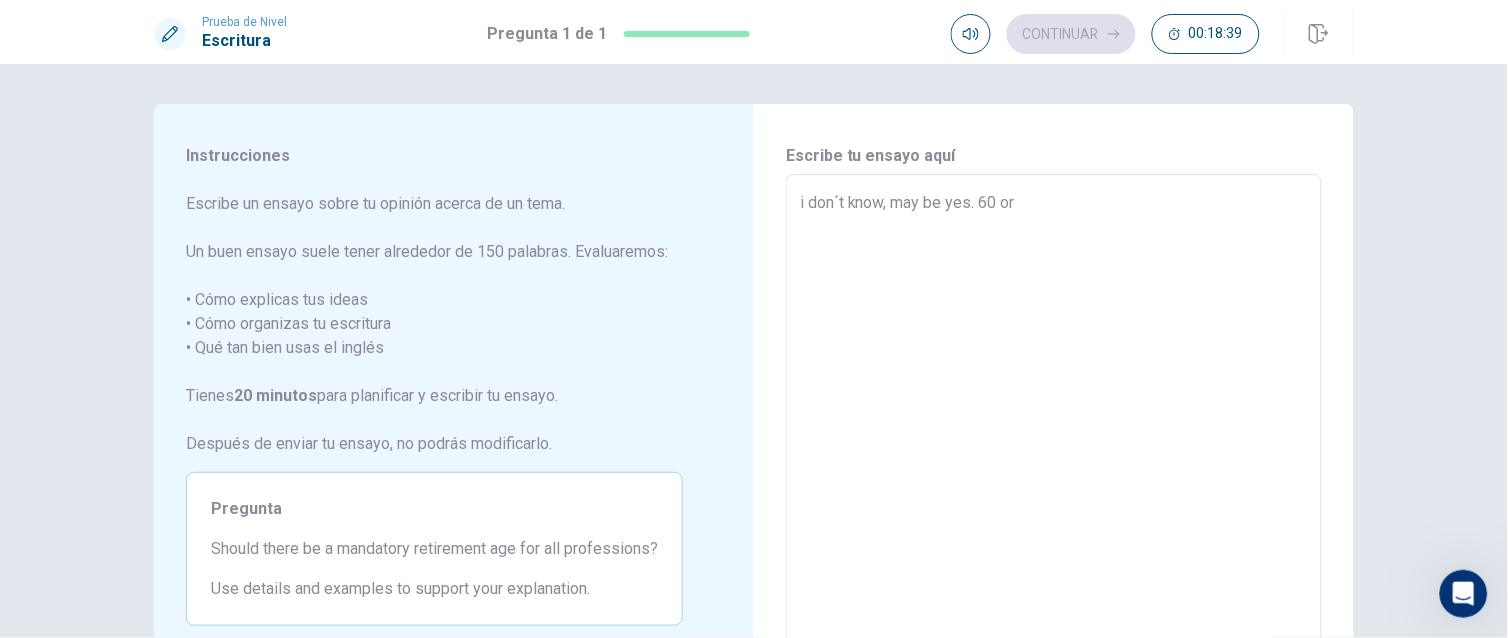 type on "x" 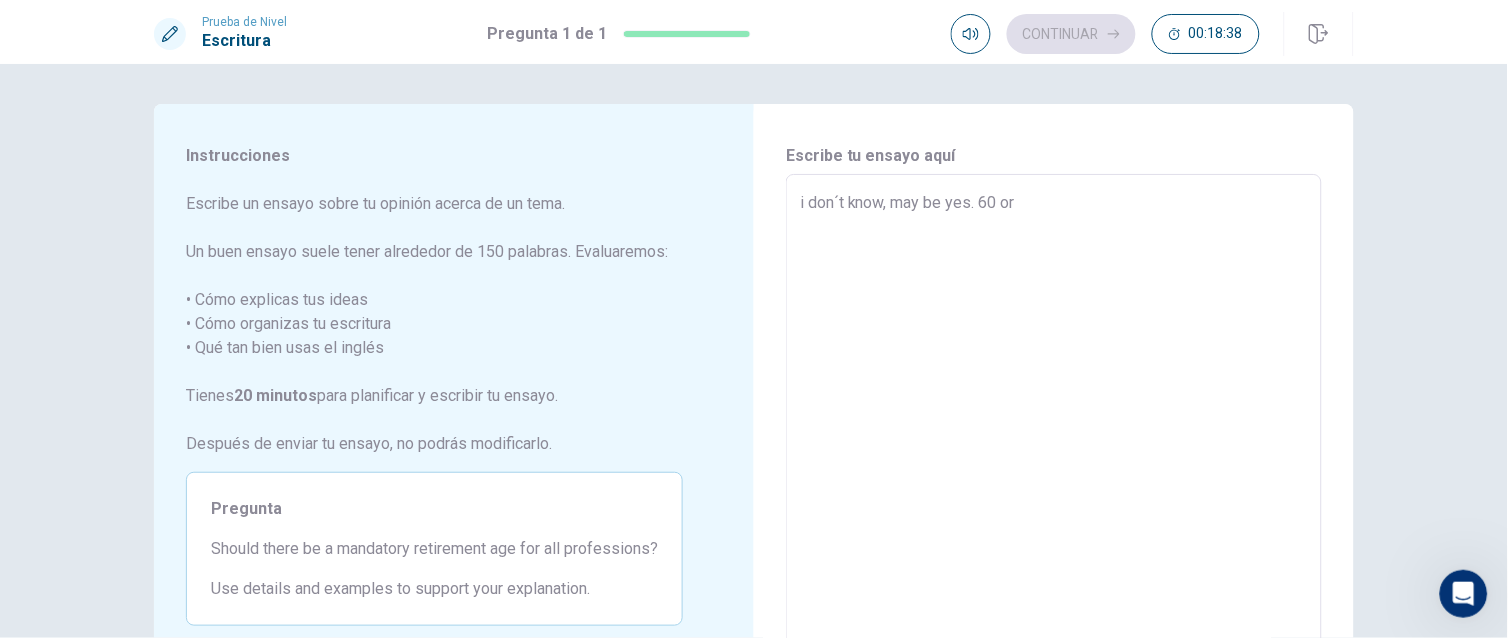 type on "i don´t know, may be yes. 60 or 6" 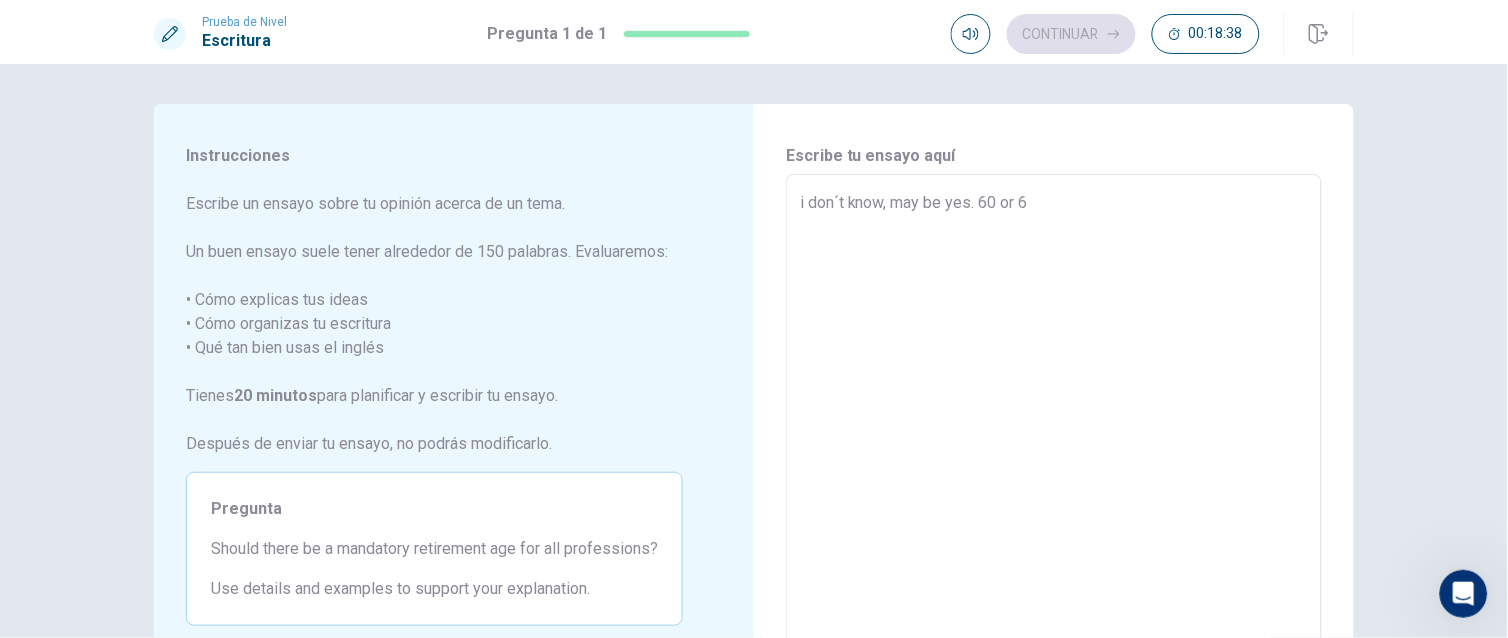 type on "x" 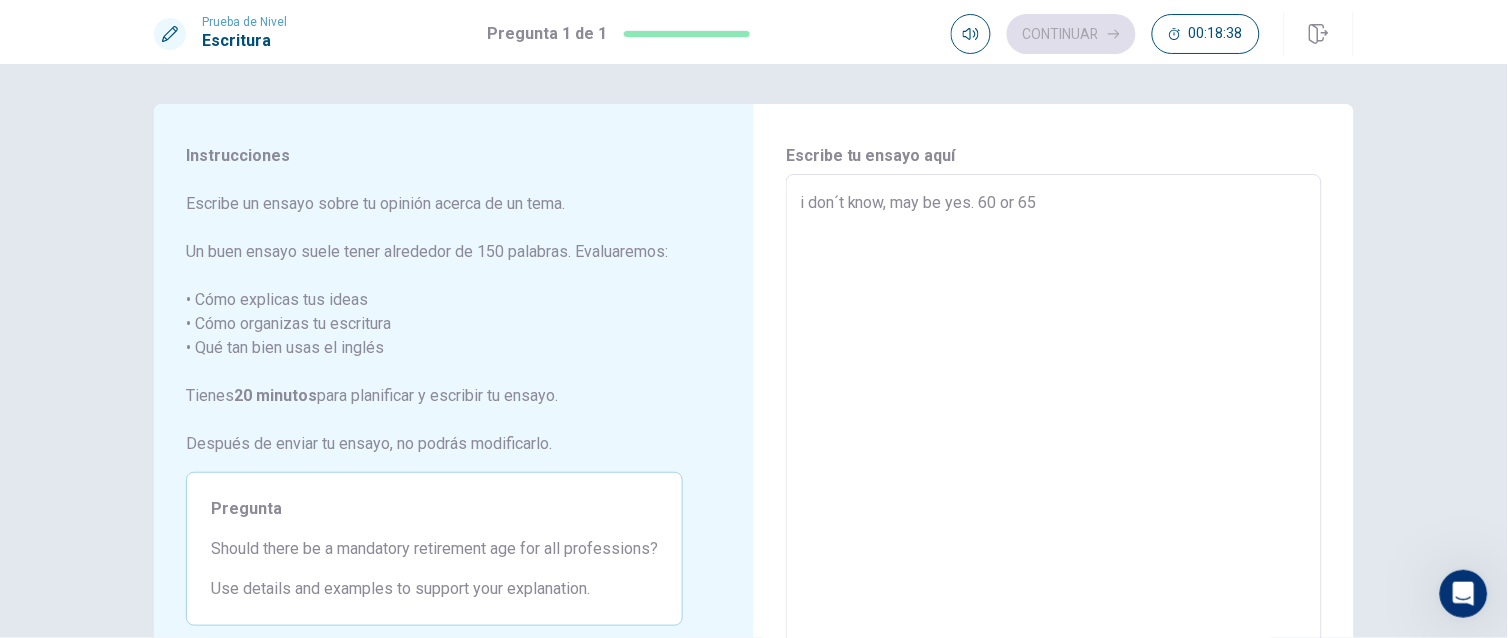 type on "x" 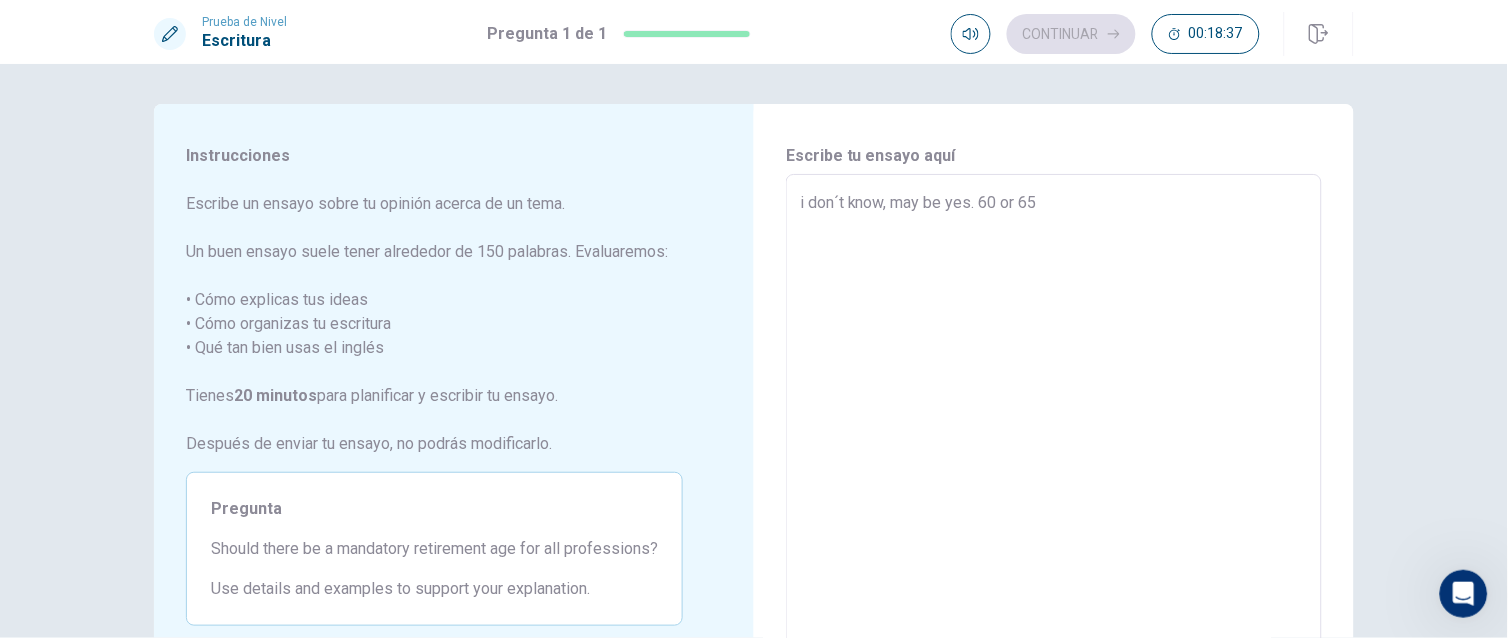 type on "i don´t know, may be yes. 60 or 6" 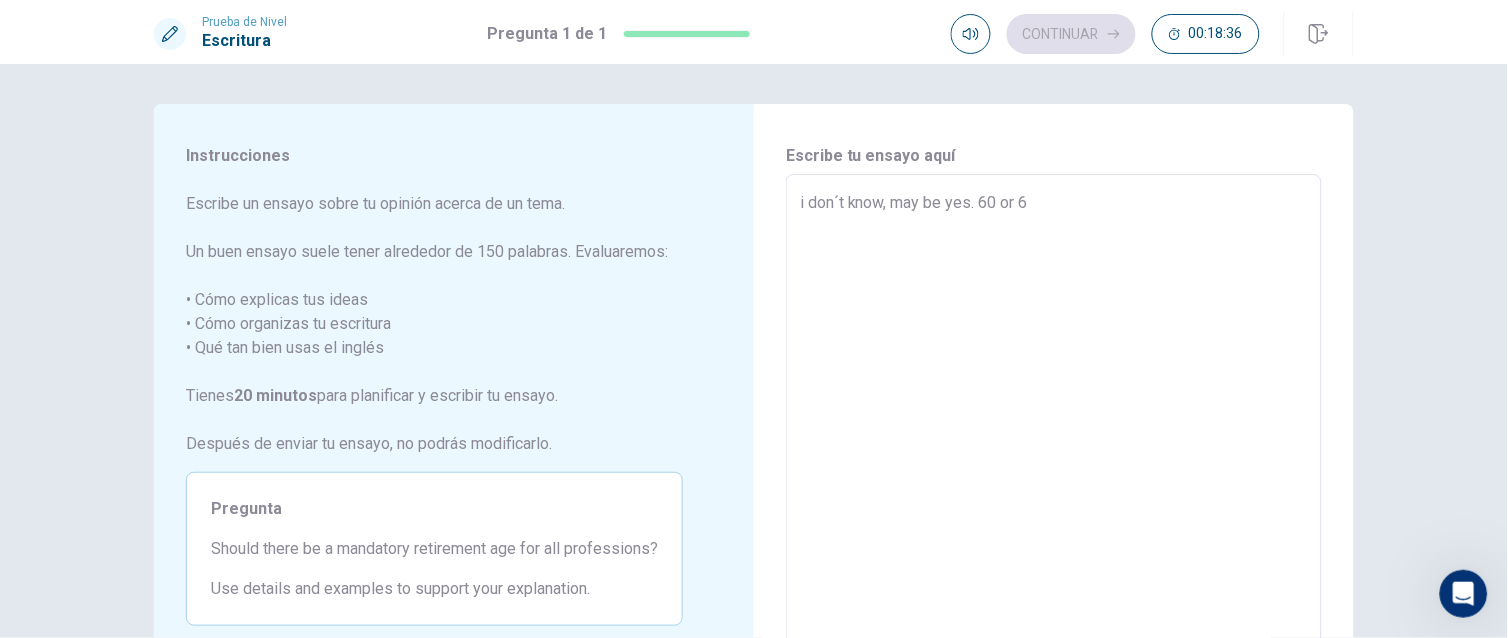 type on "x" 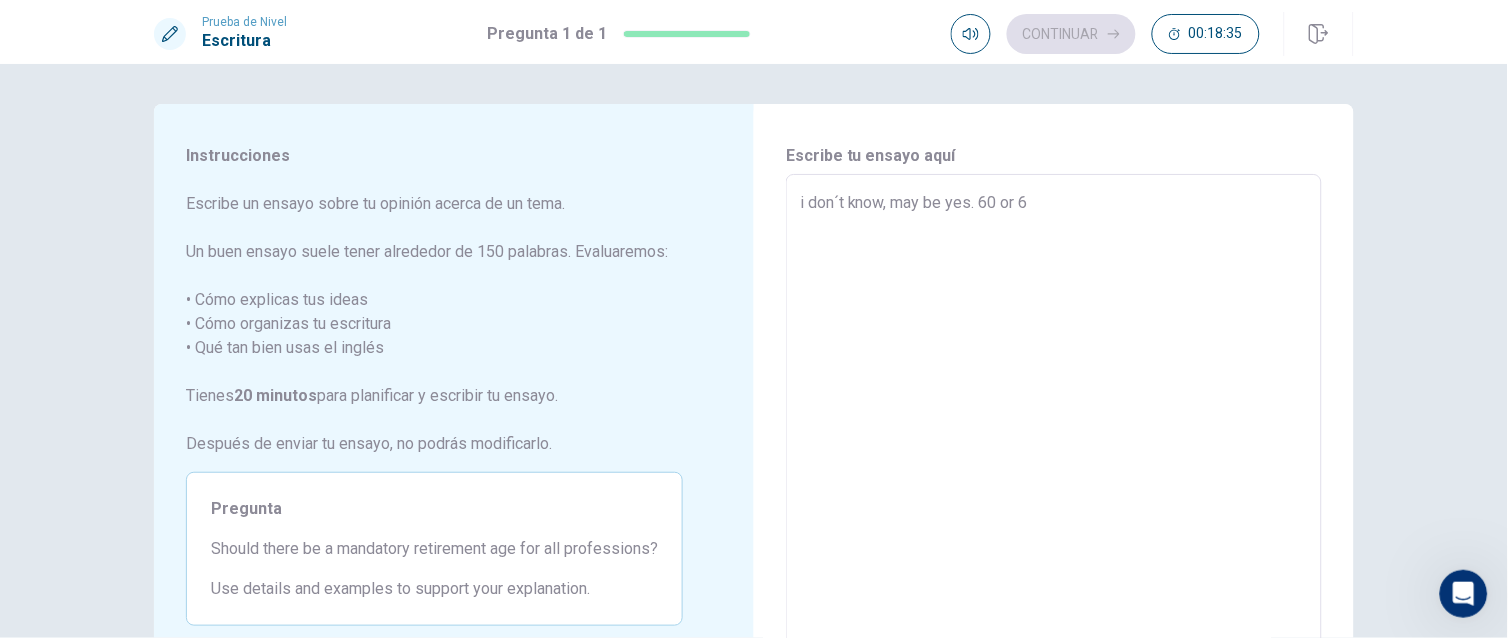 type on "i don´t know, may be yes. 60 or 63" 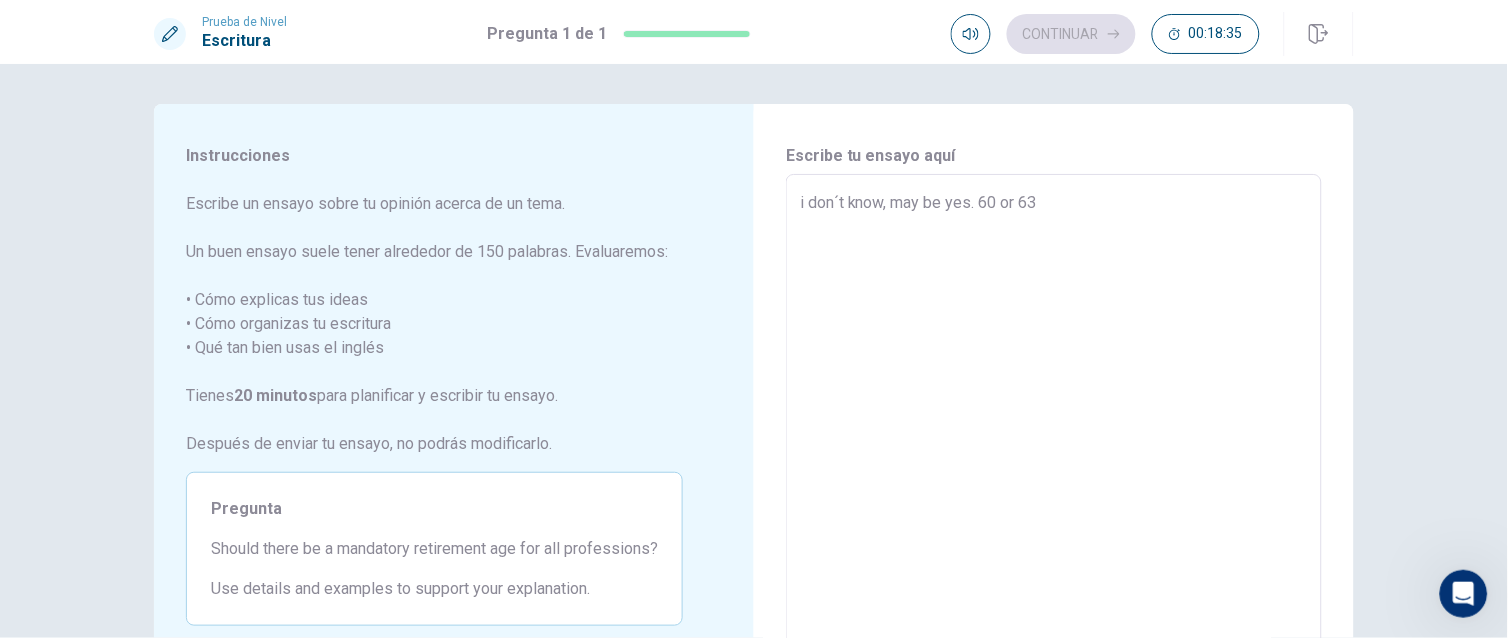 type on "x" 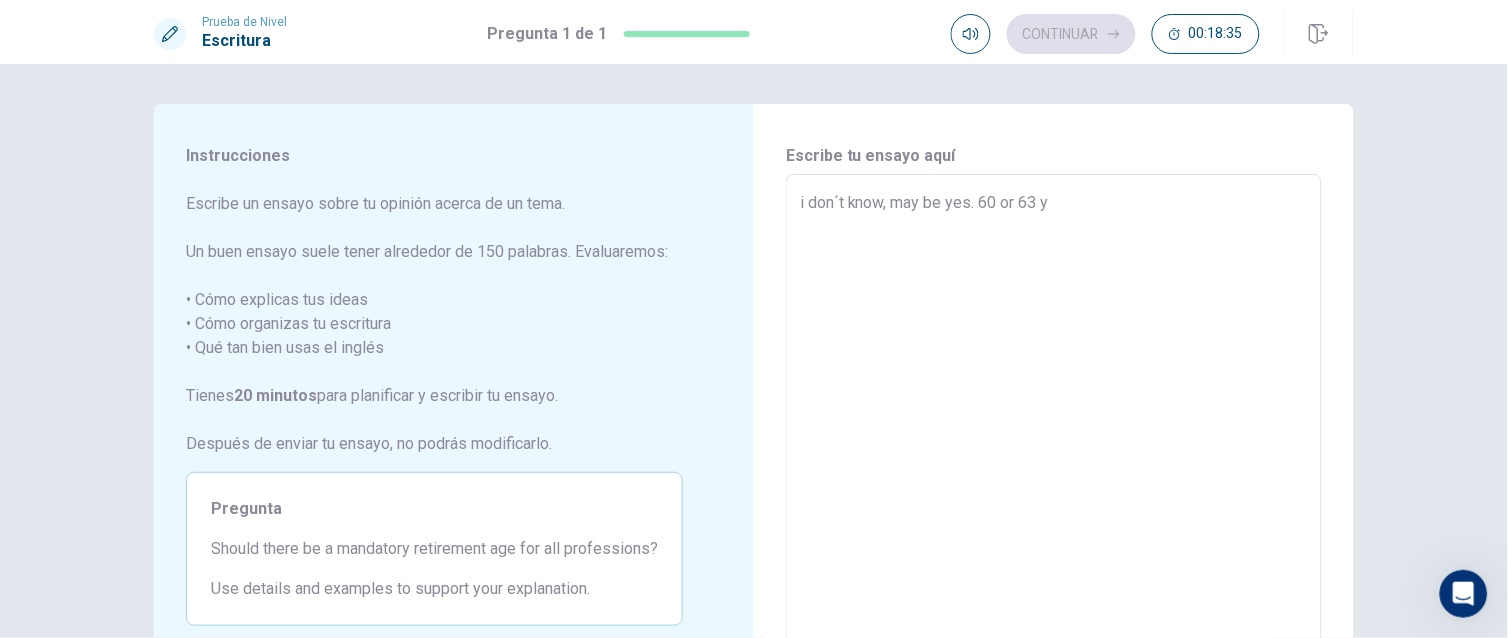 type on "x" 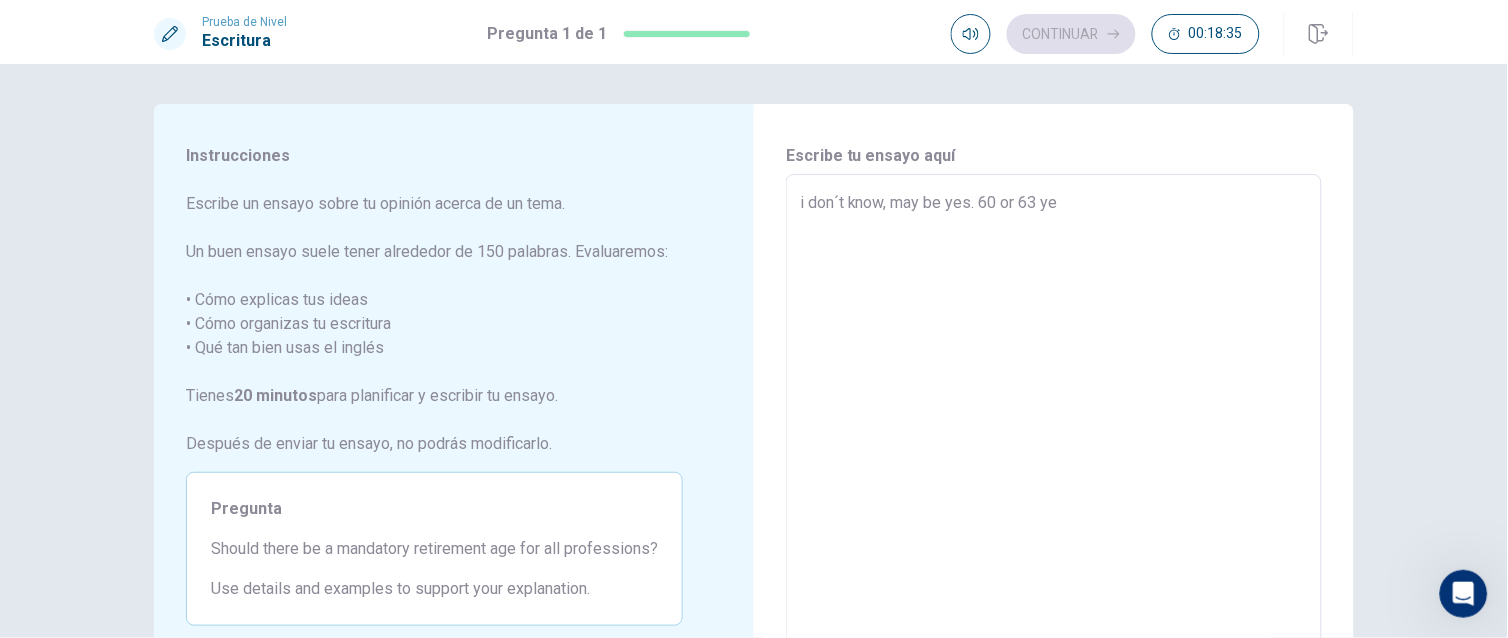 type on "x" 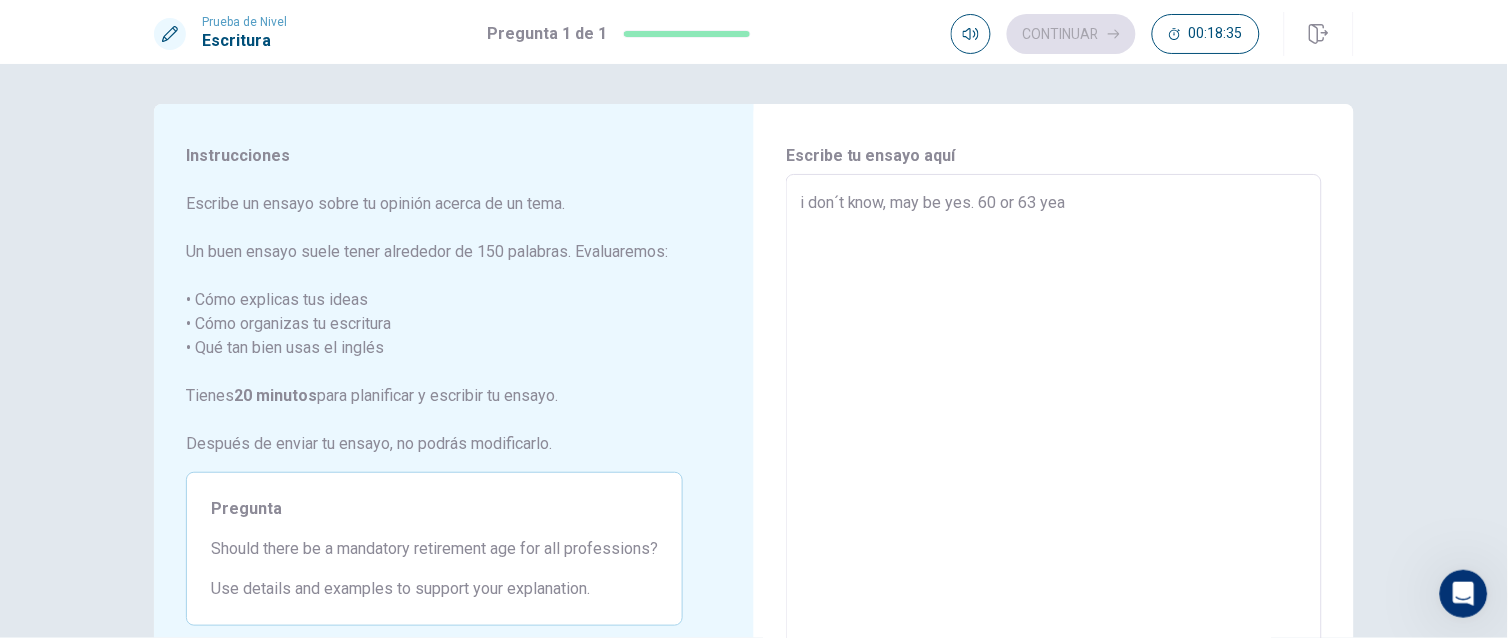 type on "x" 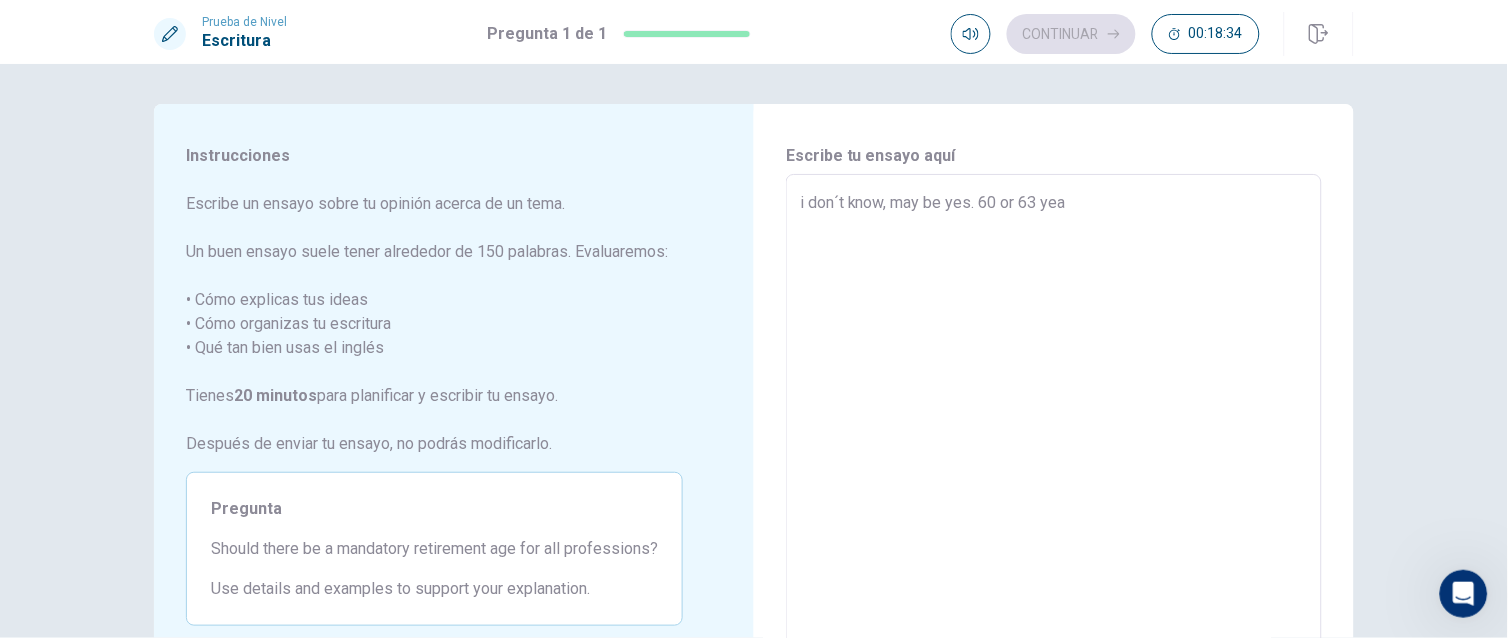 type on "i don´t know, may be yes. 60 or 63 year" 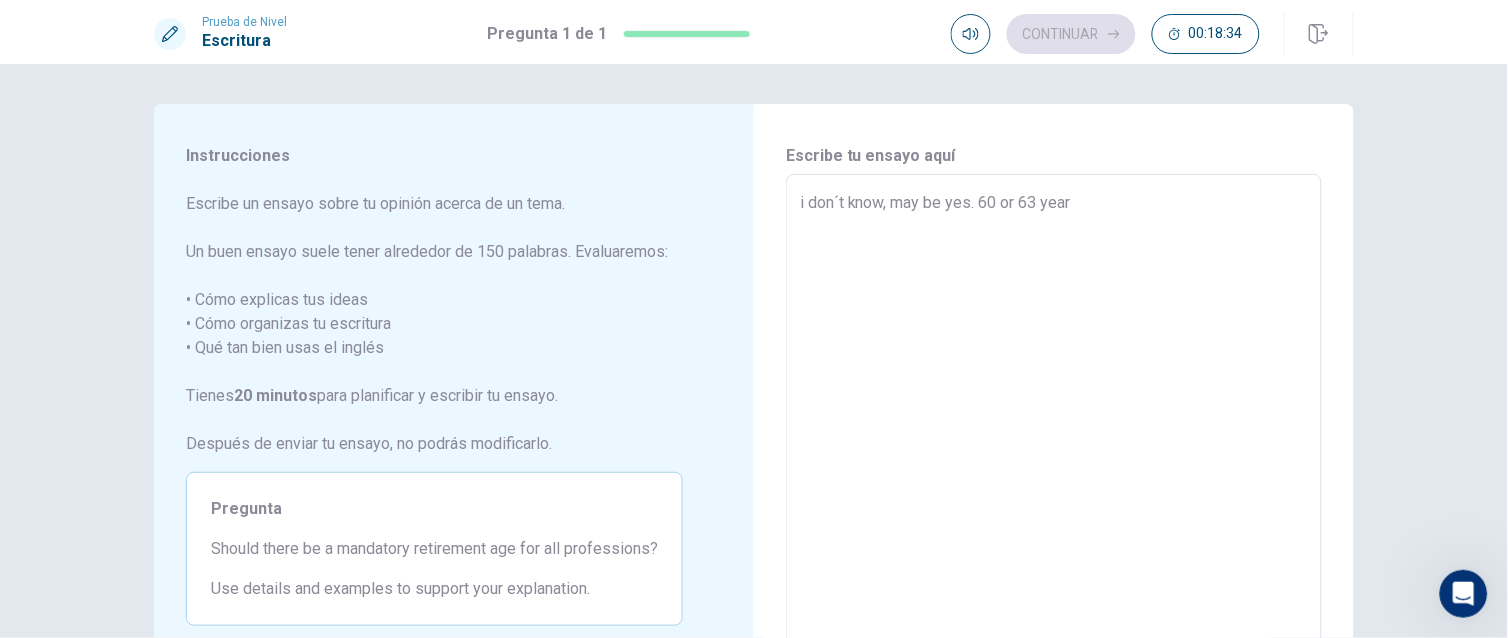 type on "x" 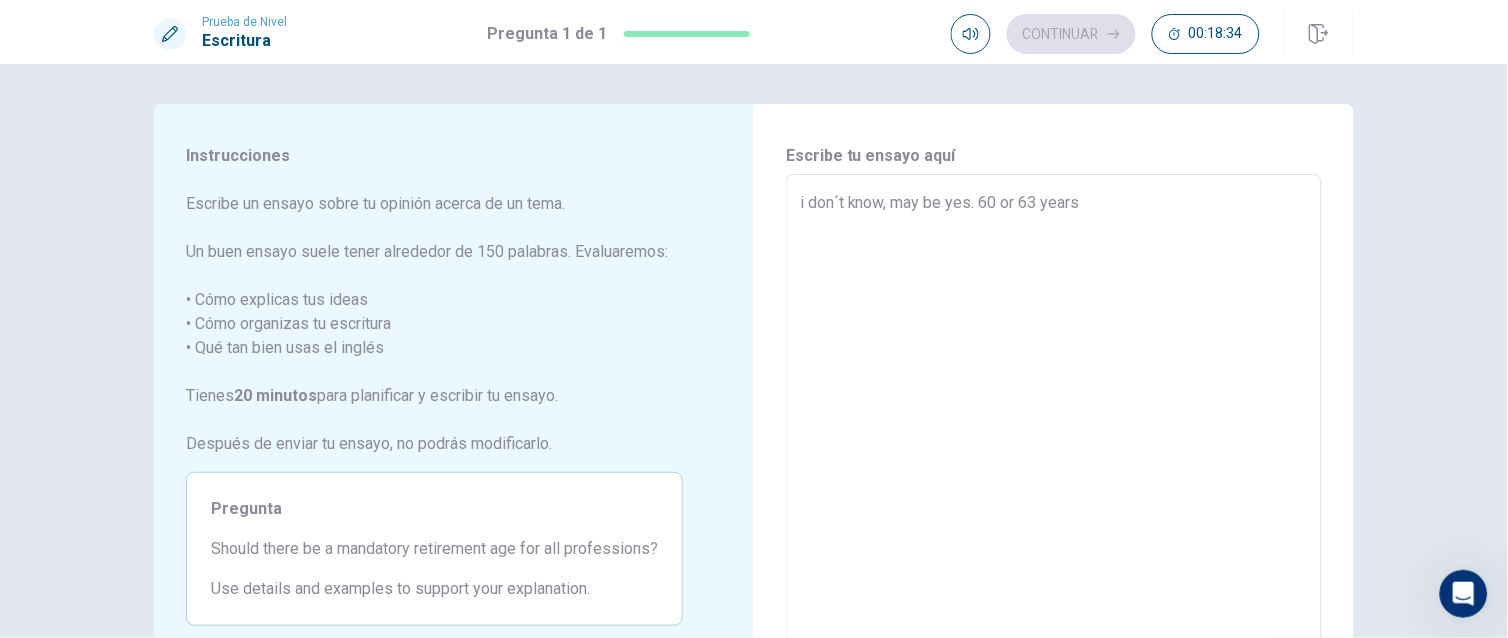 type on "x" 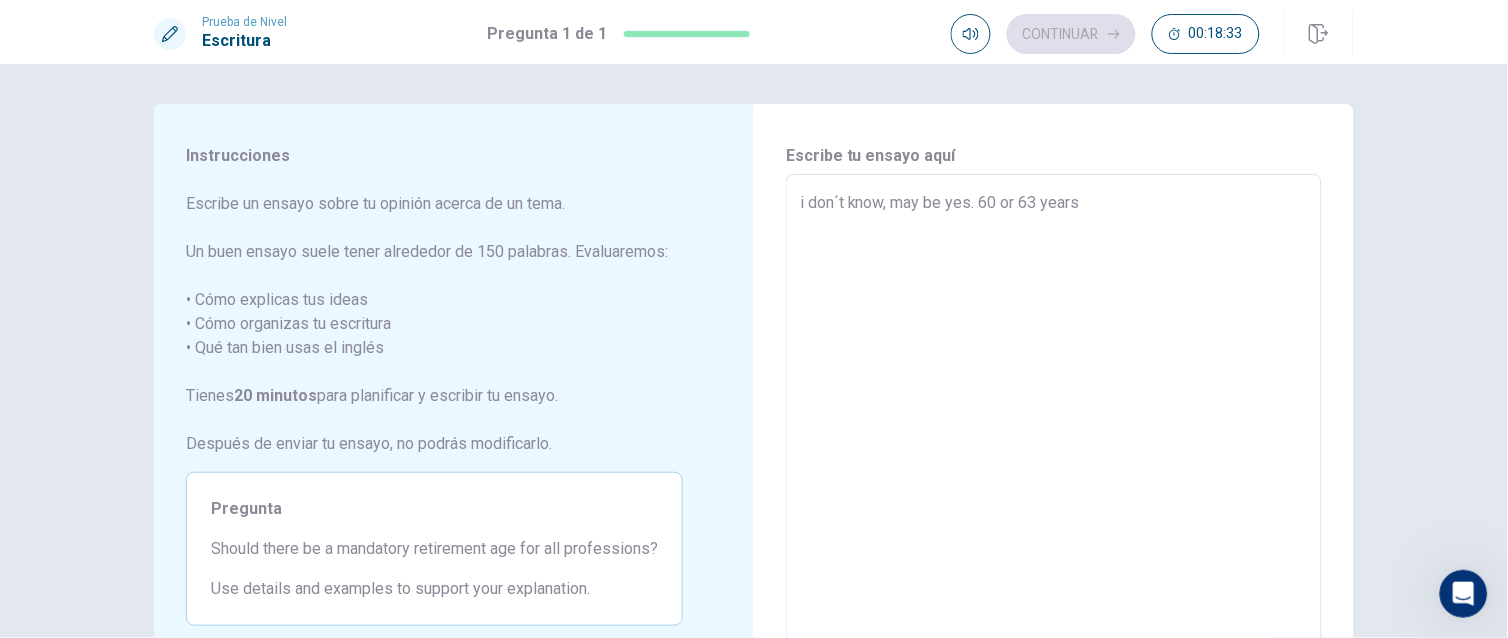 type on "x" 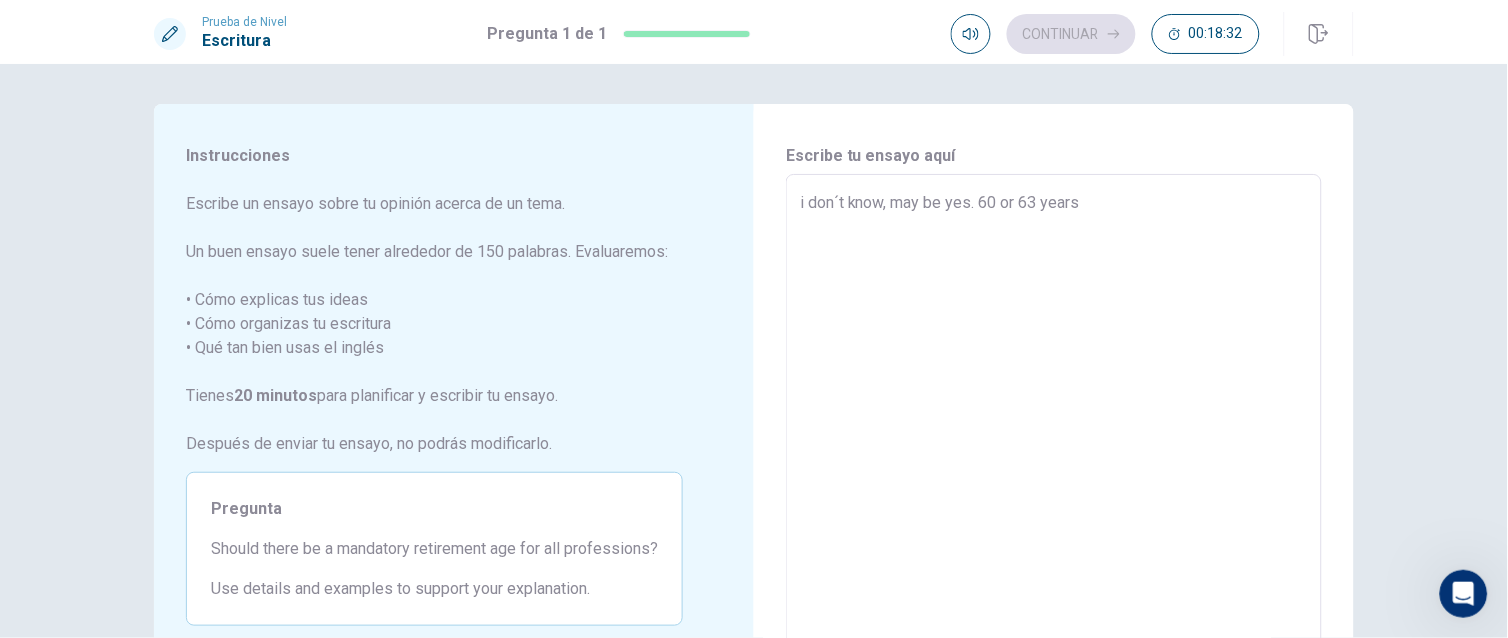type on "i don´t know, may be yes. 60 or [DEMOGRAPHIC_DATA]" 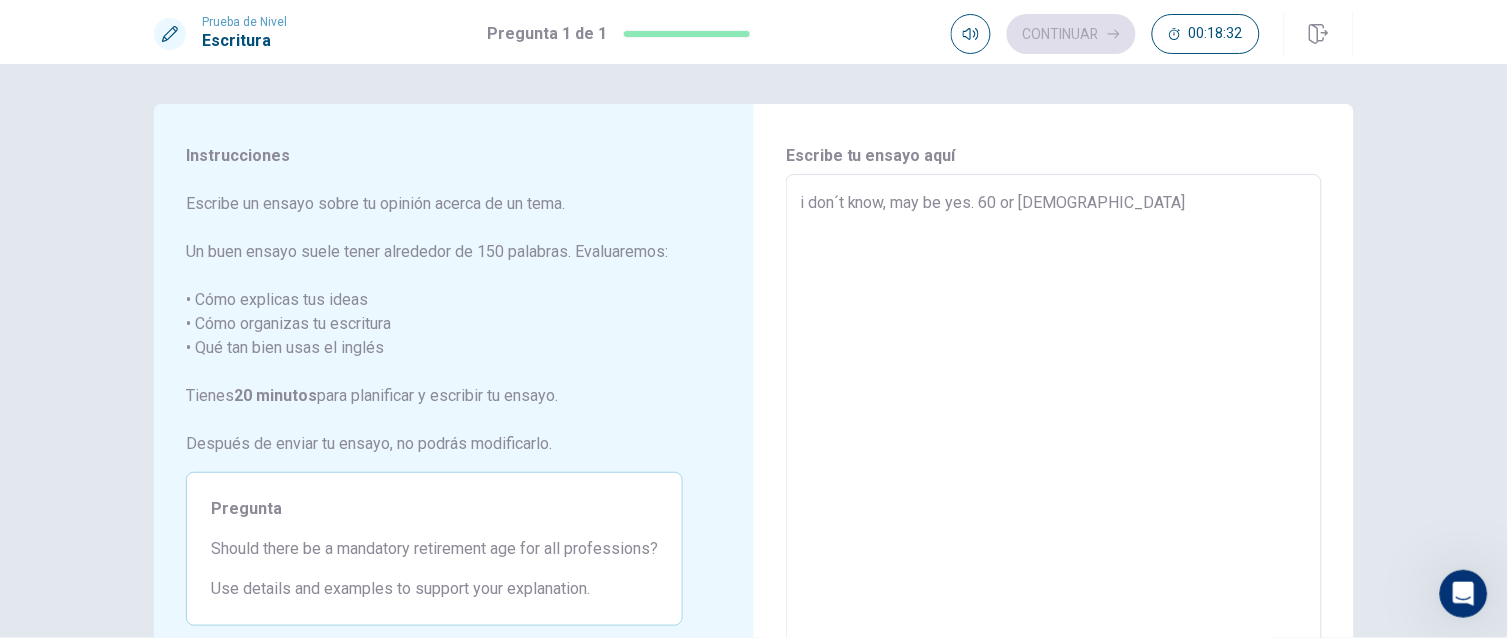 type on "x" 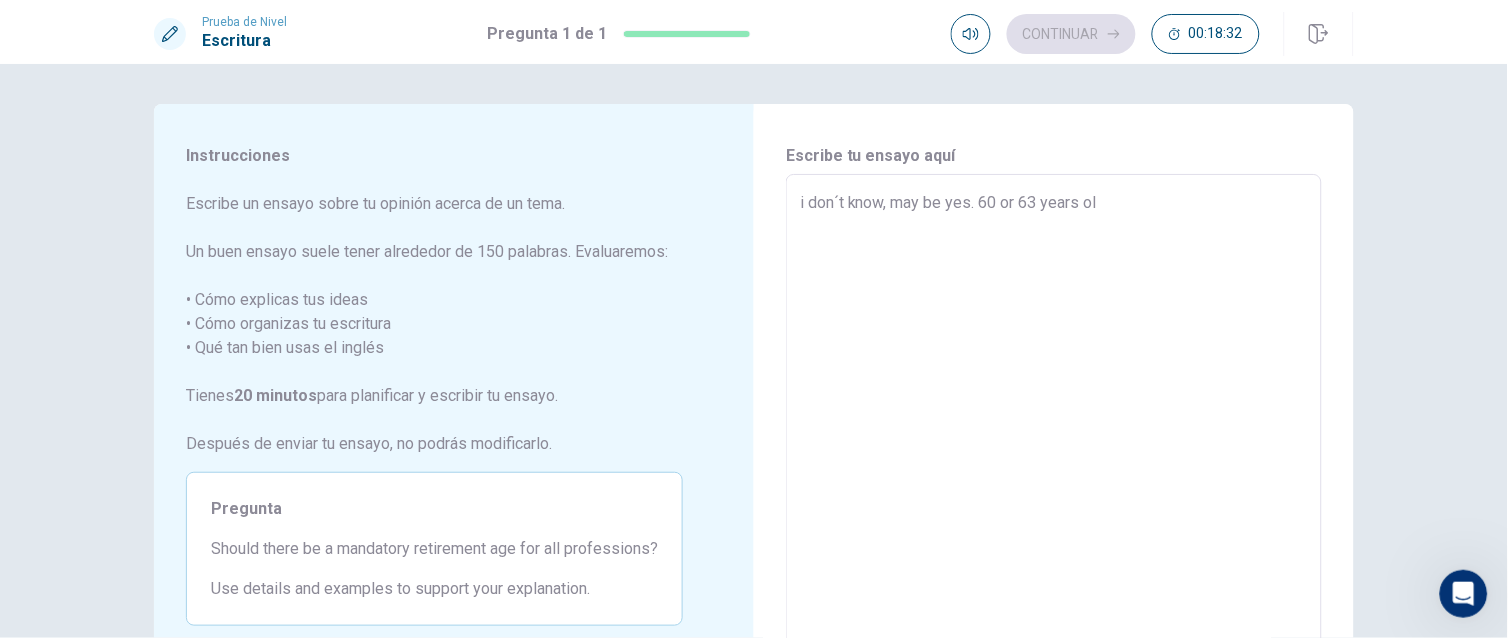 type on "x" 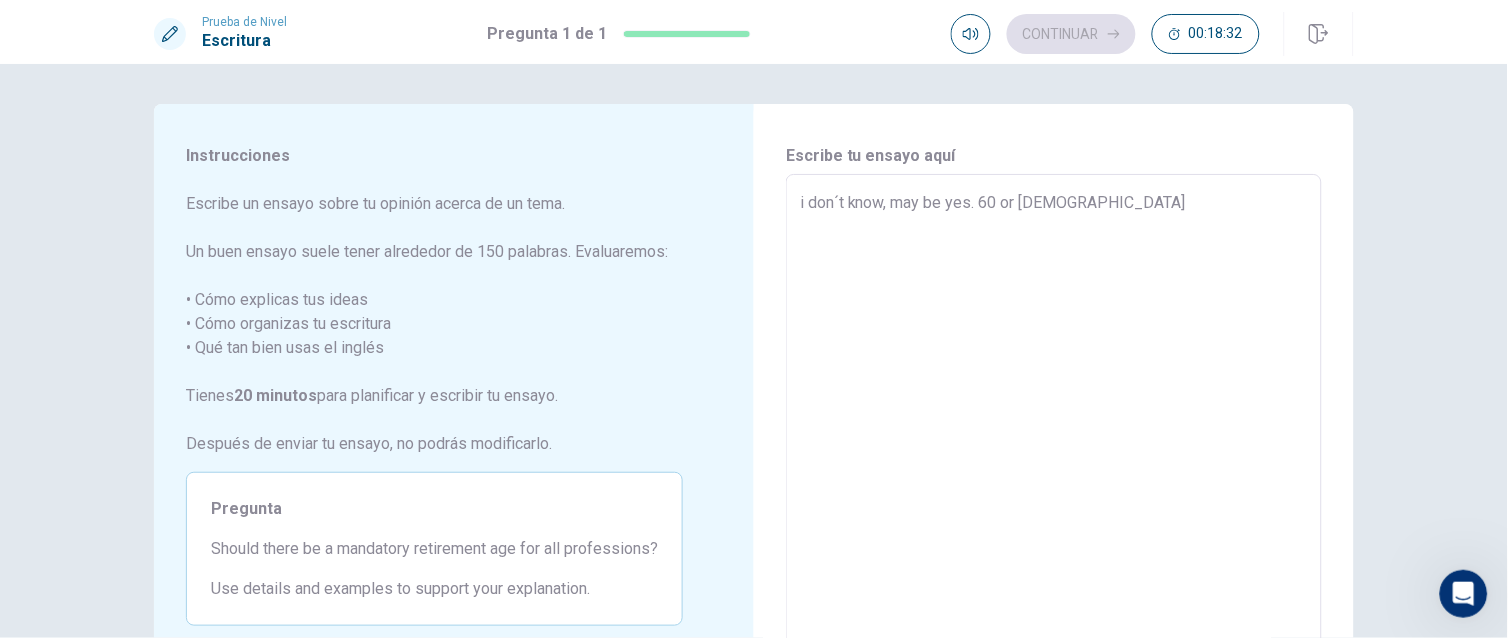type on "x" 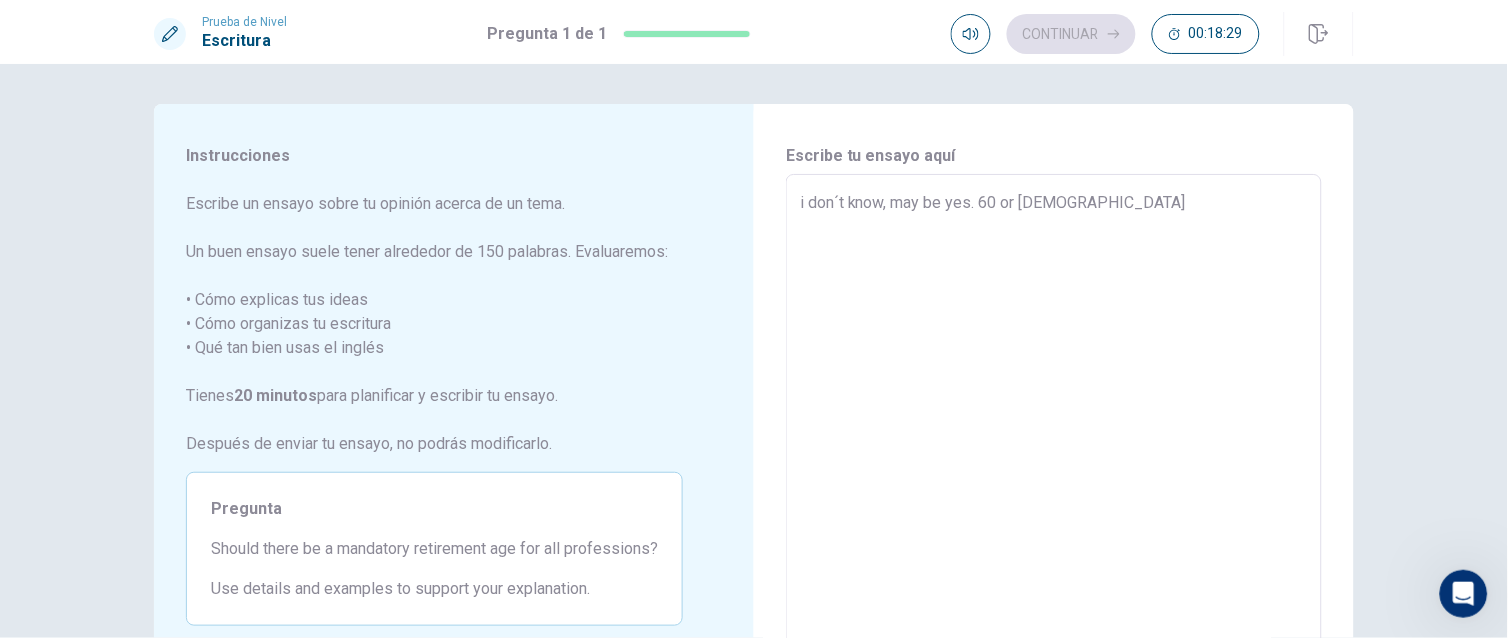 type on "x" 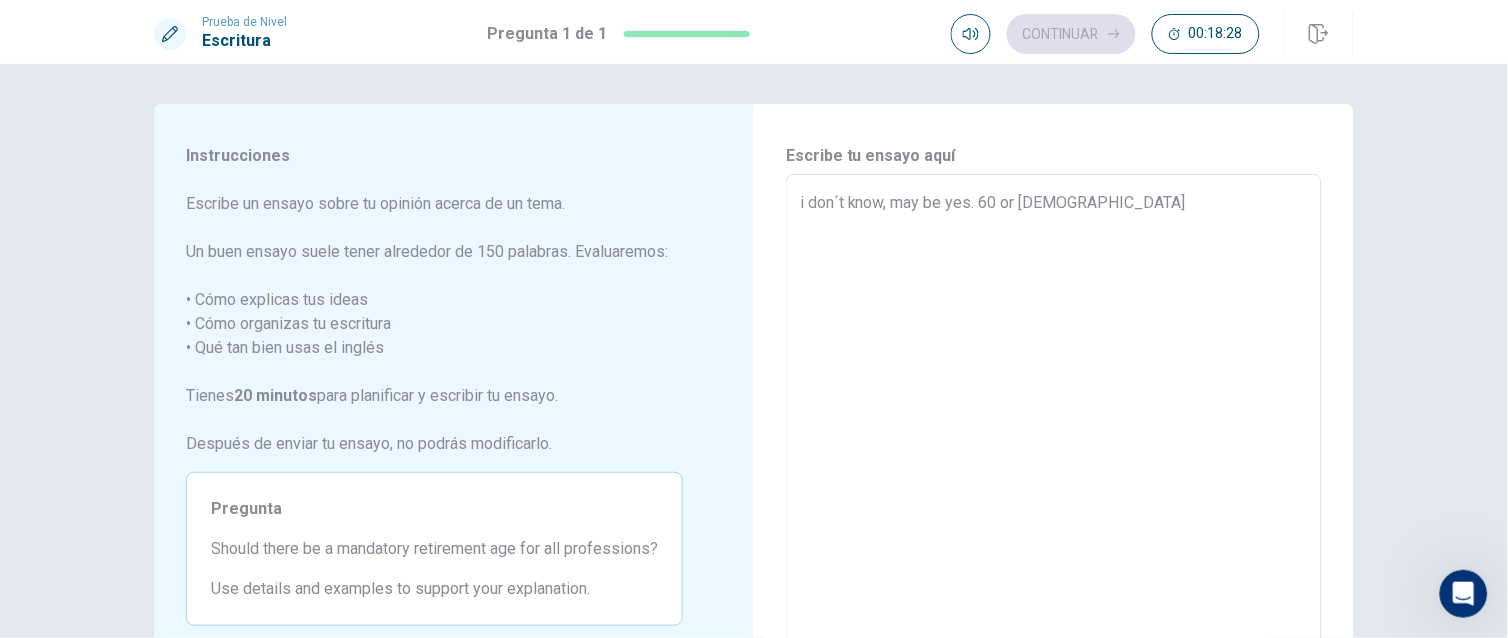 type on "i don´t know, may be yes. 60 or [DEMOGRAPHIC_DATA] a" 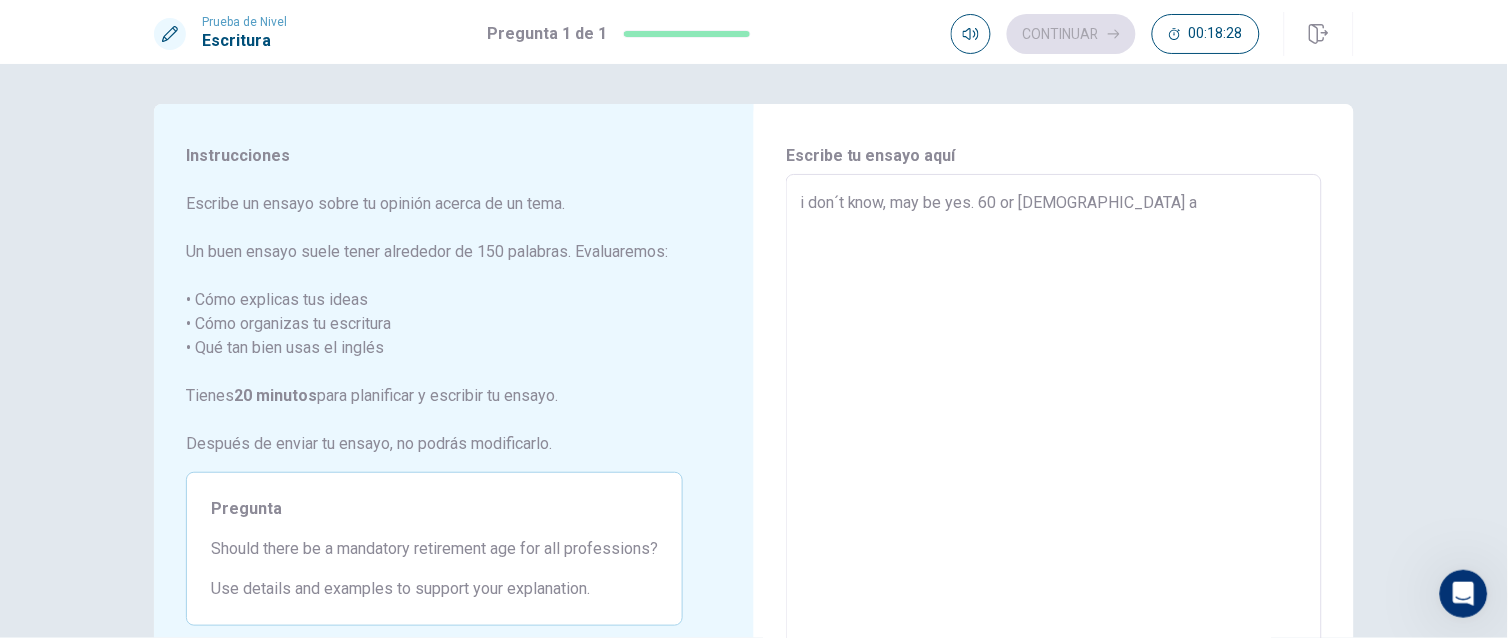 type on "x" 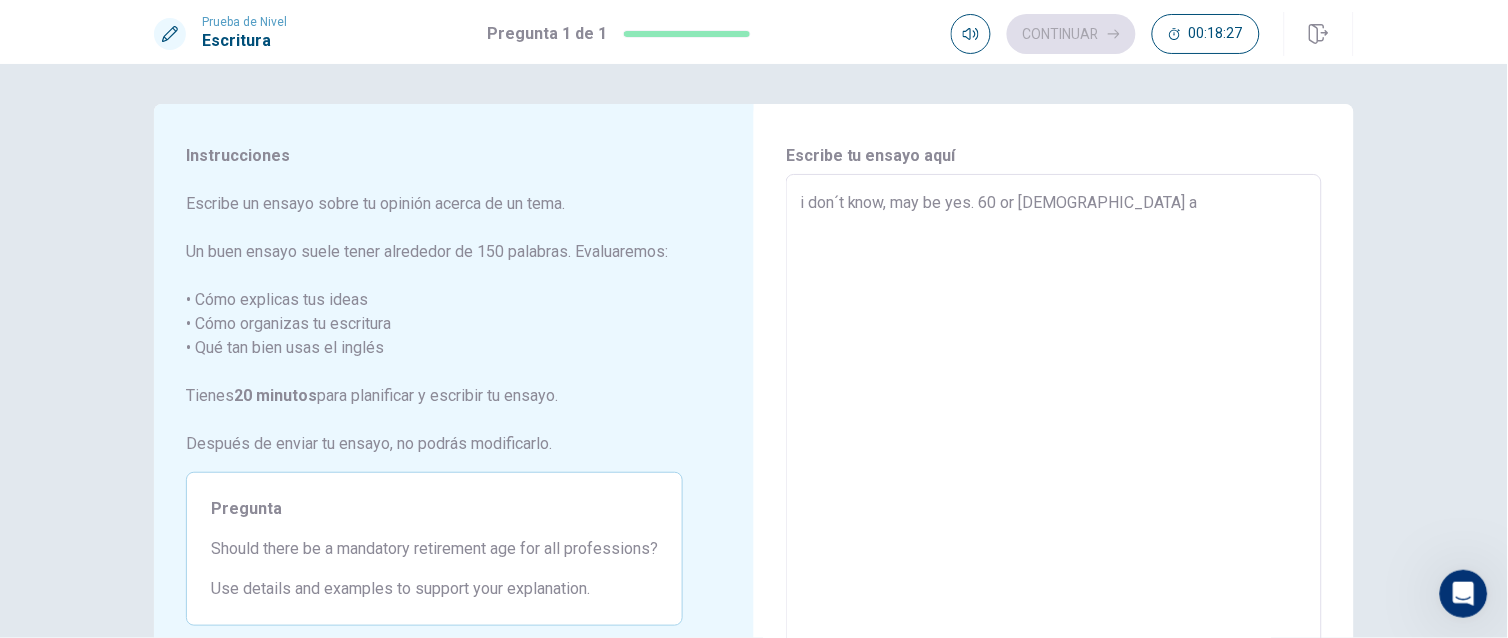 type on "i don´t know, may be yes. 60 or [DEMOGRAPHIC_DATA]" 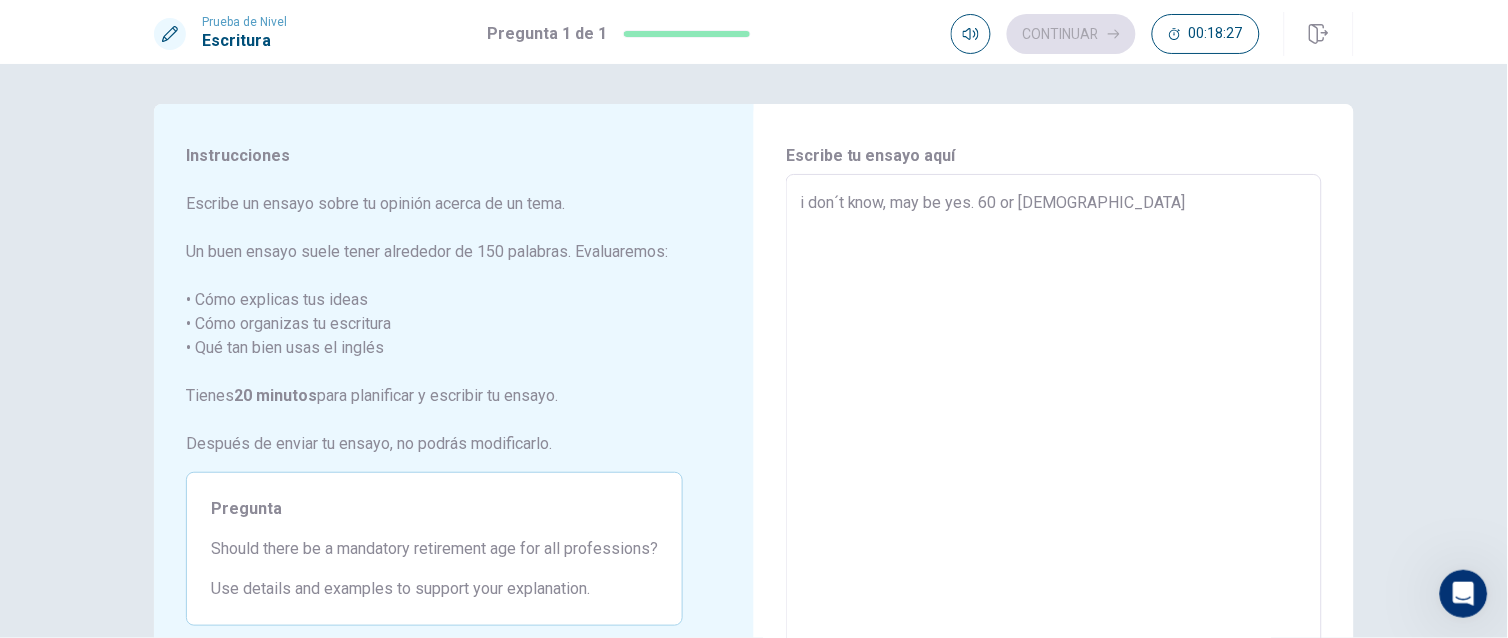type on "x" 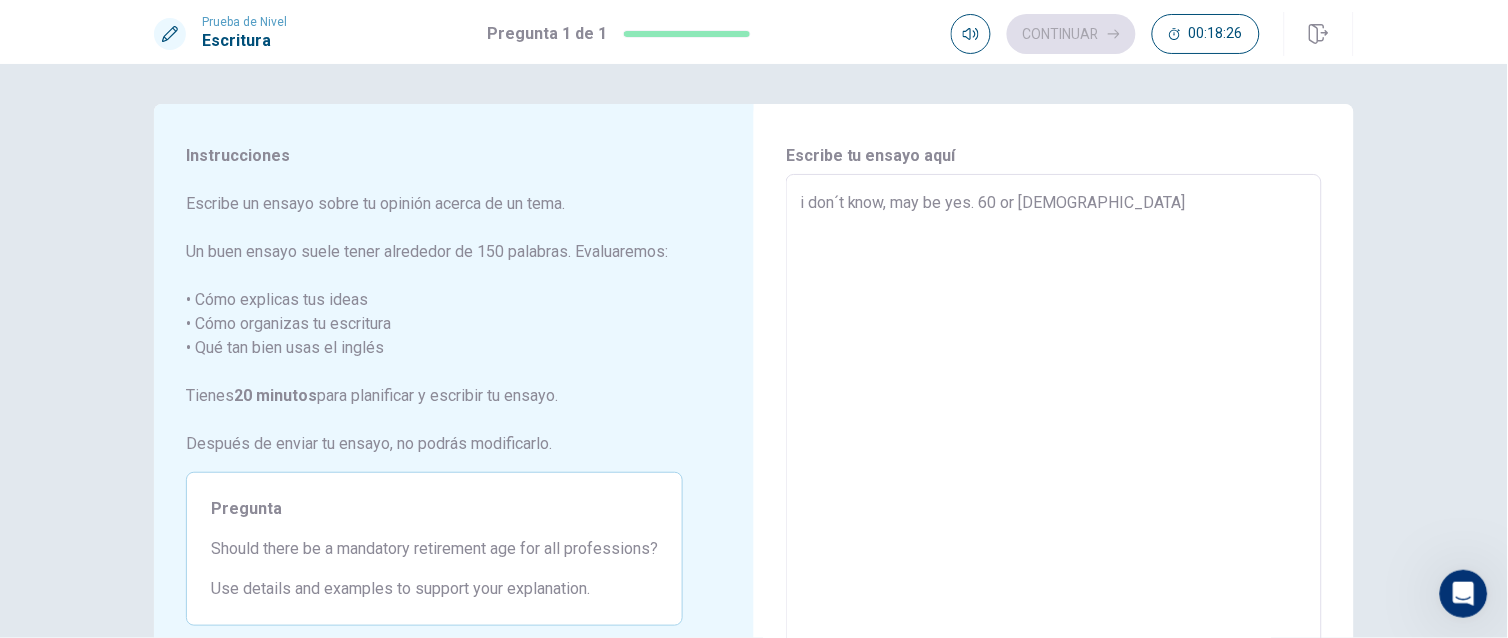 type on "i don´t know, may be yes. 60 or [DEMOGRAPHIC_DATA] i" 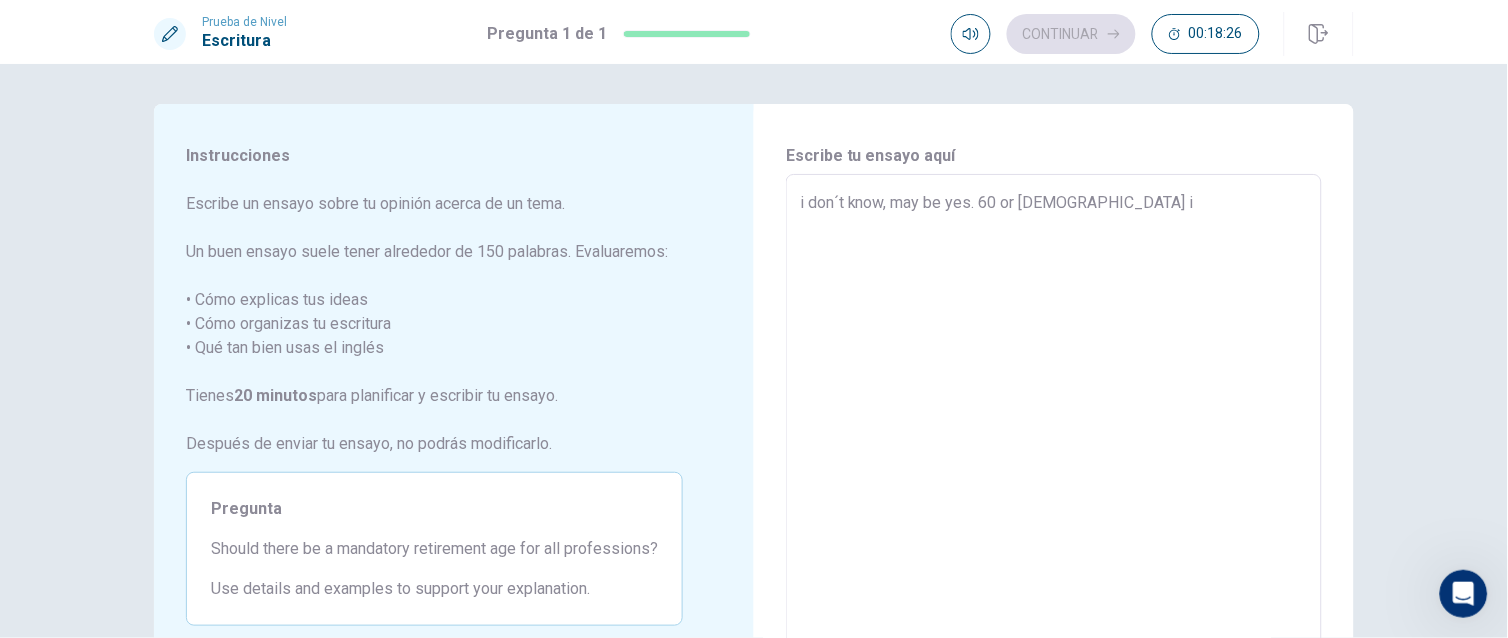 type on "x" 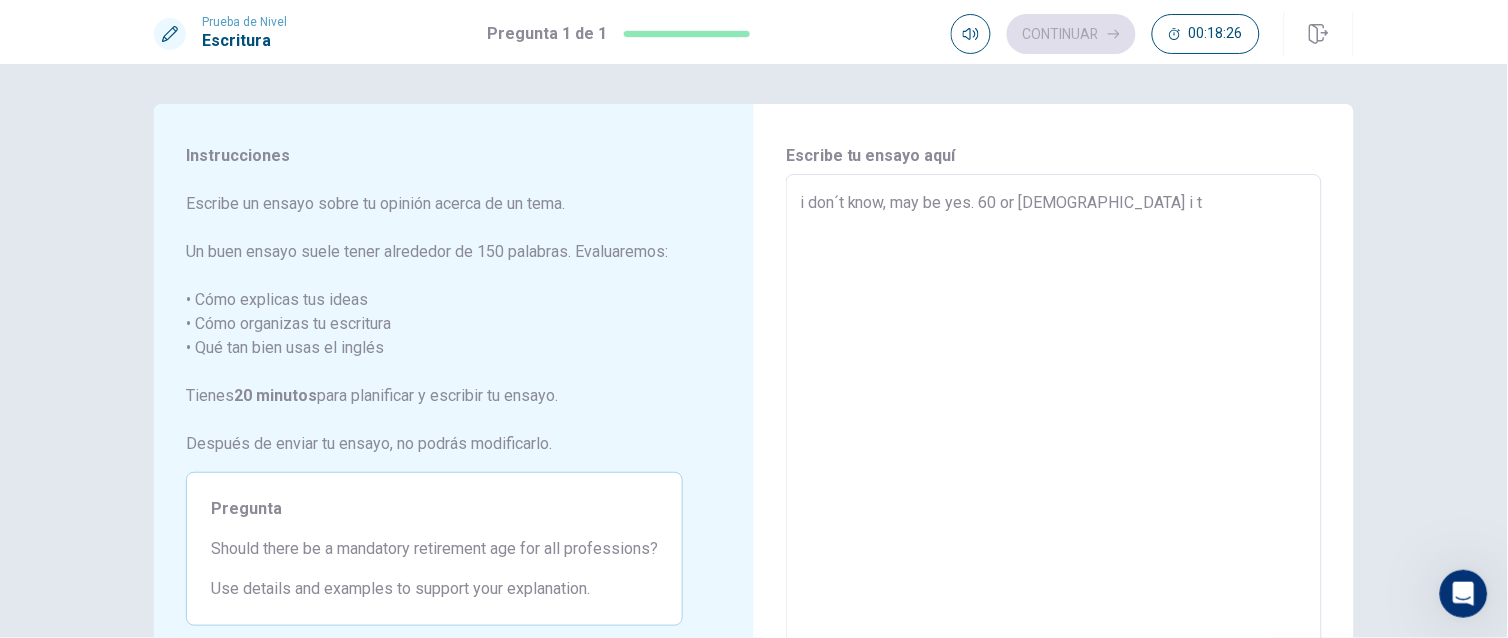 type on "x" 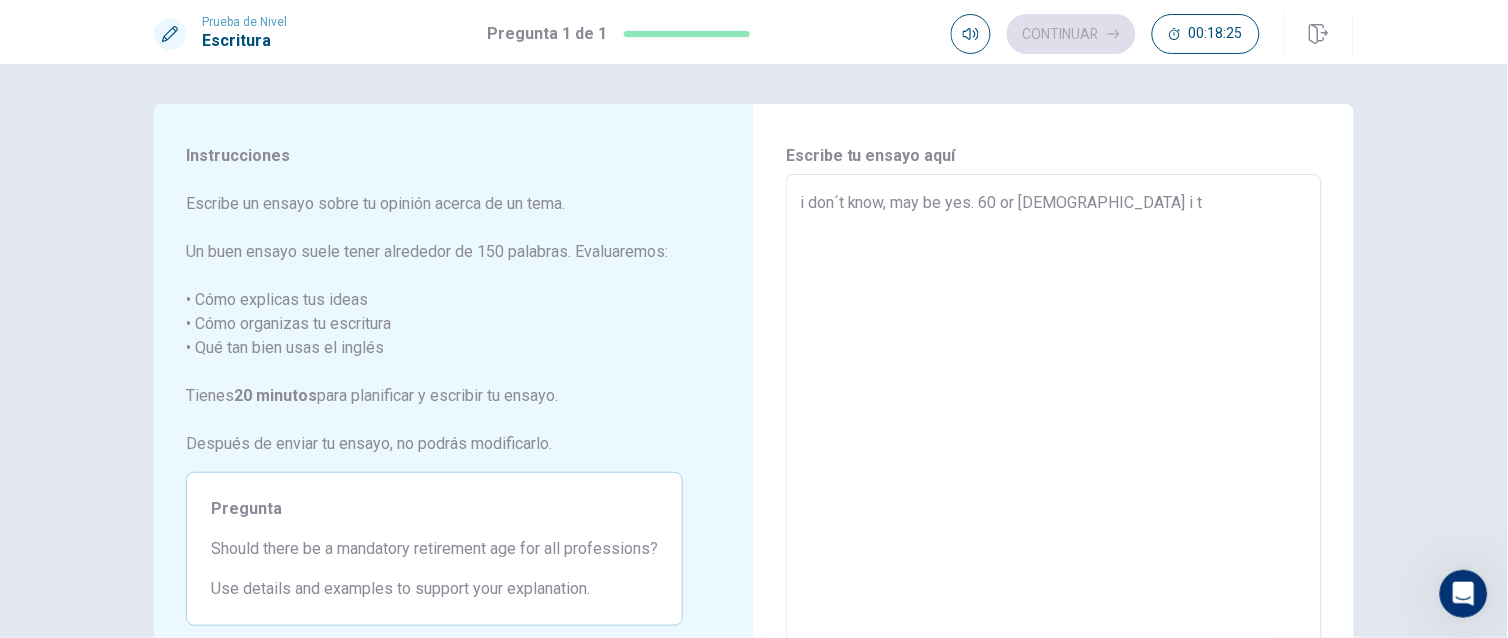 type on "i don´t know, may be yes. 60 or [DEMOGRAPHIC_DATA] i th" 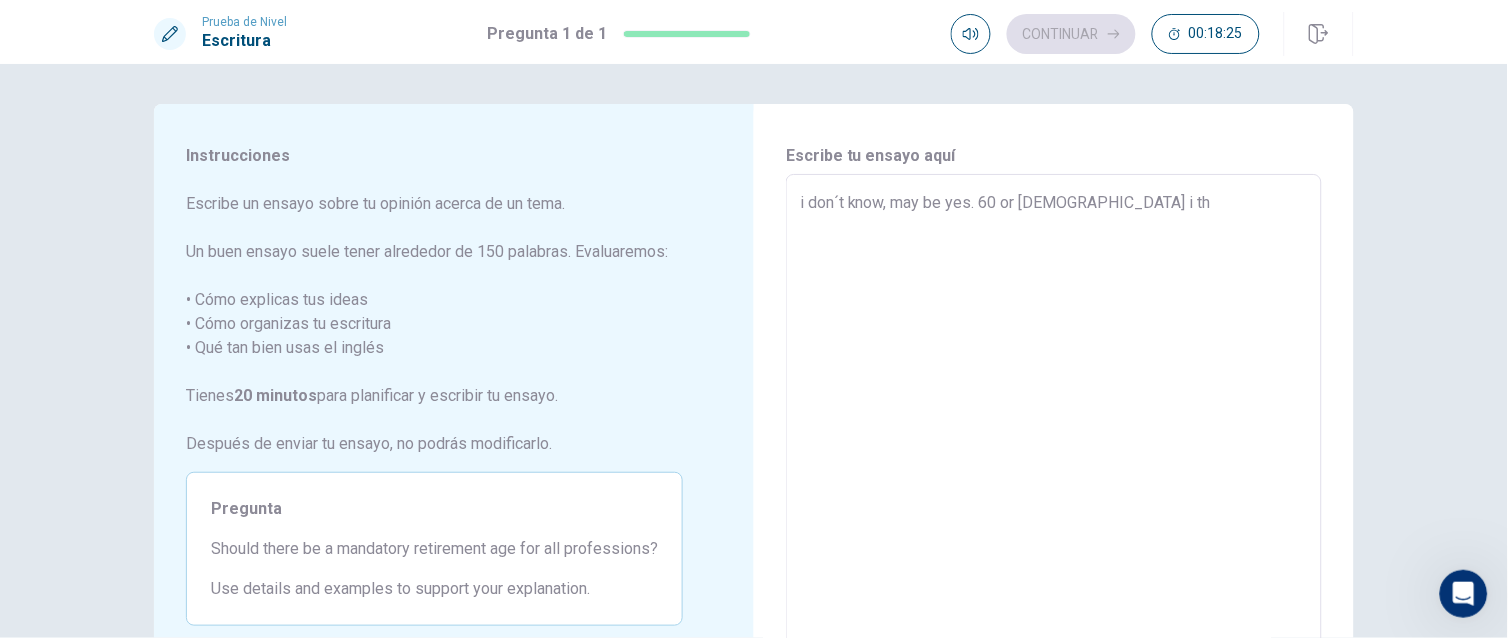 type on "x" 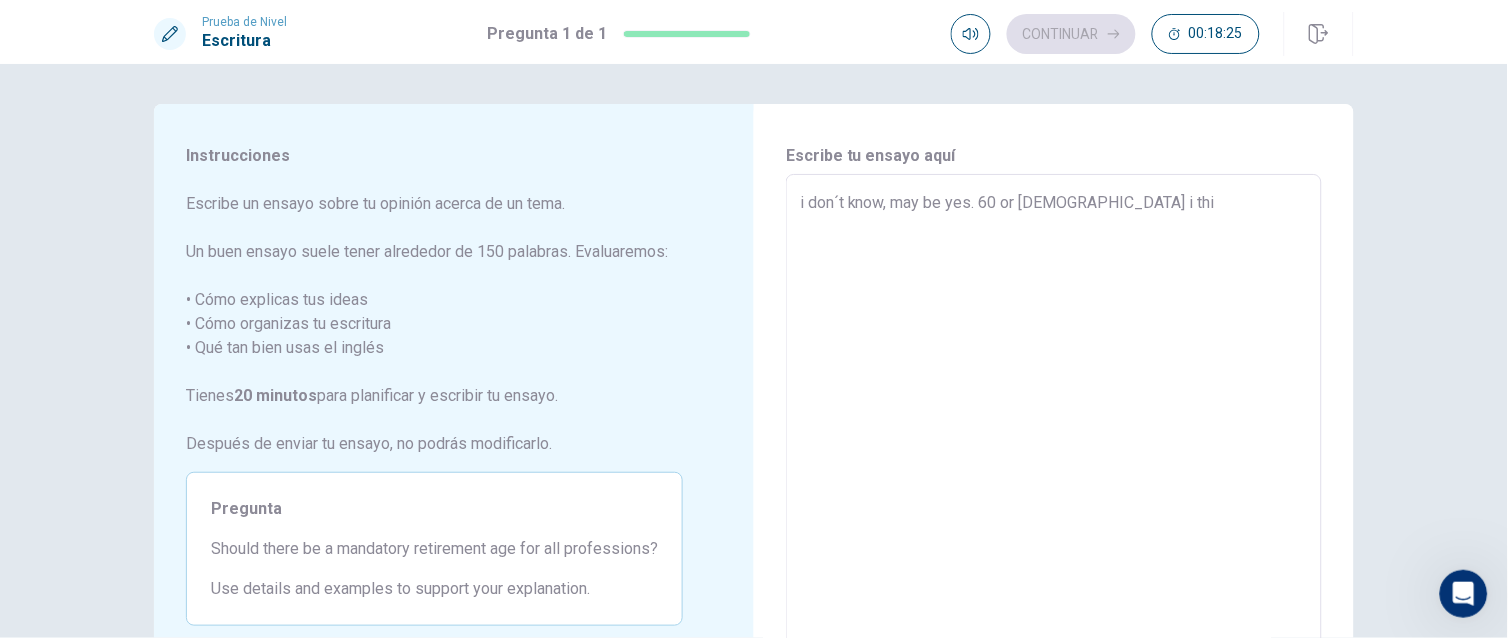 type on "x" 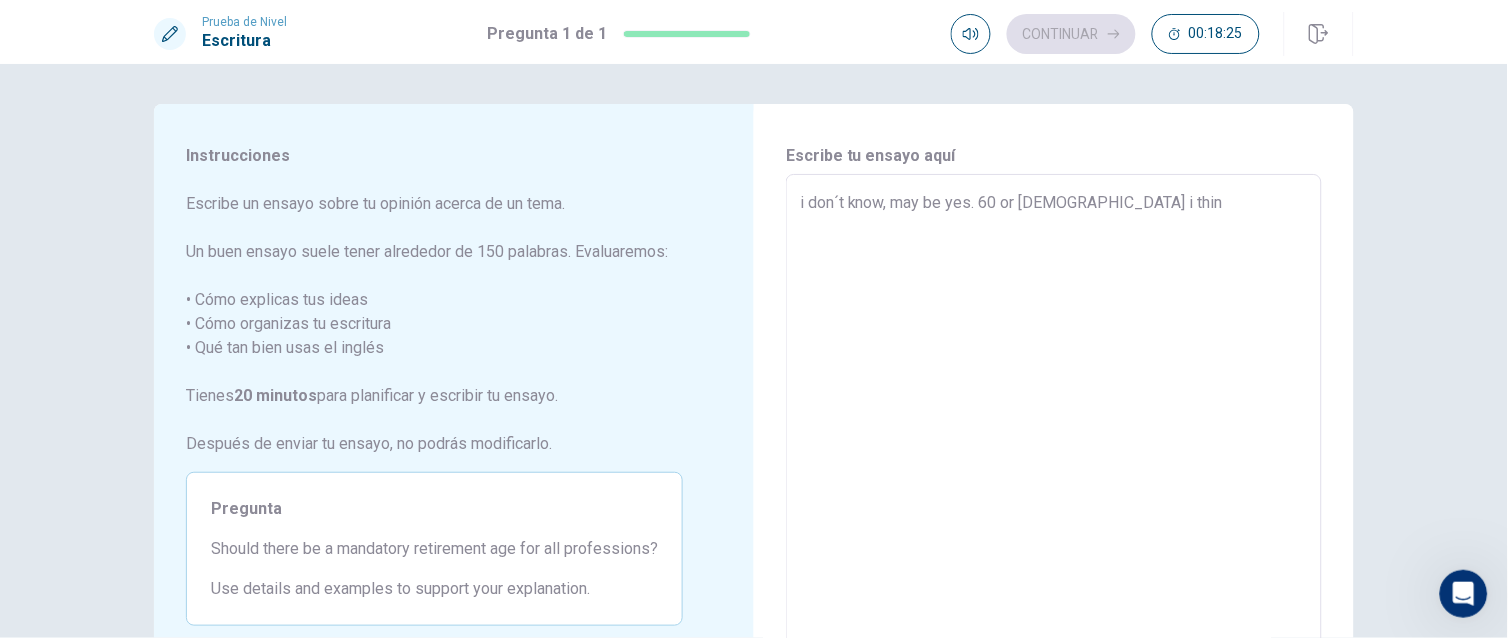 type on "x" 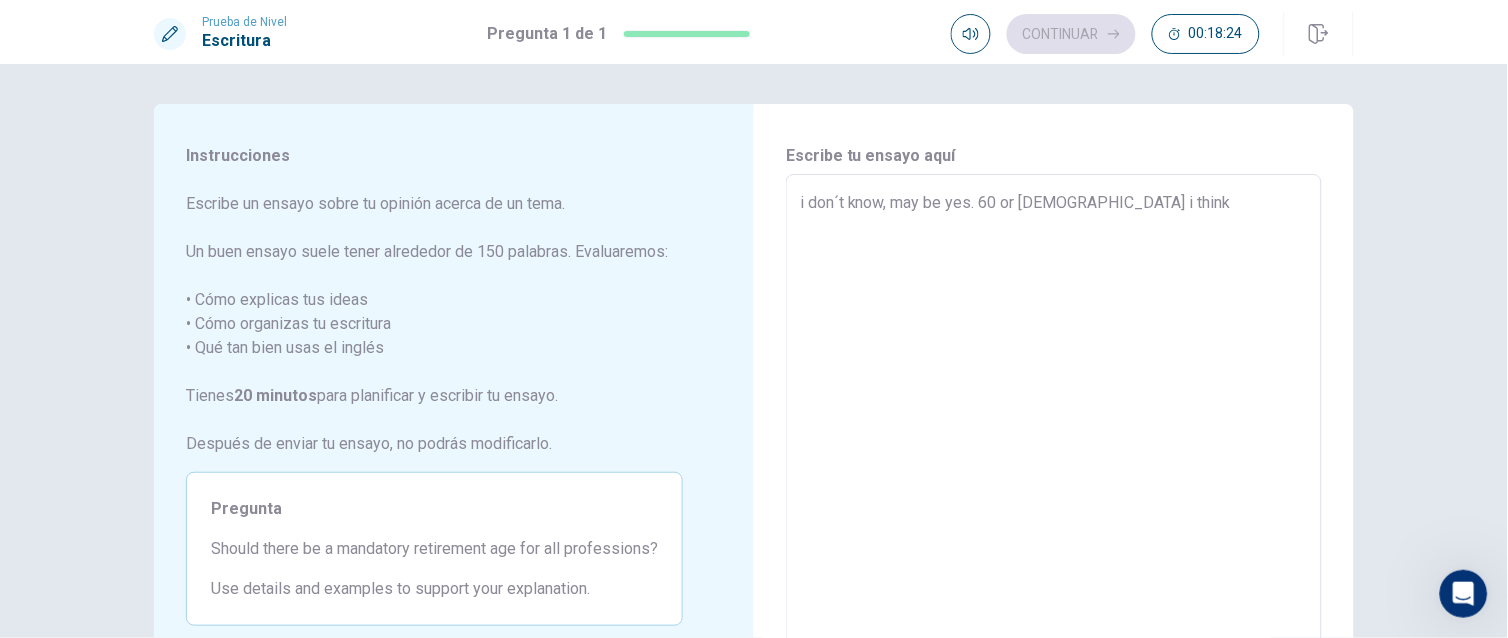 type on "x" 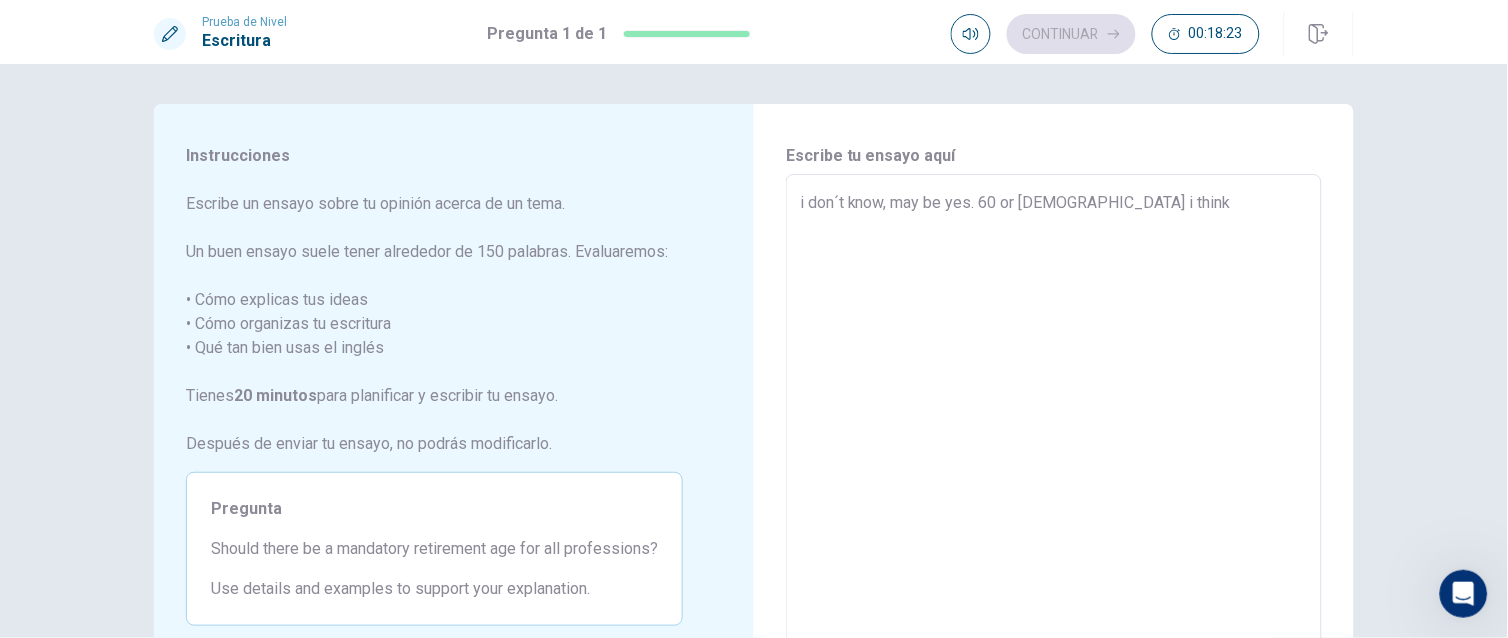 type on "i don´t know, may be yes. 60 or [DEMOGRAPHIC_DATA] i think" 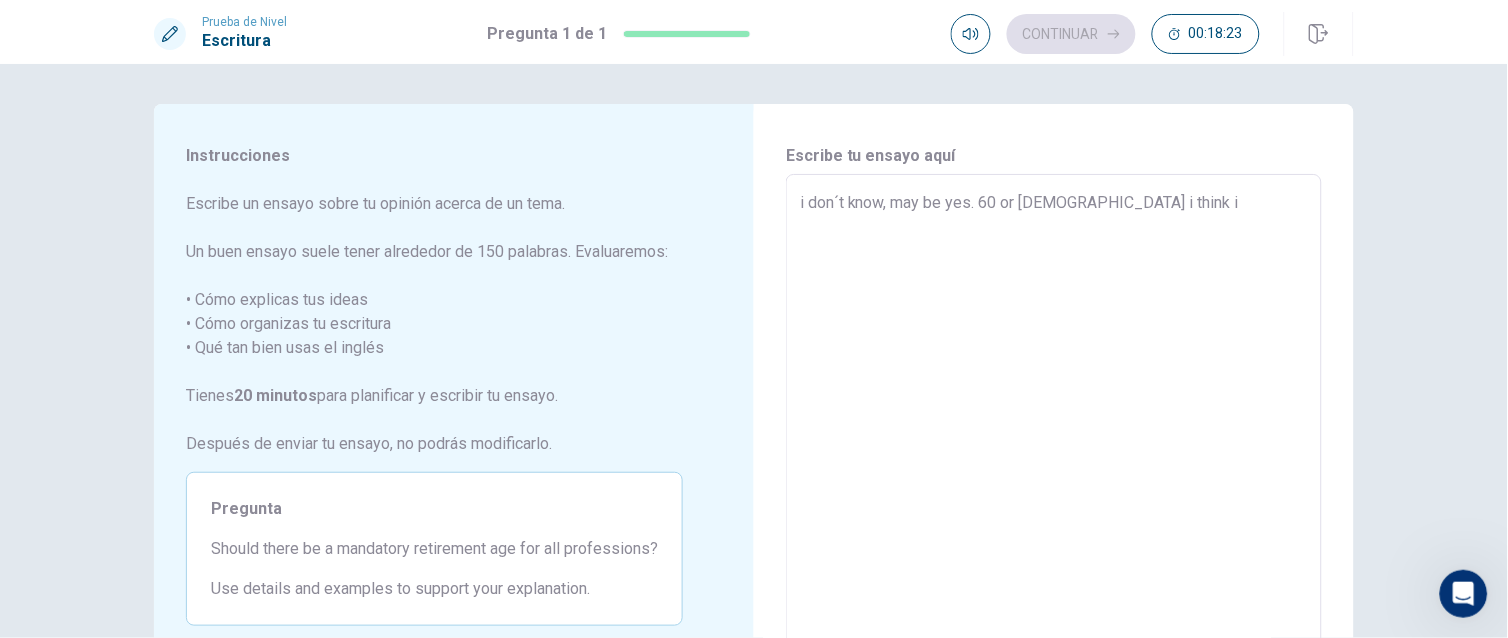 type on "x" 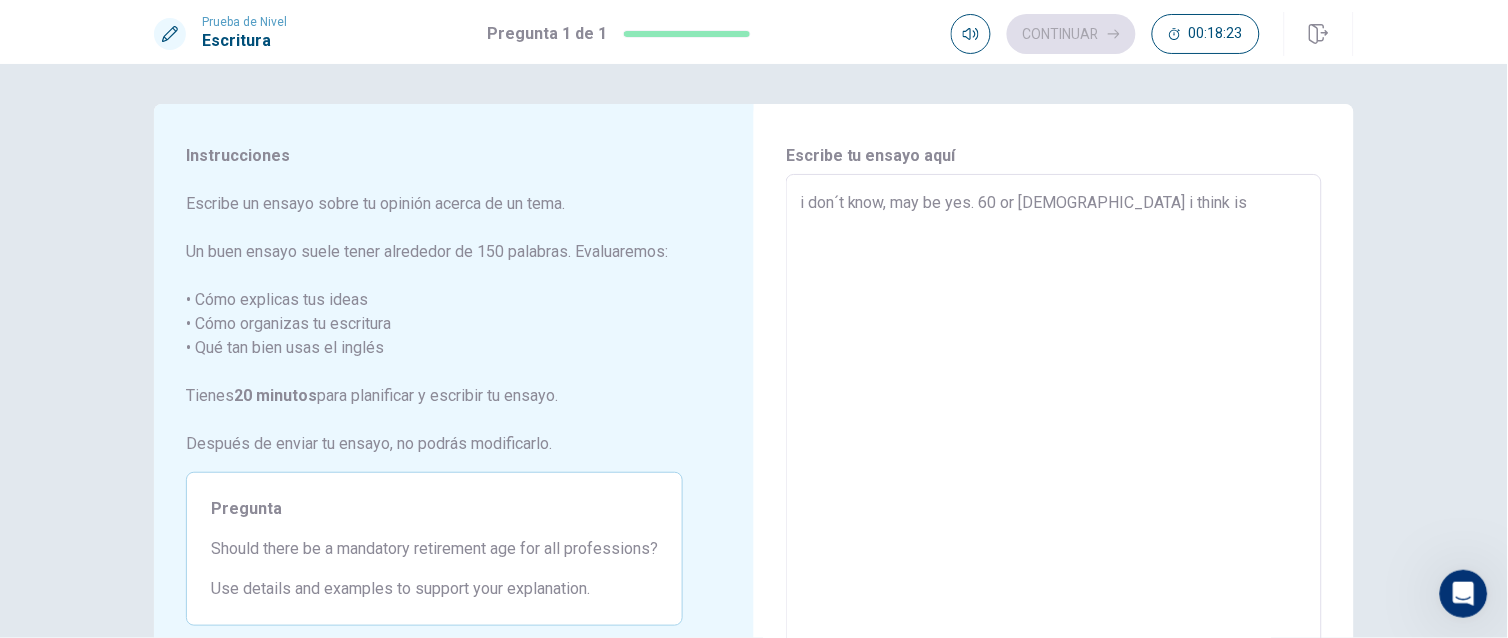 type on "i don´t know, may be yes. 60 or [DEMOGRAPHIC_DATA] i think is" 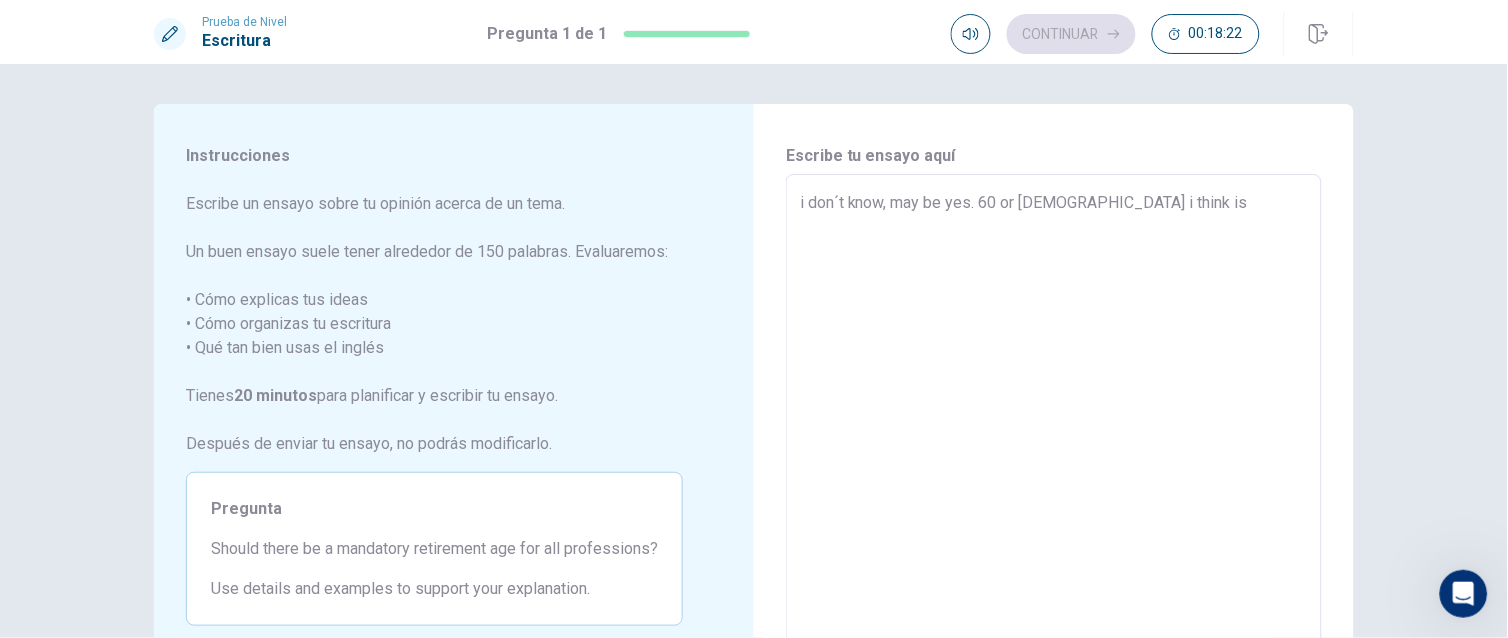 type on "i don´t know, may be yes. 60 or [DEMOGRAPHIC_DATA] i think is a" 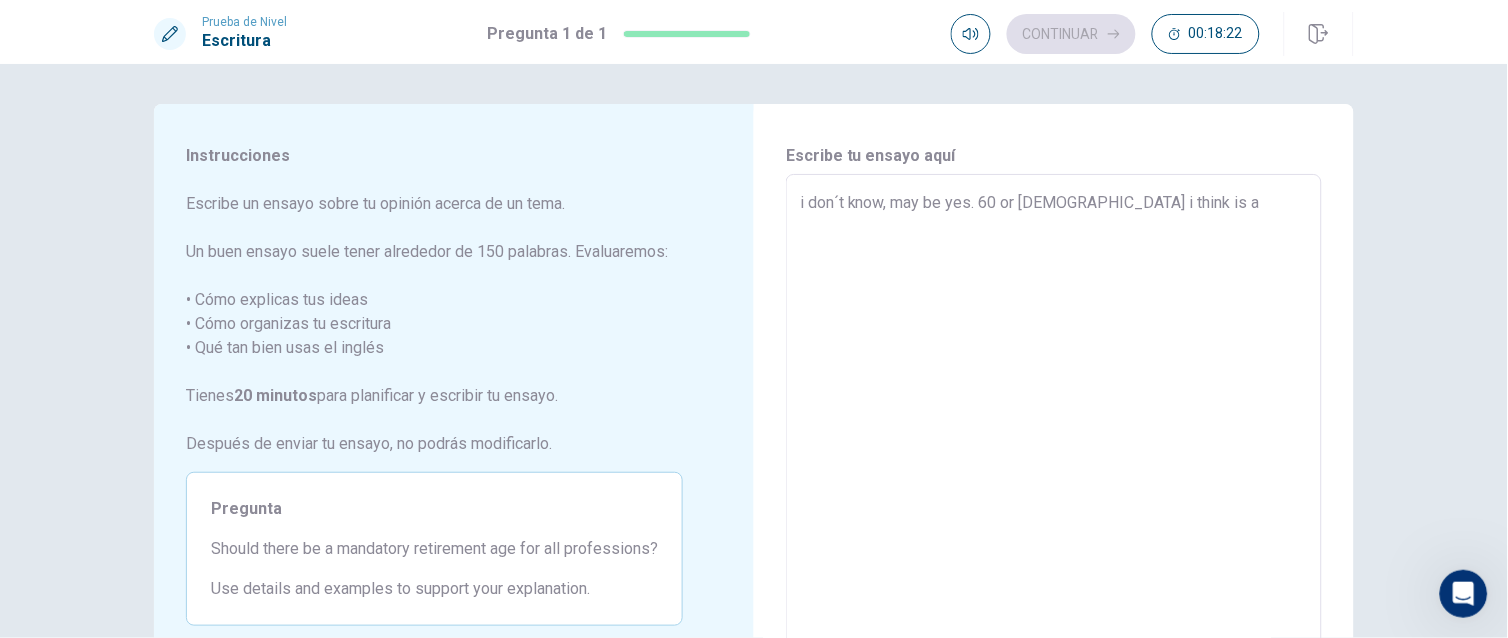 type on "i don´t know, may be yes. 60 or [DEMOGRAPHIC_DATA] i think is a" 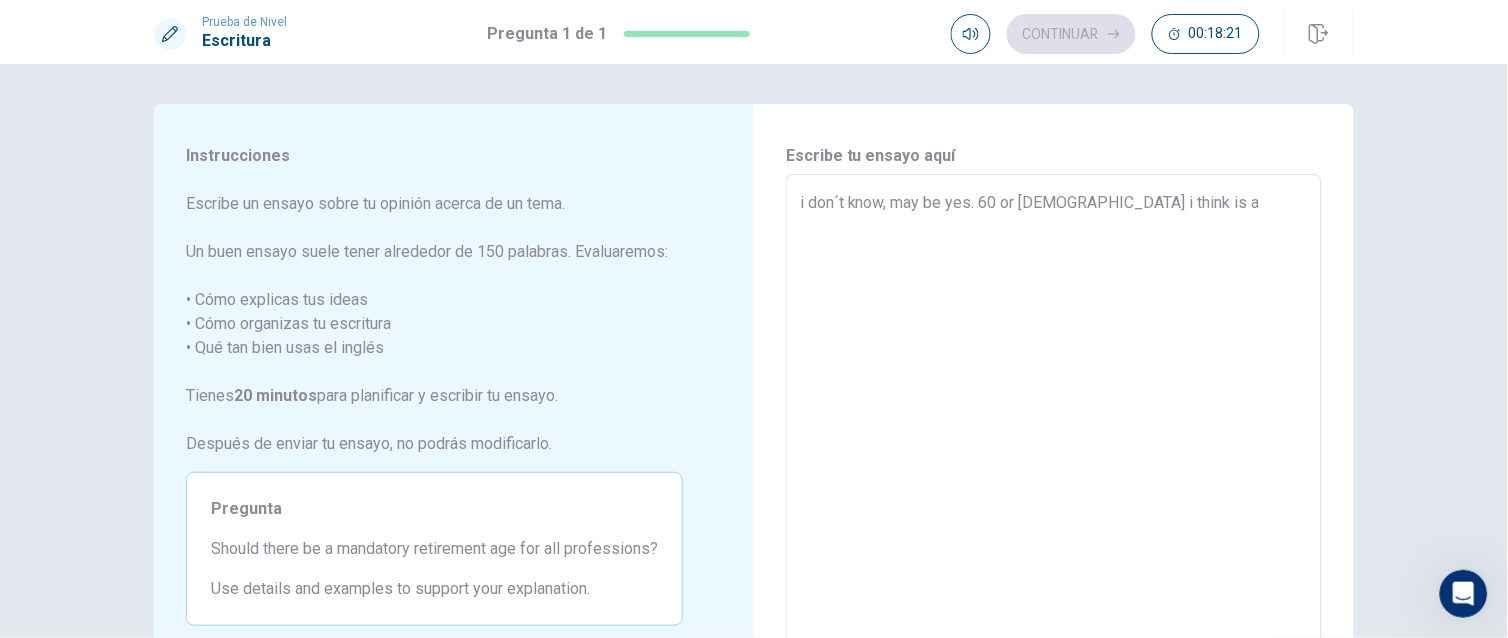 type on "i don´t know, may be yes. 60 or [DEMOGRAPHIC_DATA] i think is a g" 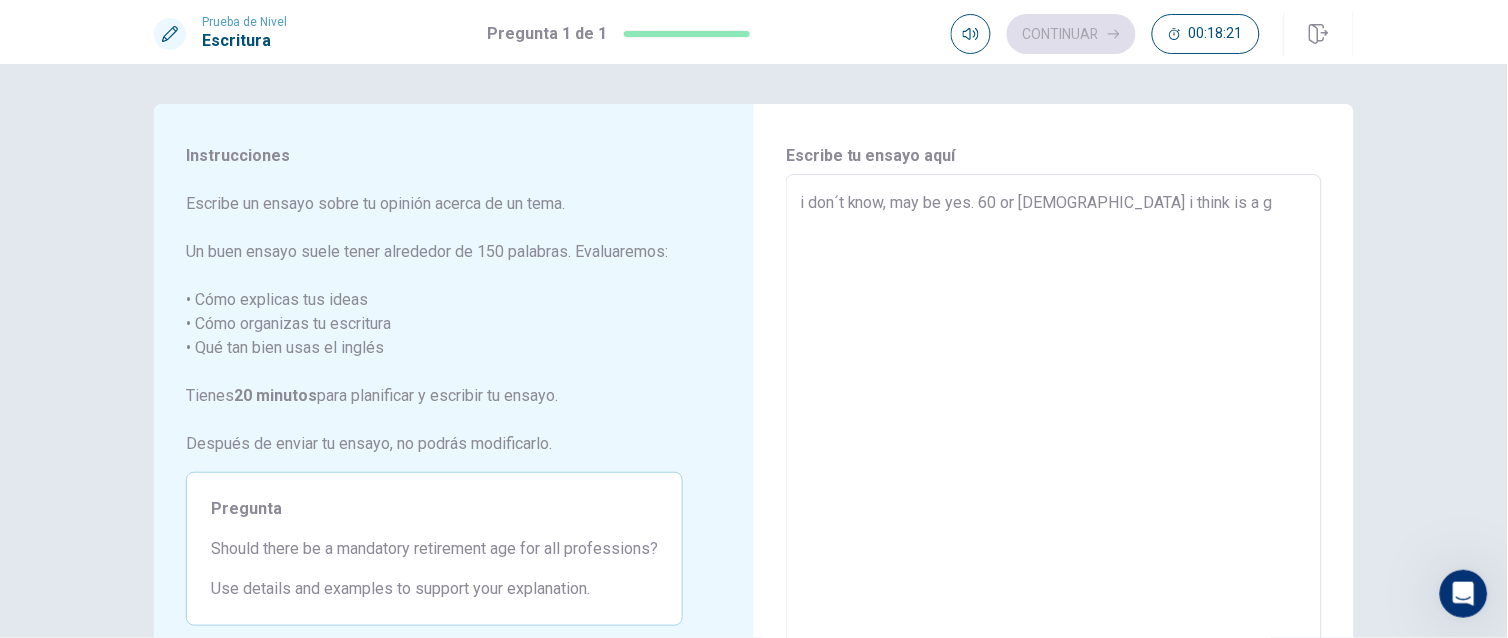 type on "x" 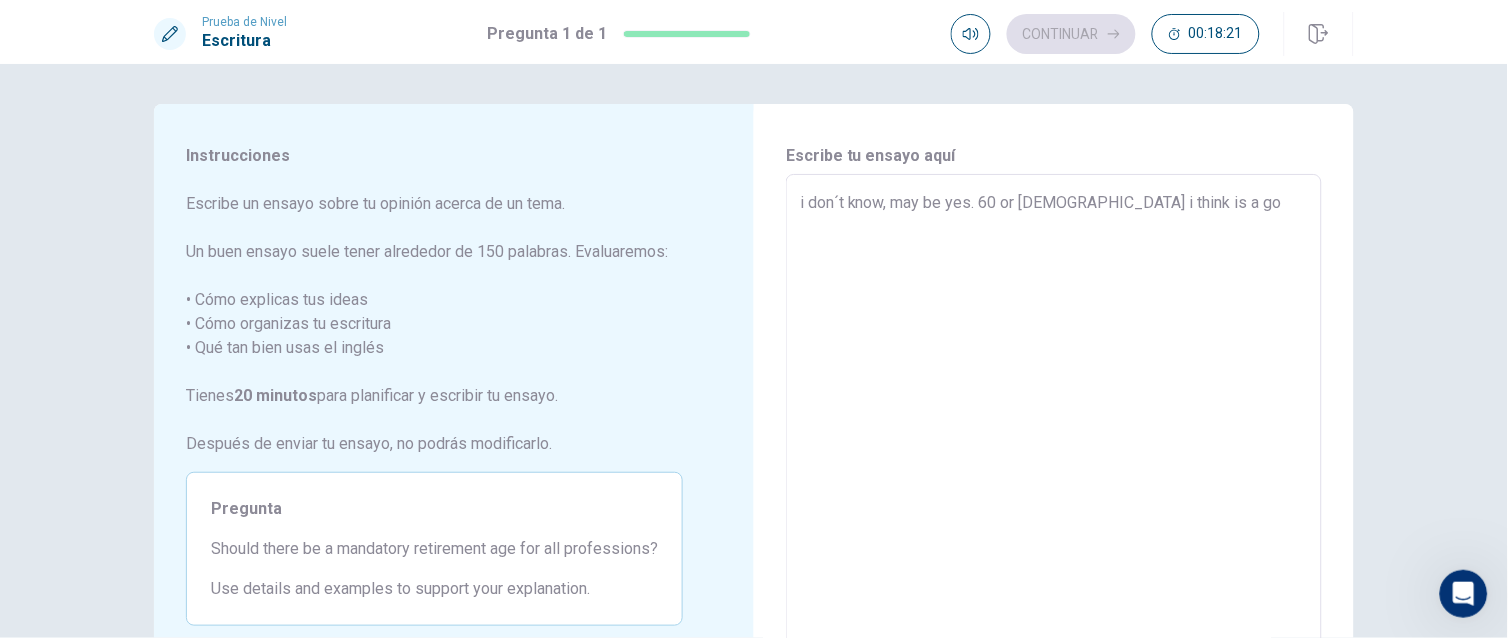 type on "x" 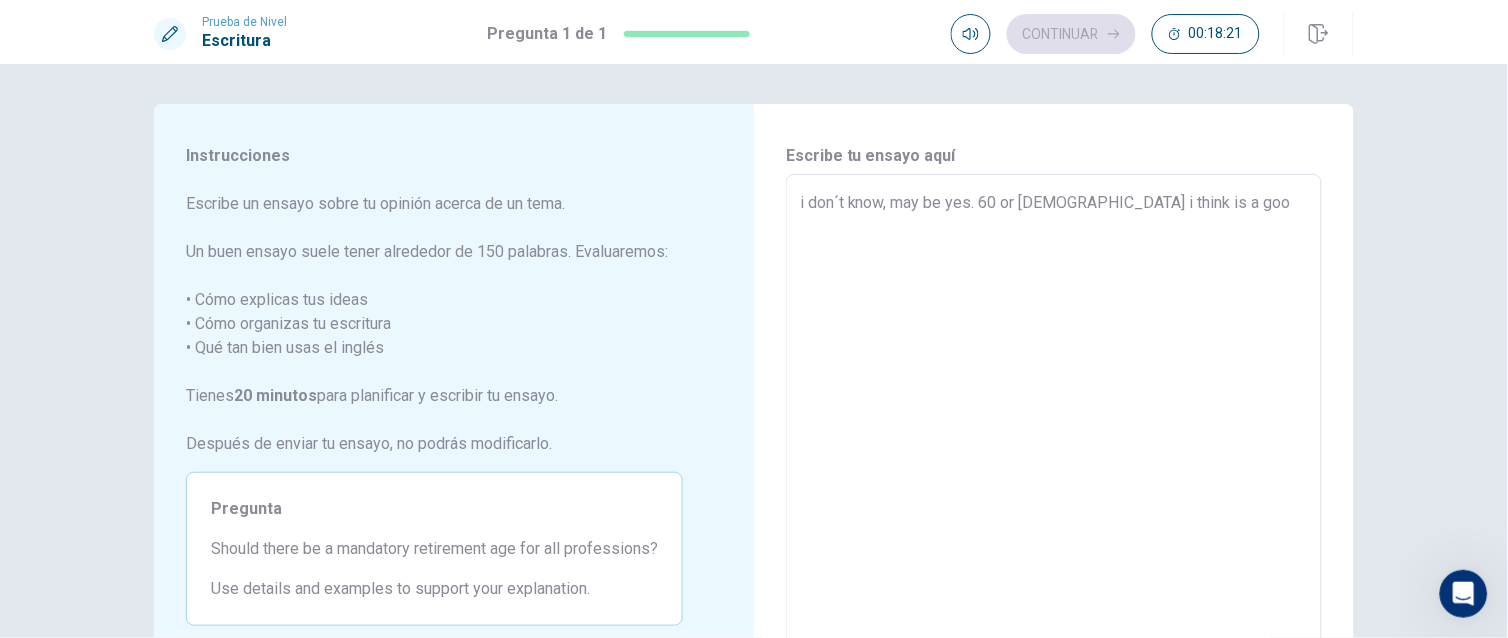 type on "x" 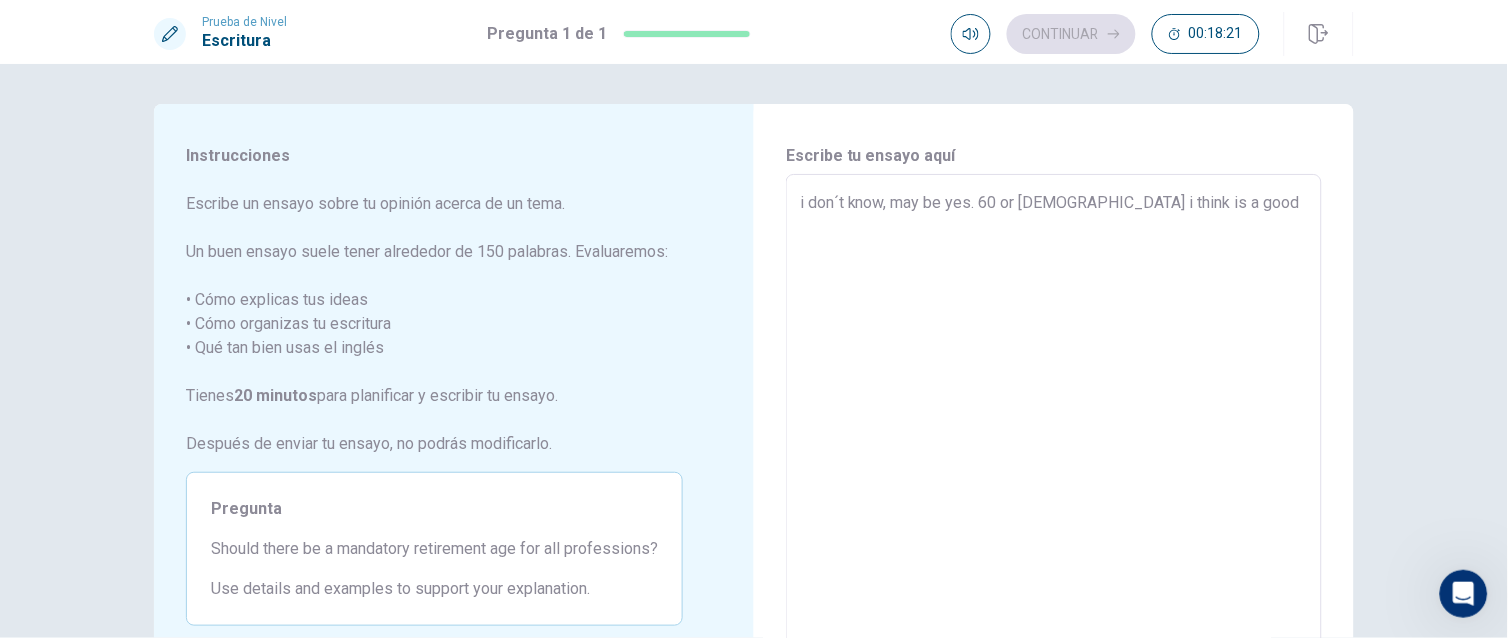 type on "x" 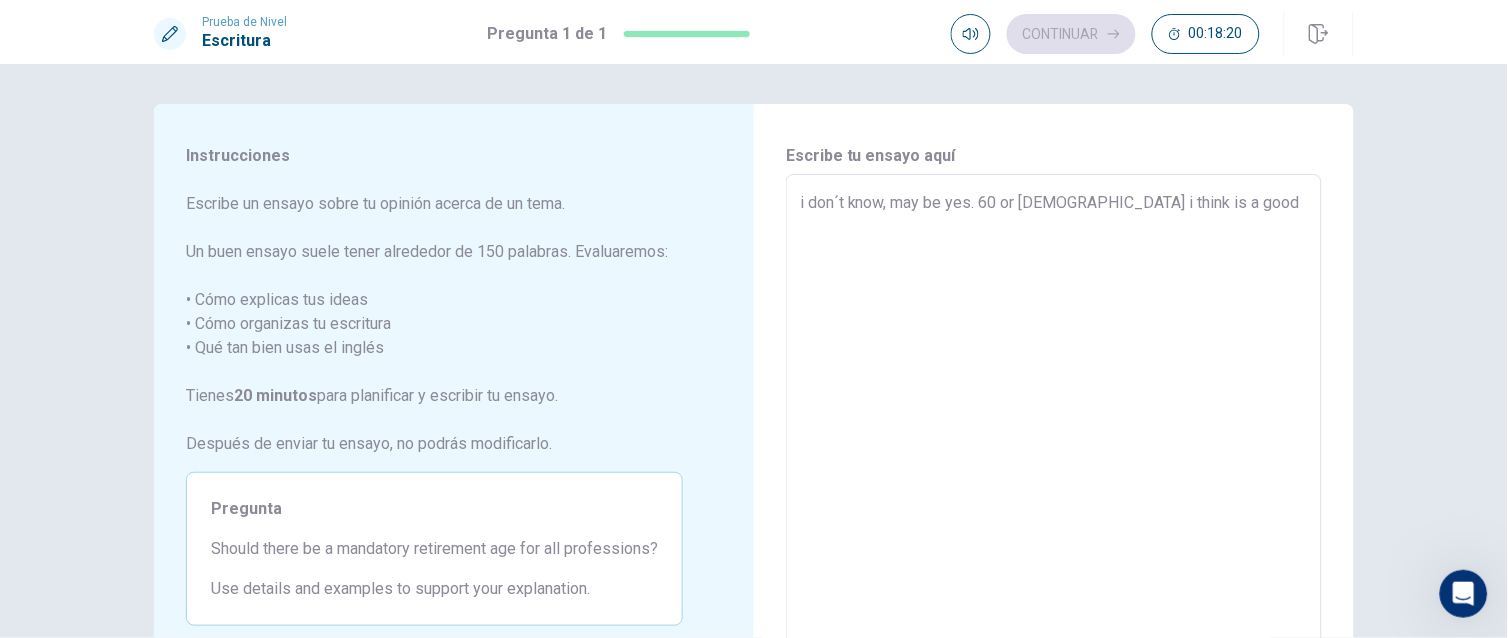 type on "i don´t know, may be yes. 60 or [DEMOGRAPHIC_DATA] i think is a good" 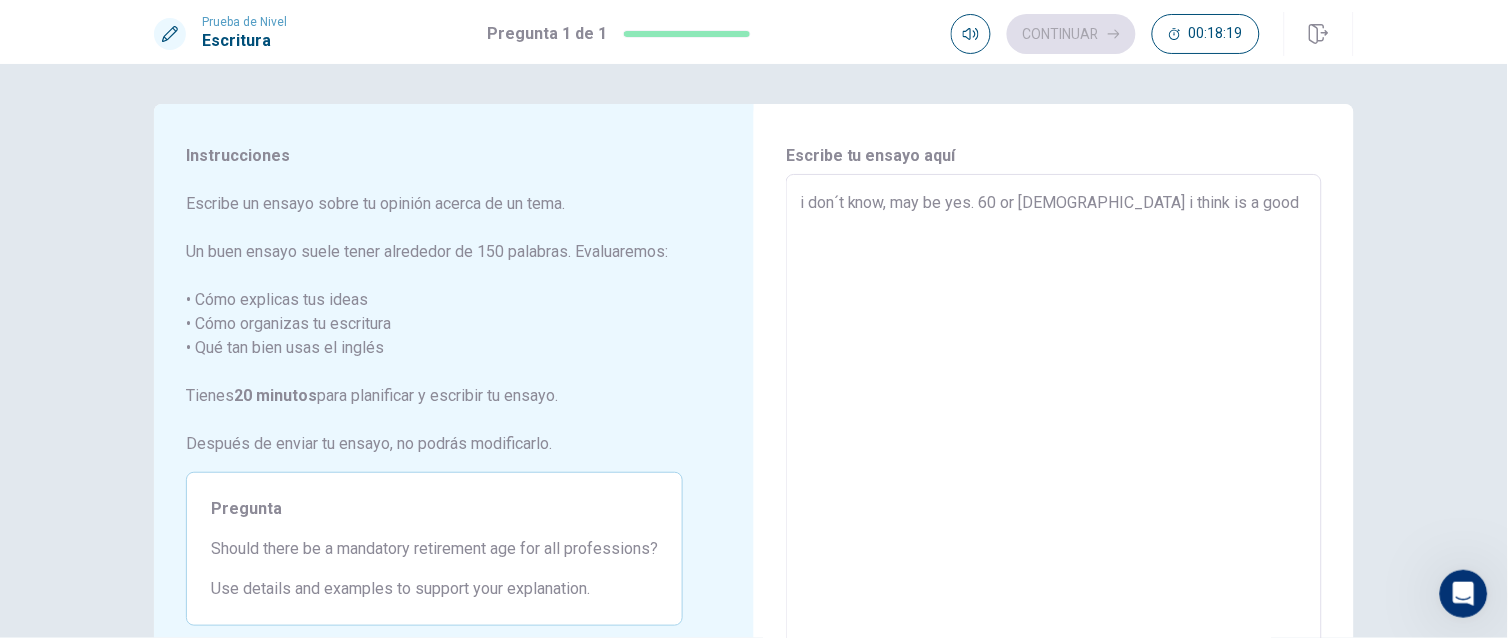 type on "x" 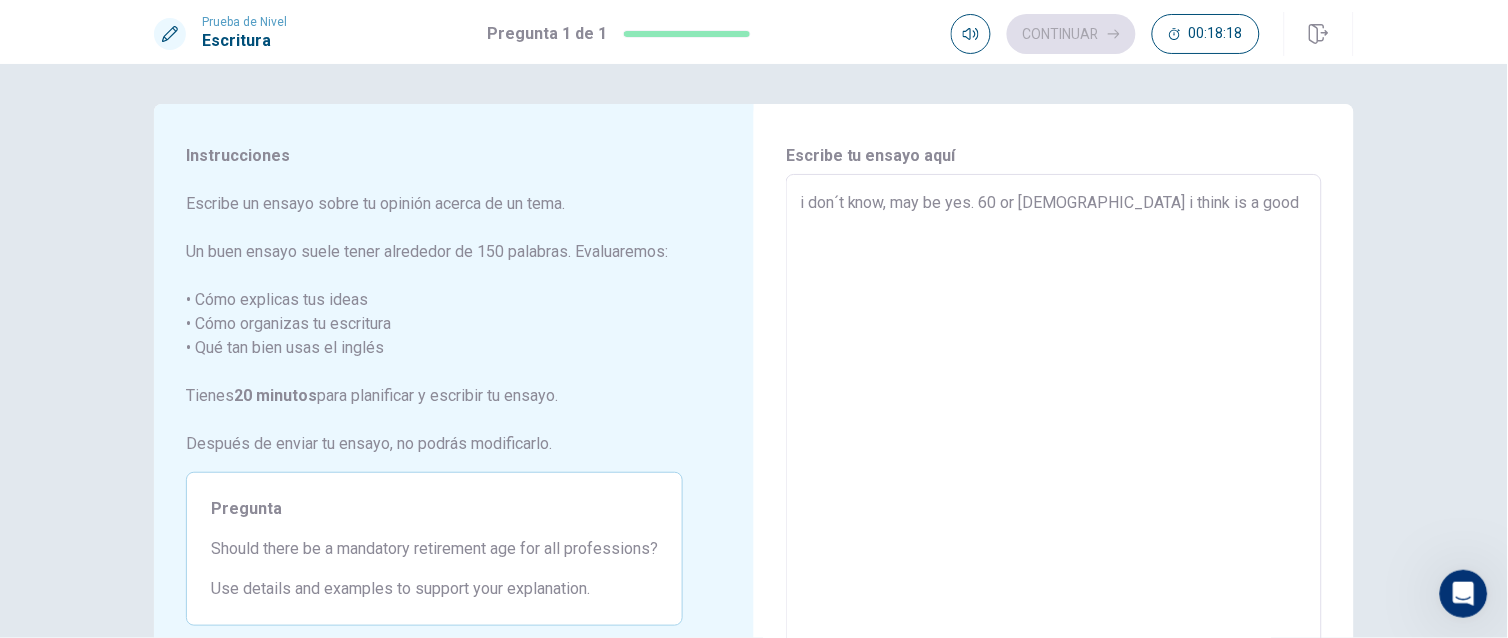 type on "i don´t know, may be yes. 60 or [DEMOGRAPHIC_DATA] i think is a good a" 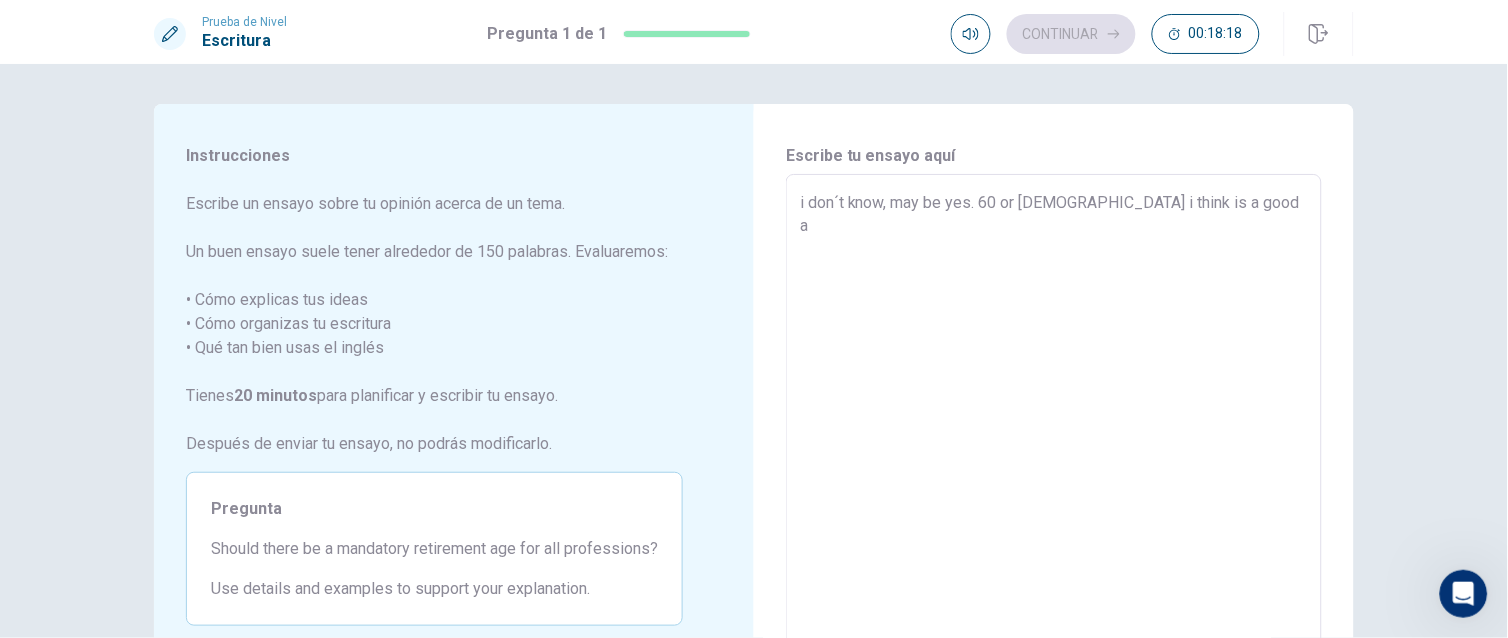 type on "x" 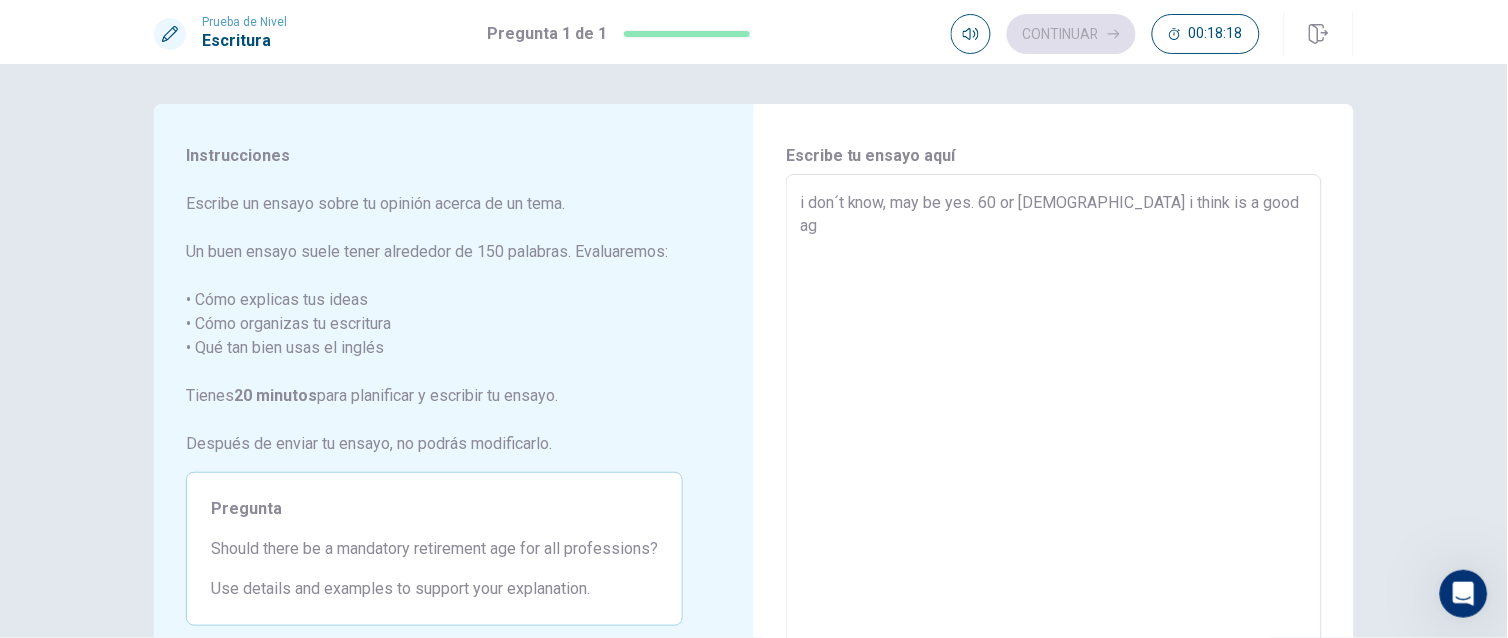 type on "x" 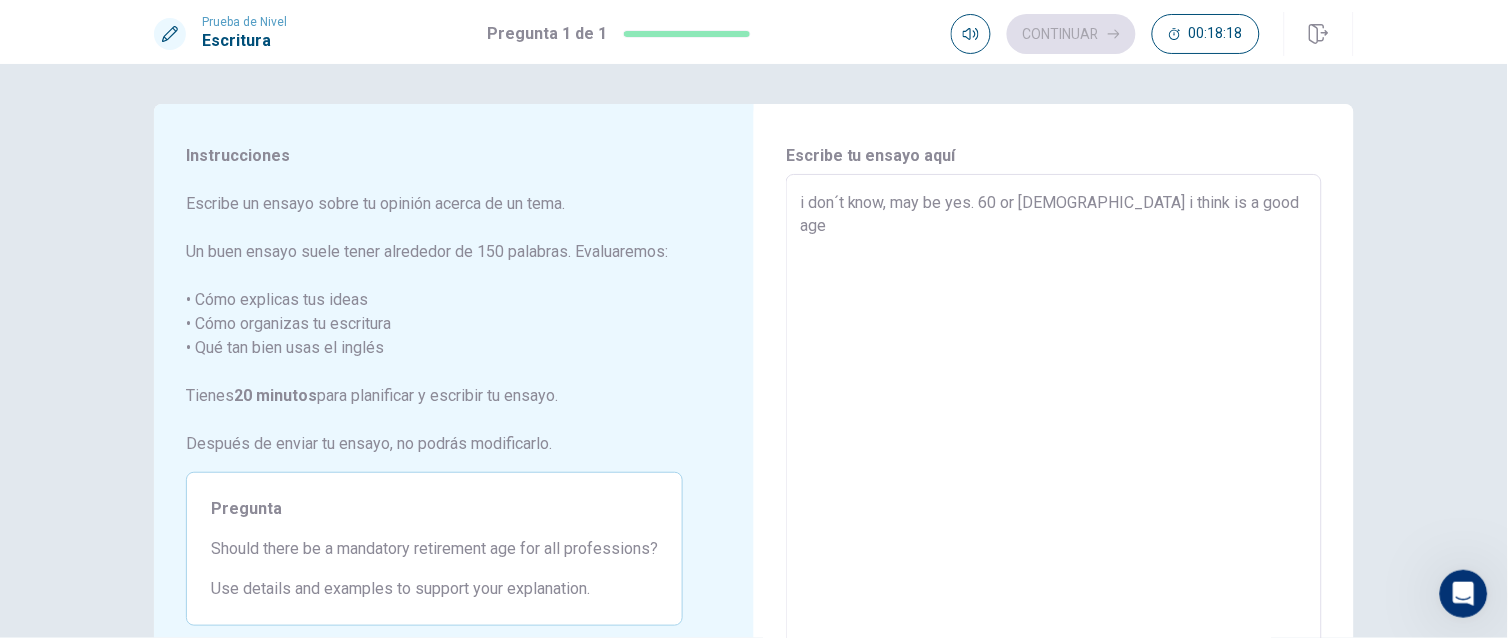 type on "x" 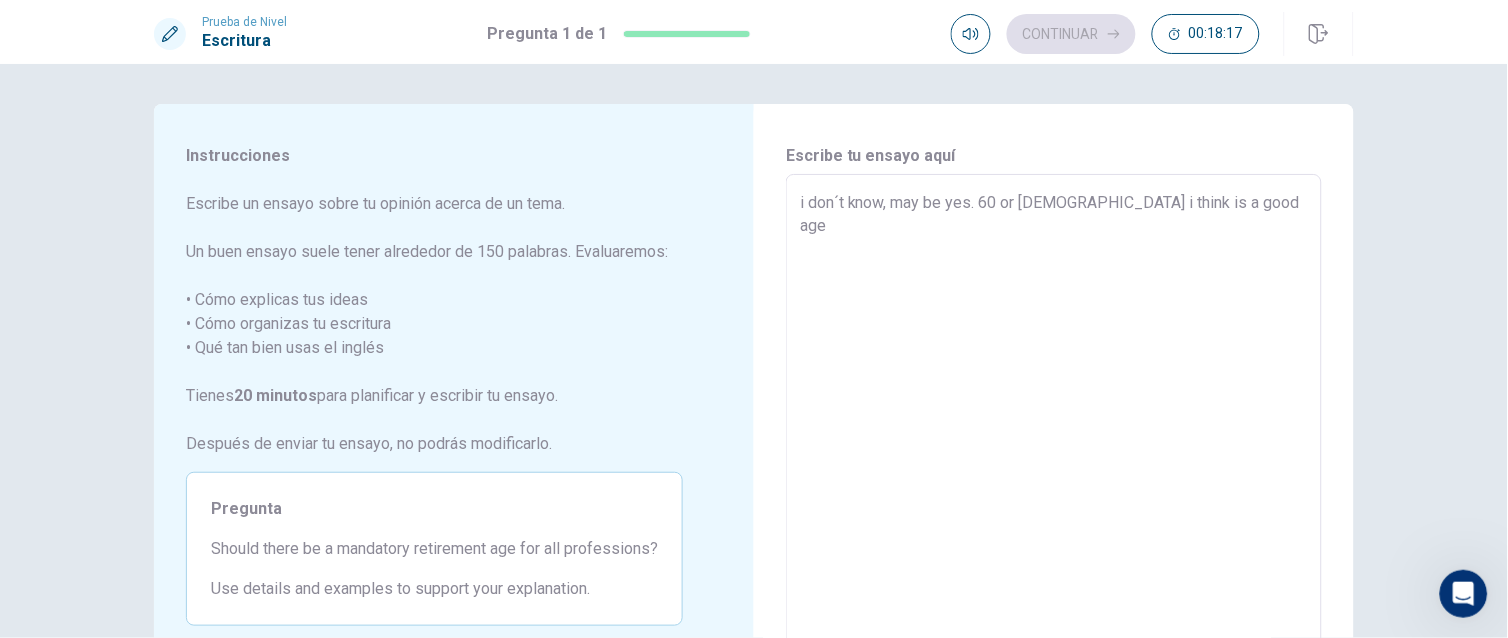 type on "x" 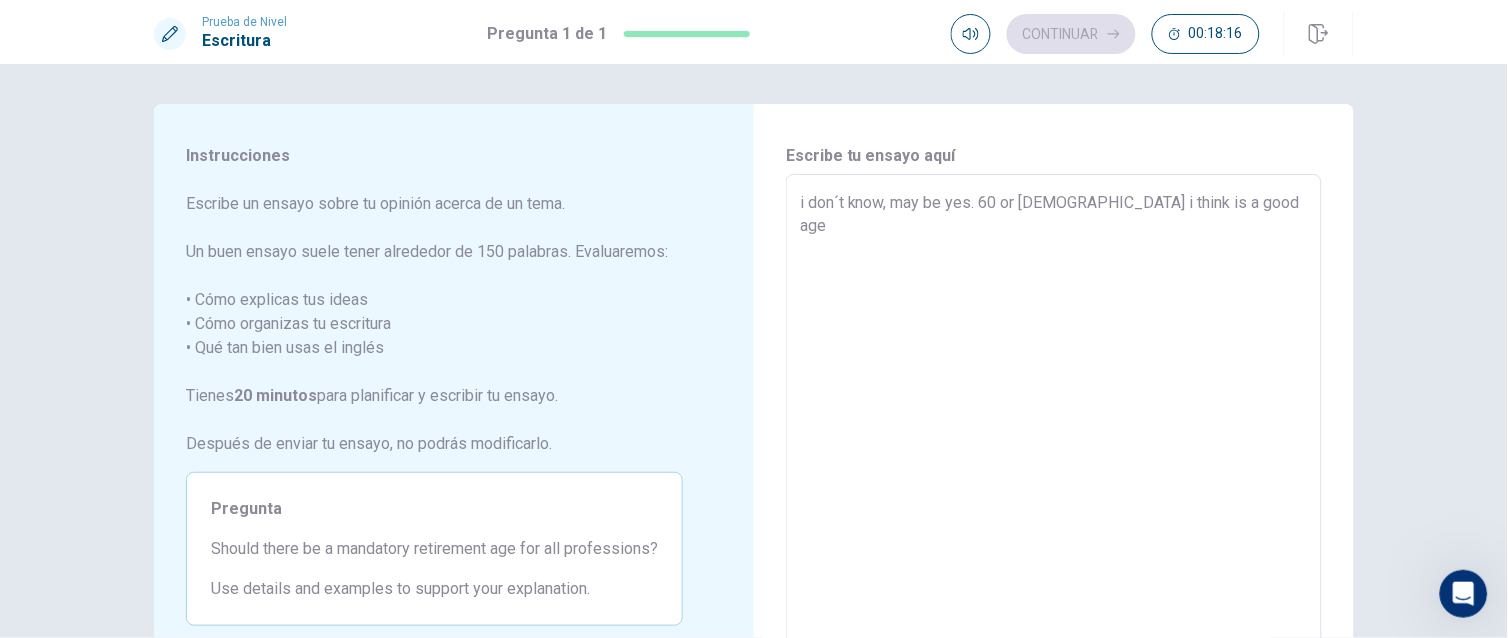 type on "i don´t know, may be yes. 60 or [DEMOGRAPHIC_DATA] i think is a good age t" 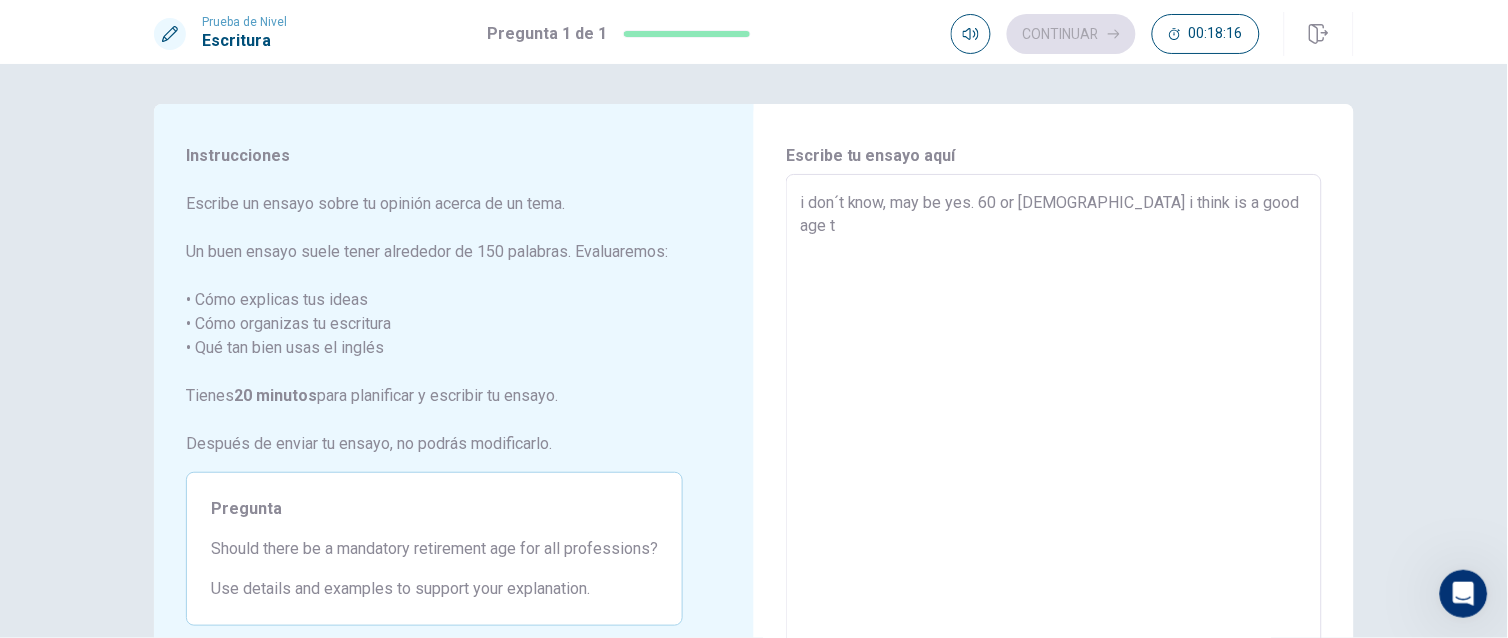 type on "x" 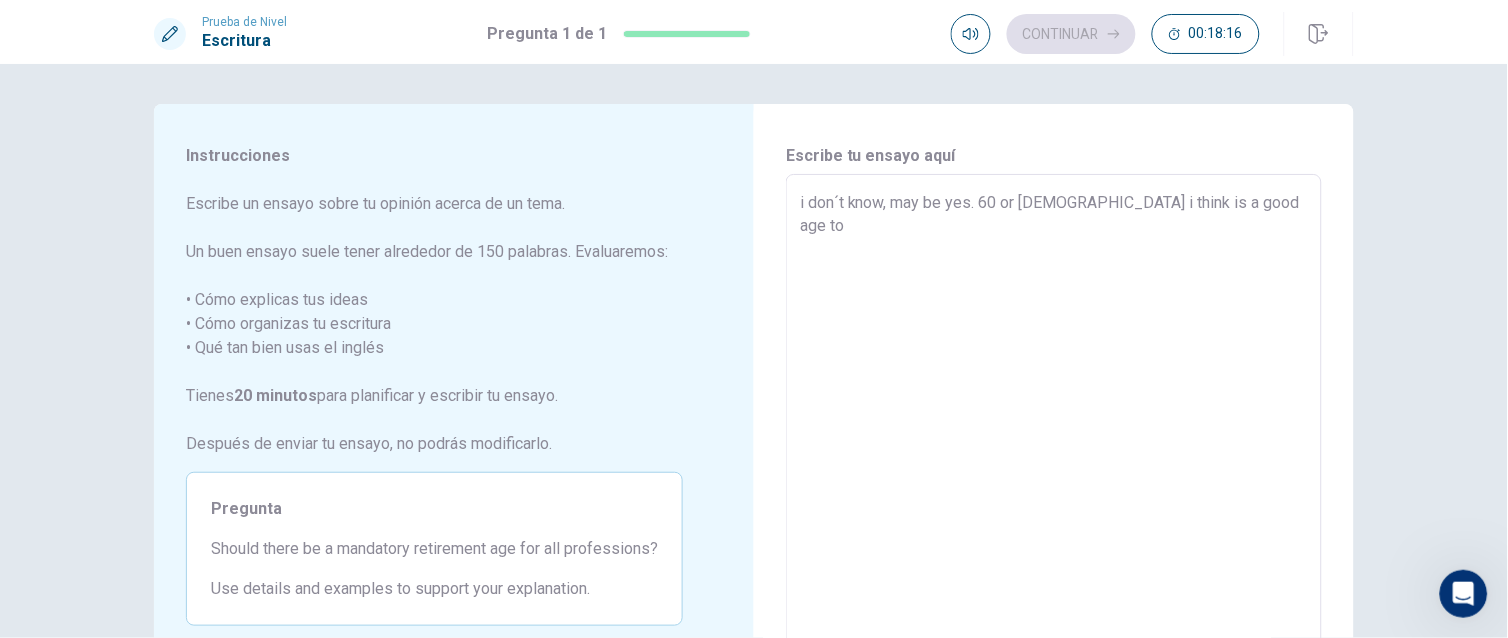type on "x" 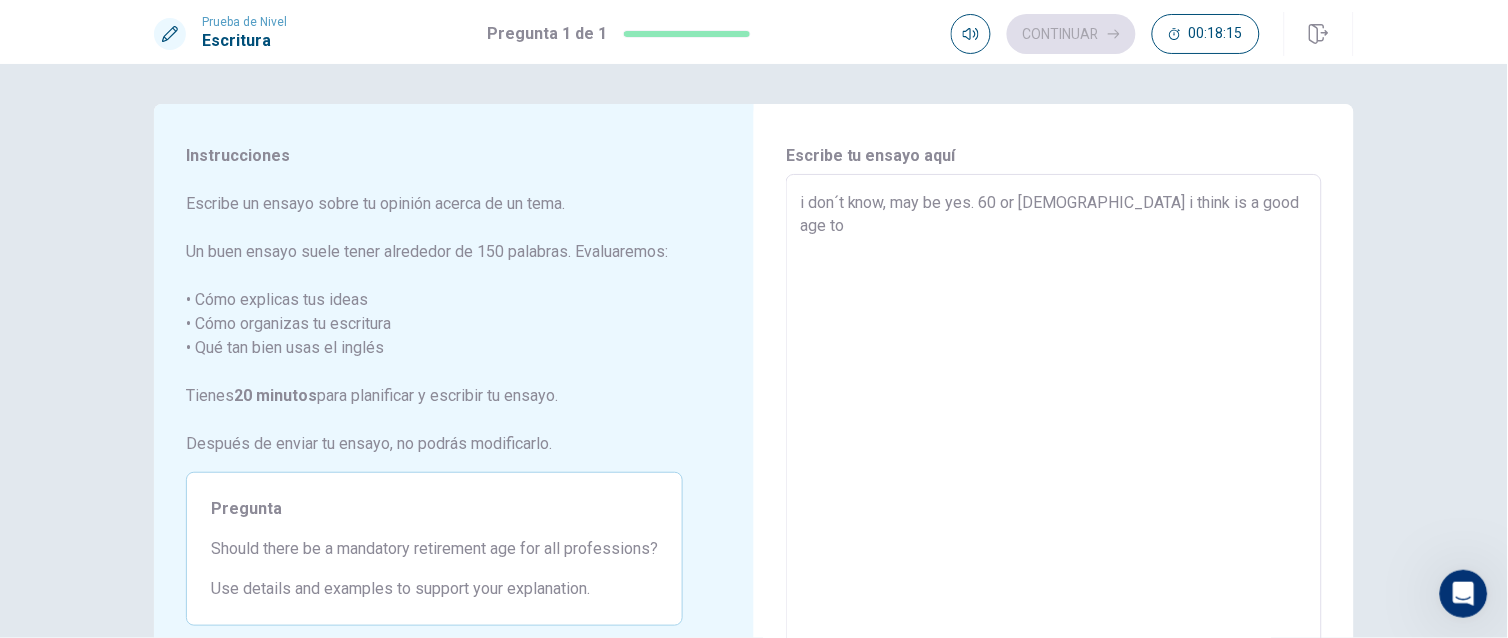 type on "i don´t know, may be yes. 60 or [DEMOGRAPHIC_DATA] i think is a good age to r" 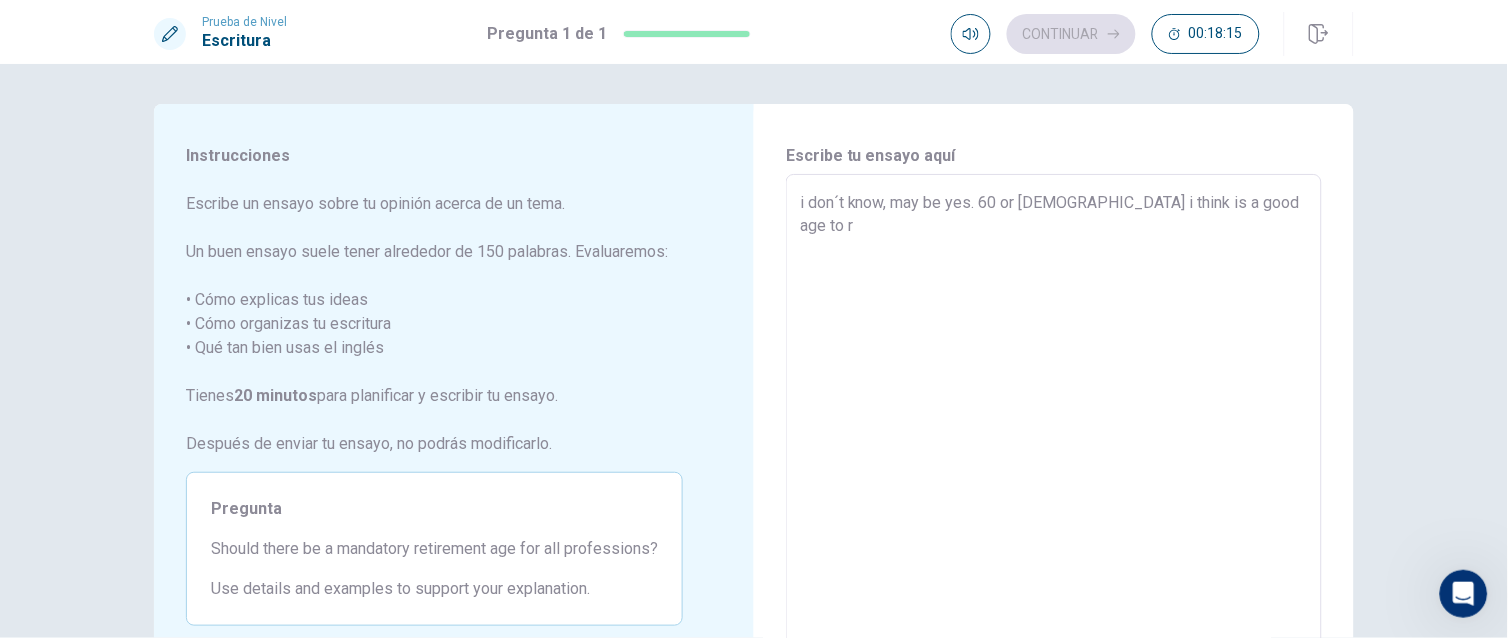 type on "x" 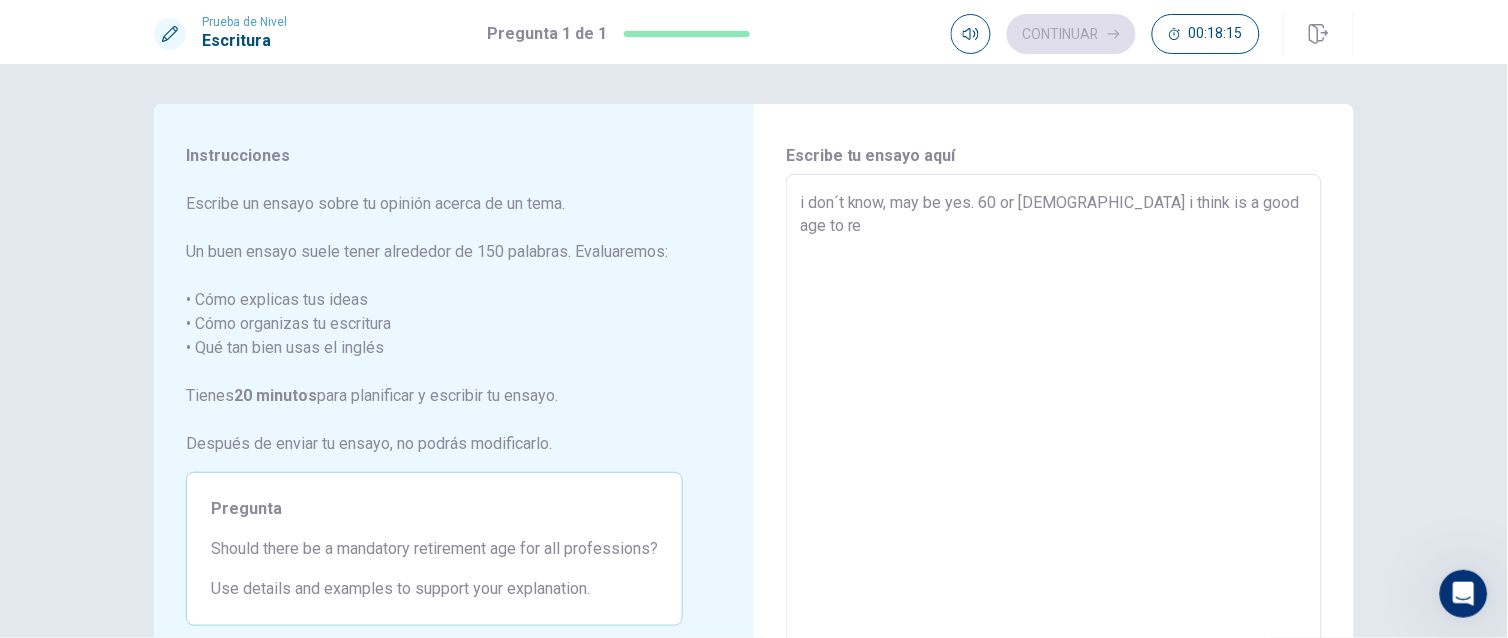 type on "x" 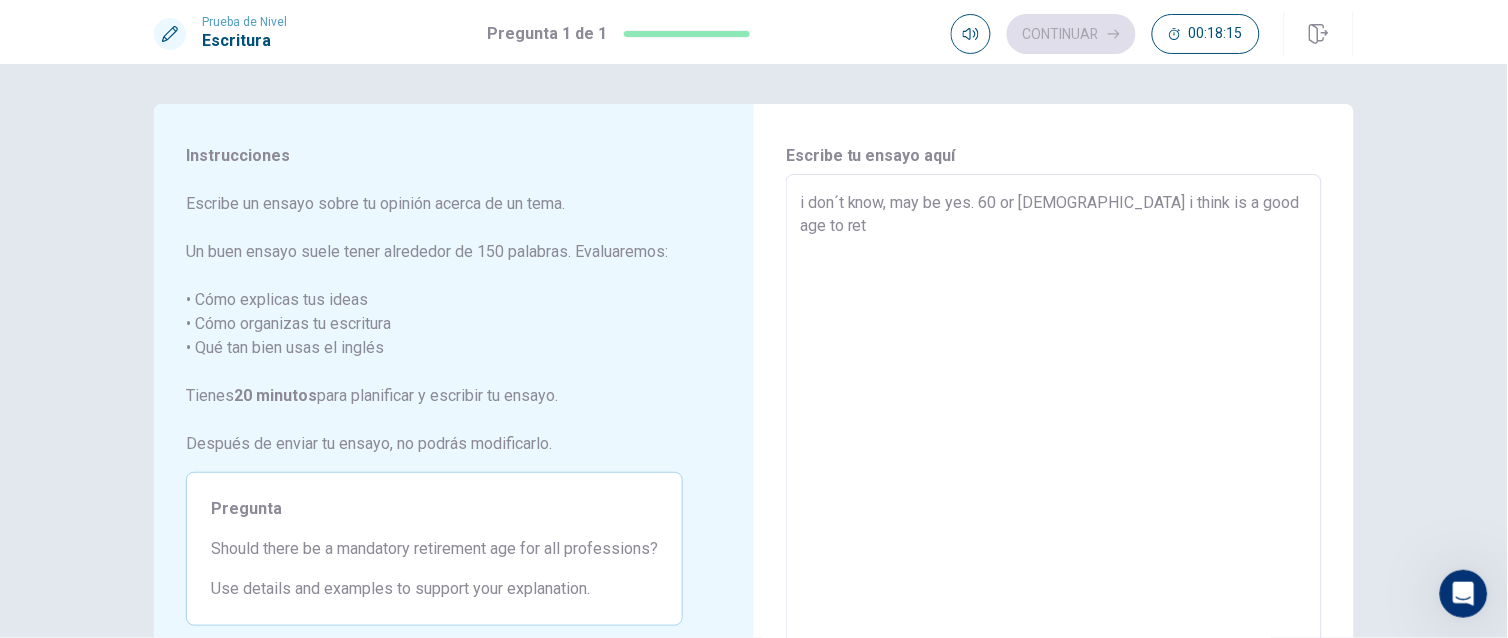 type on "x" 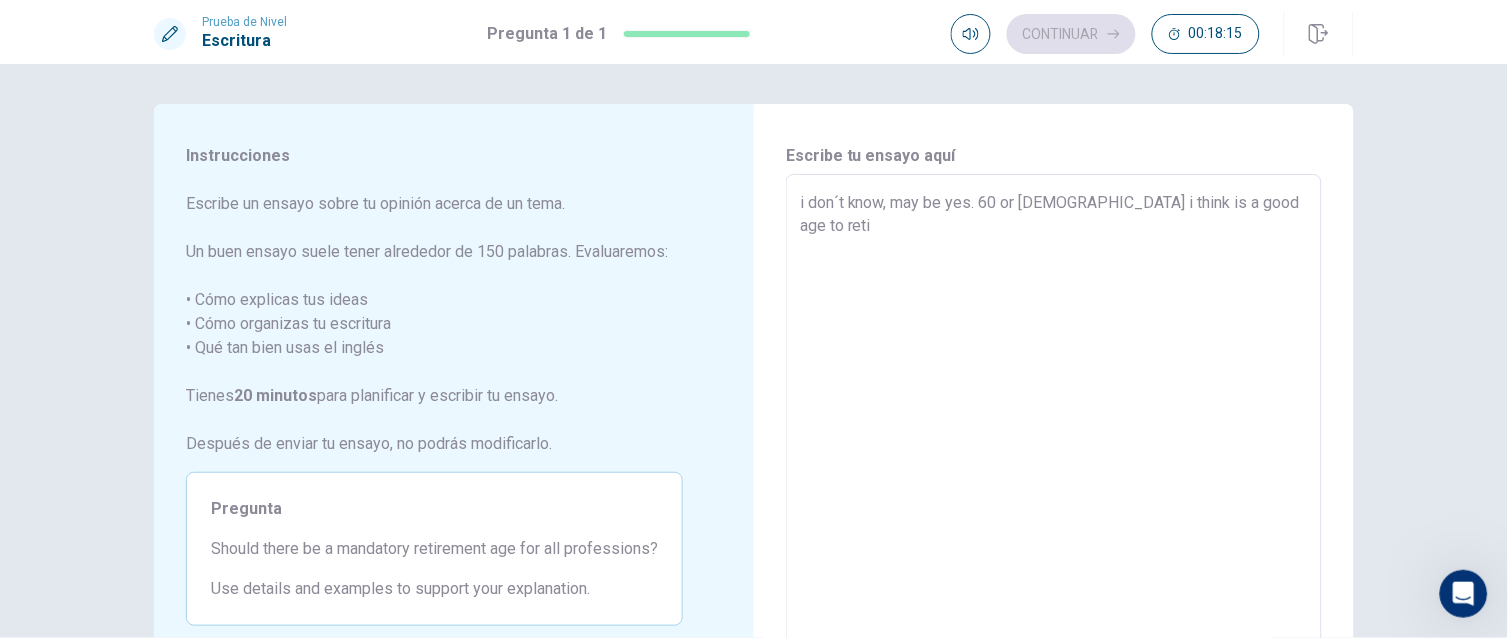 type on "x" 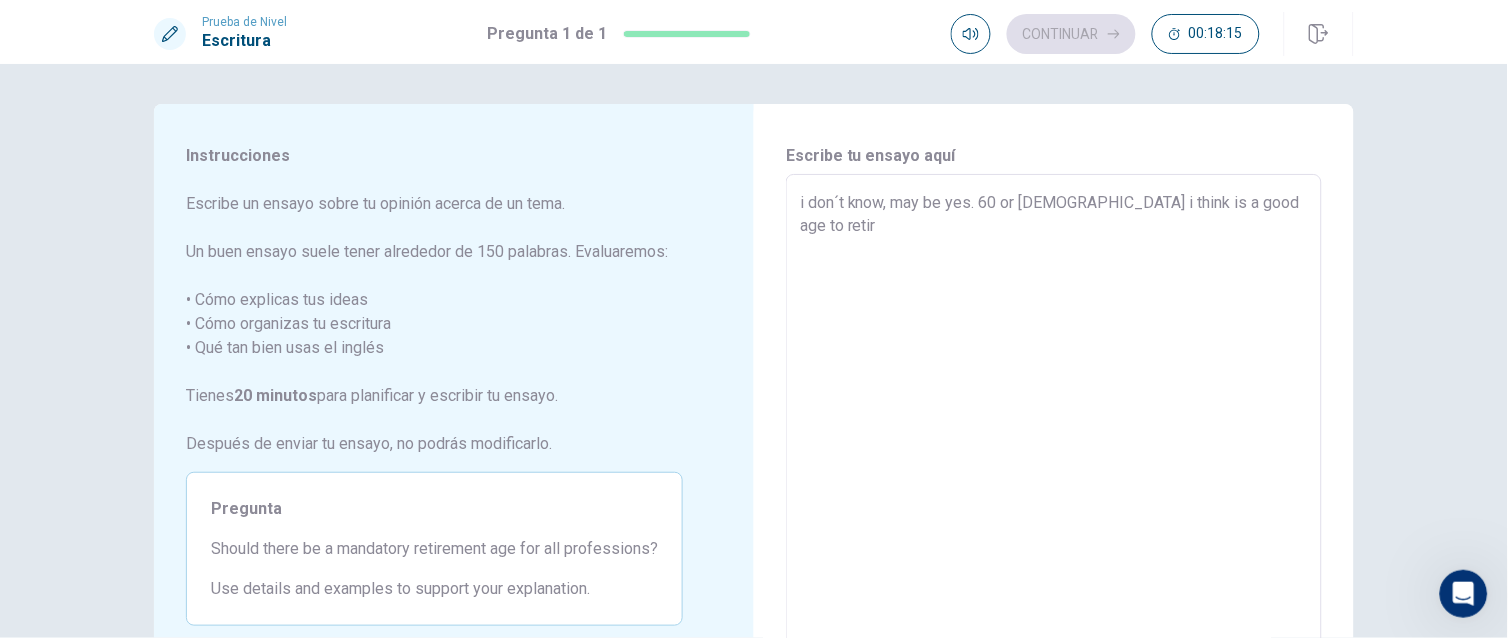 type on "x" 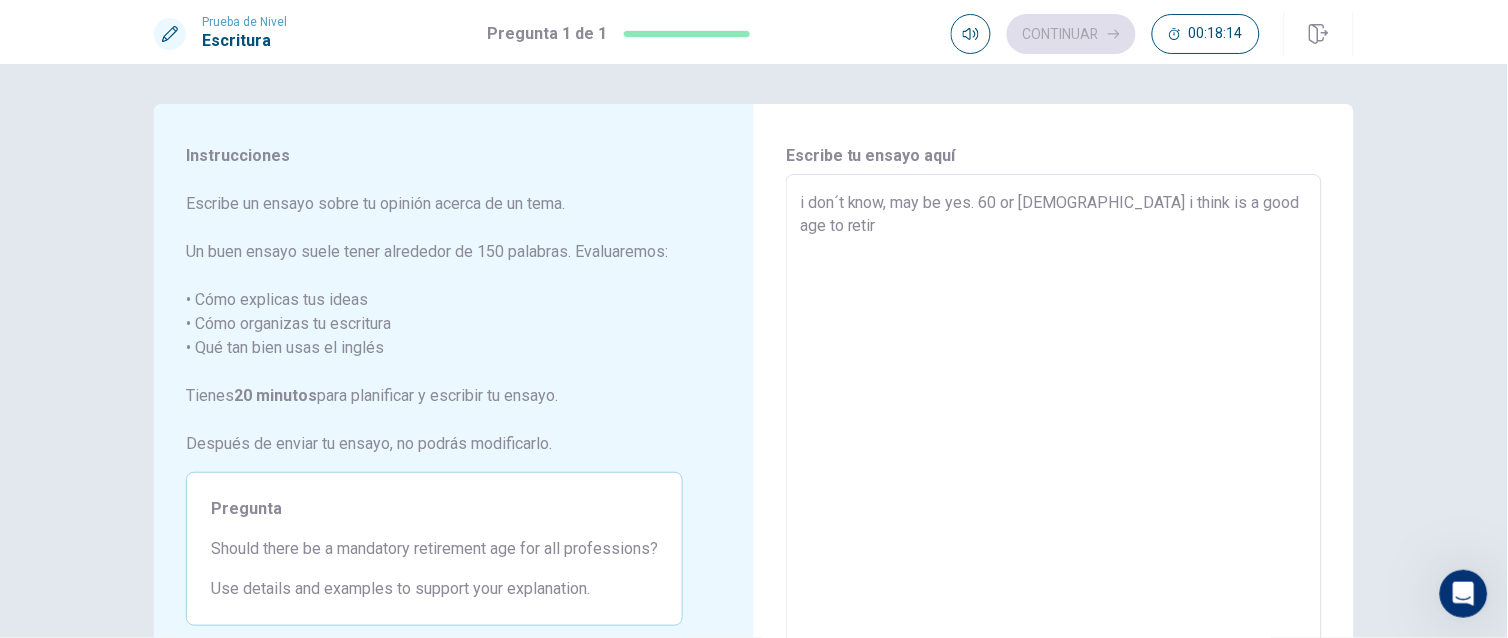type on "i don´t know, may be yes. 60 or [DEMOGRAPHIC_DATA] i think is a good age to retire" 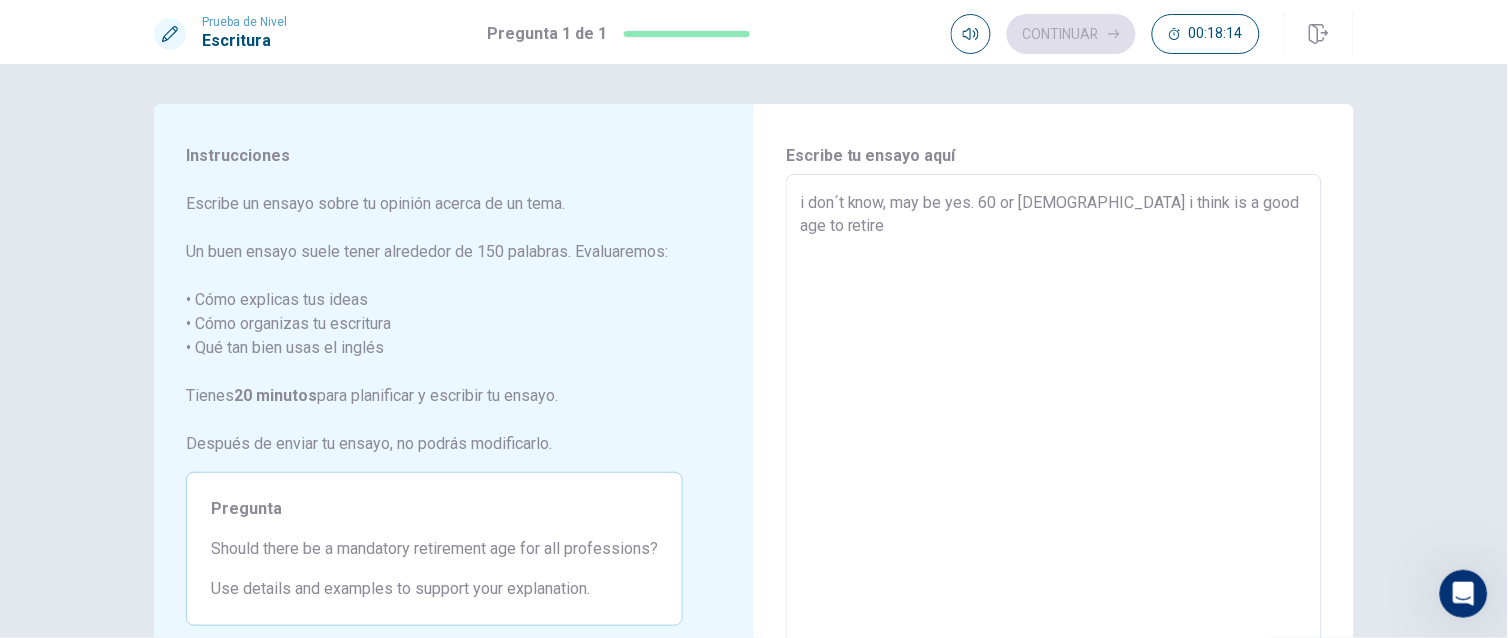 type on "x" 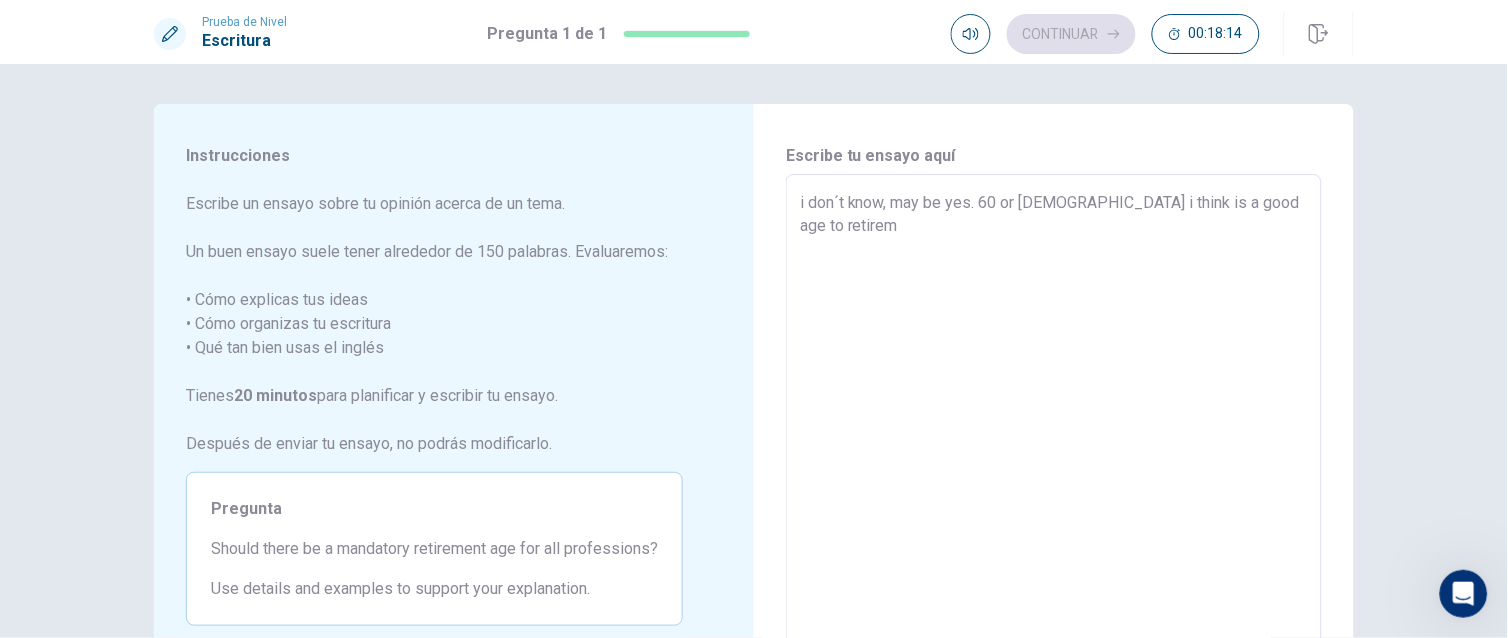 type on "x" 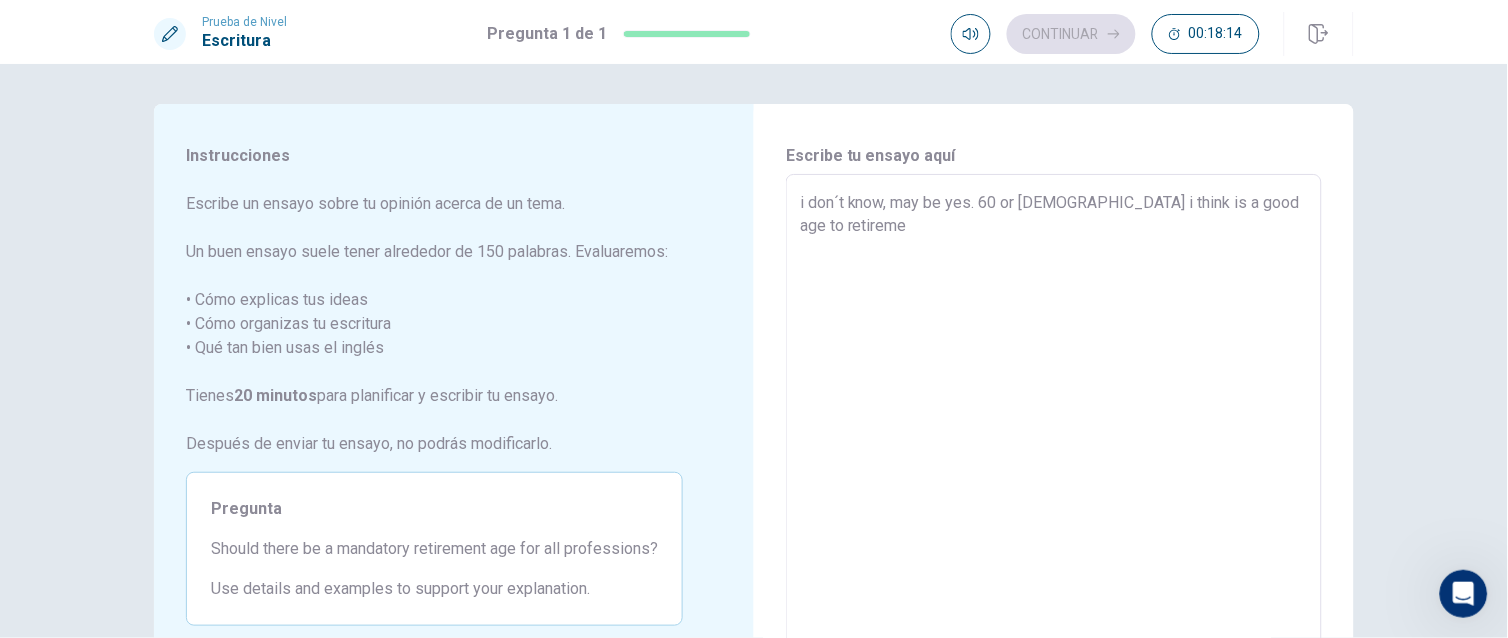 type on "x" 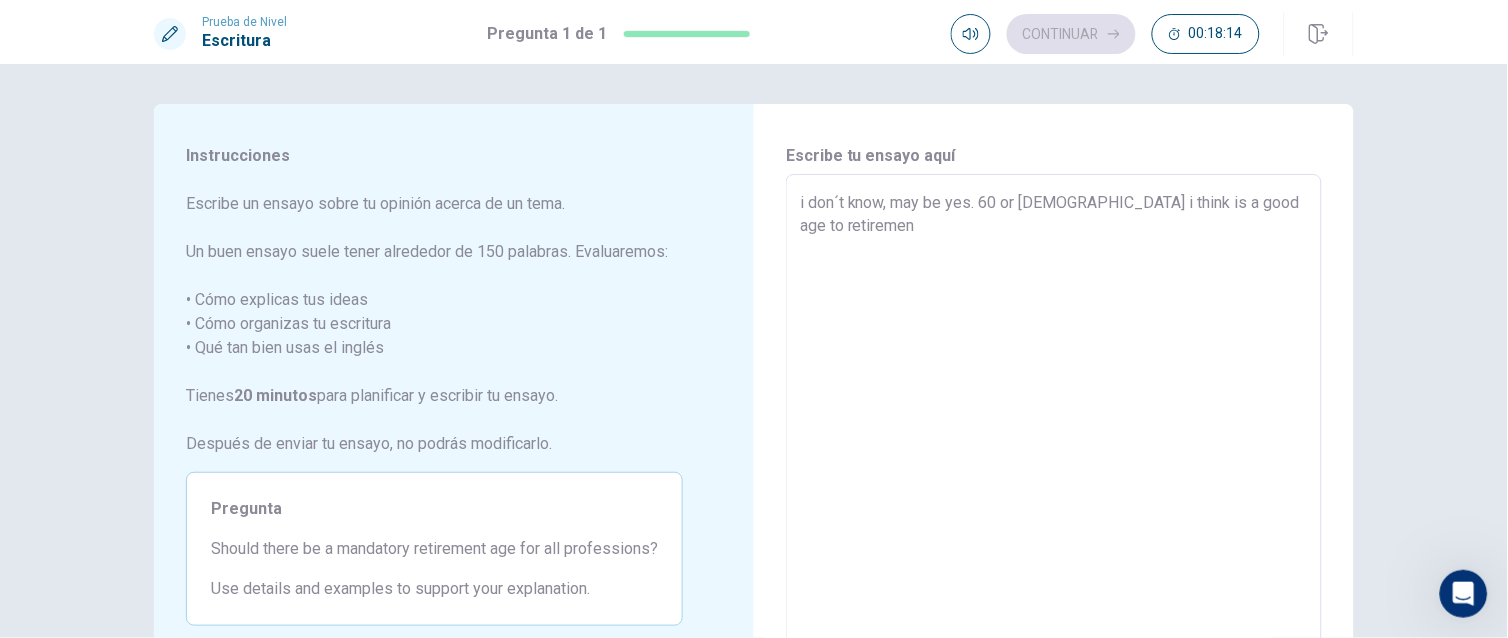 type on "x" 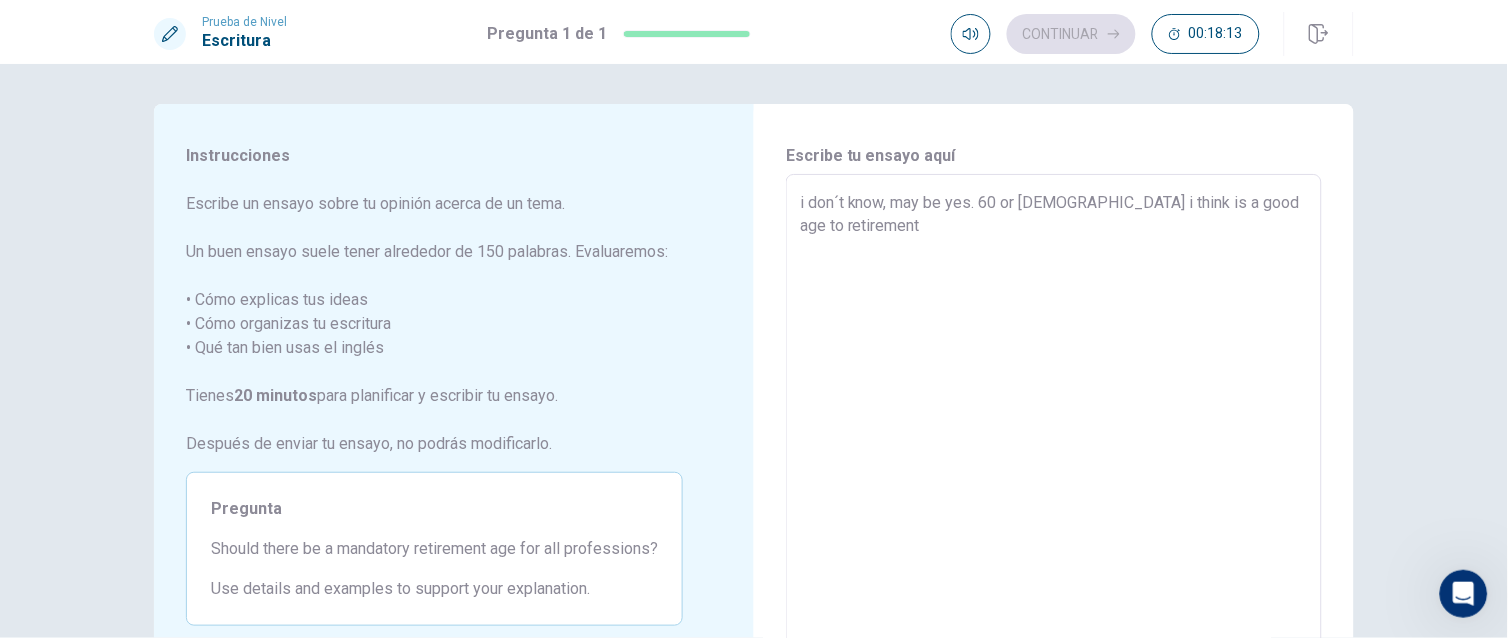 type on "x" 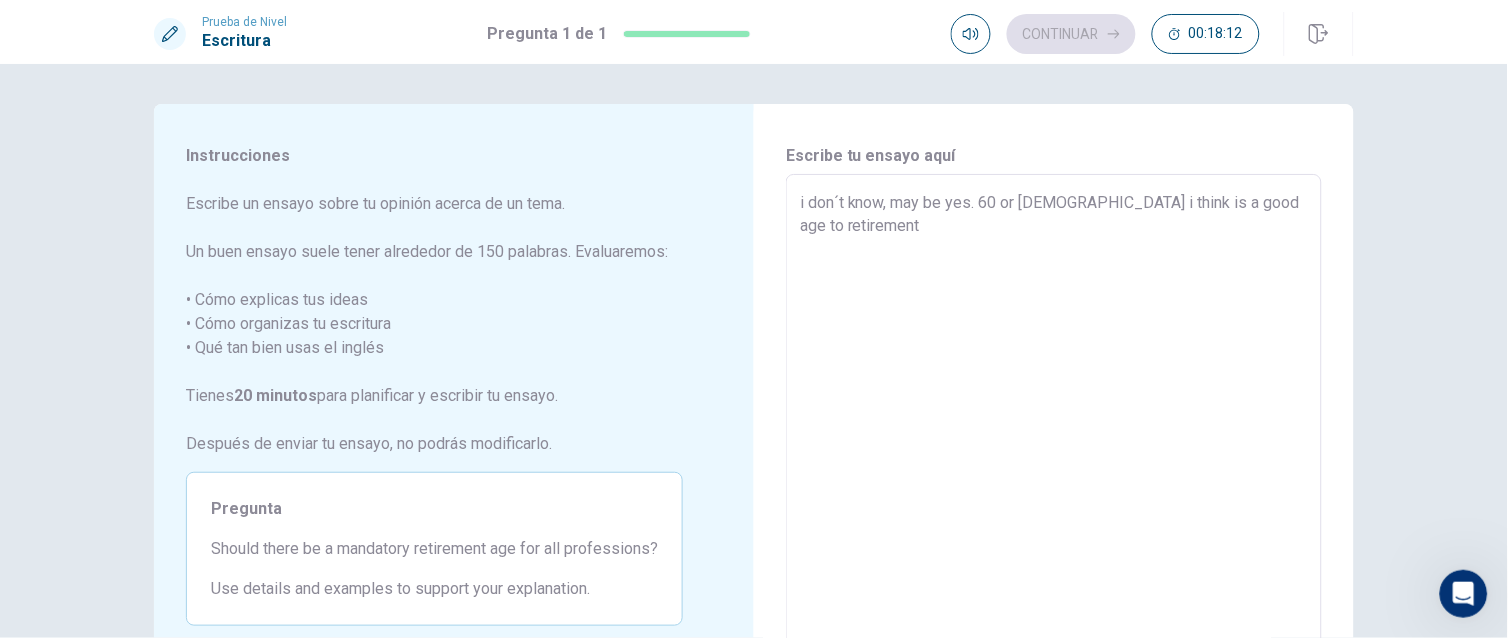 type on "i don´t know, may be yes. 60 or [DEMOGRAPHIC_DATA] i think is a good age to retirement" 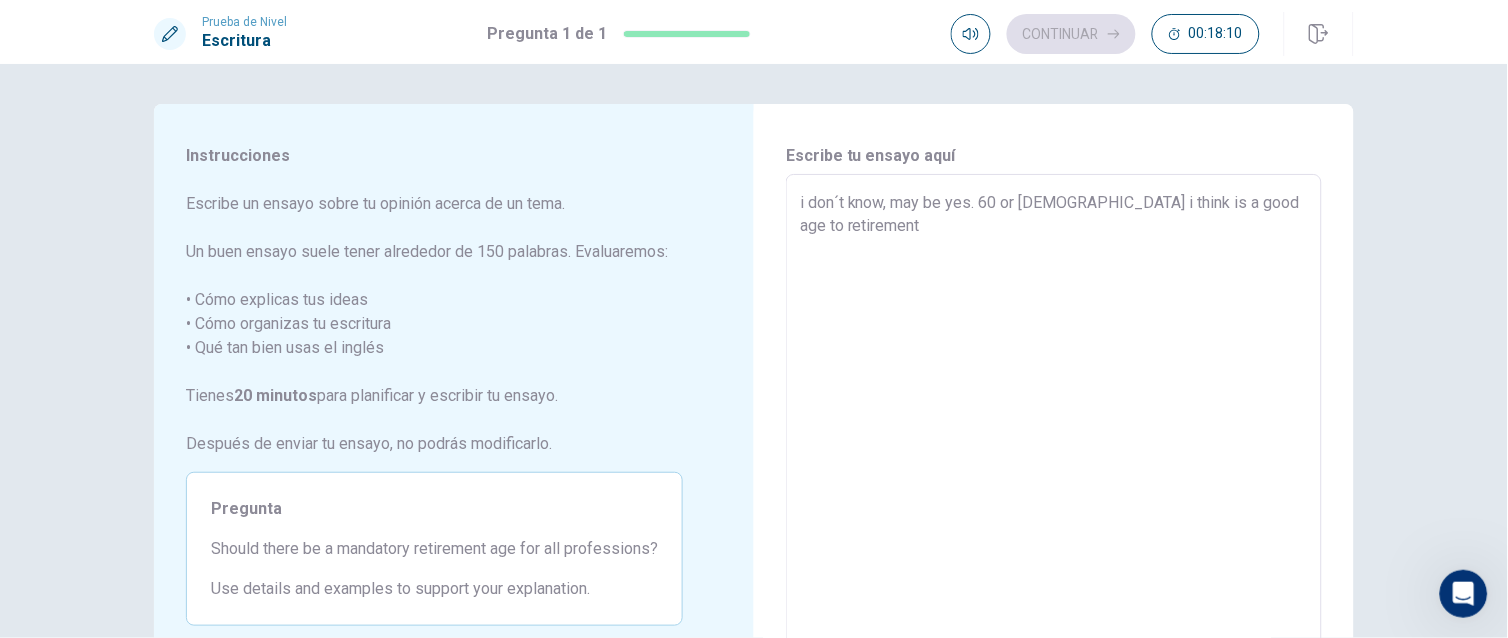 type on "x" 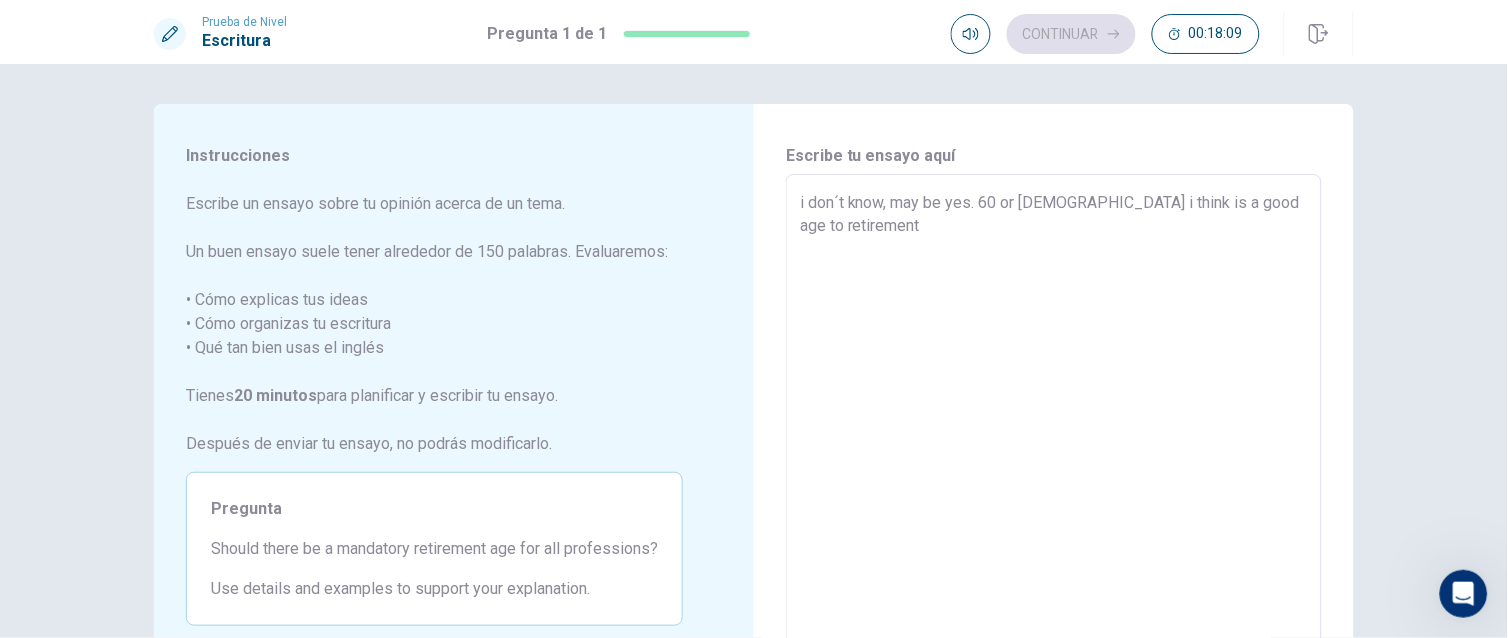 type on "i don´t know, may be yes. 60 or [DEMOGRAPHIC_DATA] i think is a good age to retirement f" 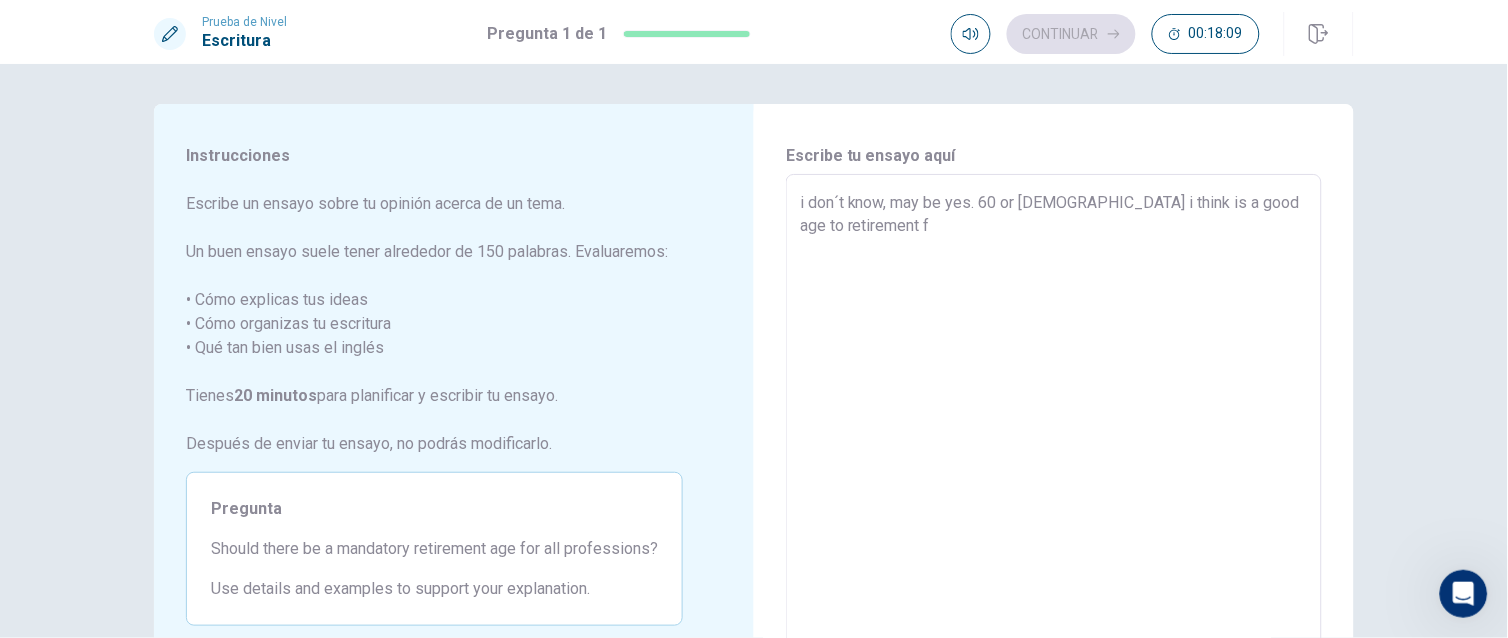 type on "x" 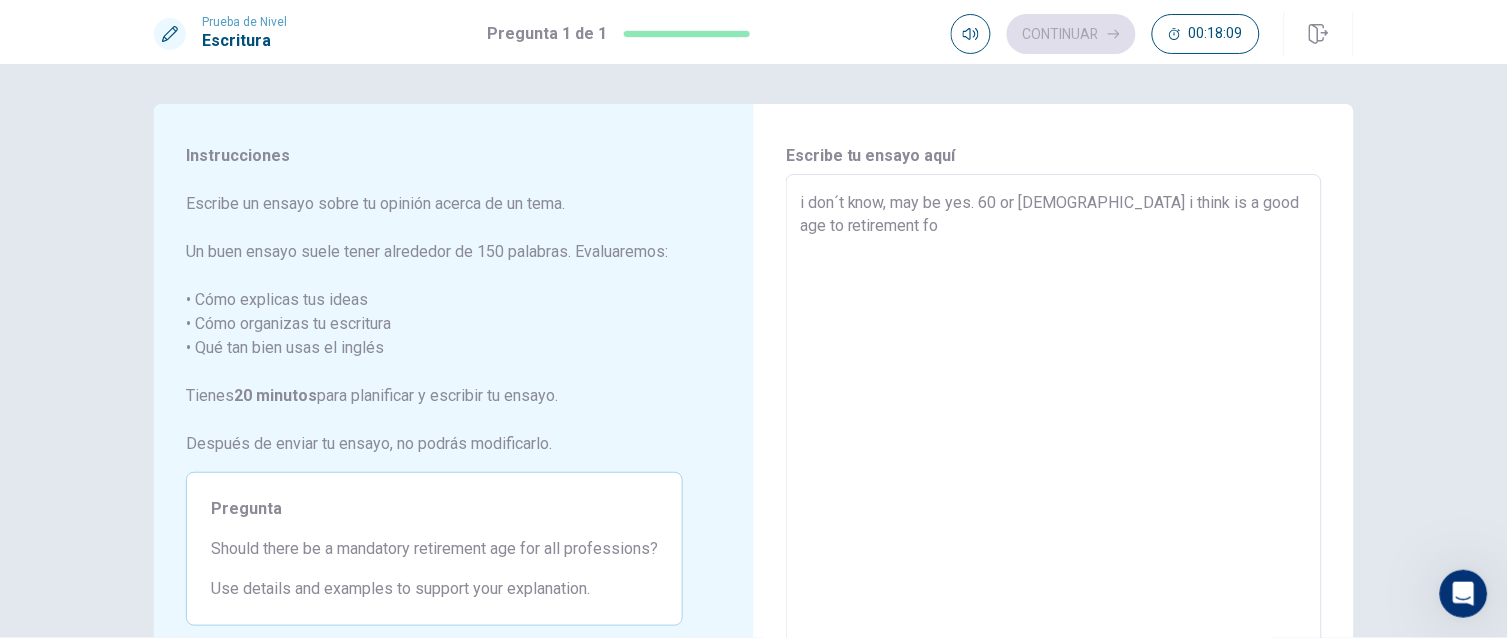 type on "x" 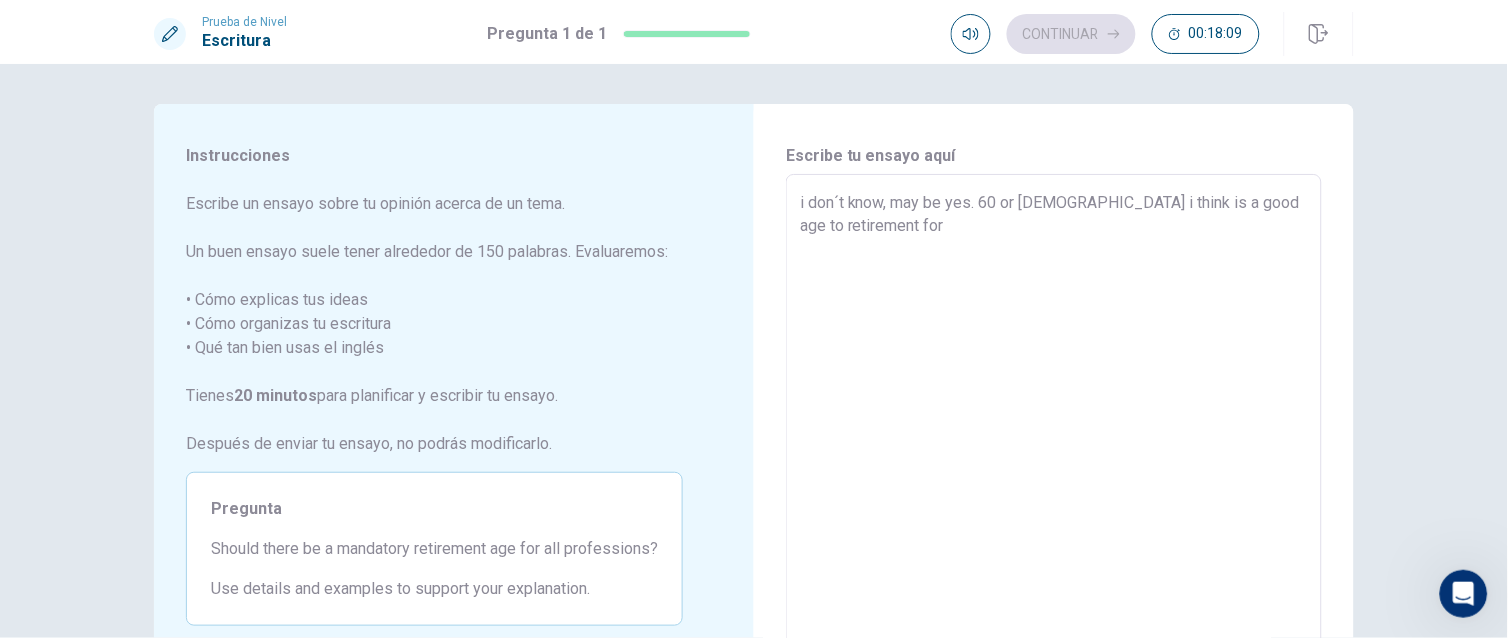 type on "x" 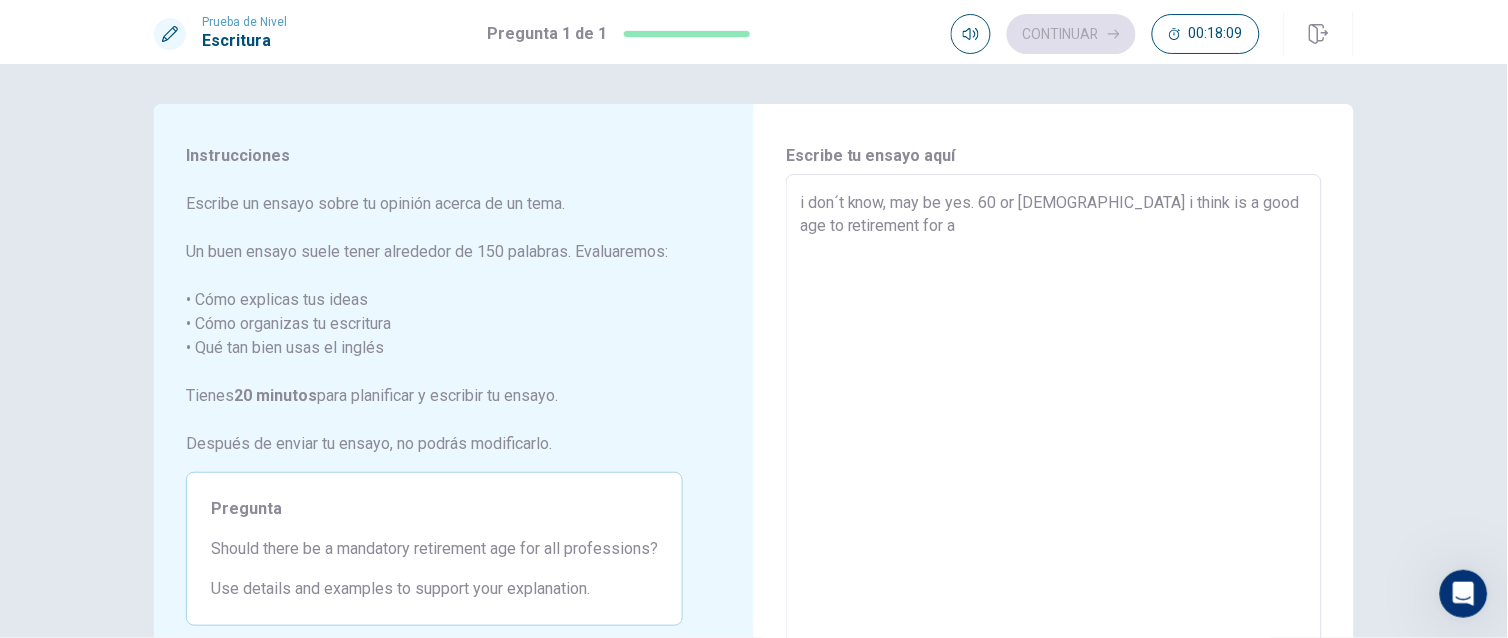 type on "x" 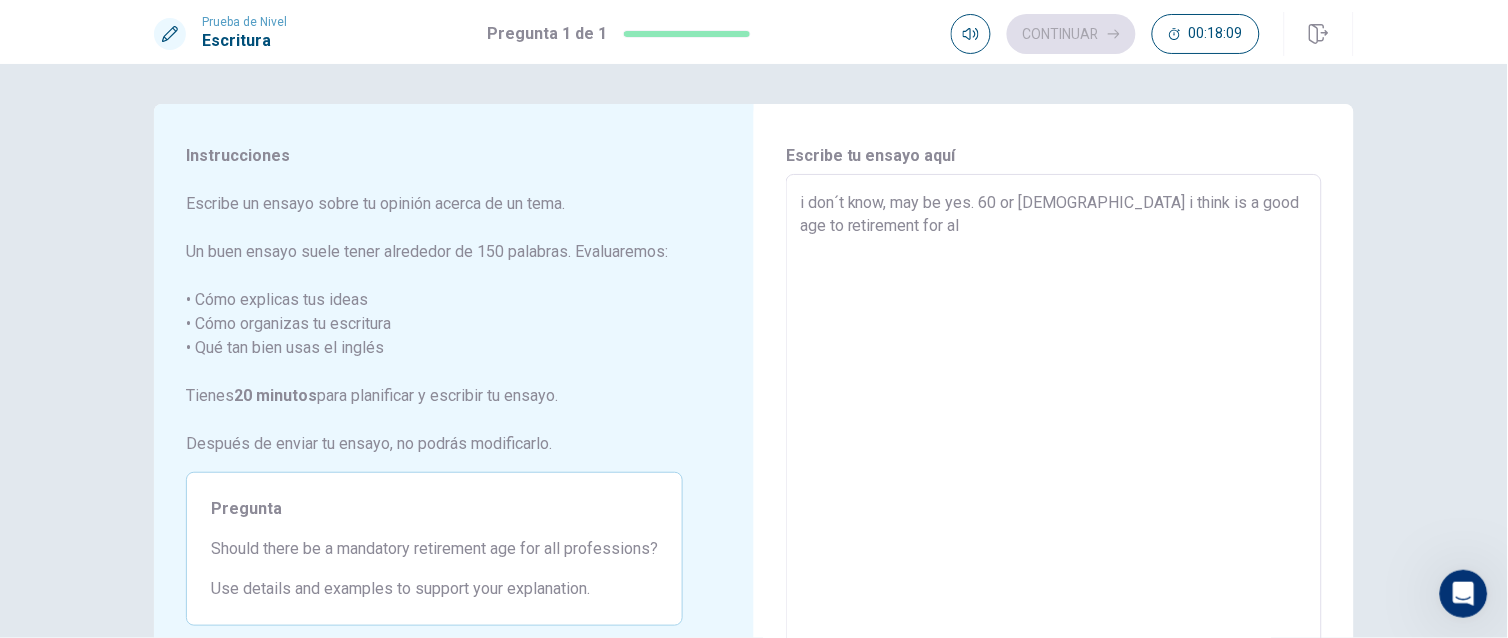 type on "x" 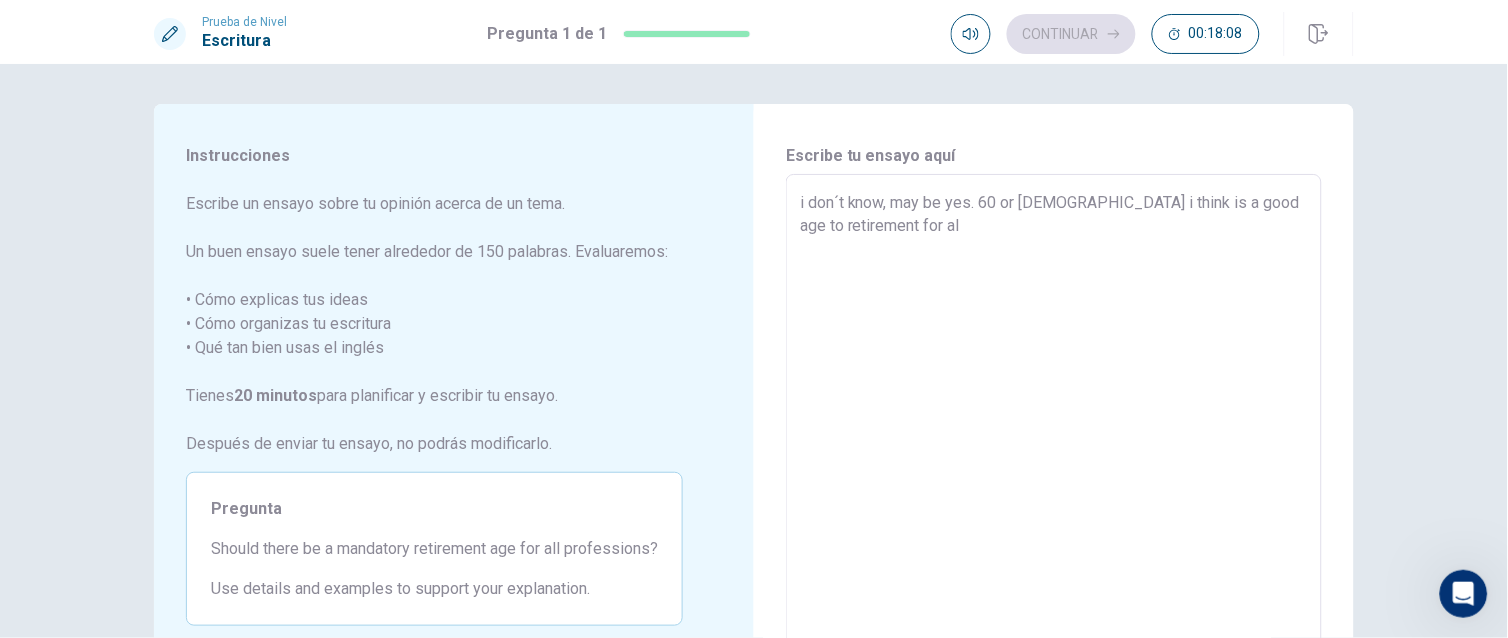 type on "i don´t know, may be yes. 60 or [DEMOGRAPHIC_DATA] i think is a good age to retirement for all" 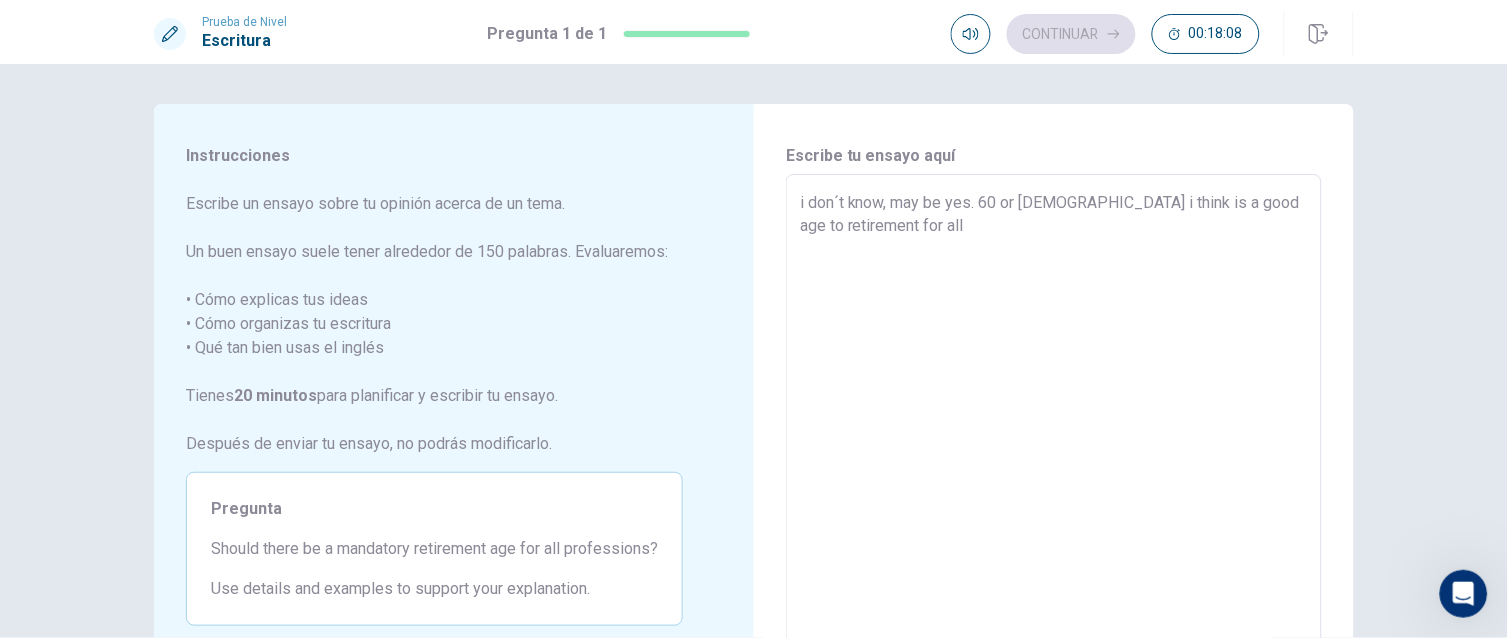 type on "x" 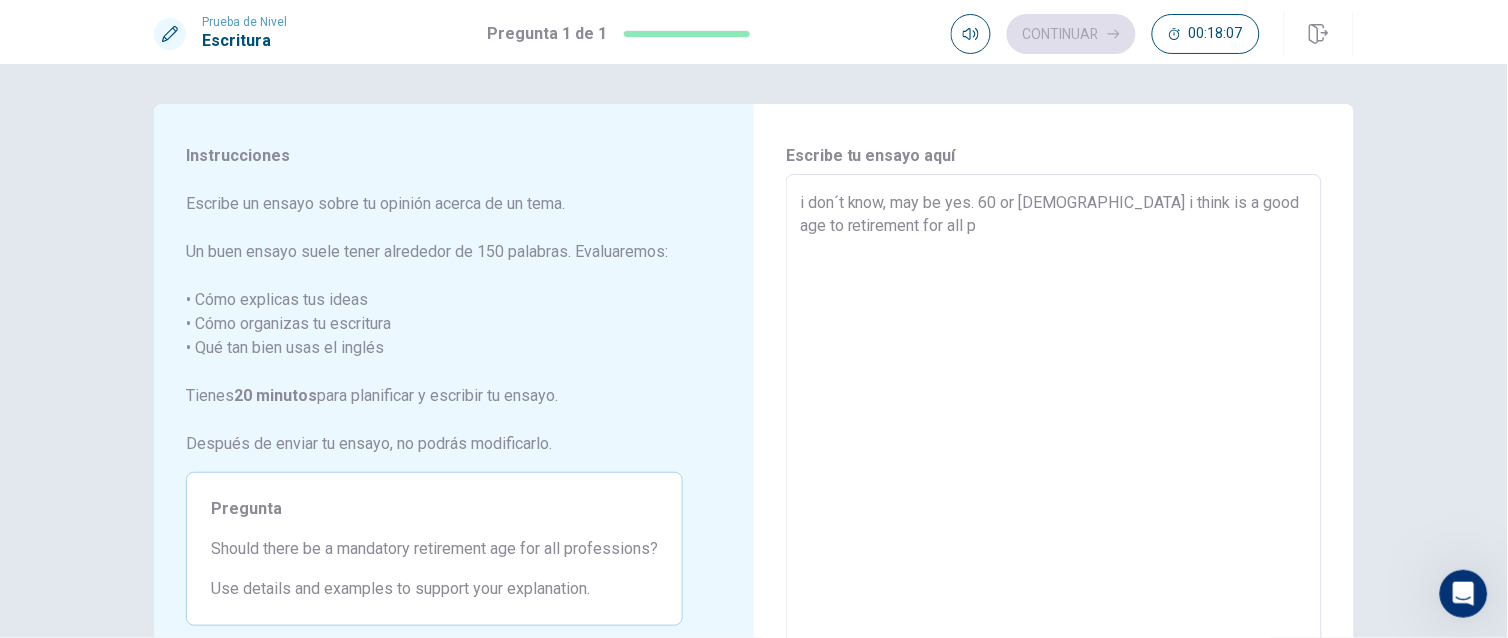 type on "x" 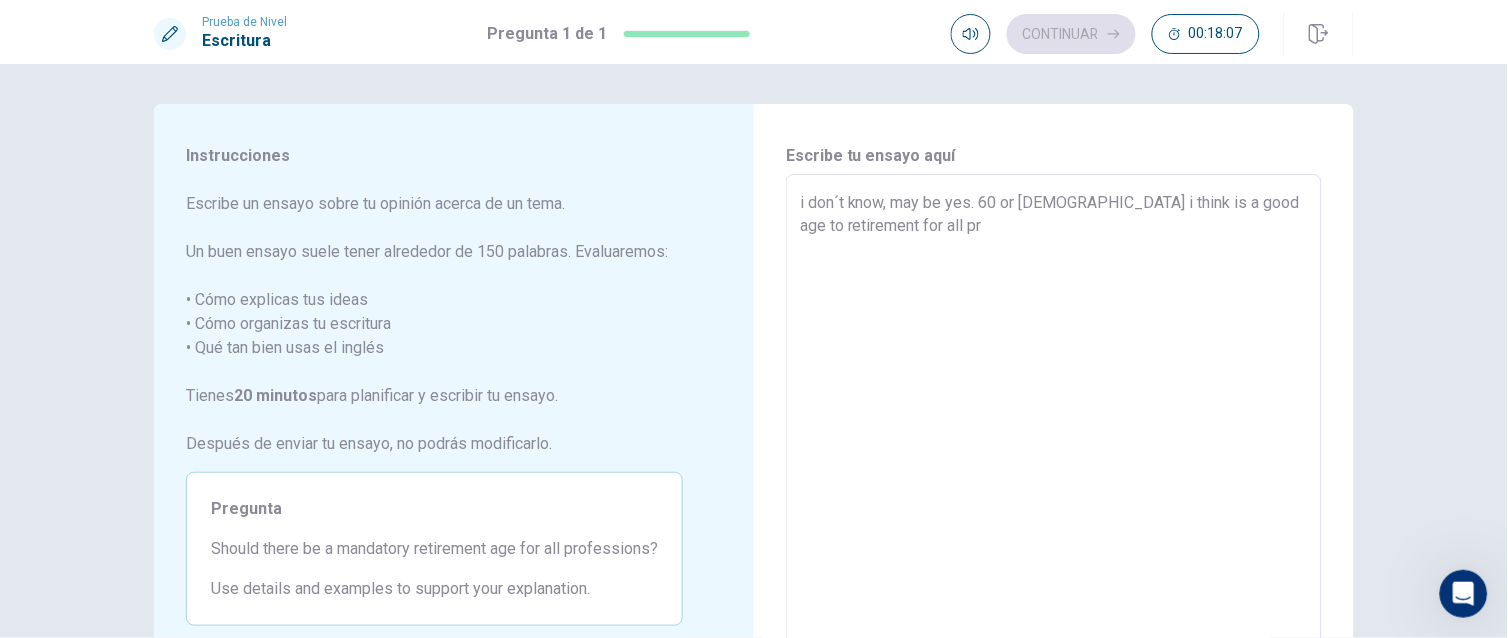 type on "i don´t know, may be yes. 60 or [DEMOGRAPHIC_DATA] i think is a good age to retirement for all pro" 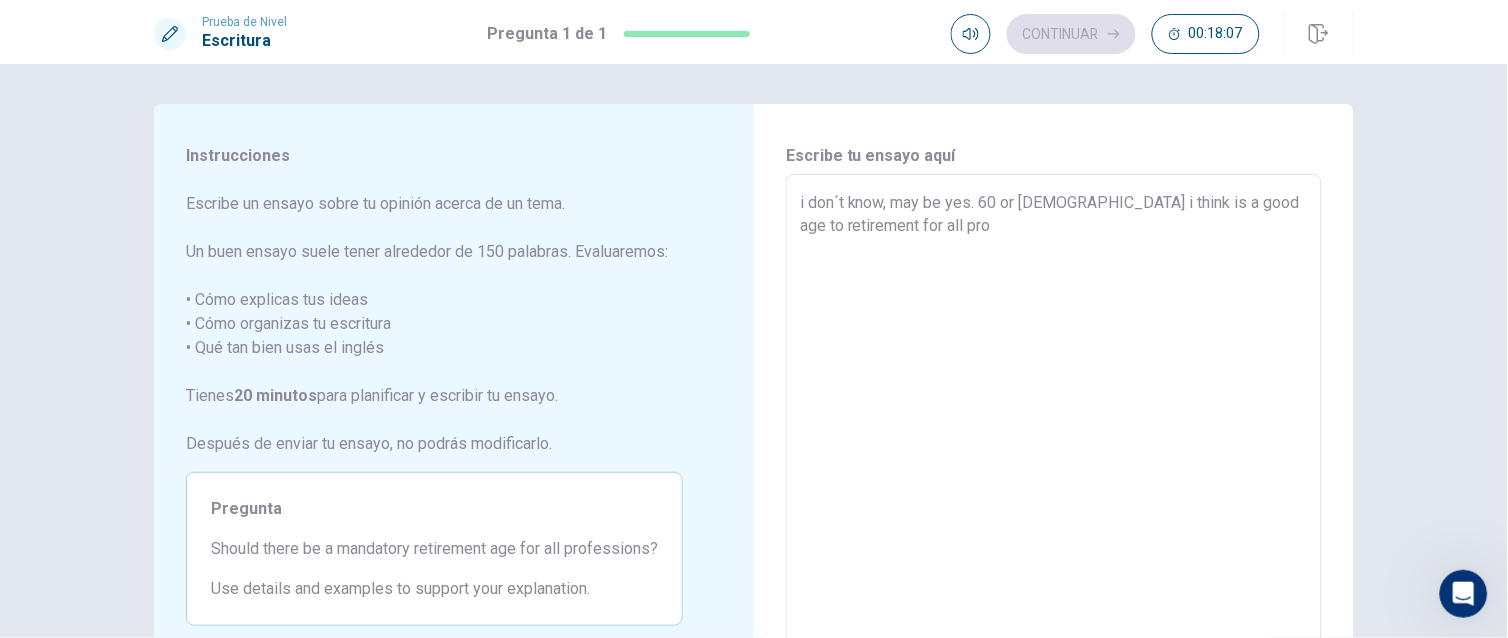 type on "x" 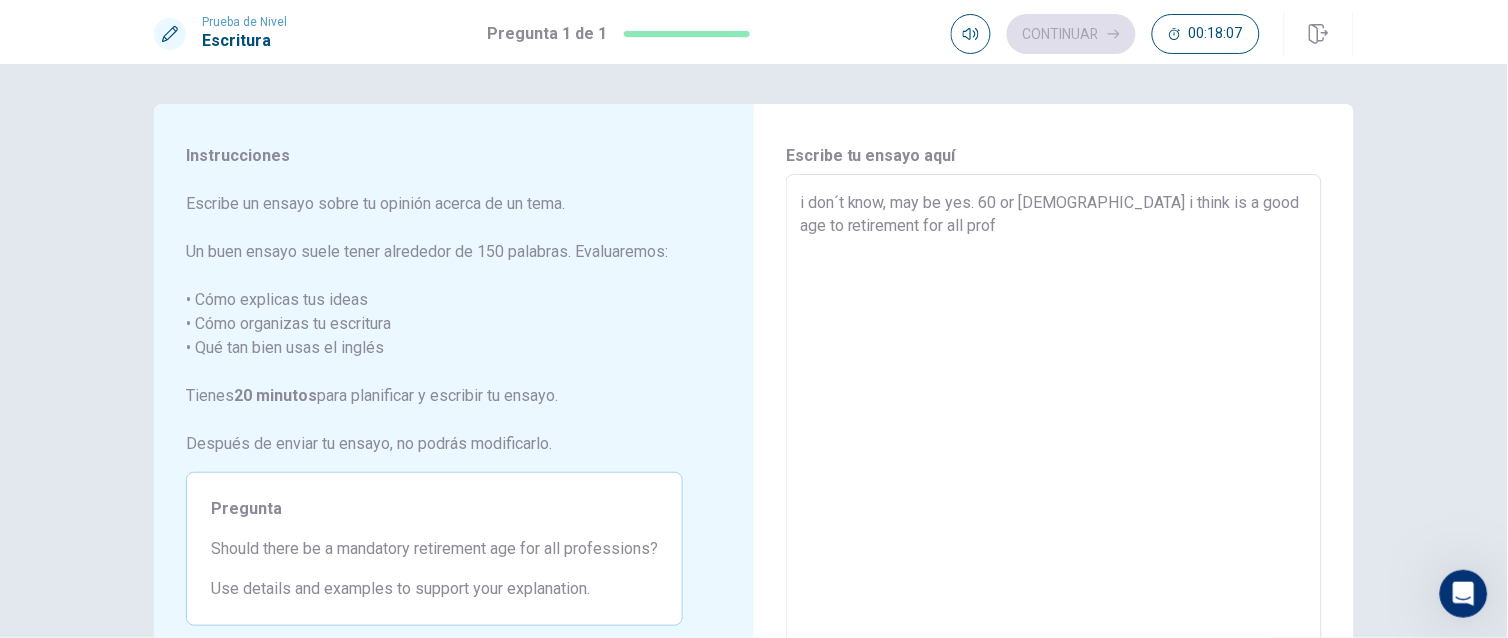 type on "x" 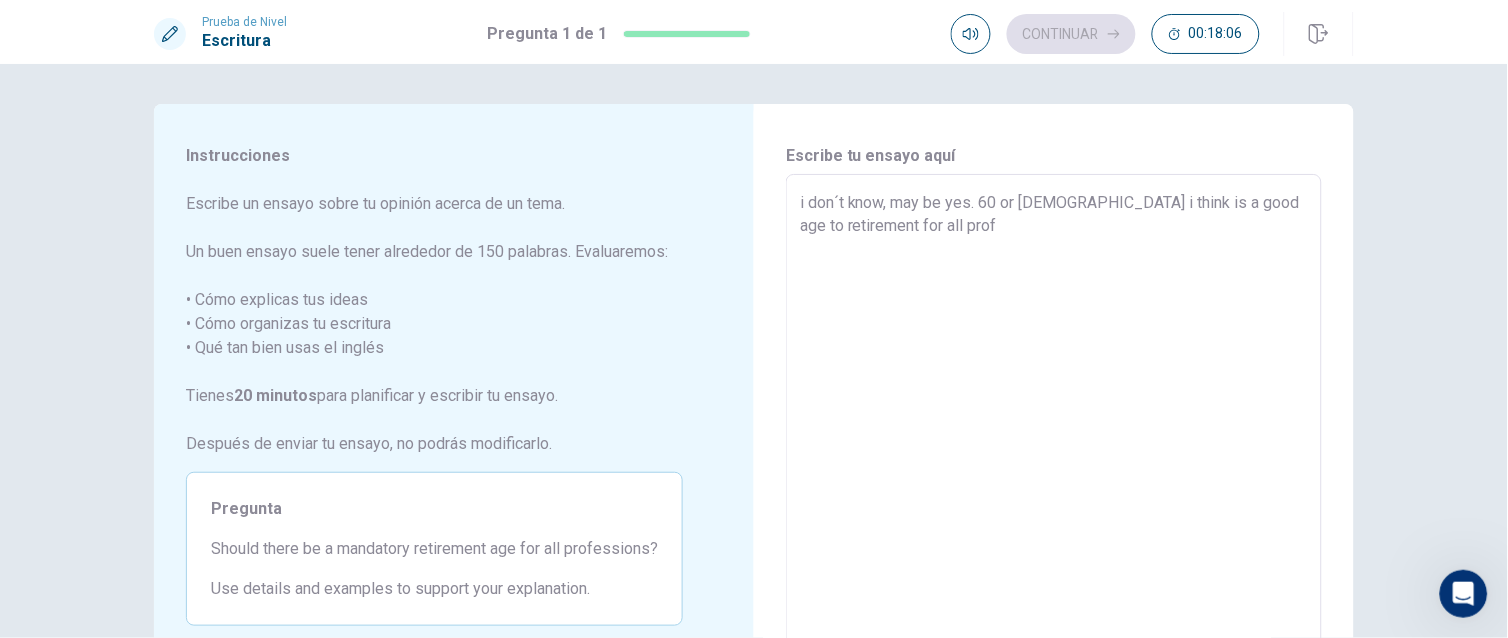 type on "i don´t know, may be yes. 60 or [DEMOGRAPHIC_DATA] i think is a good age to retirement for all profe" 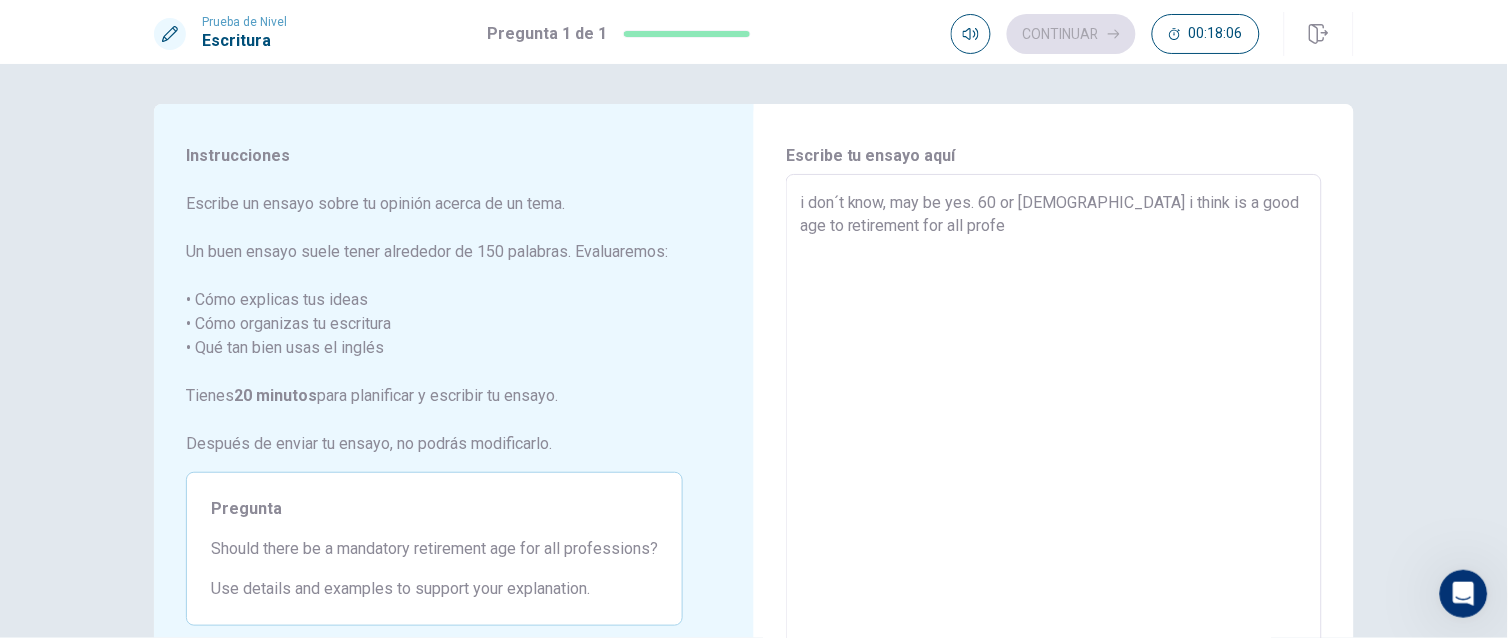 type on "x" 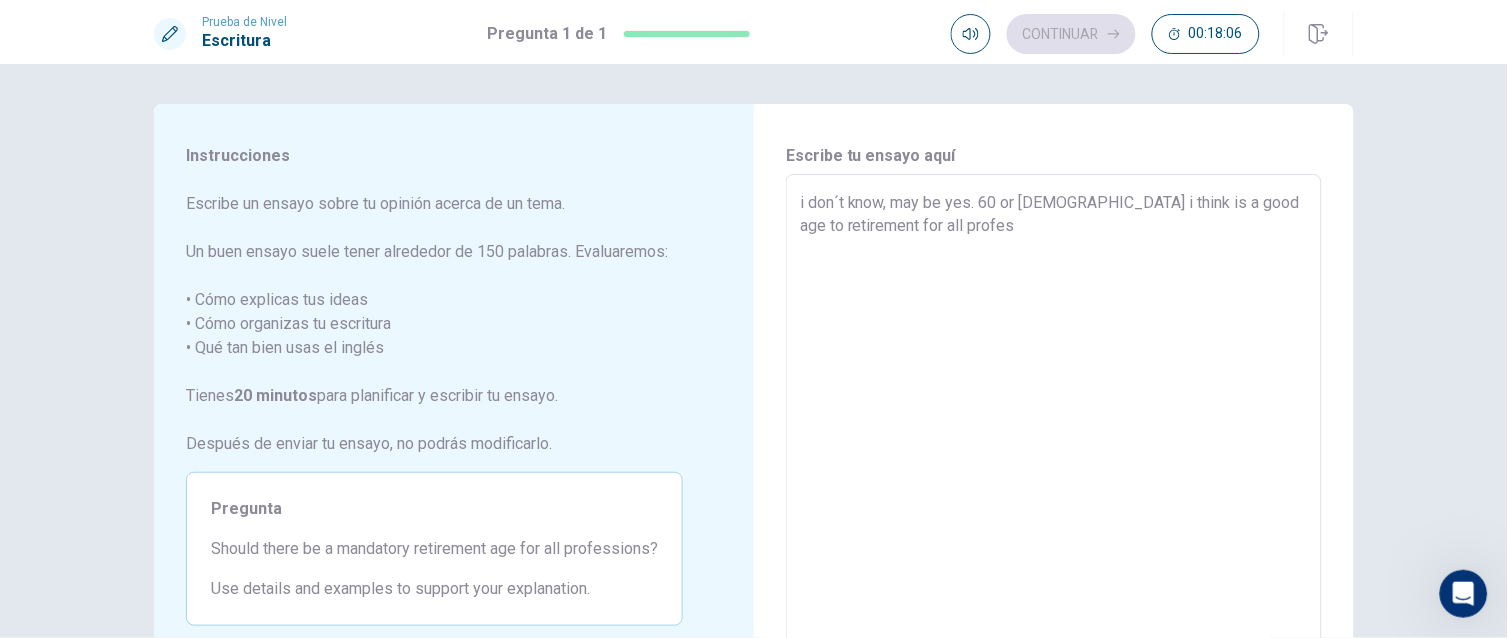 type on "x" 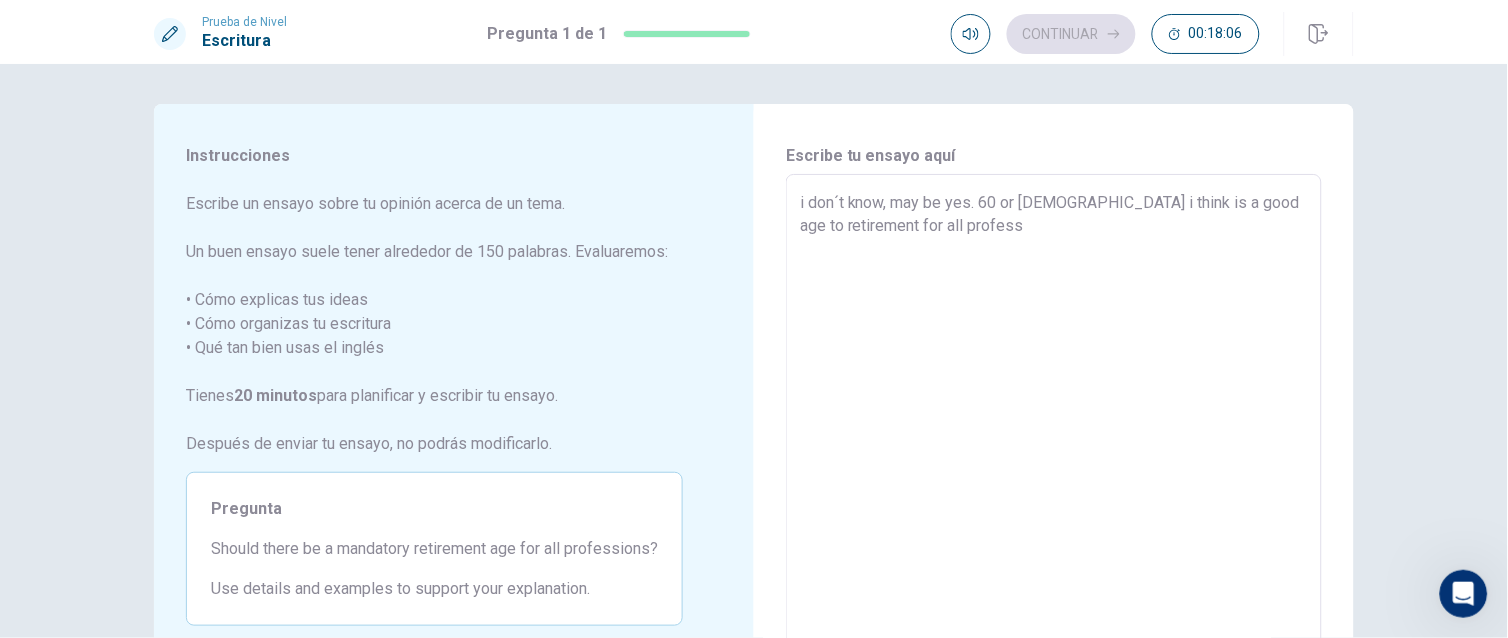 type on "x" 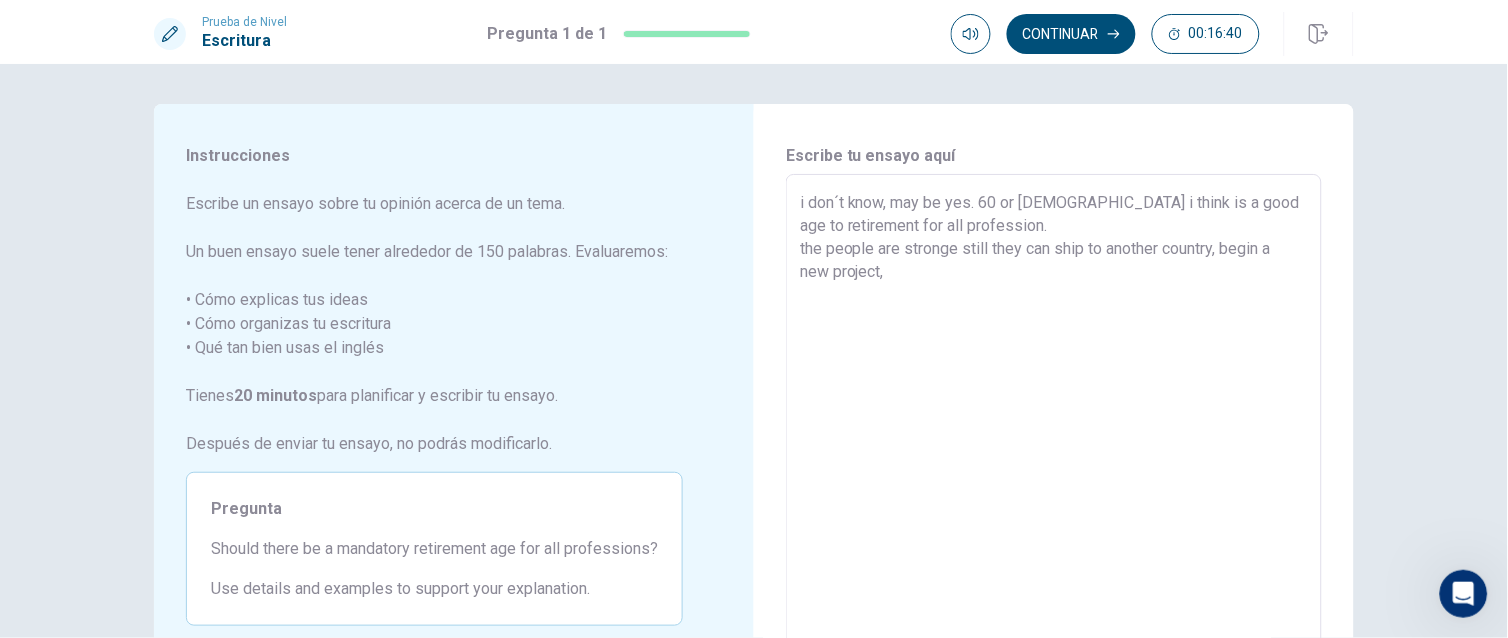 drag, startPoint x: 1081, startPoint y: 250, endPoint x: 1114, endPoint y: 272, distance: 39.661064 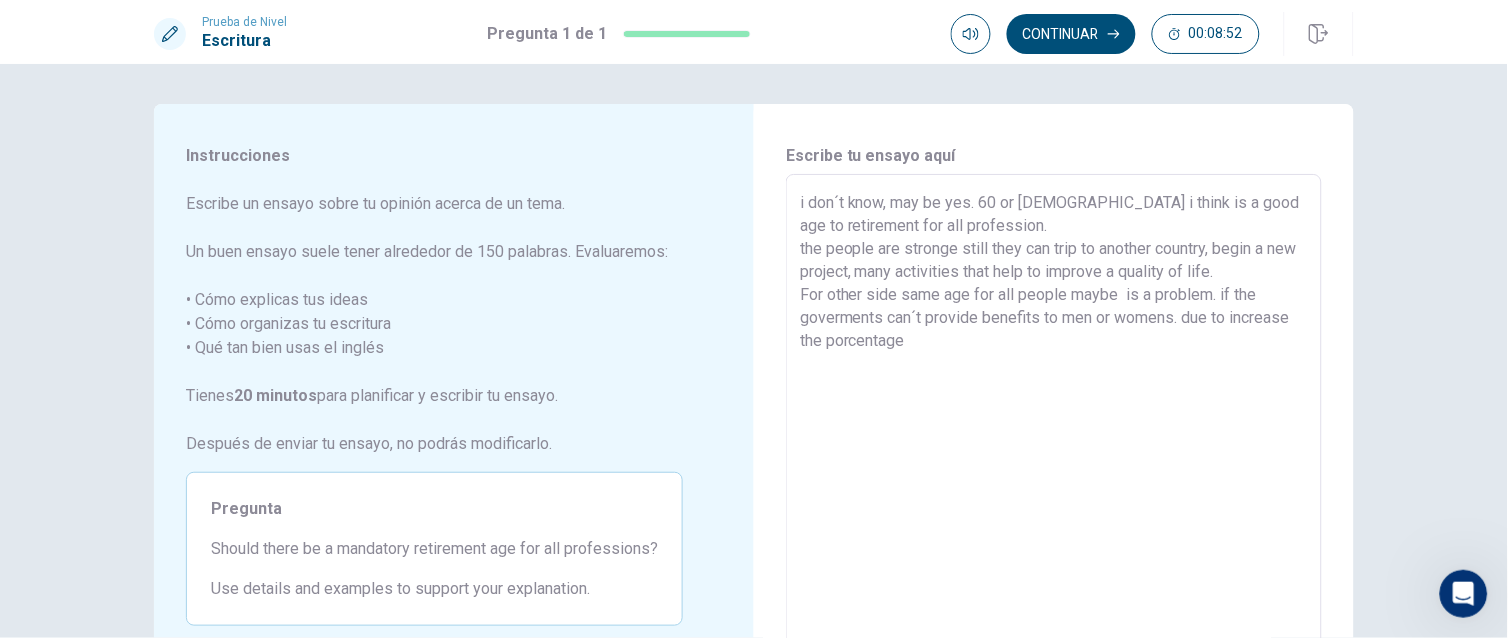 click on "i don´t know, may be yes. 60 or [DEMOGRAPHIC_DATA] i think is a good age to retirement for all profession.
the people are stronge still they can trip to another country, begin a new project, many activities that help to improve a quality of life.
For other side same age for all people maybe  is a problem. if the goverments can´t provide benefits to men or womens. due to increase the porcentage" at bounding box center (1054, 451) 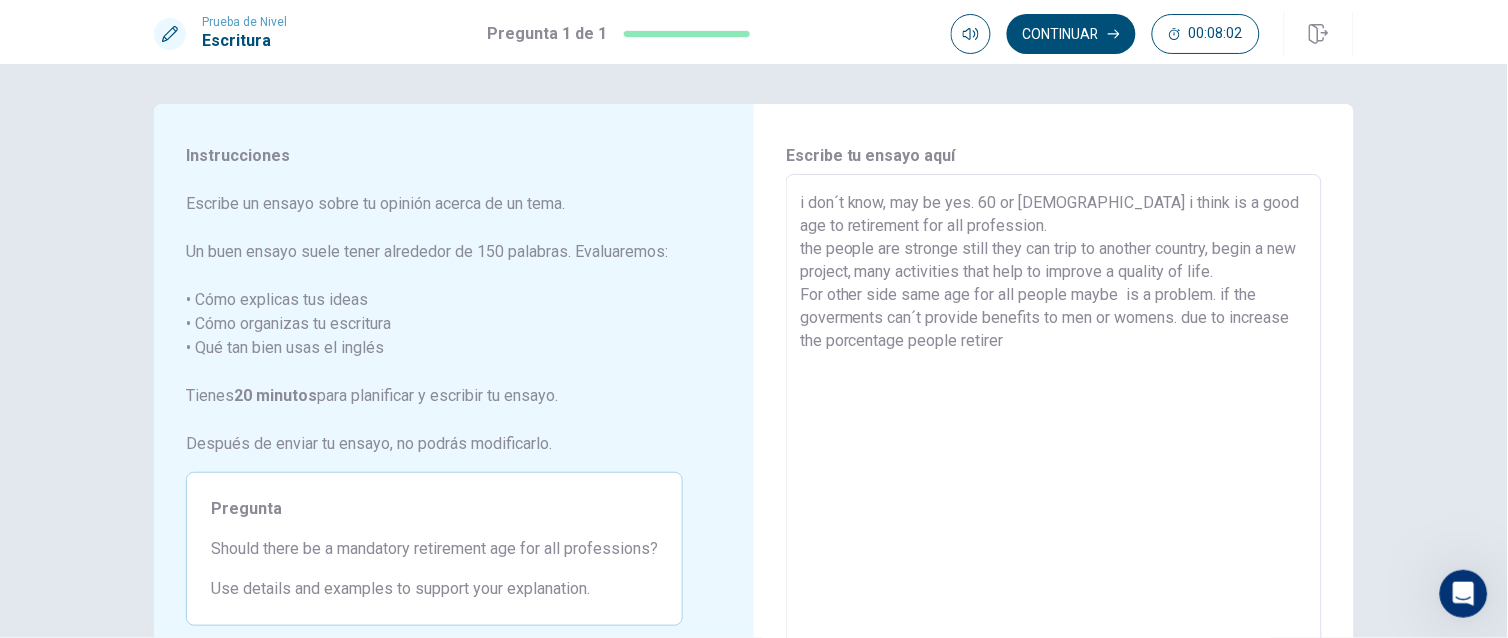 drag, startPoint x: 821, startPoint y: 346, endPoint x: 850, endPoint y: 365, distance: 34.669872 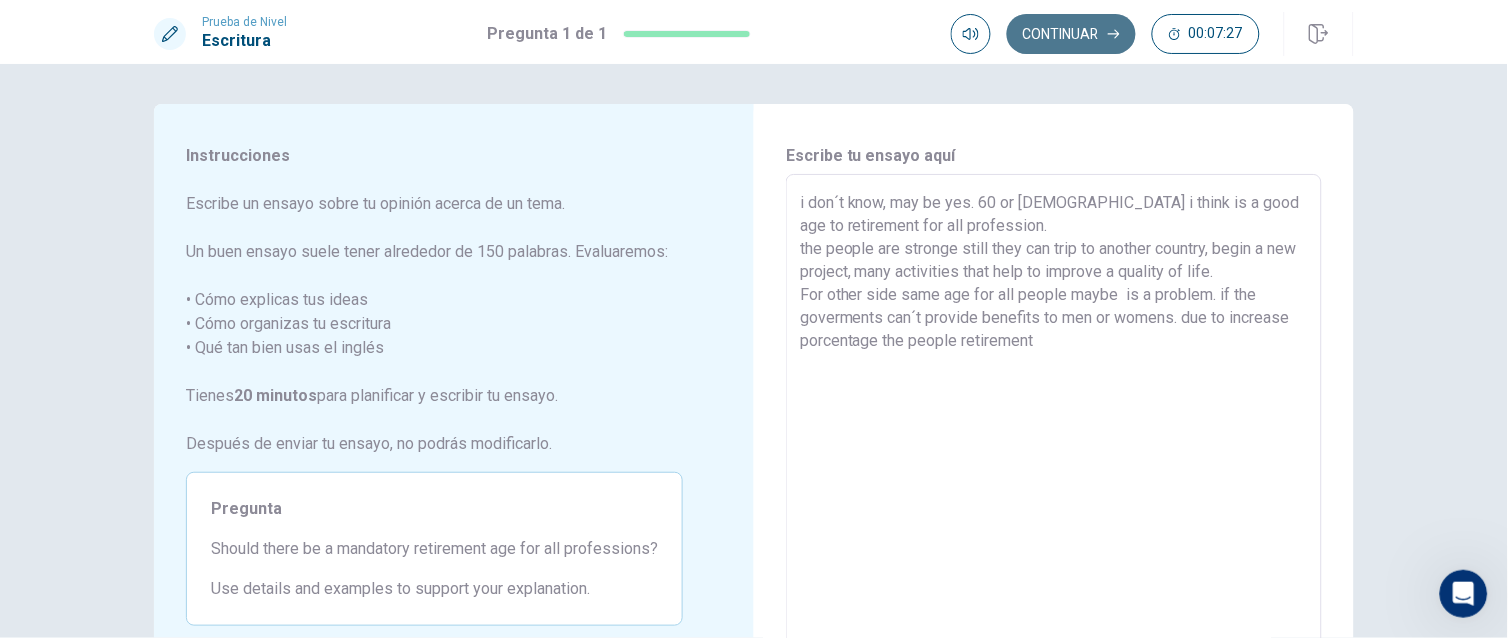 click on "Continuar" at bounding box center (1071, 34) 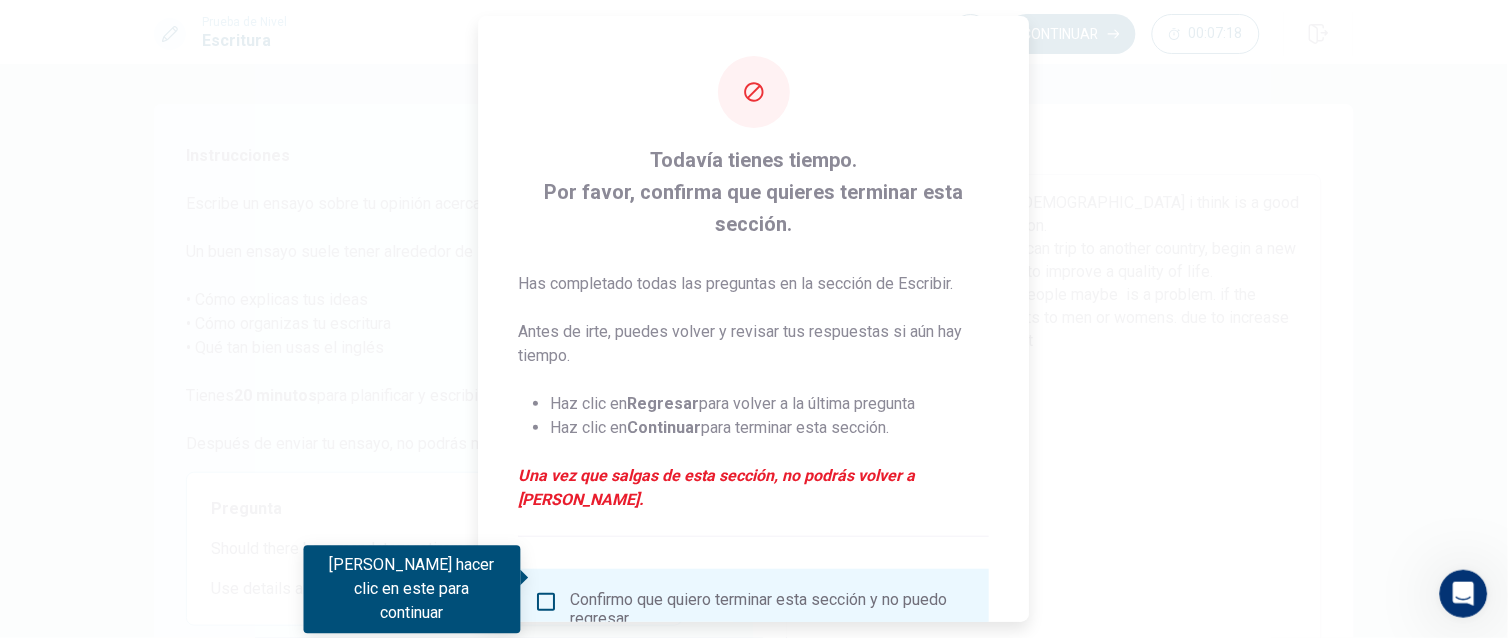 click at bounding box center [547, 602] 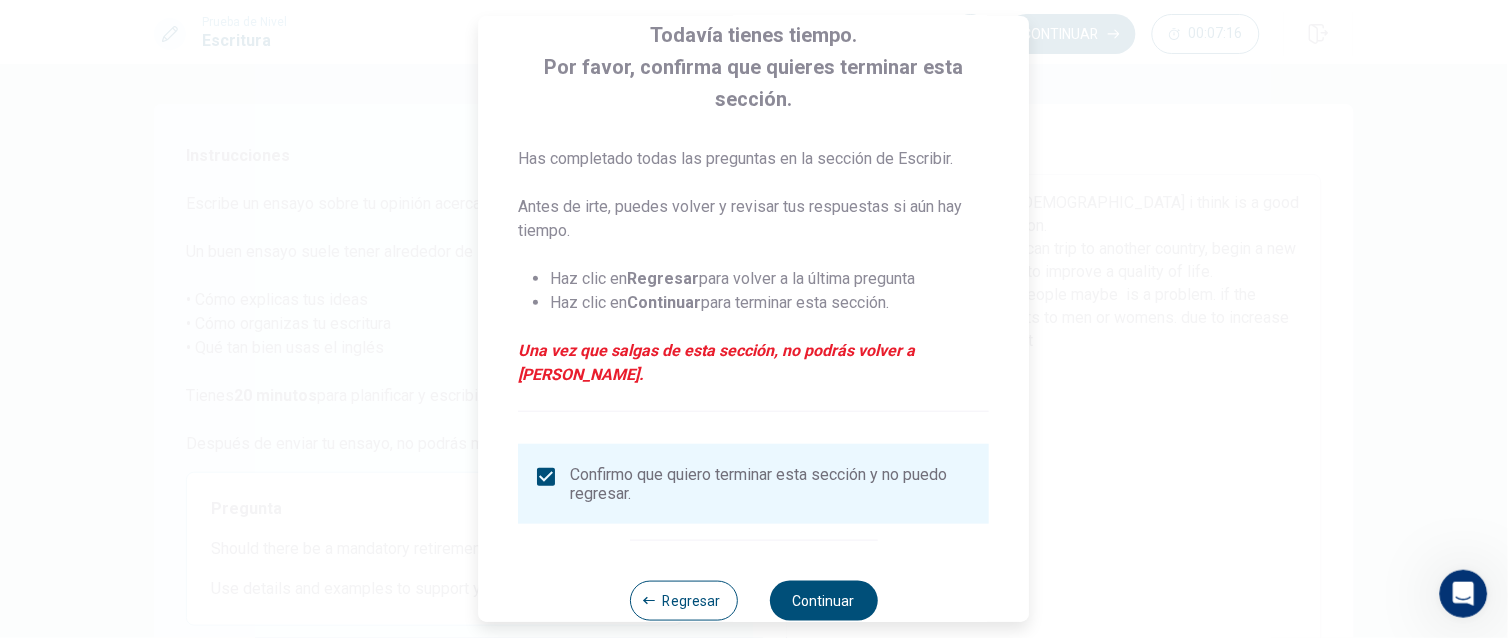 scroll, scrollTop: 141, scrollLeft: 0, axis: vertical 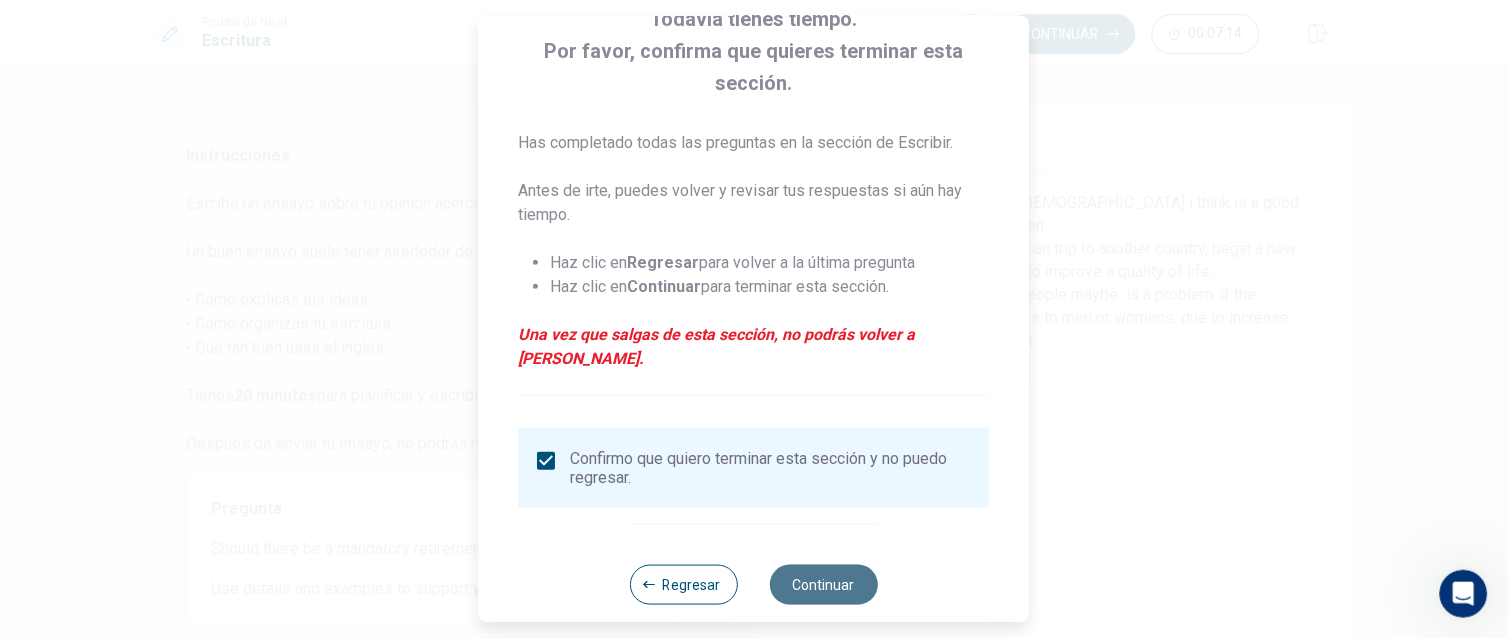 click on "Continuar" at bounding box center [824, 585] 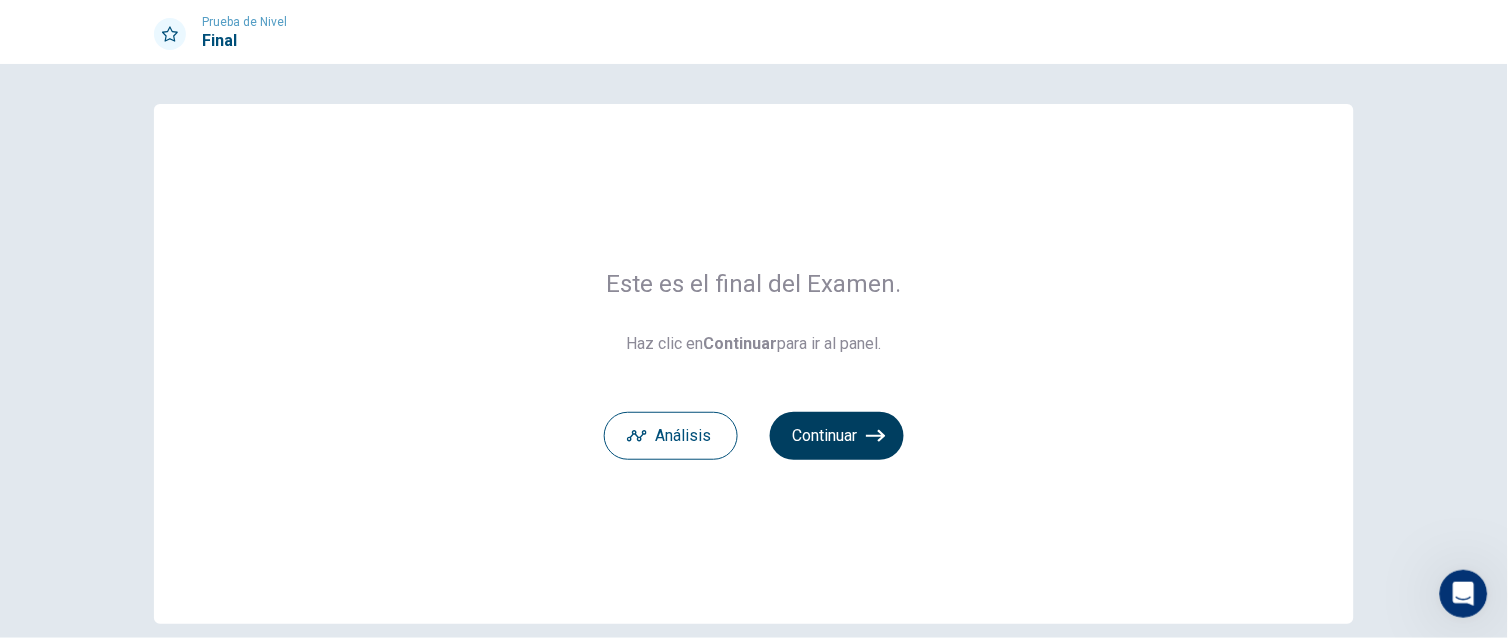 click on "Continuar" at bounding box center [837, 436] 